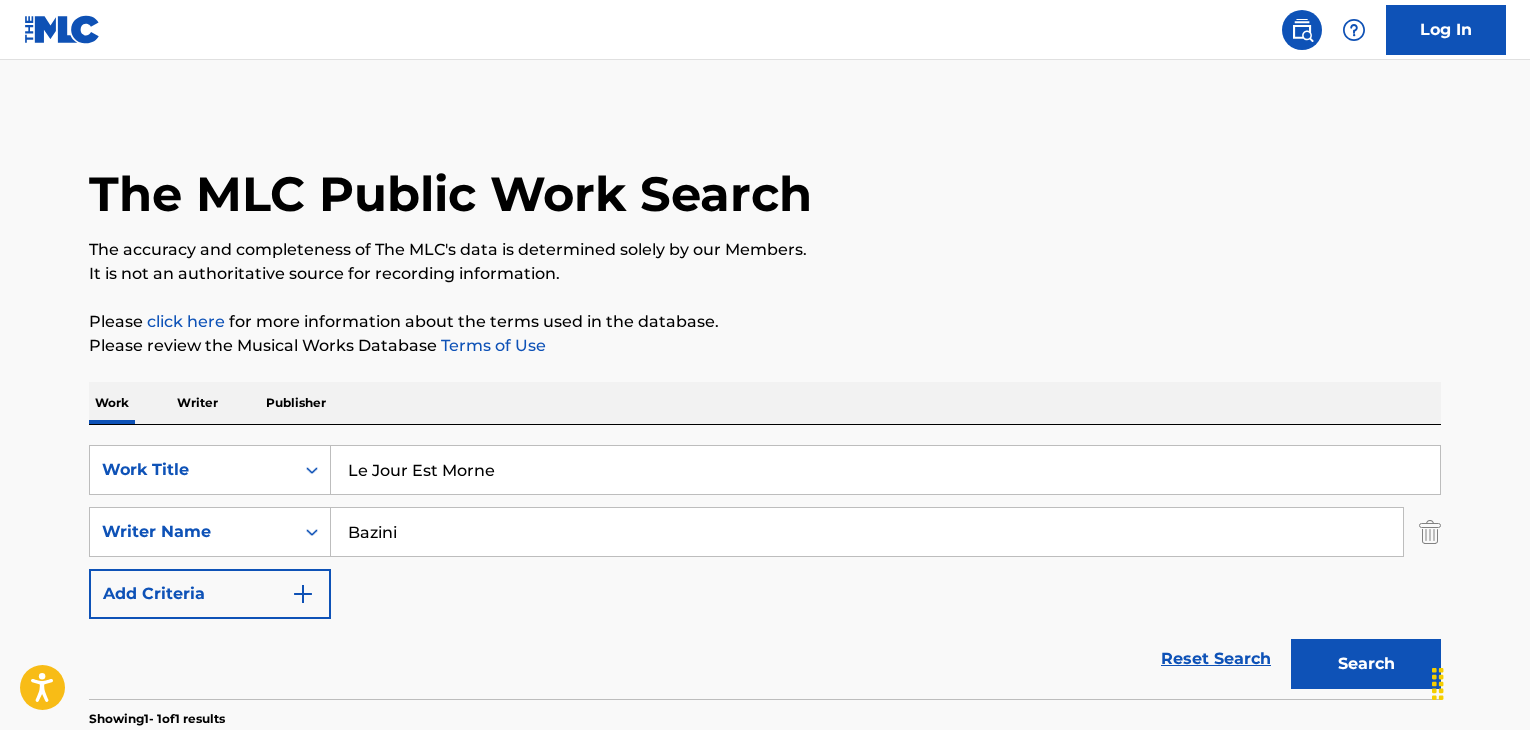 scroll, scrollTop: 338, scrollLeft: 0, axis: vertical 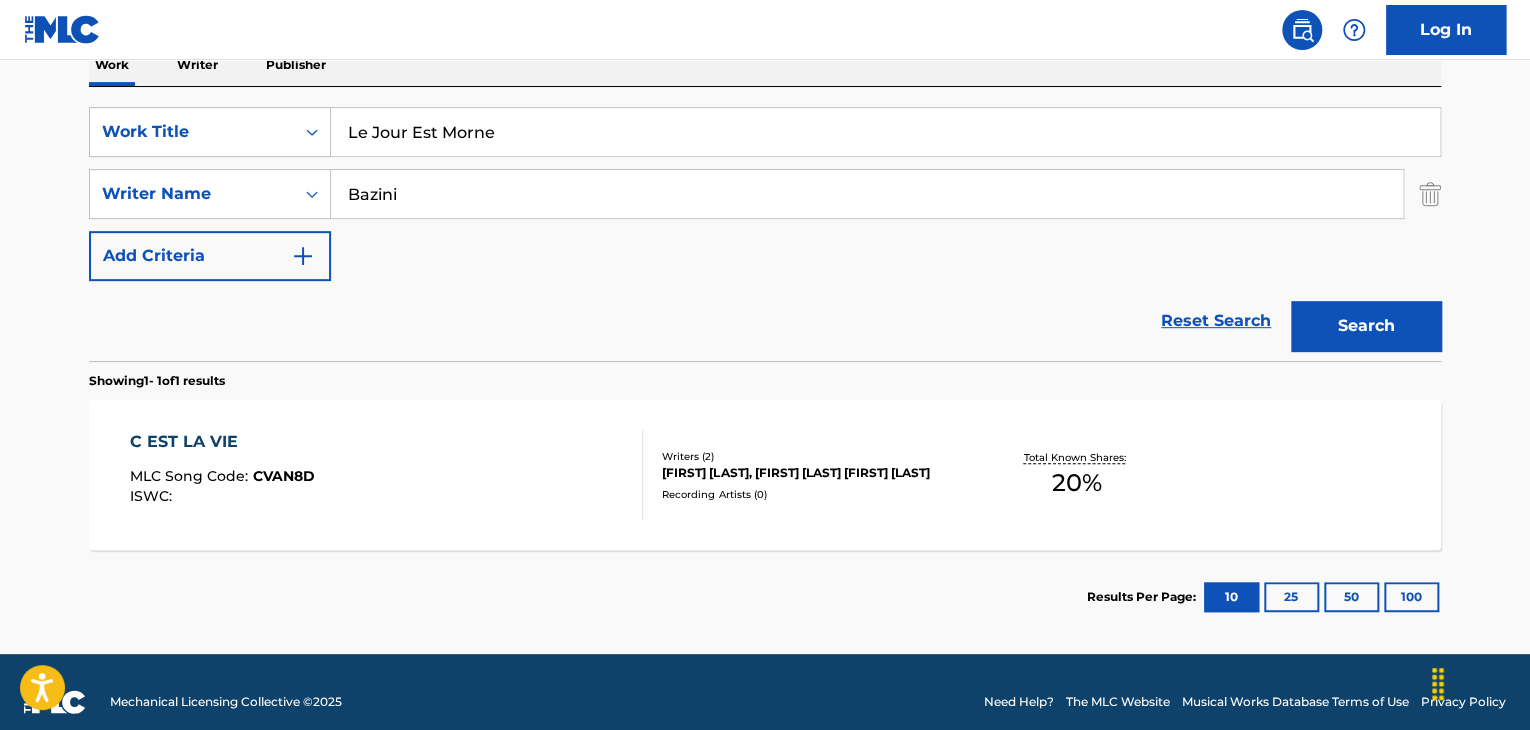 click on "Le Jour Est Morne" at bounding box center [885, 132] 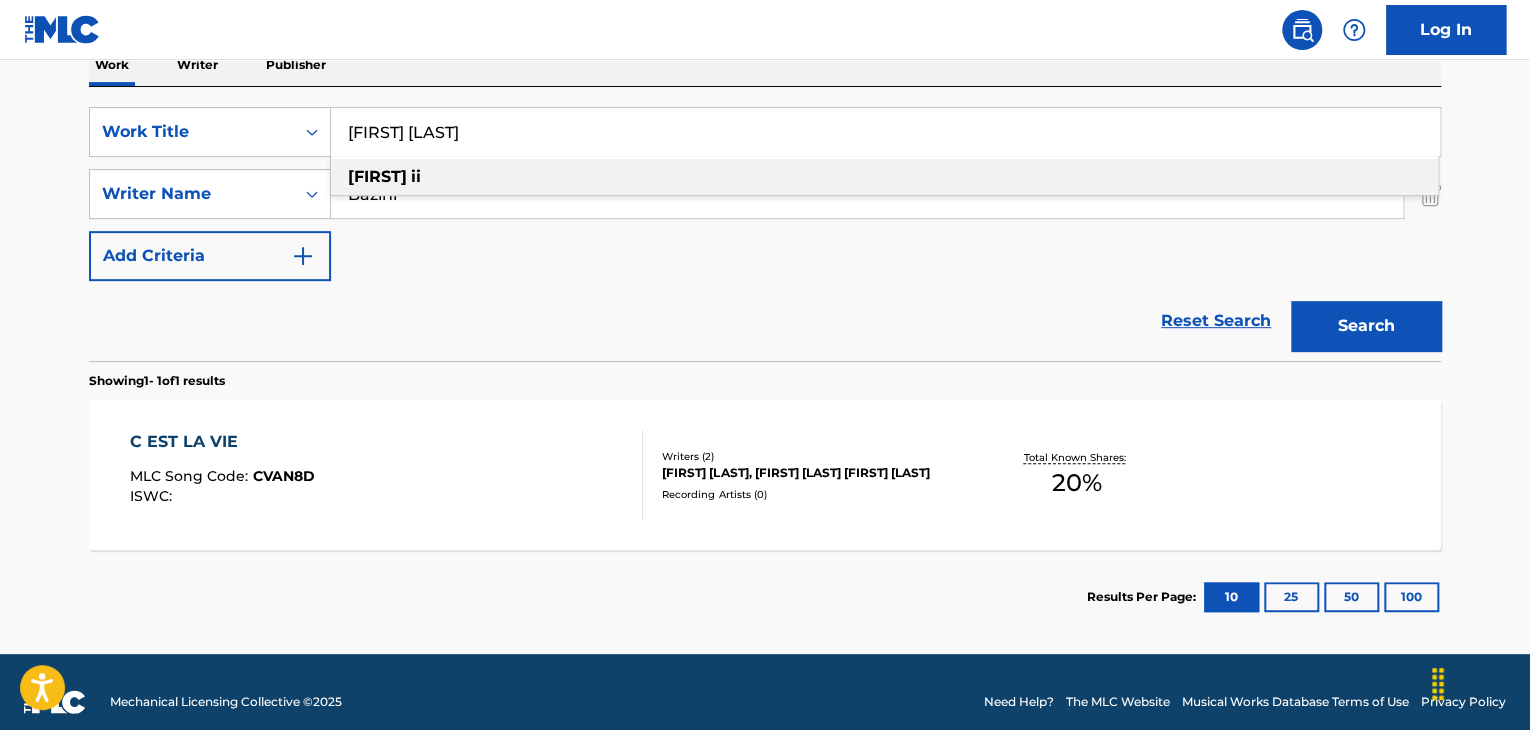 type on "[FIRST] [LAST]" 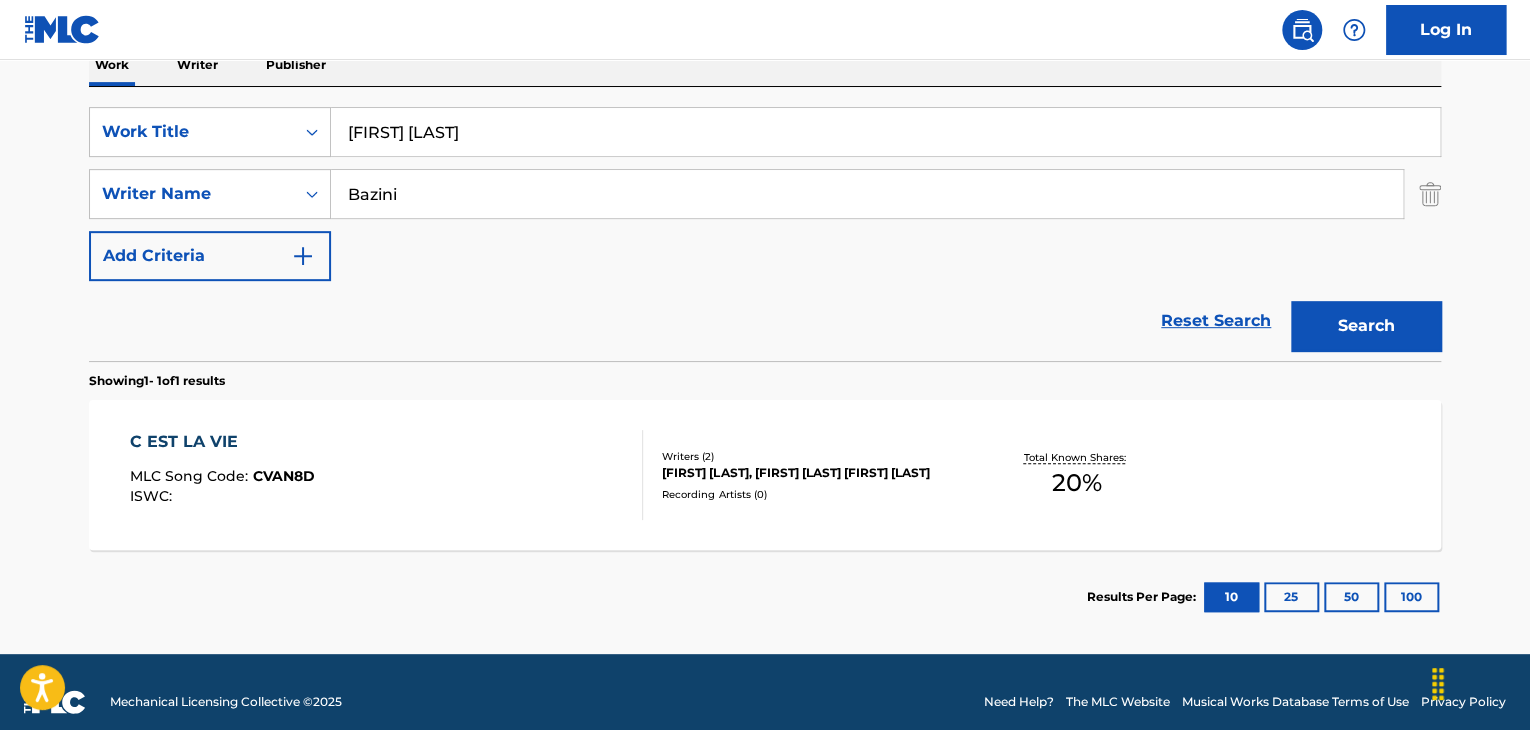 click on "SearchWithCriteria5bbc5d50-452b-4637-96e0-e99097998985 Work Title Magnus II SearchWithCriteria8cb3fa71-40b9-4d62-81ef-882e2439b489 Writer Name Bazini Add Criteria" at bounding box center [765, 194] 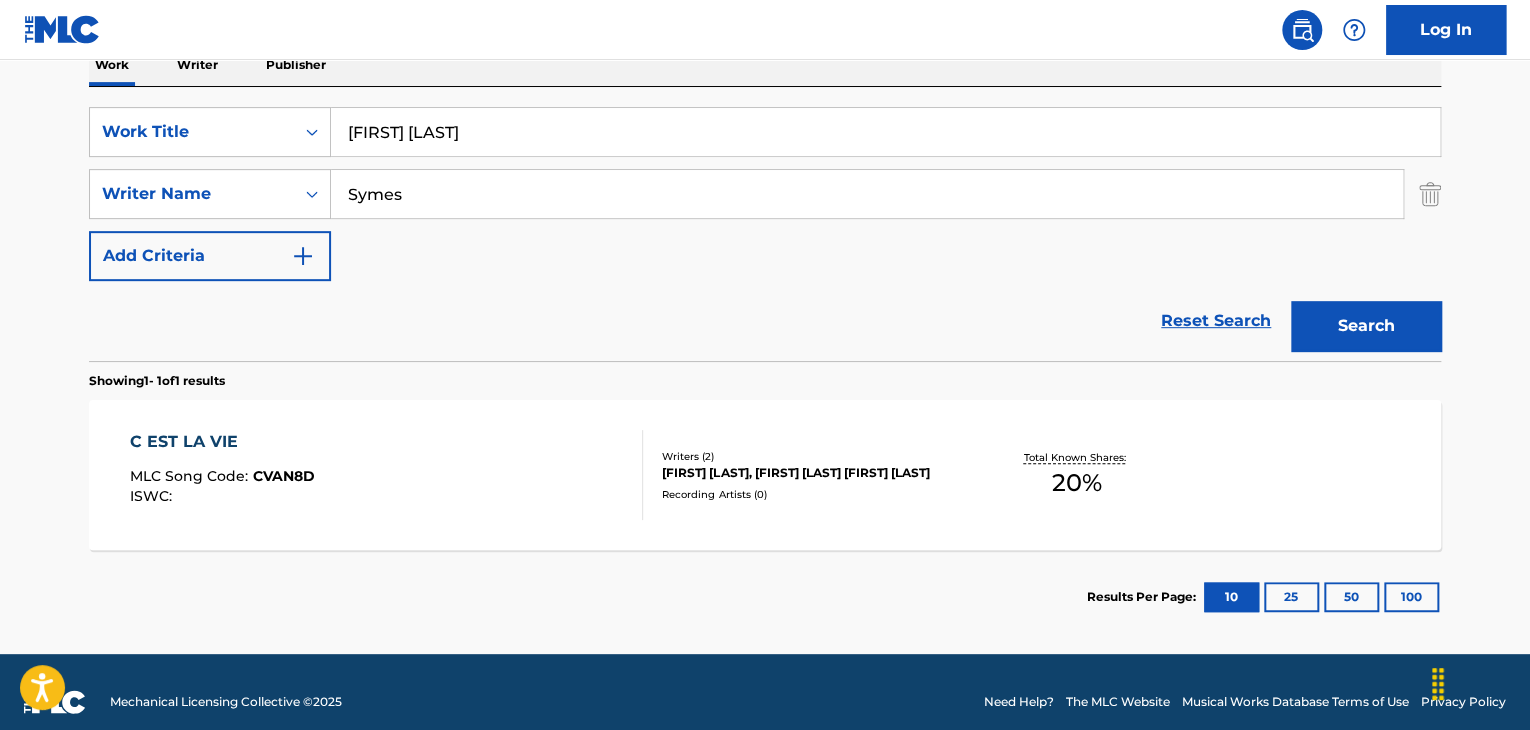 type on "Symes" 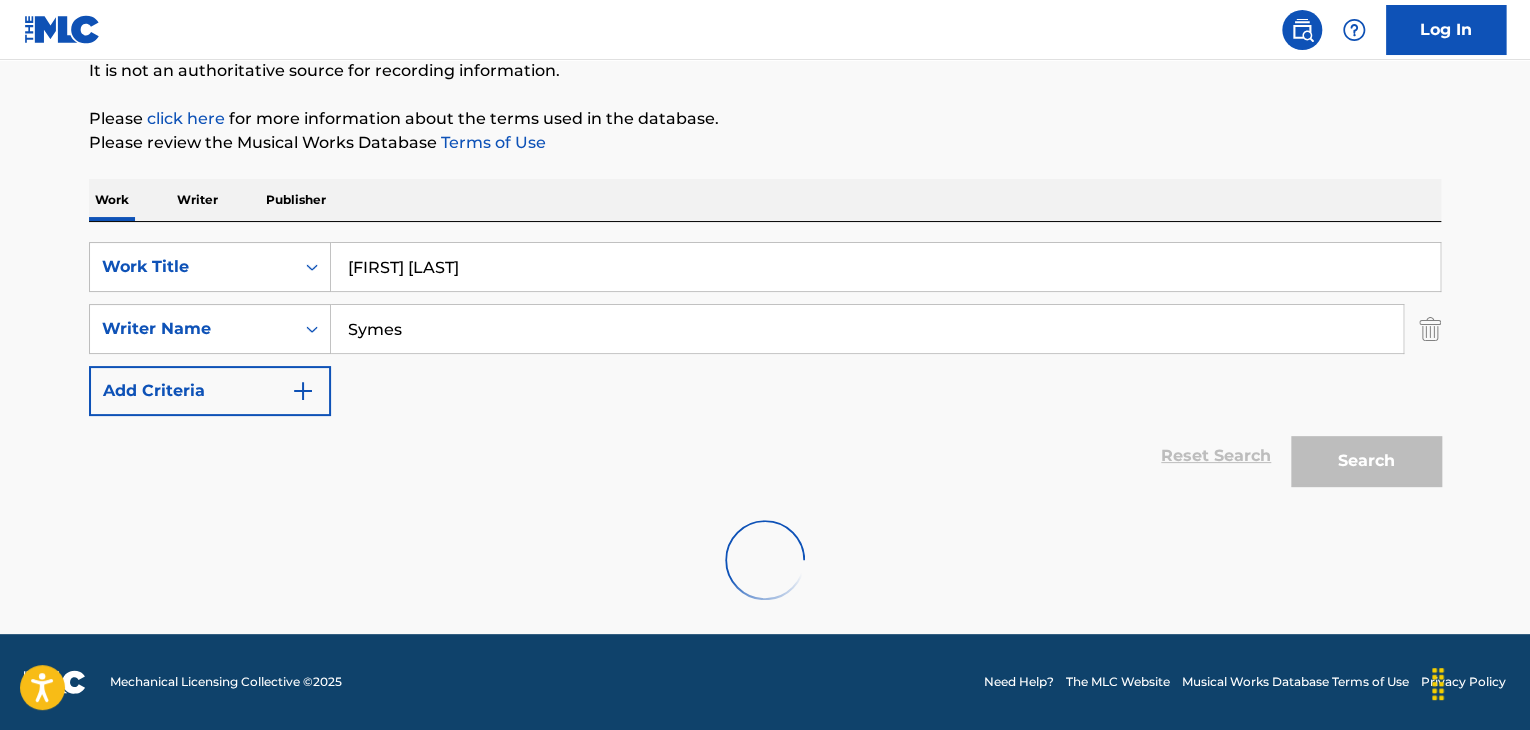 scroll, scrollTop: 338, scrollLeft: 0, axis: vertical 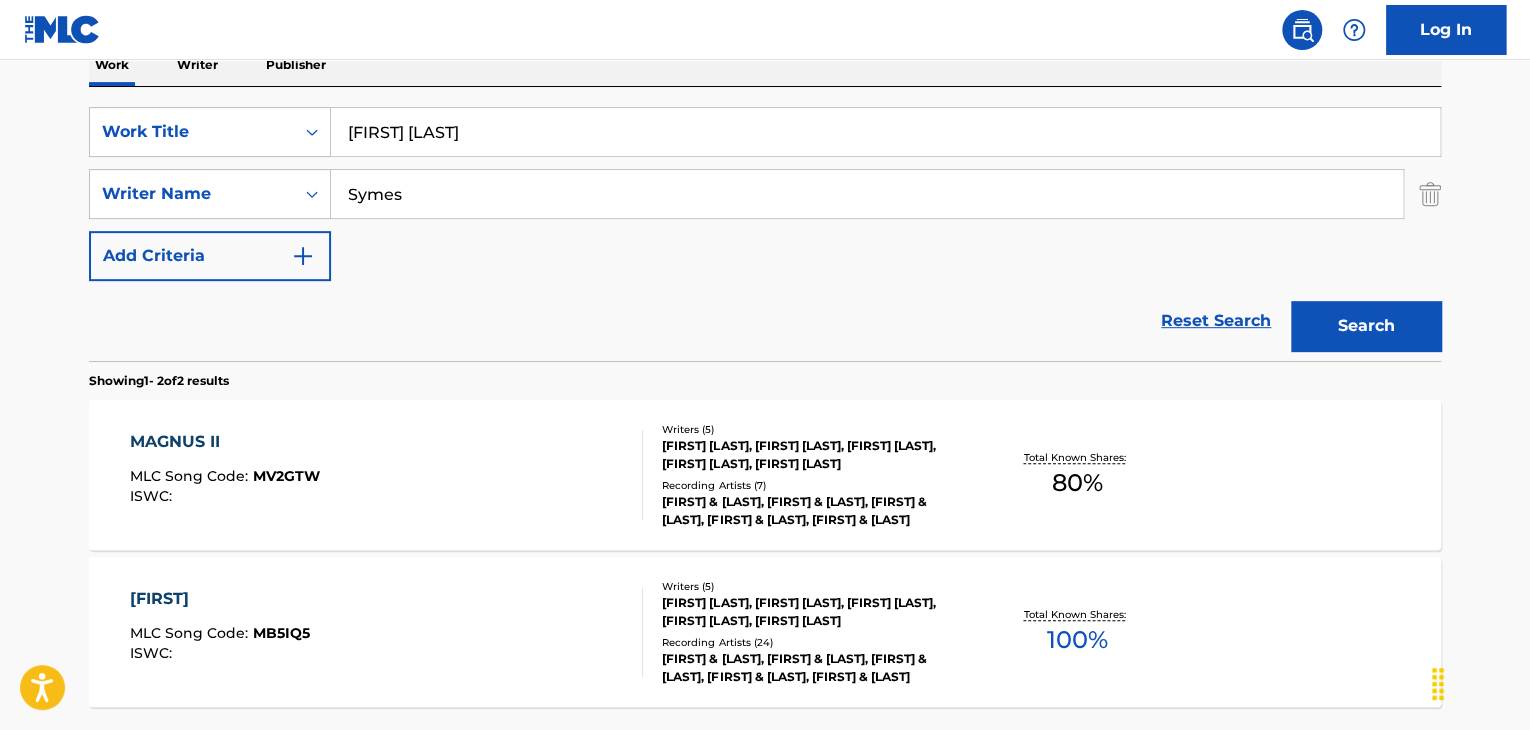 click on "MAGNUS II" at bounding box center [225, 442] 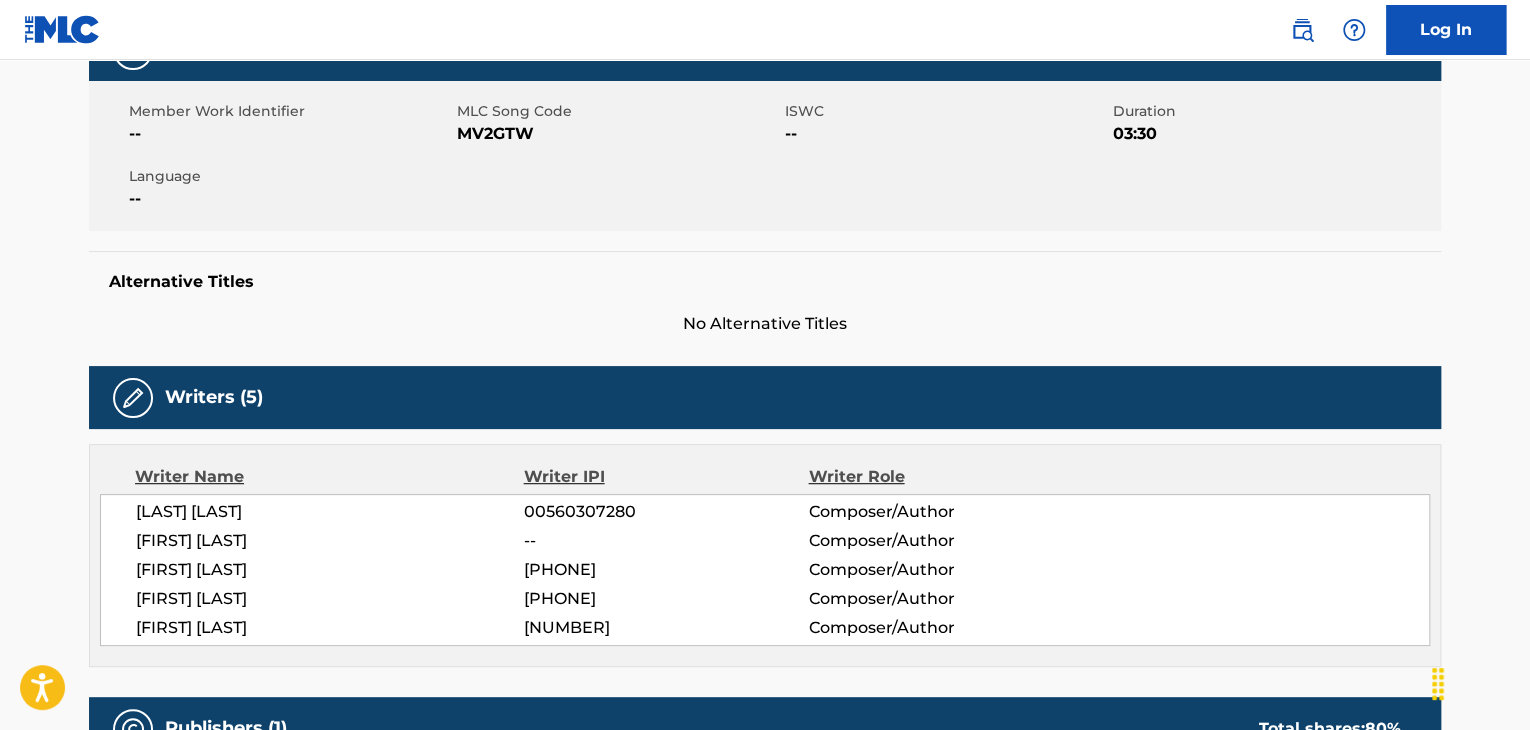 scroll, scrollTop: 0, scrollLeft: 0, axis: both 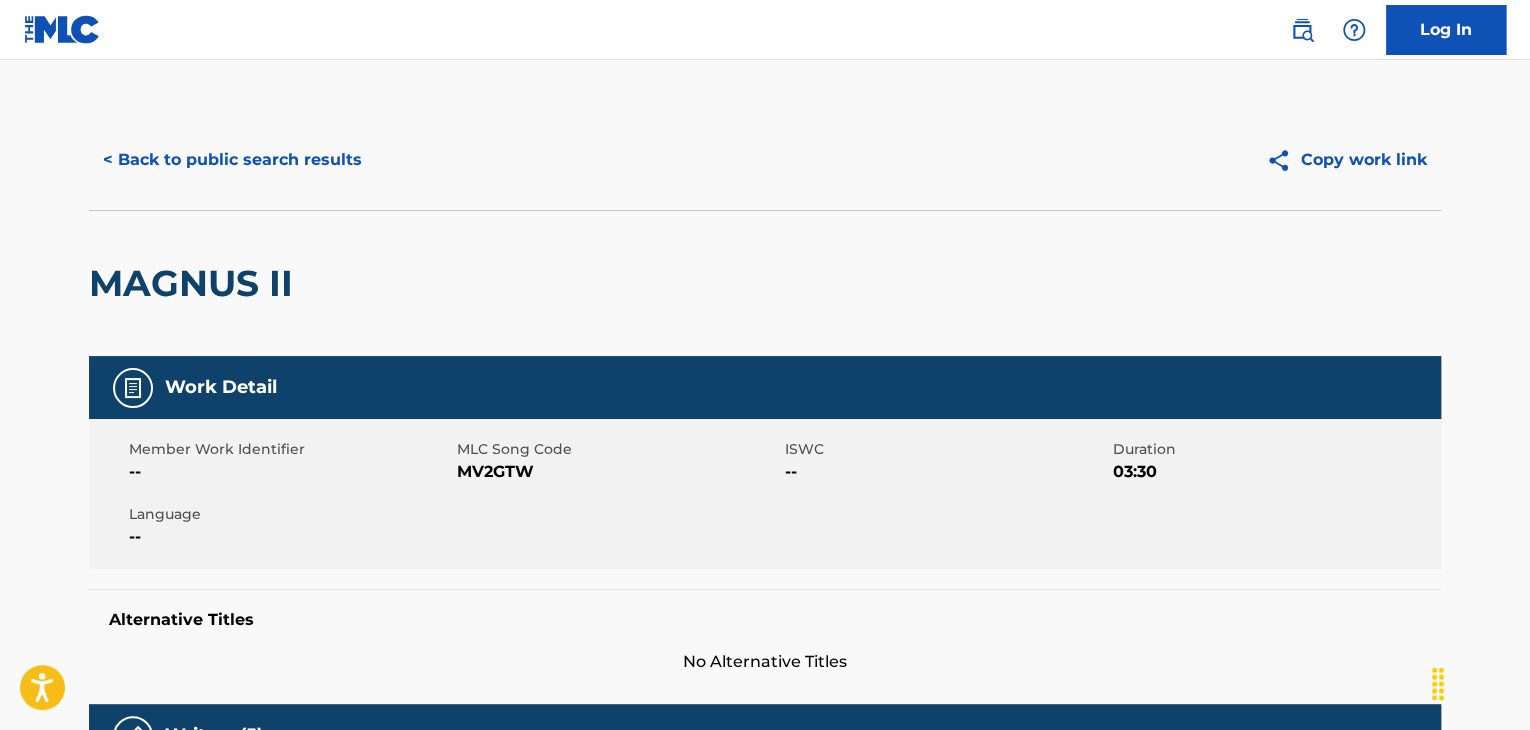 click on "MV2GTW" at bounding box center [618, 472] 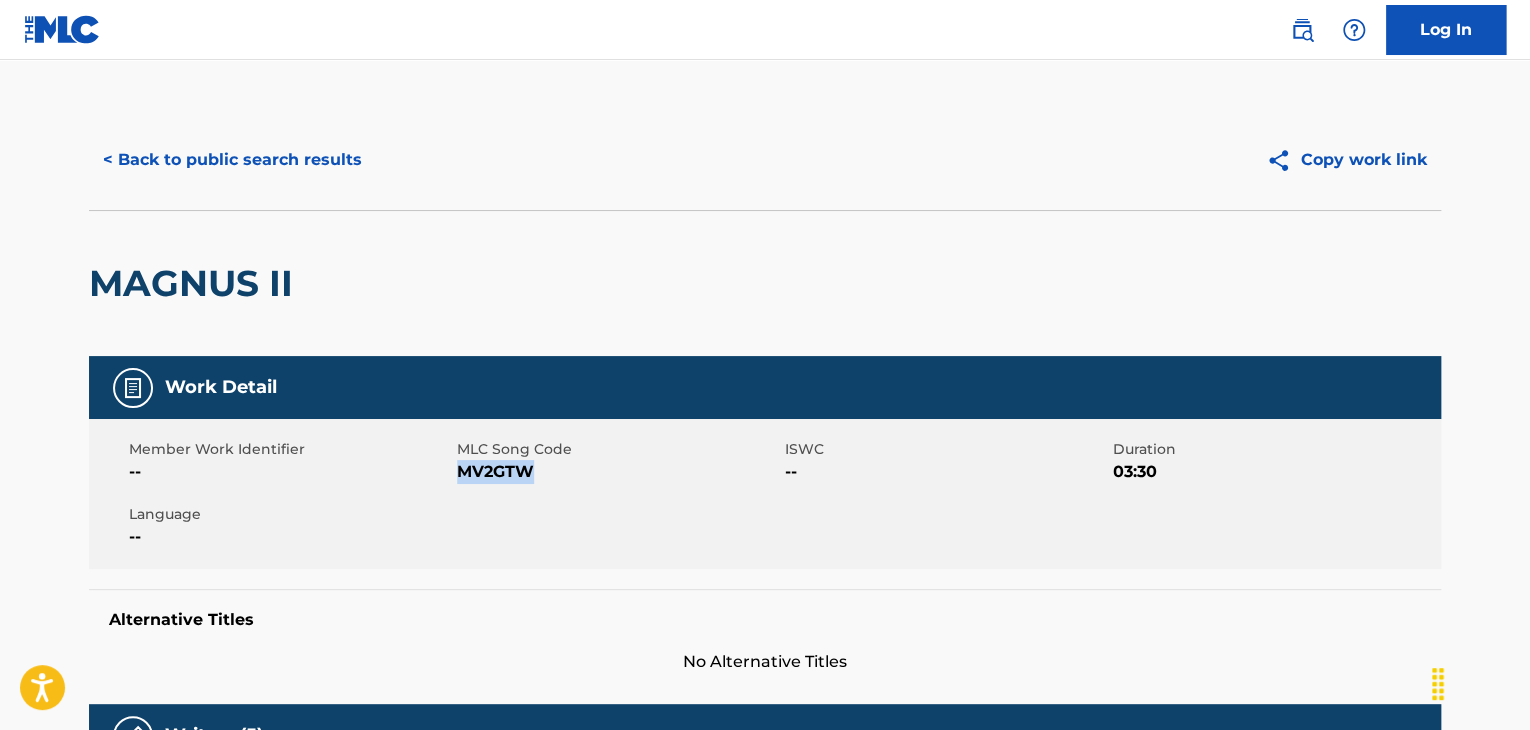 click on "MV2GTW" at bounding box center (618, 472) 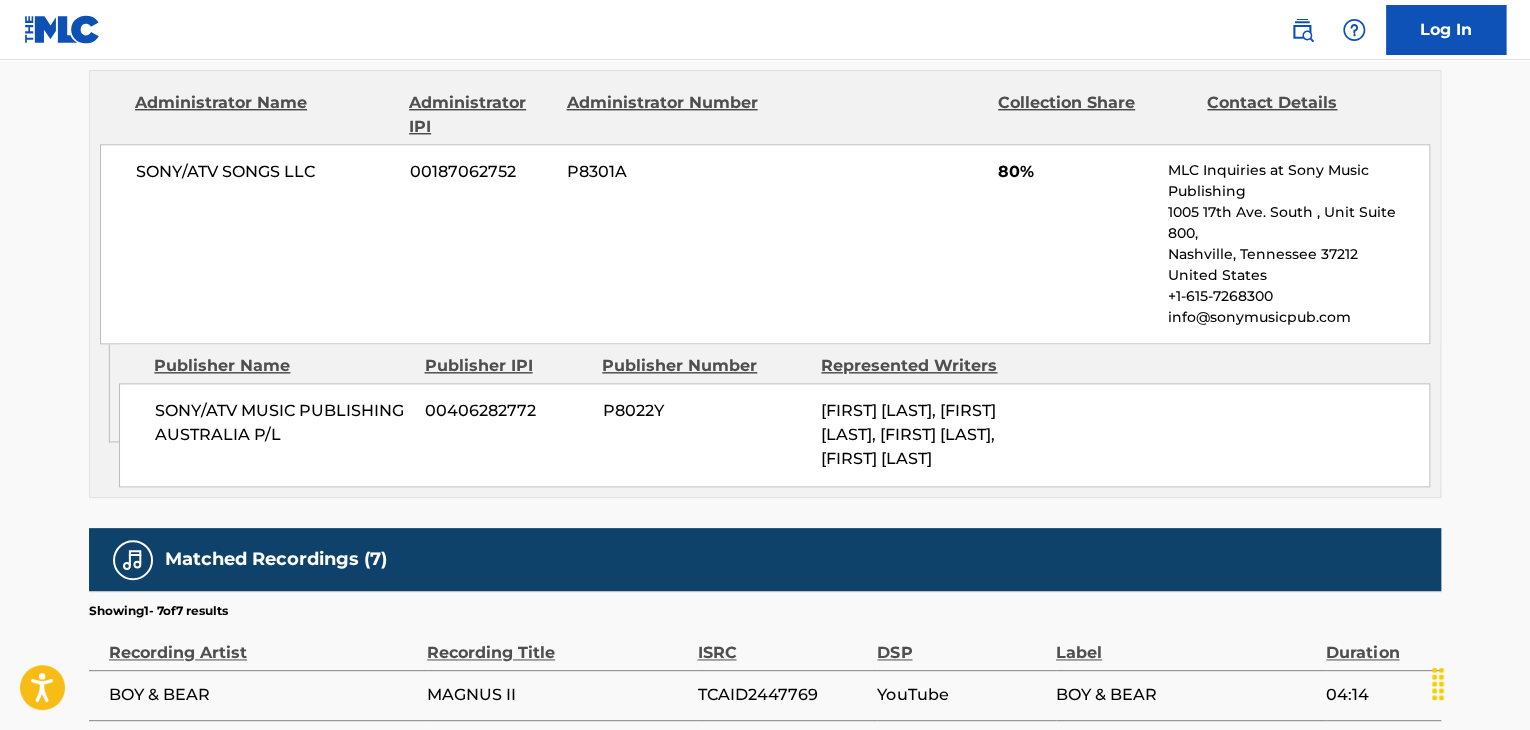 scroll, scrollTop: 1066, scrollLeft: 0, axis: vertical 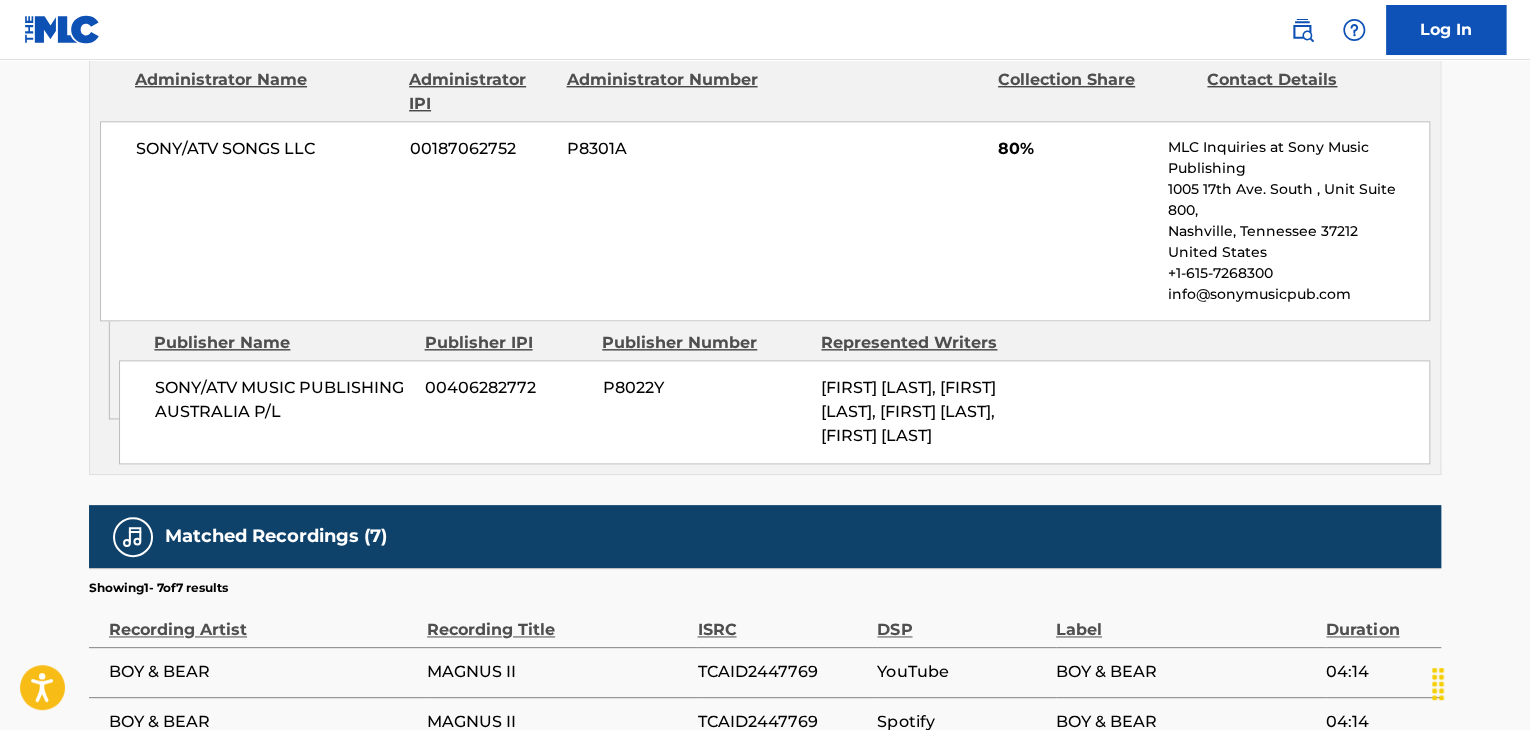 click on "SONY/ATV MUSIC PUBLISHING AUSTRALIA P/L" at bounding box center [282, 400] 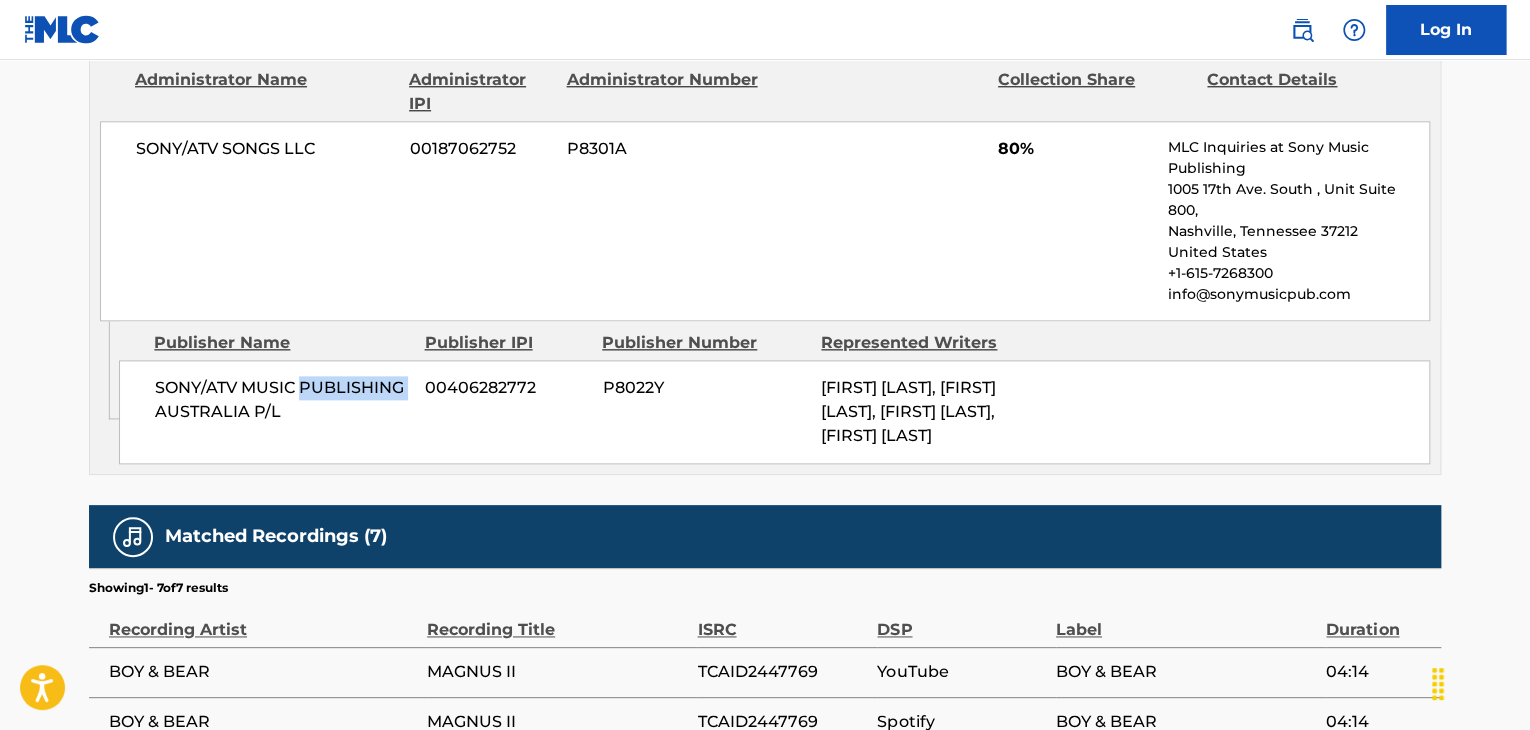 click on "SONY/ATV MUSIC PUBLISHING AUSTRALIA P/L" at bounding box center [282, 400] 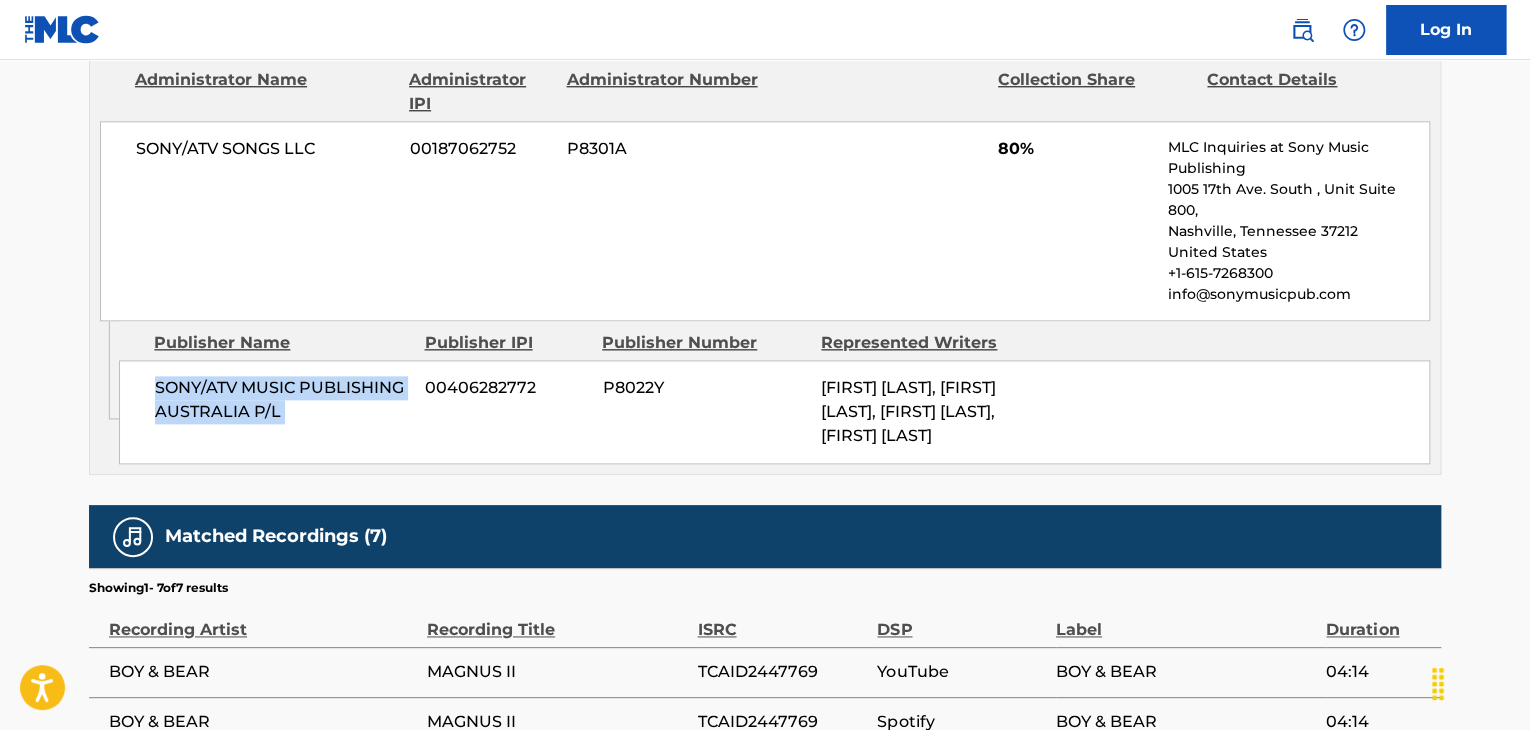 click on "SONY/ATV MUSIC PUBLISHING AUSTRALIA P/L" at bounding box center (282, 400) 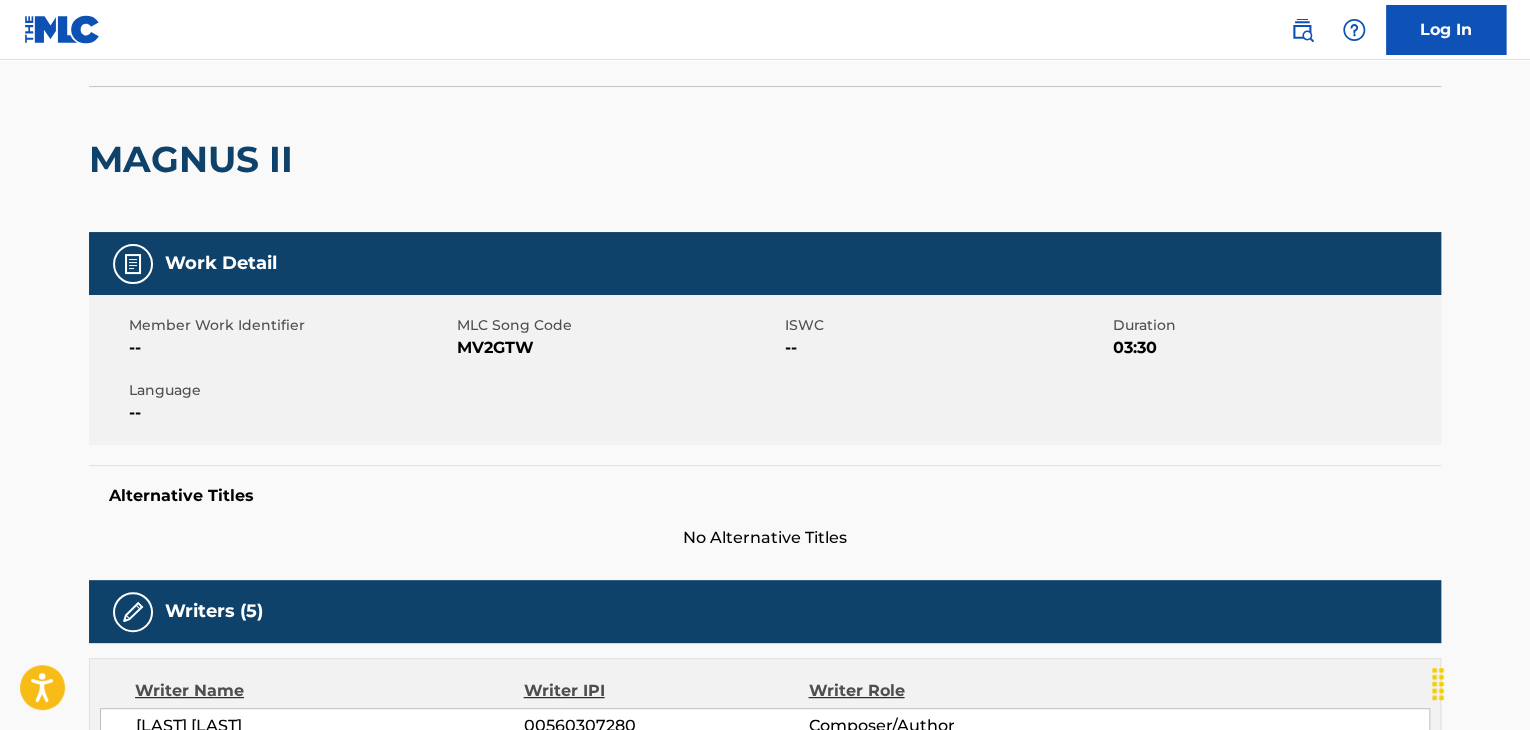 scroll, scrollTop: 0, scrollLeft: 0, axis: both 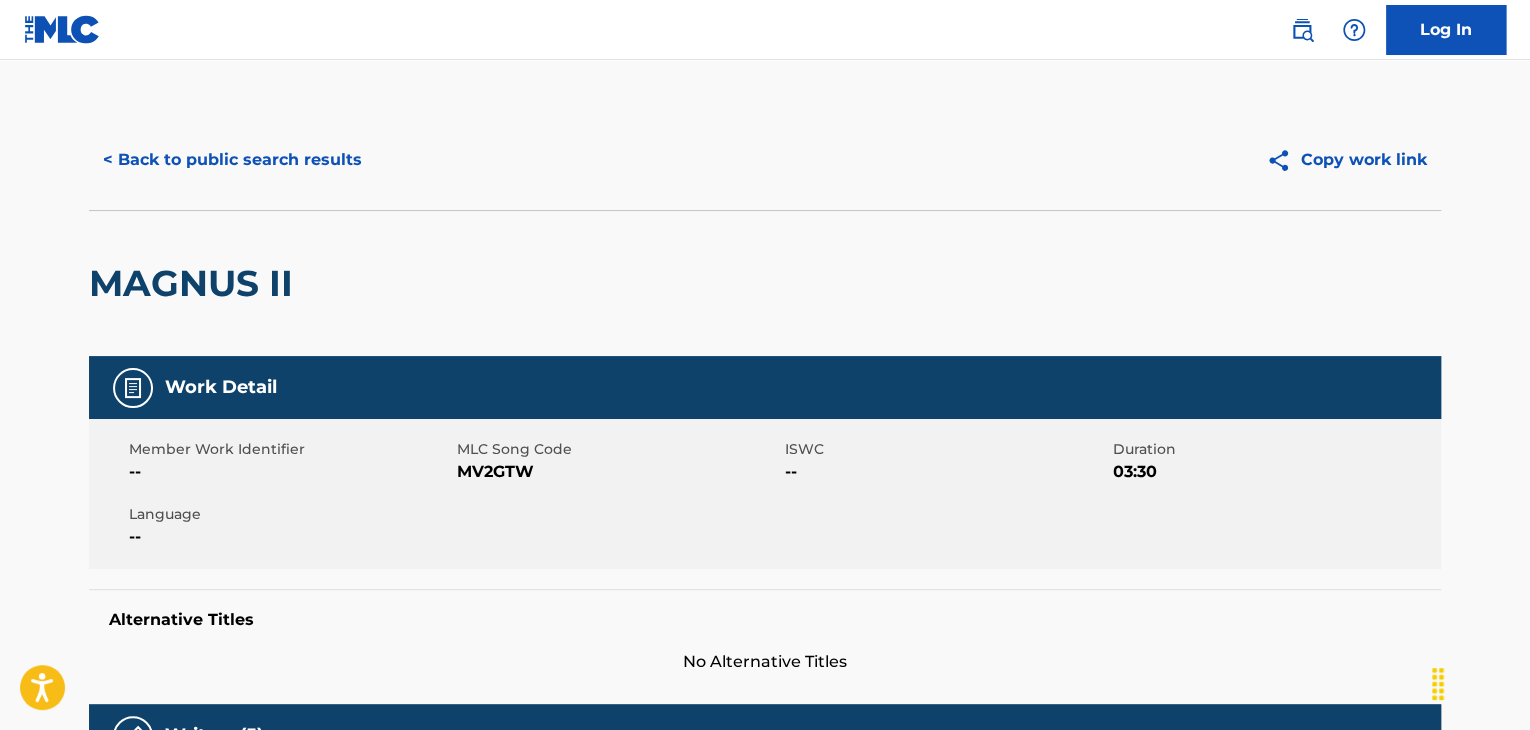 click on "< Back to public search results" at bounding box center [232, 160] 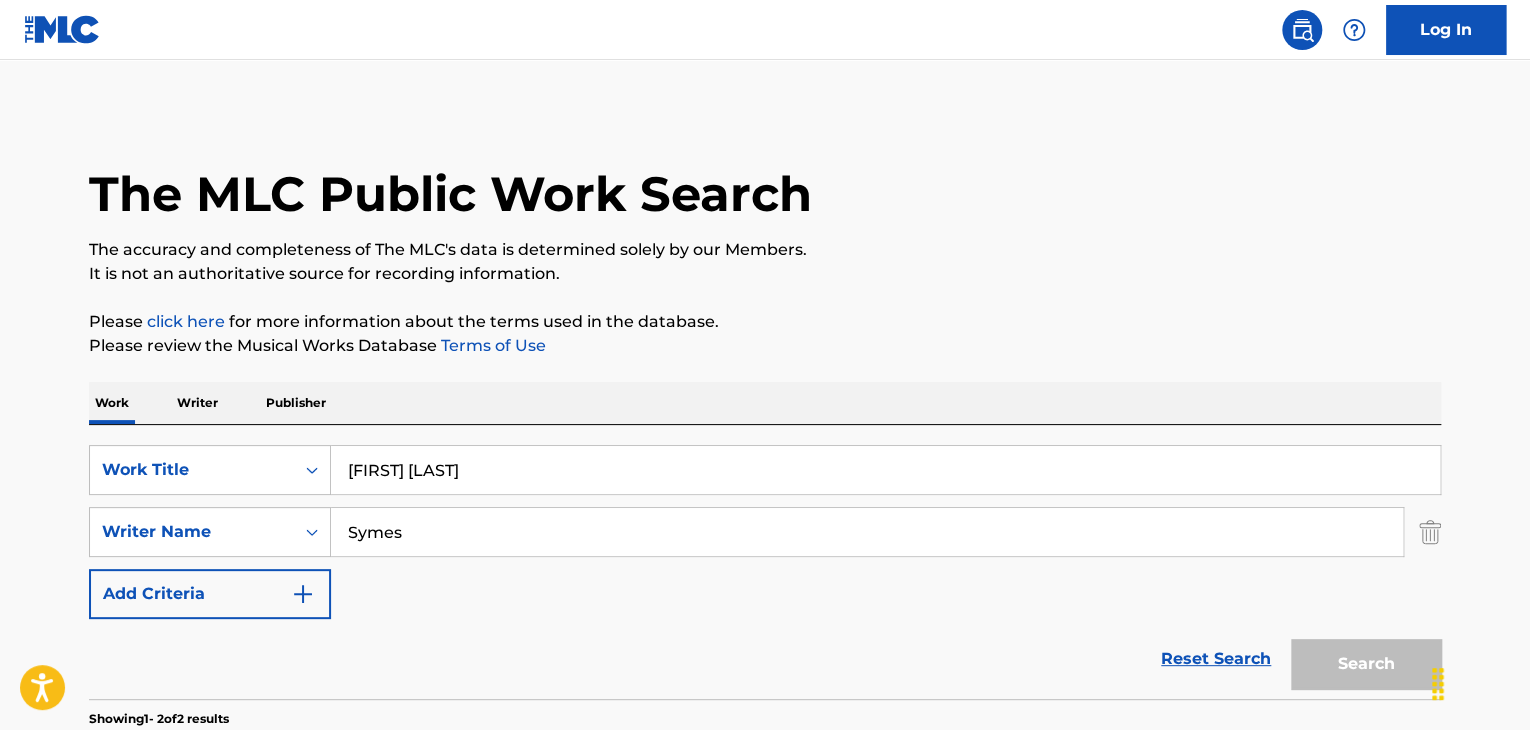 scroll, scrollTop: 338, scrollLeft: 0, axis: vertical 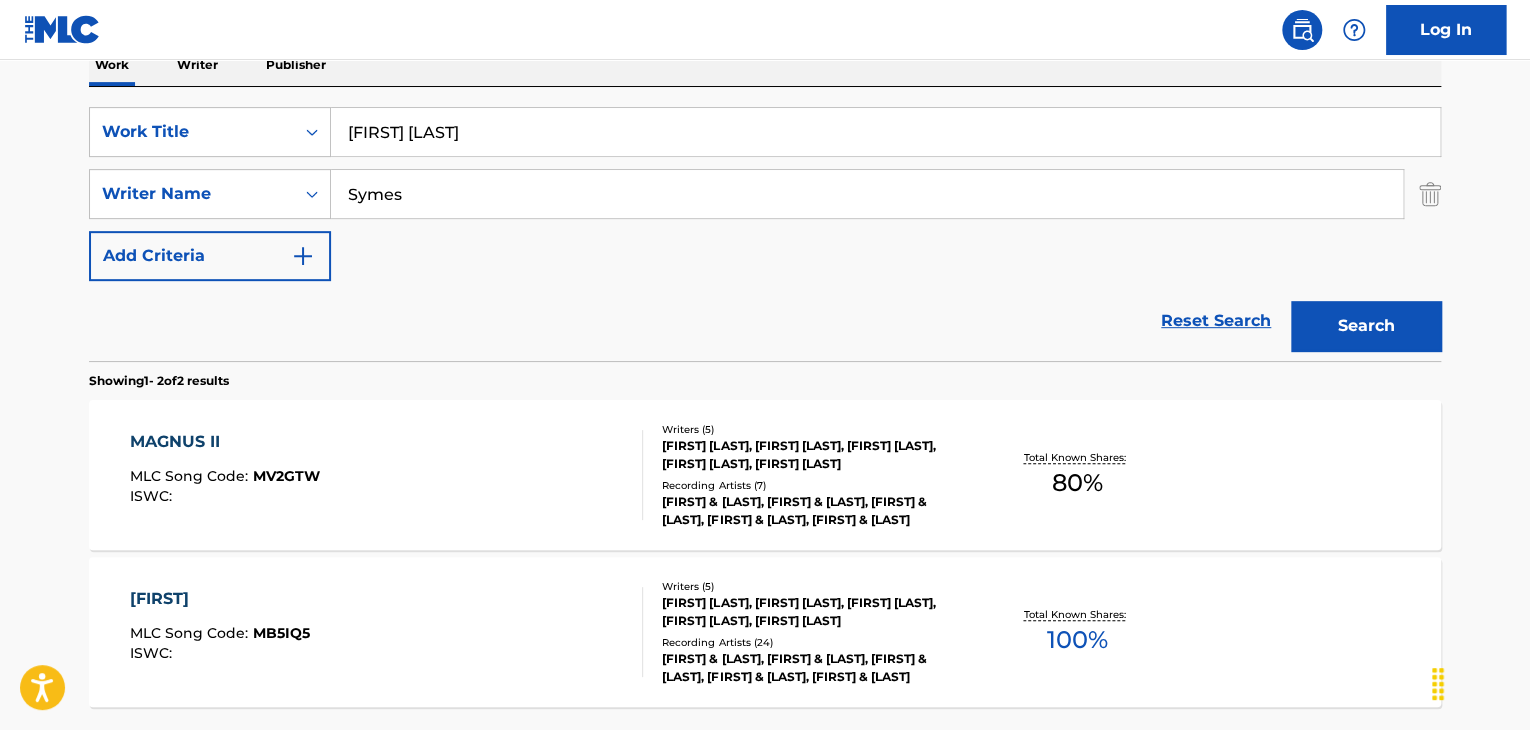 click on "[FIRST] [LAST]" at bounding box center [885, 132] 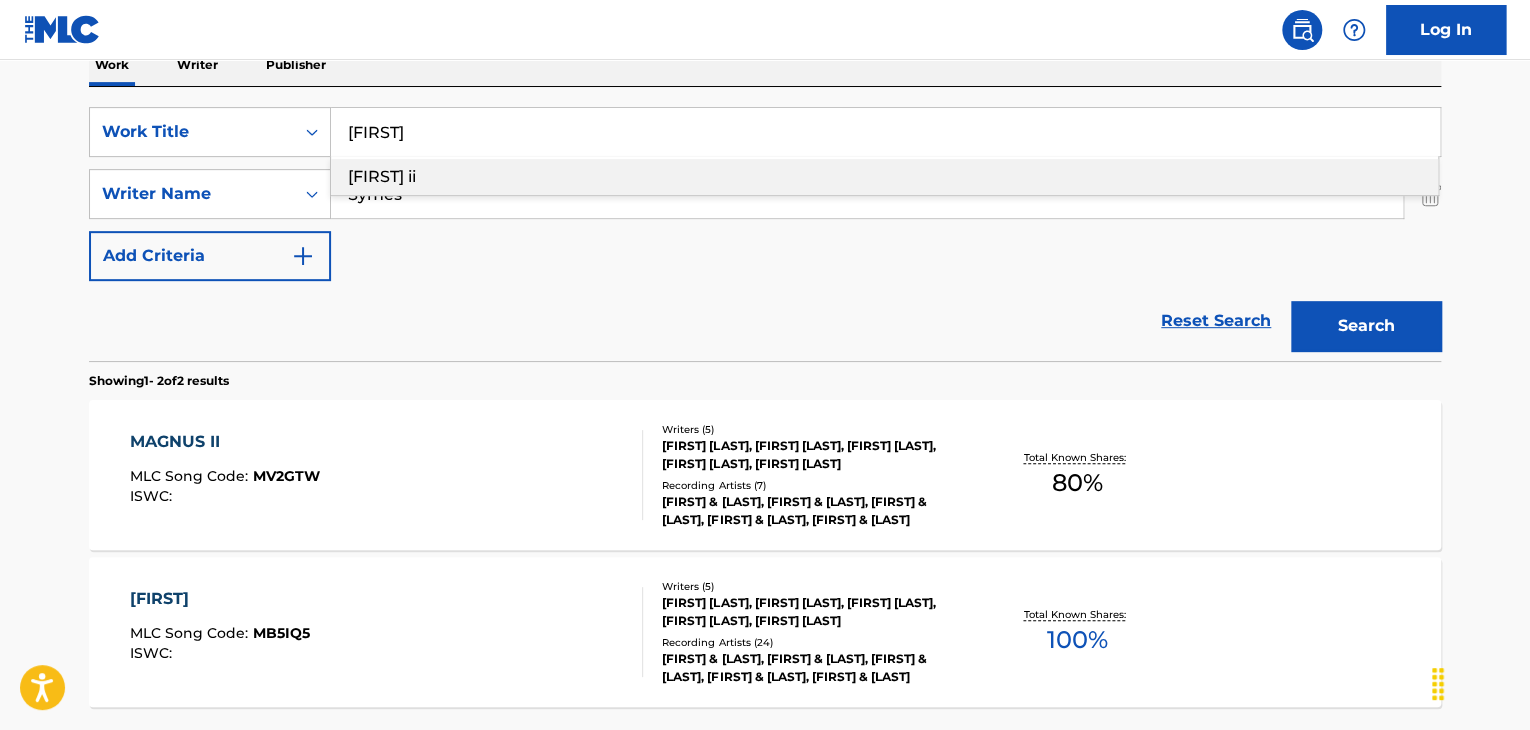 type on "[FIRST]" 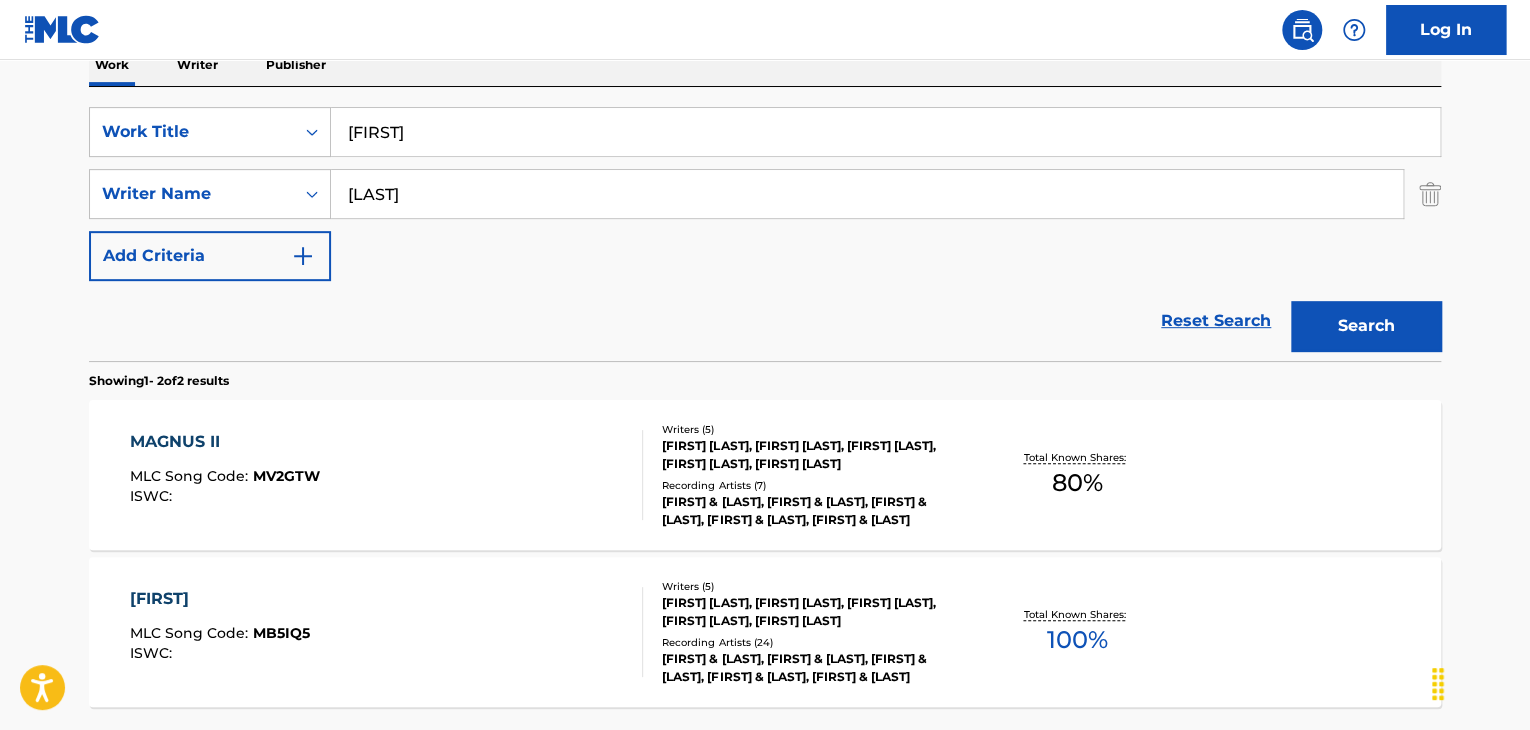 type on "[LAST]" 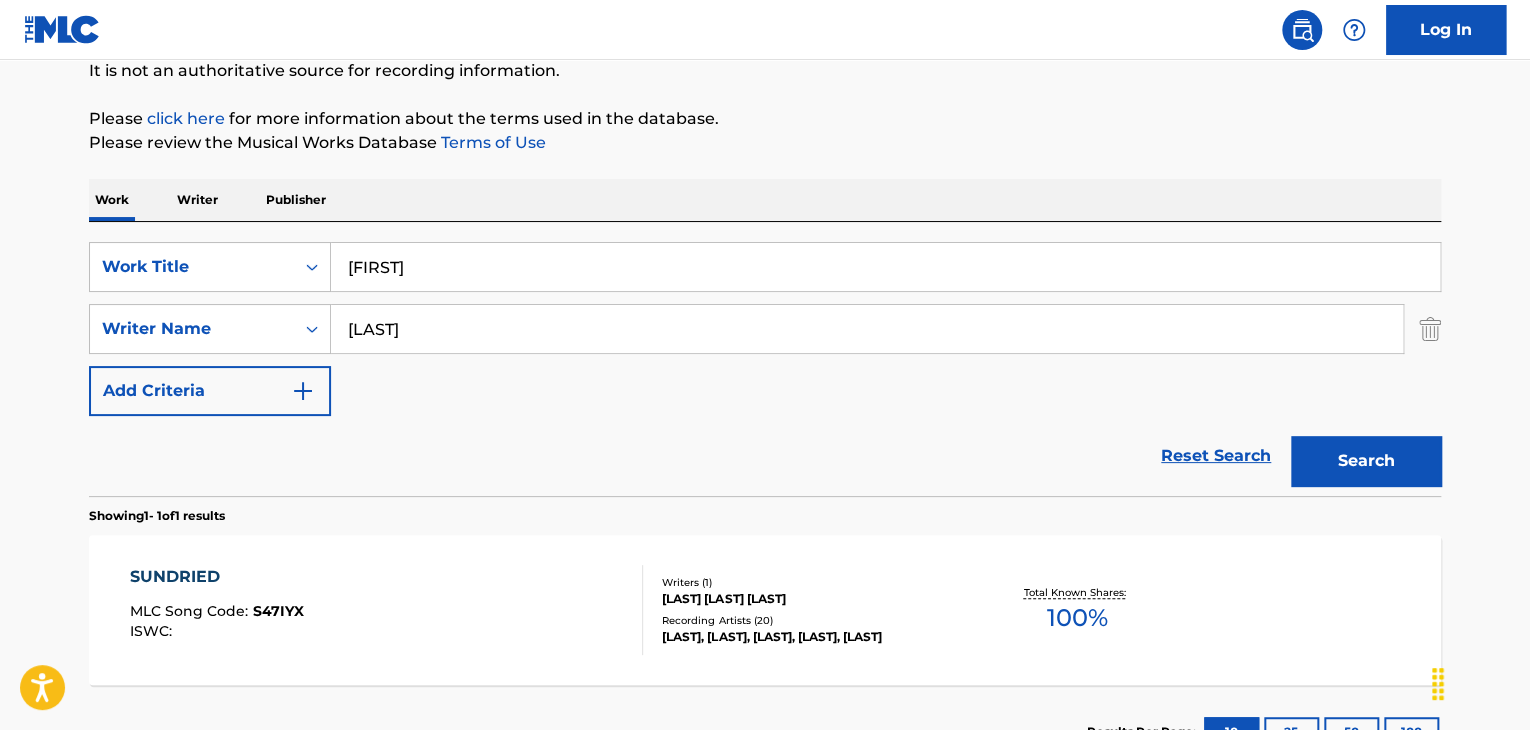 scroll, scrollTop: 338, scrollLeft: 0, axis: vertical 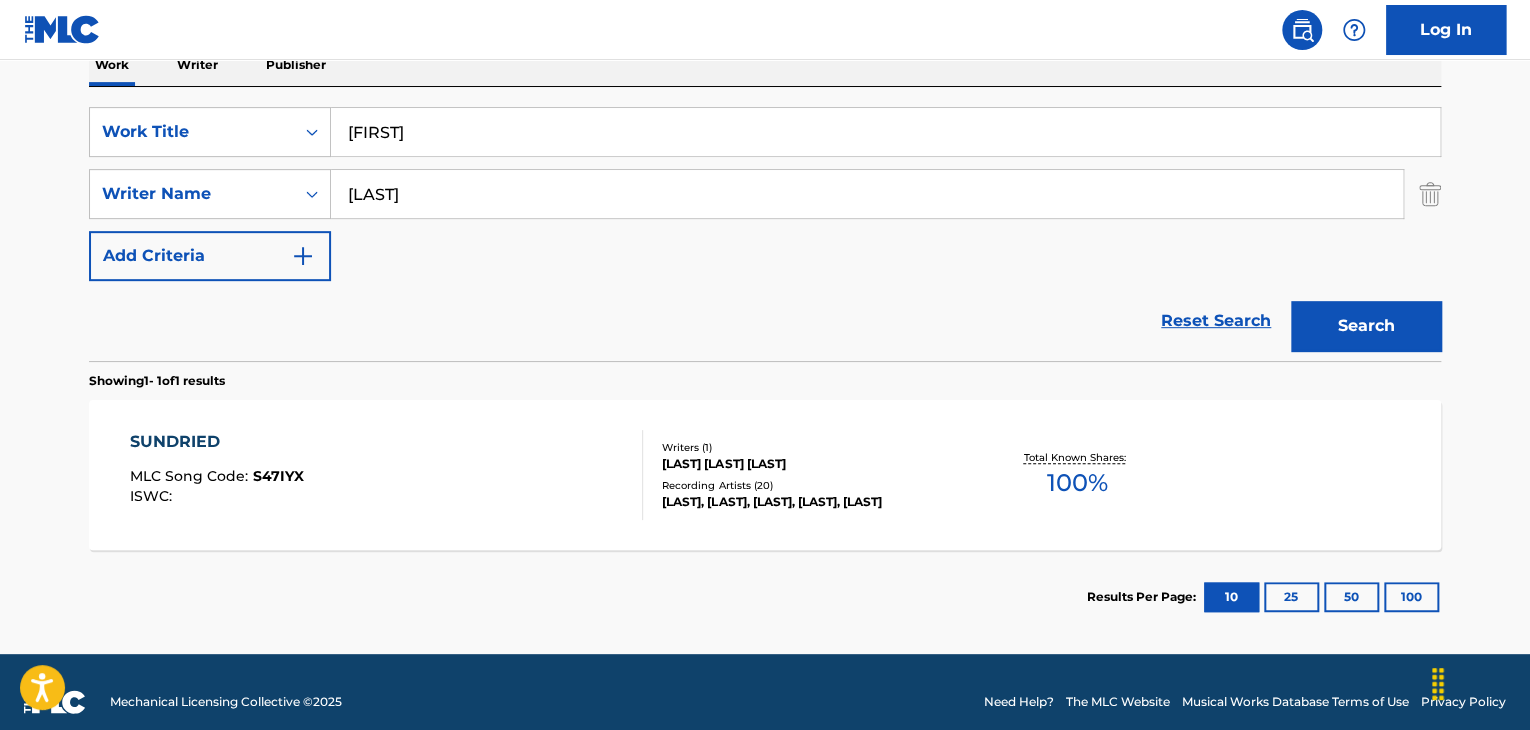 click on "SUNDRIED" at bounding box center [217, 442] 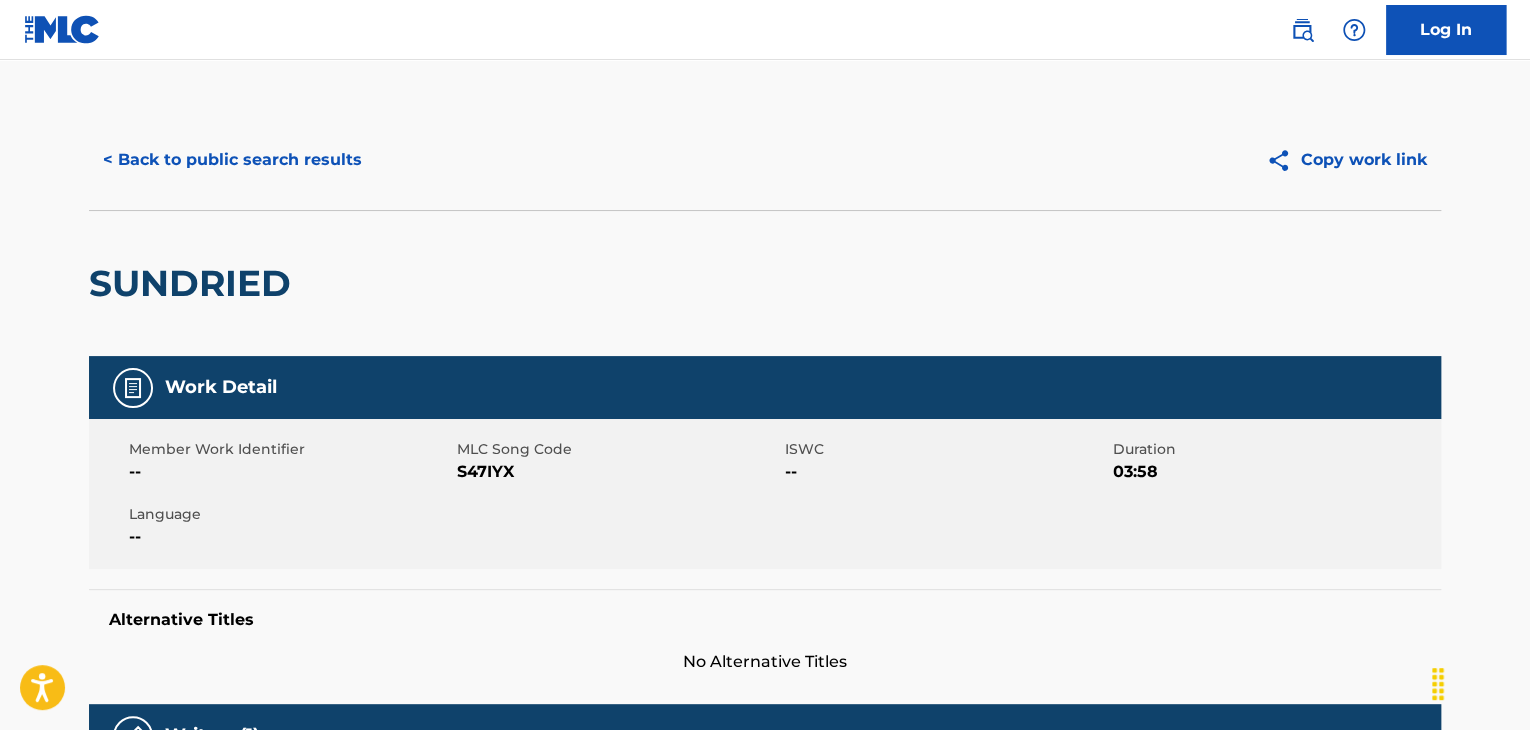 click on "S47IYX" at bounding box center [618, 472] 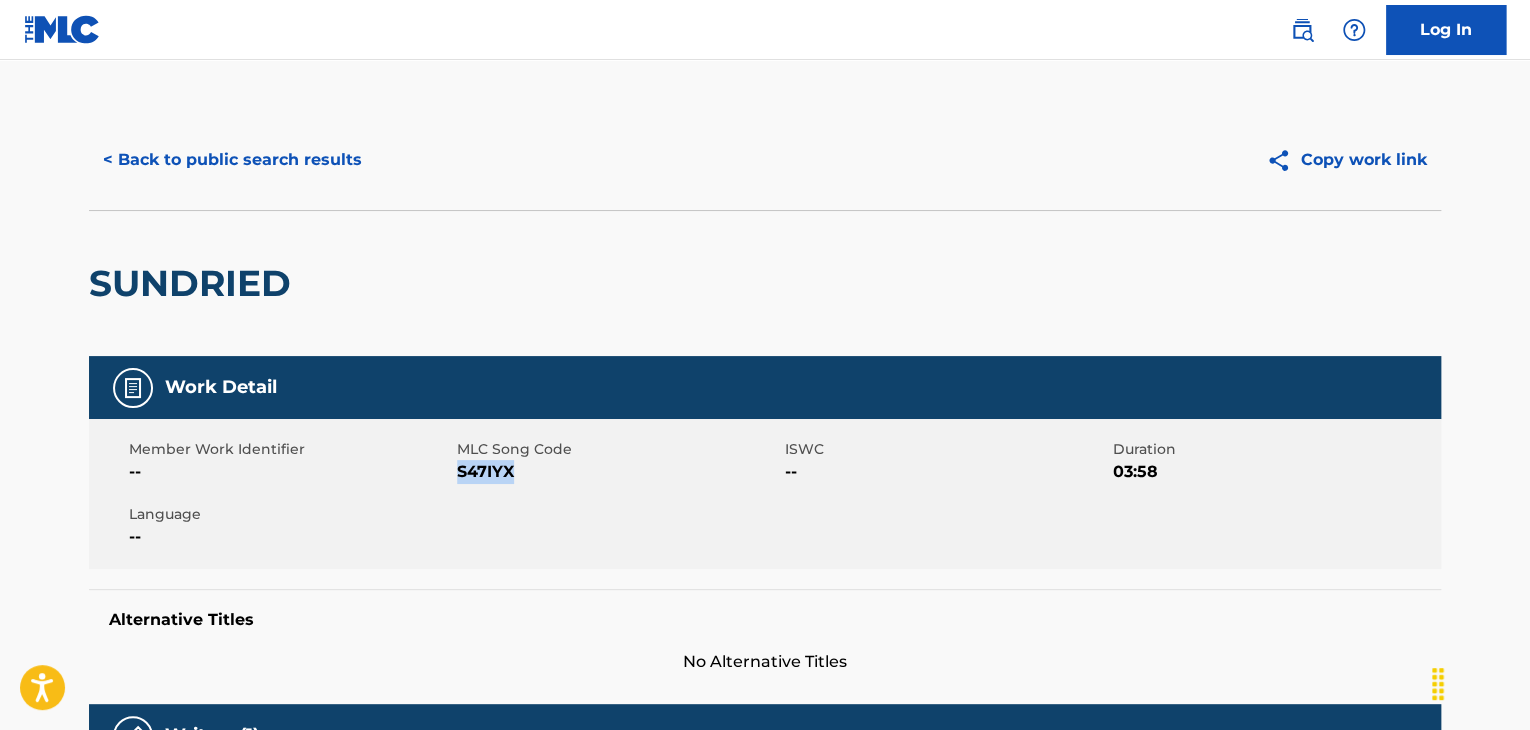 click on "S47IYX" at bounding box center (618, 472) 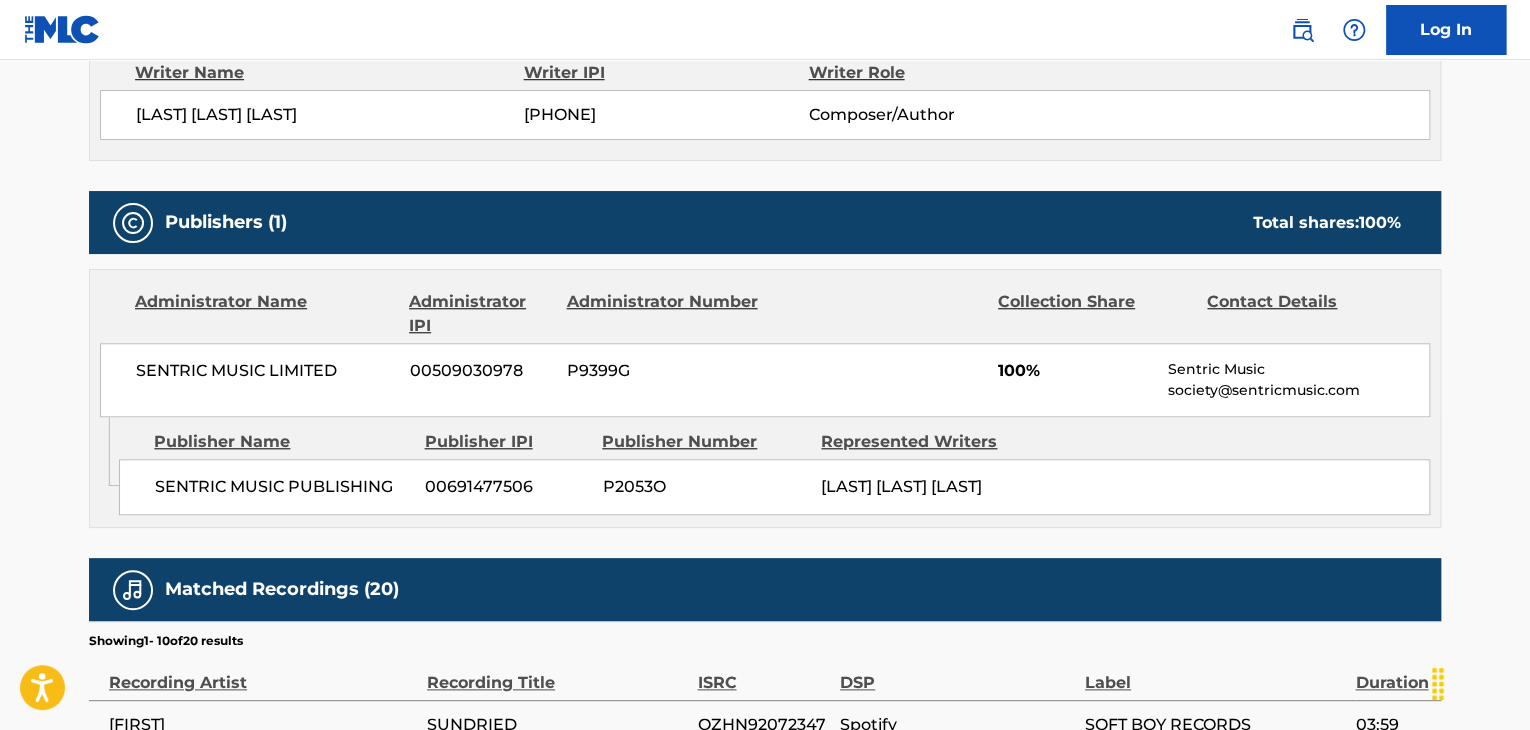 scroll, scrollTop: 866, scrollLeft: 0, axis: vertical 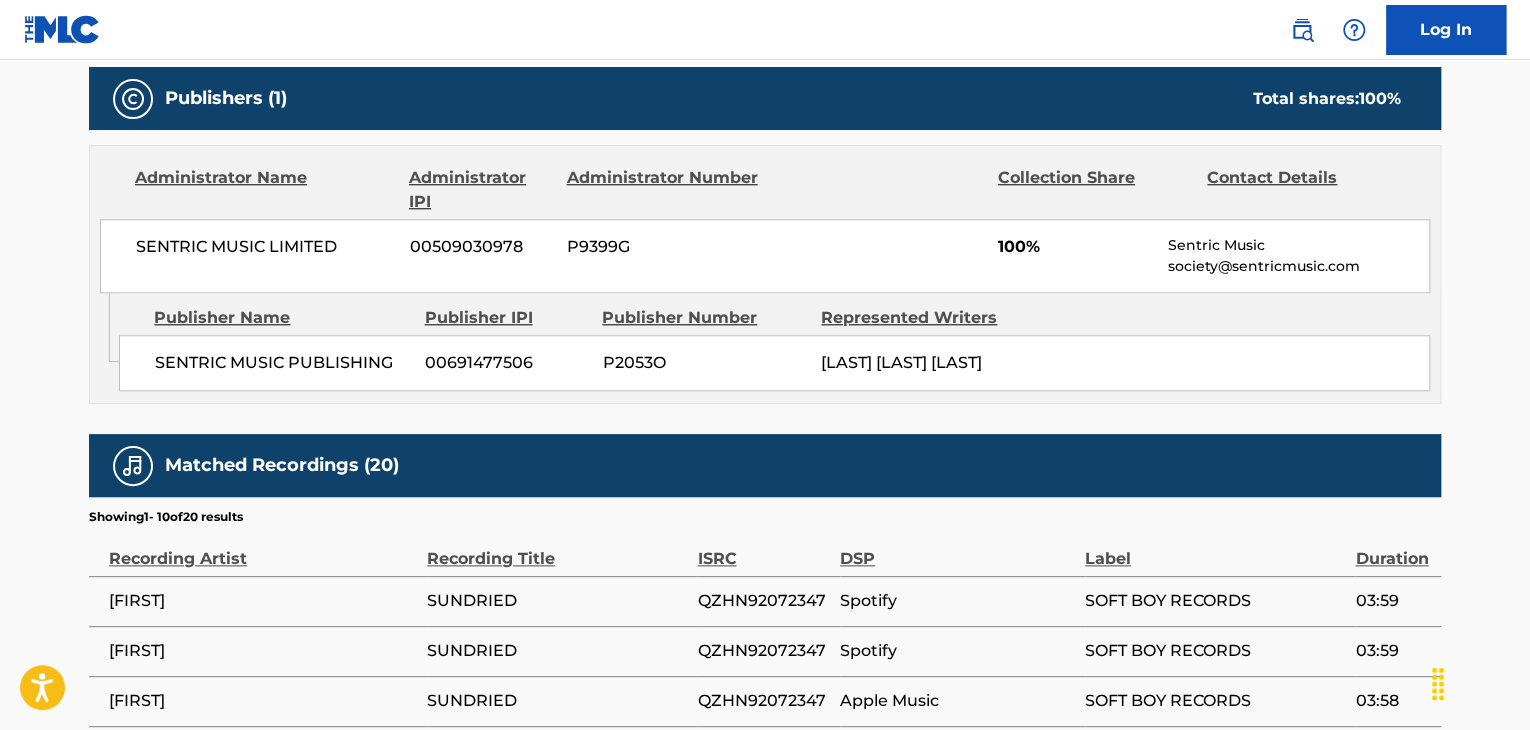 click on "SENTRIC MUSIC PUBLISHING" at bounding box center (282, 363) 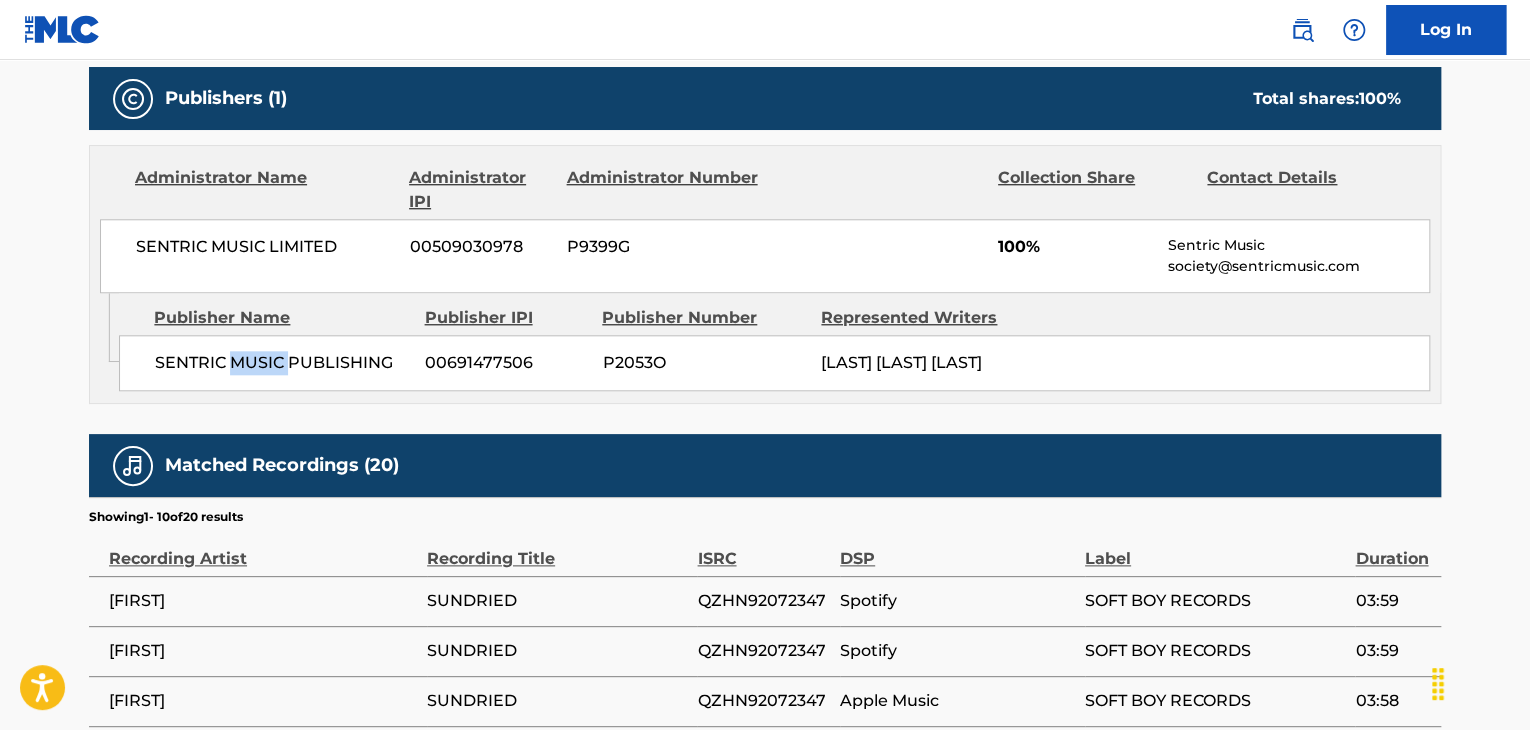 click on "SENTRIC MUSIC PUBLISHING" at bounding box center [282, 363] 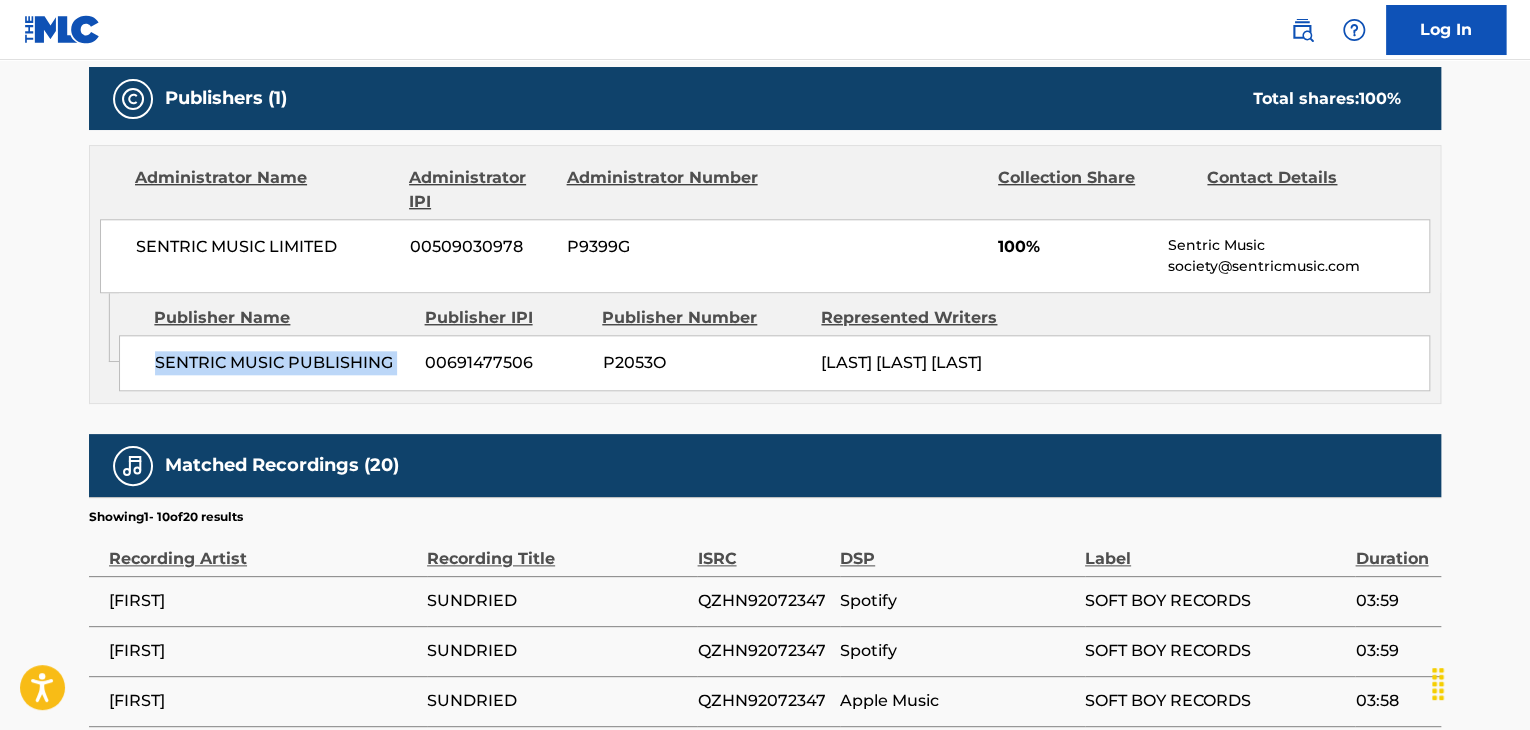 click on "SENTRIC MUSIC PUBLISHING" at bounding box center (282, 363) 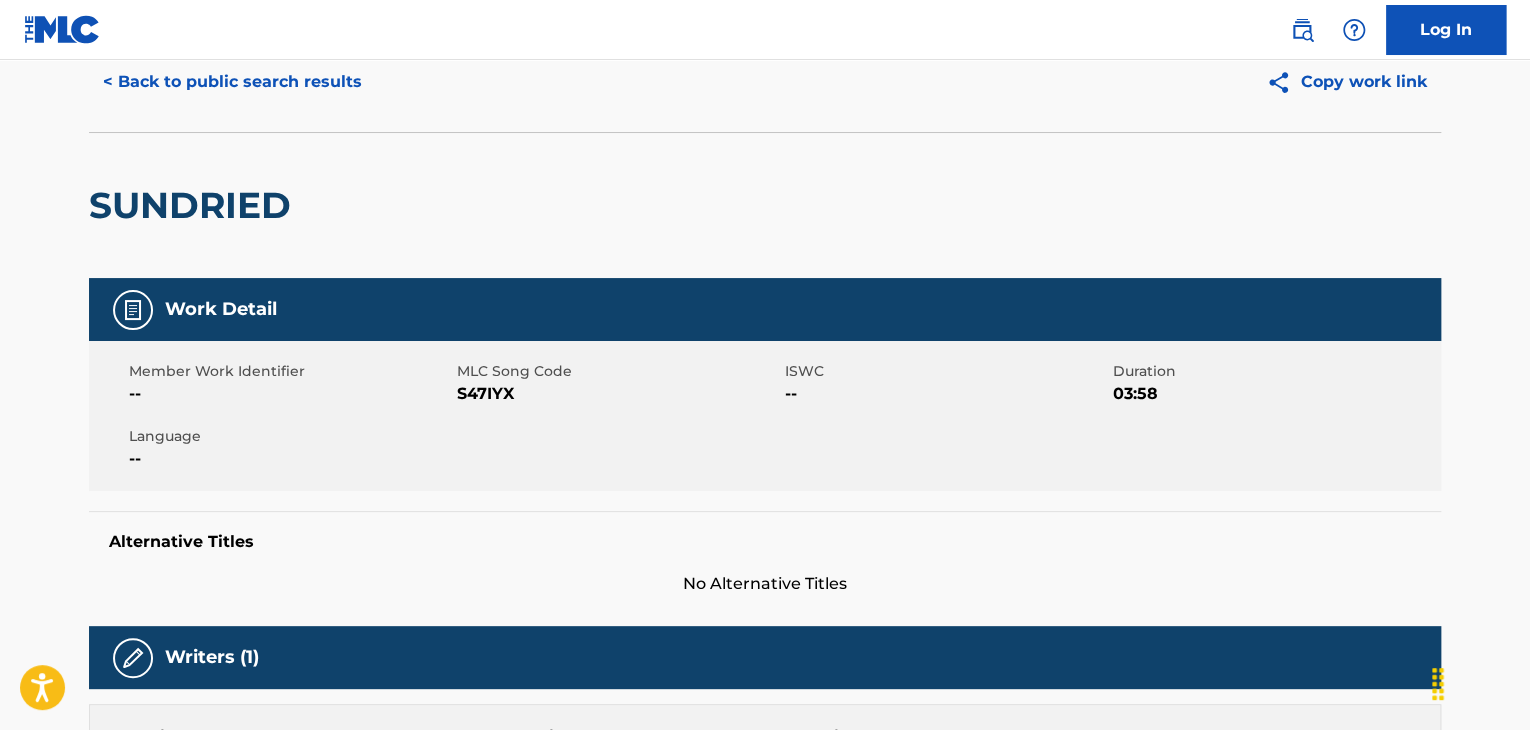 scroll, scrollTop: 0, scrollLeft: 0, axis: both 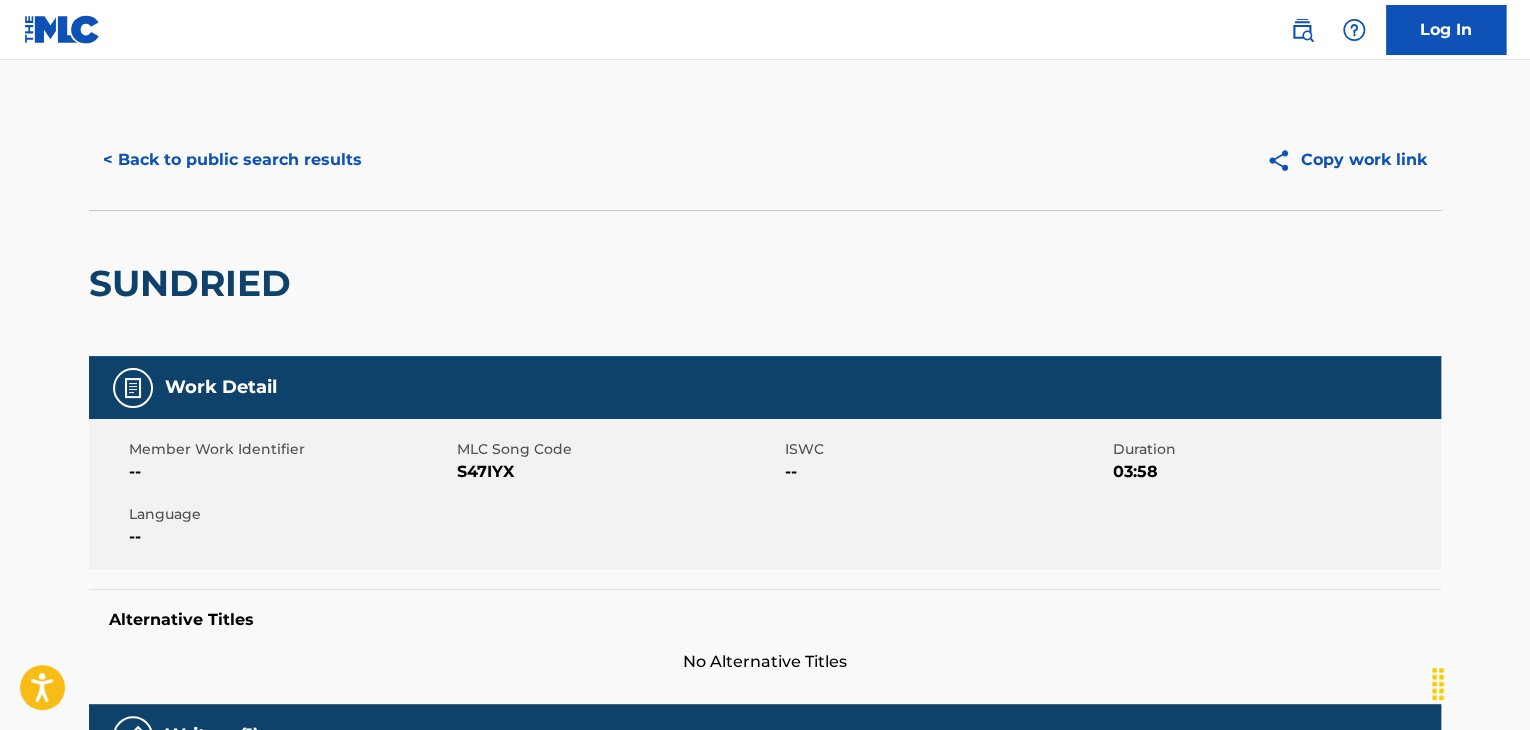 click on "< Back to public search results" at bounding box center (232, 160) 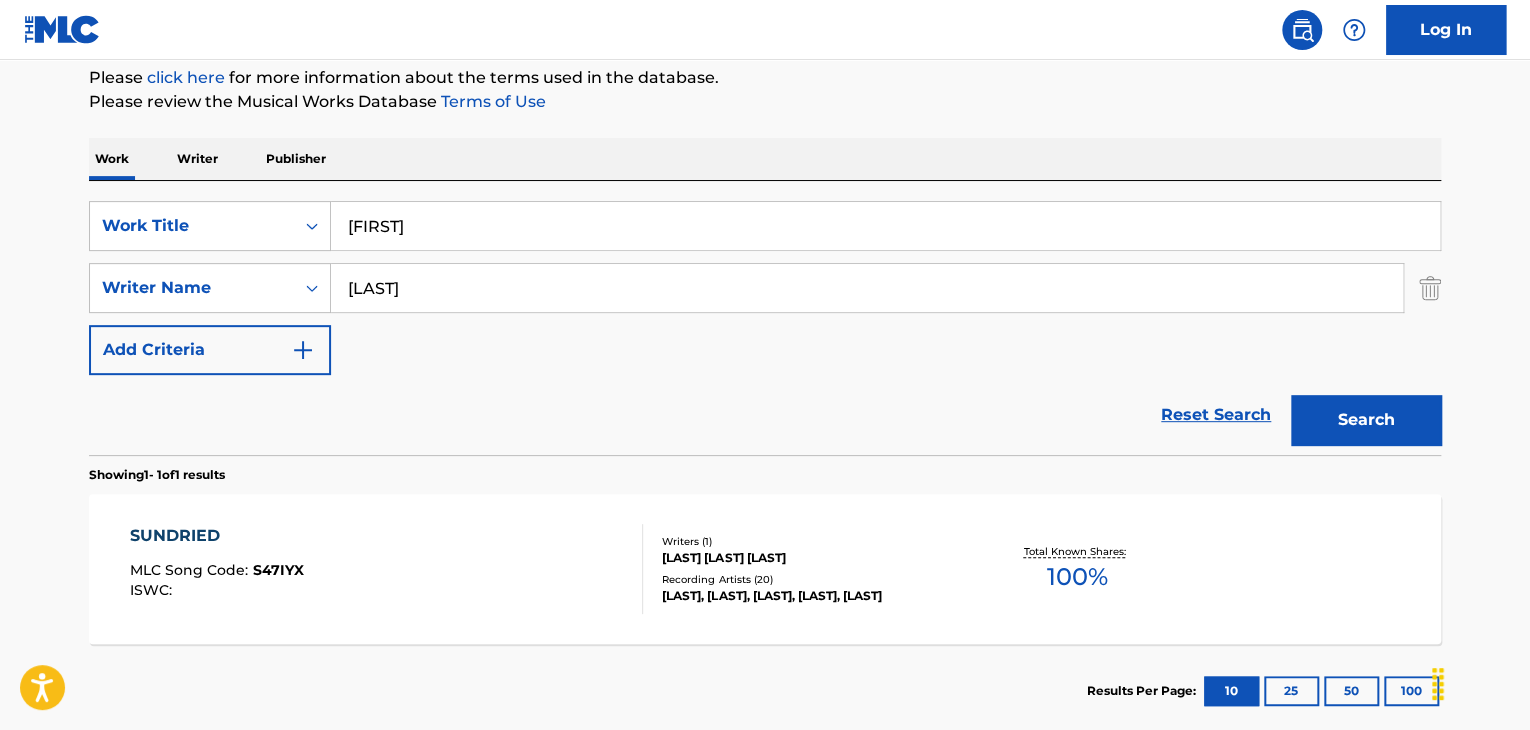 click on "[FIRST]" at bounding box center (885, 226) 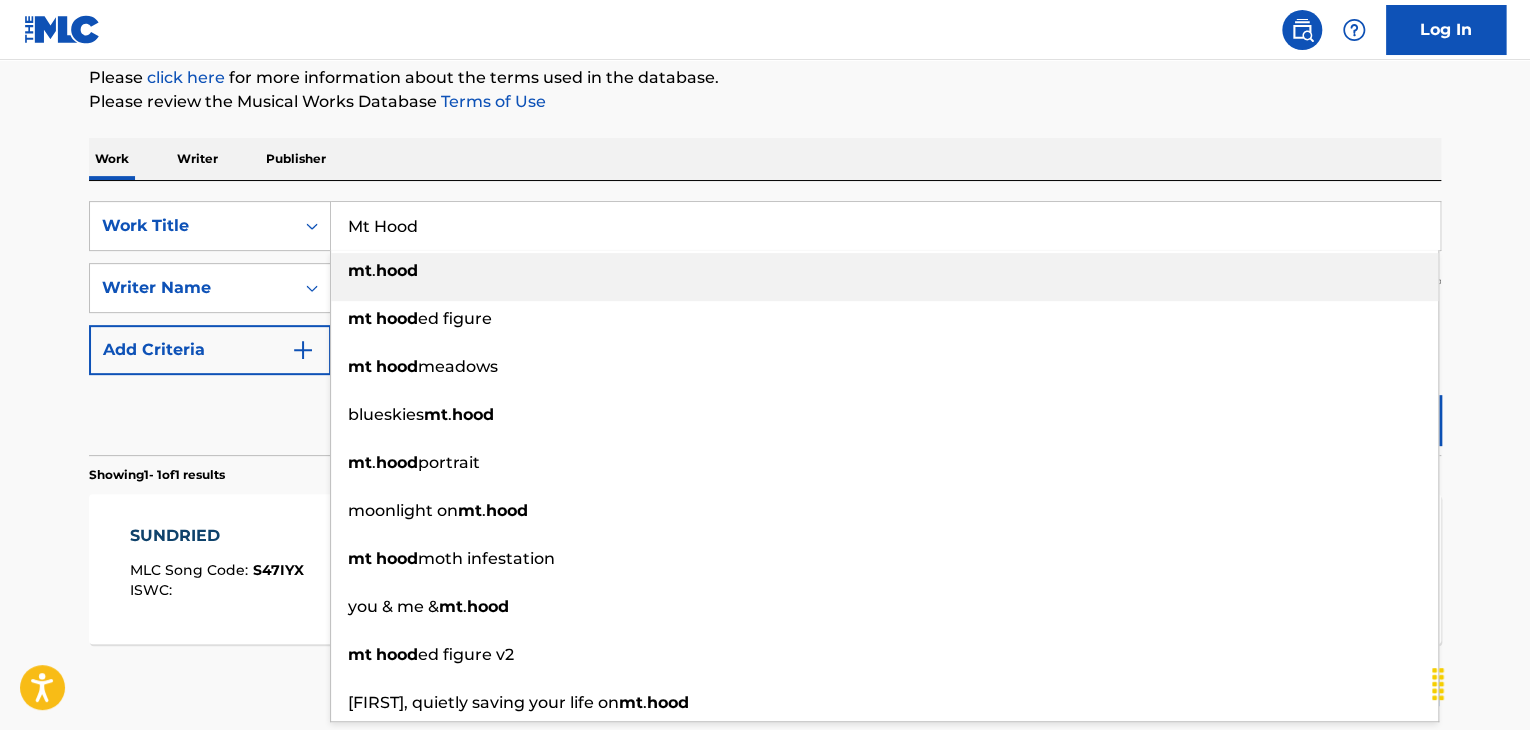 type on "Mt Hood" 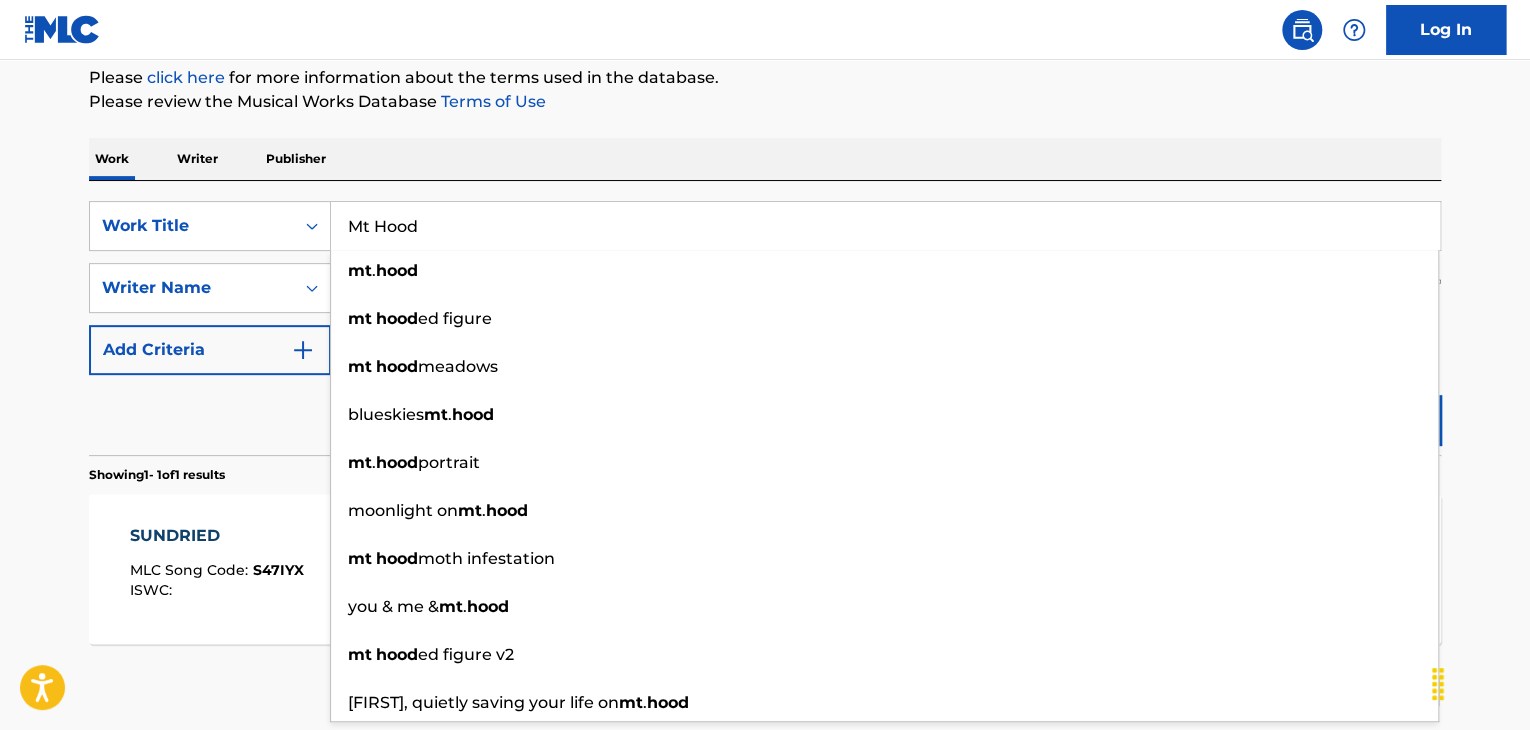 click on "Reset Search Search" at bounding box center [765, 415] 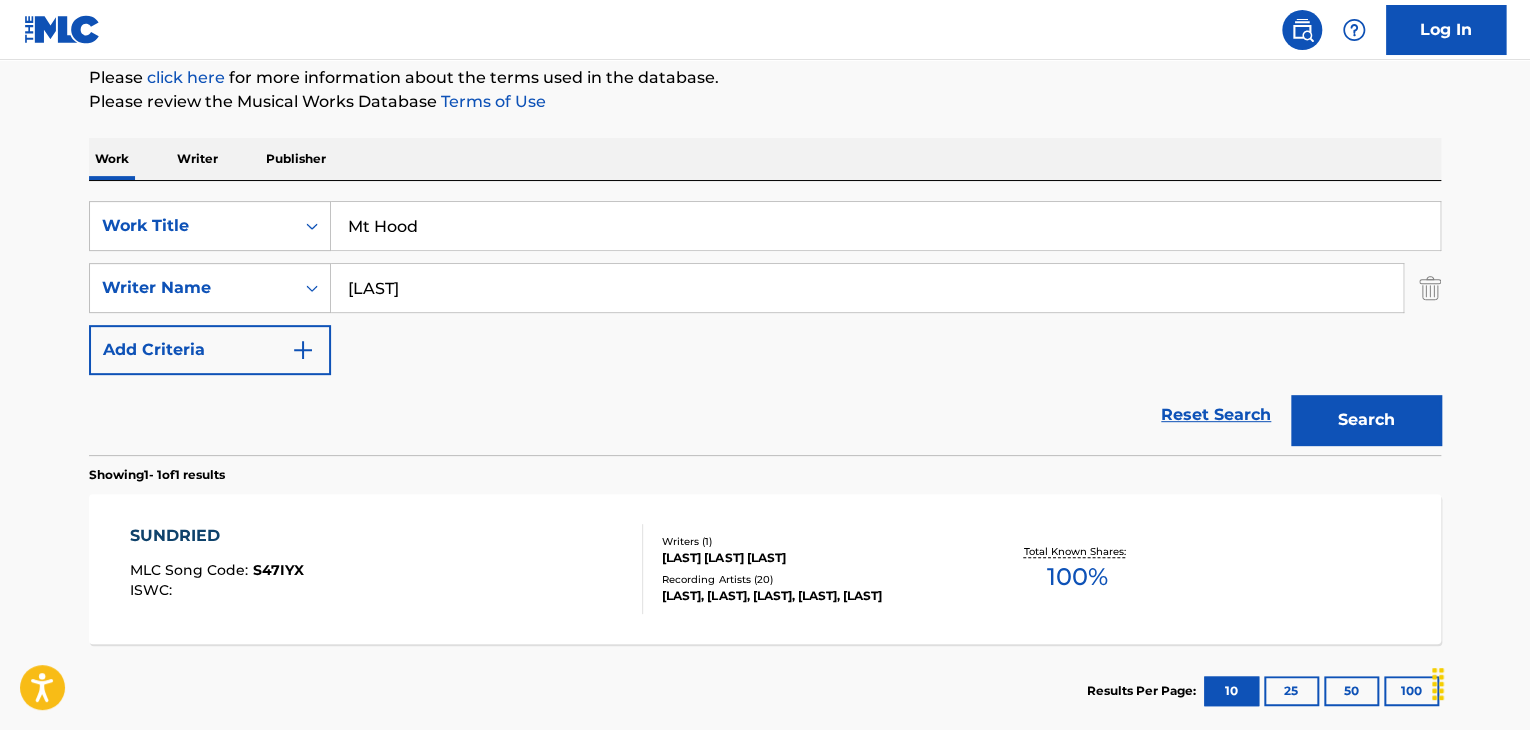 click on "[LAST]" at bounding box center [867, 288] 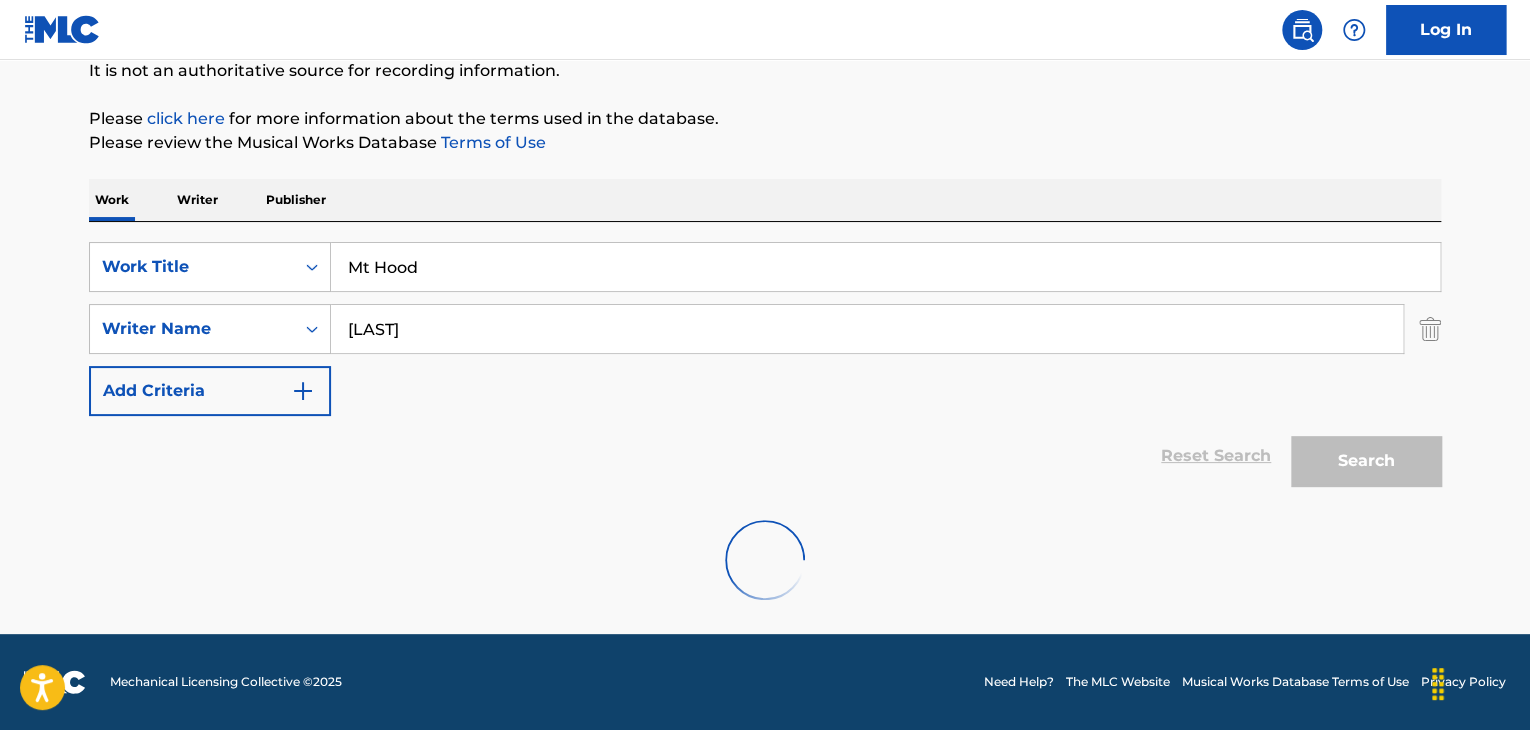 scroll, scrollTop: 244, scrollLeft: 0, axis: vertical 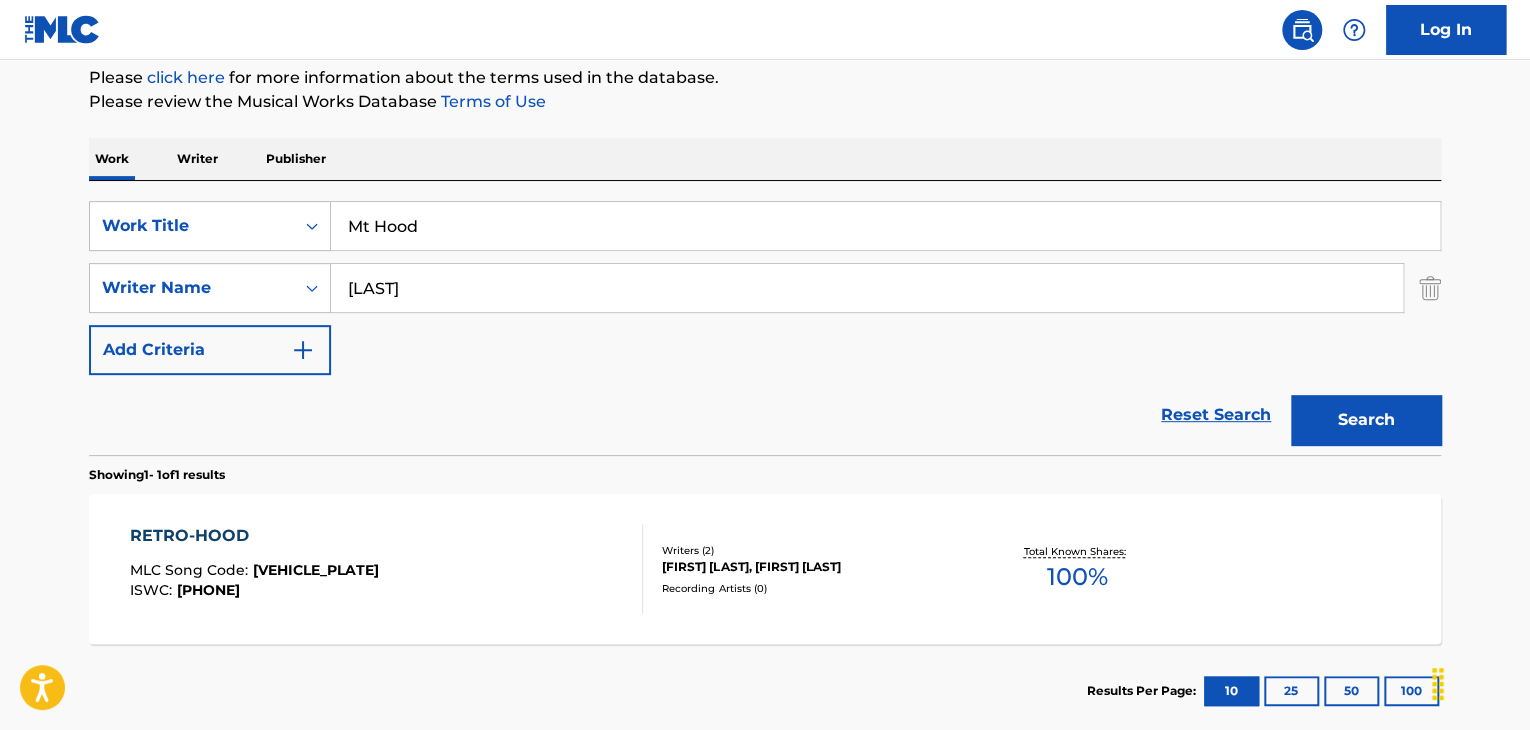 click on "[LAST]" at bounding box center [867, 288] 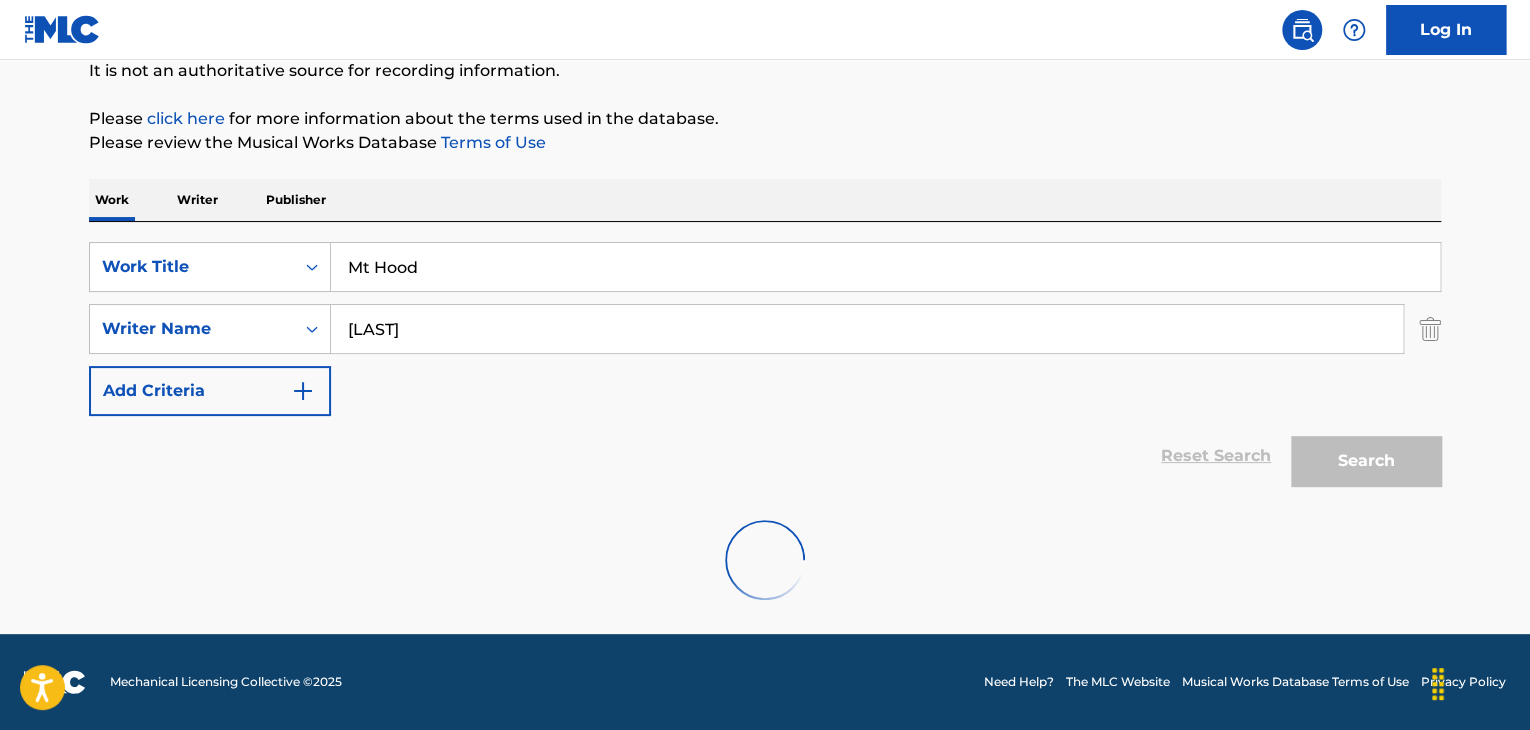 scroll, scrollTop: 244, scrollLeft: 0, axis: vertical 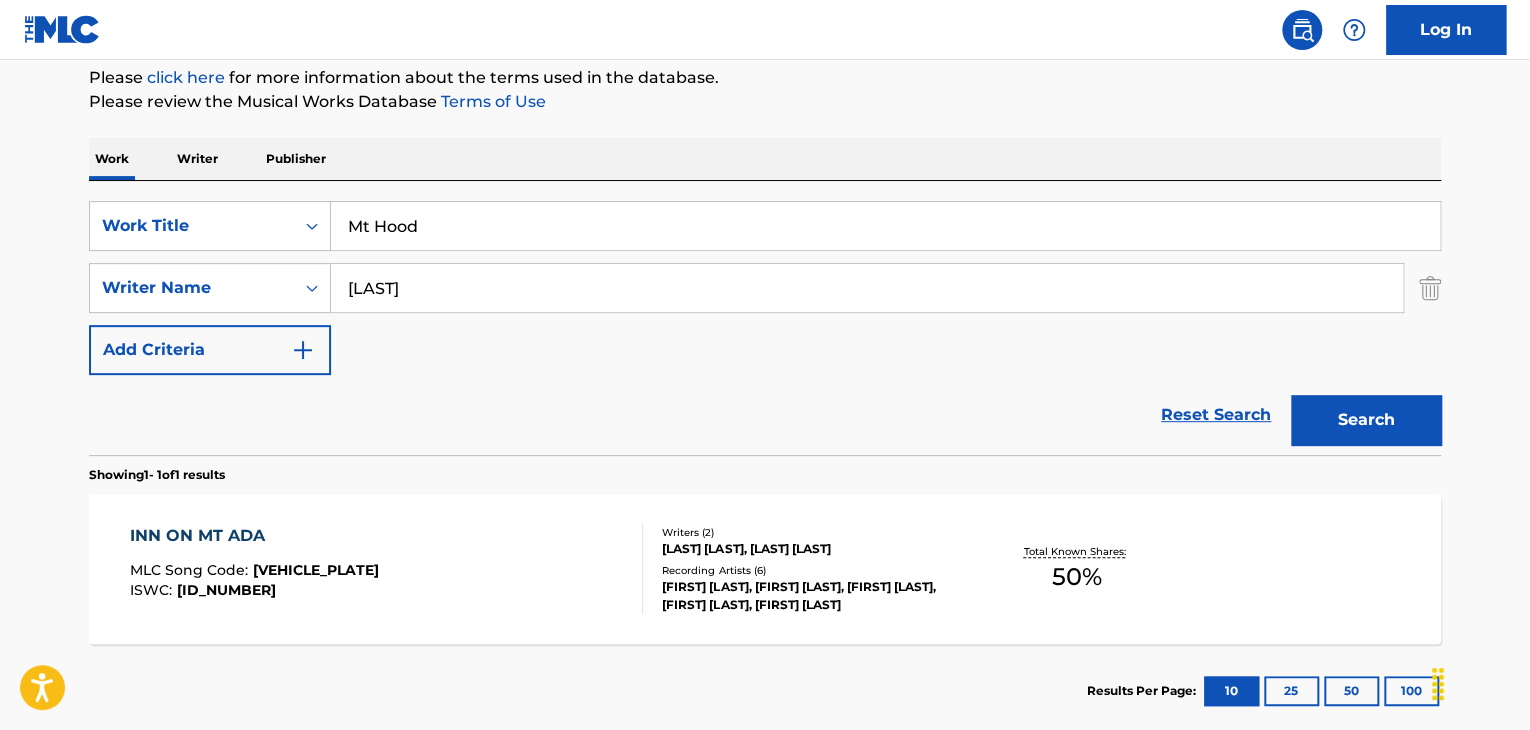 click on "Mt Hood" at bounding box center [885, 226] 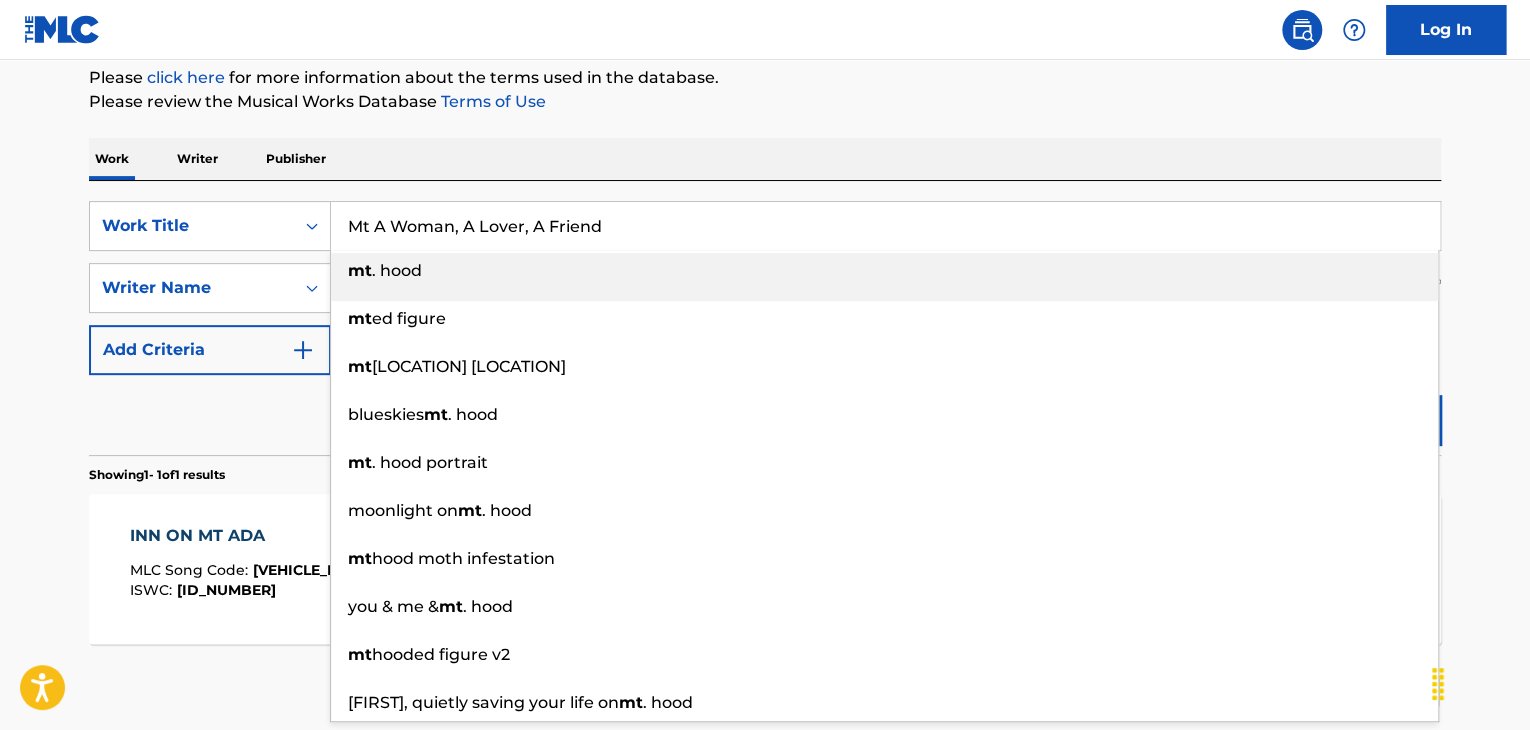 click on "Mt A Woman, A Lover, A Friend" at bounding box center (885, 226) 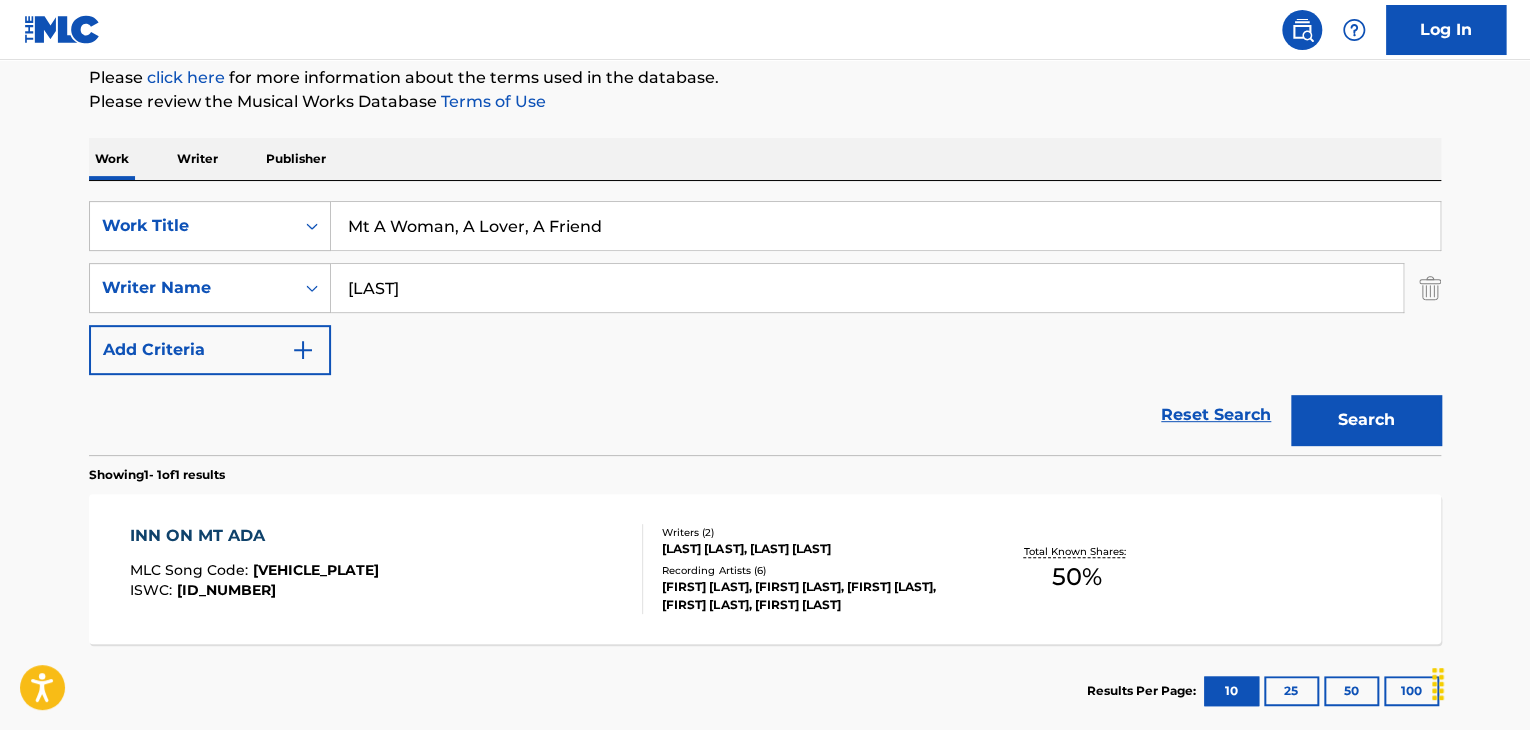 click on "Mt A Woman, A Lover, A Friend" at bounding box center (885, 226) 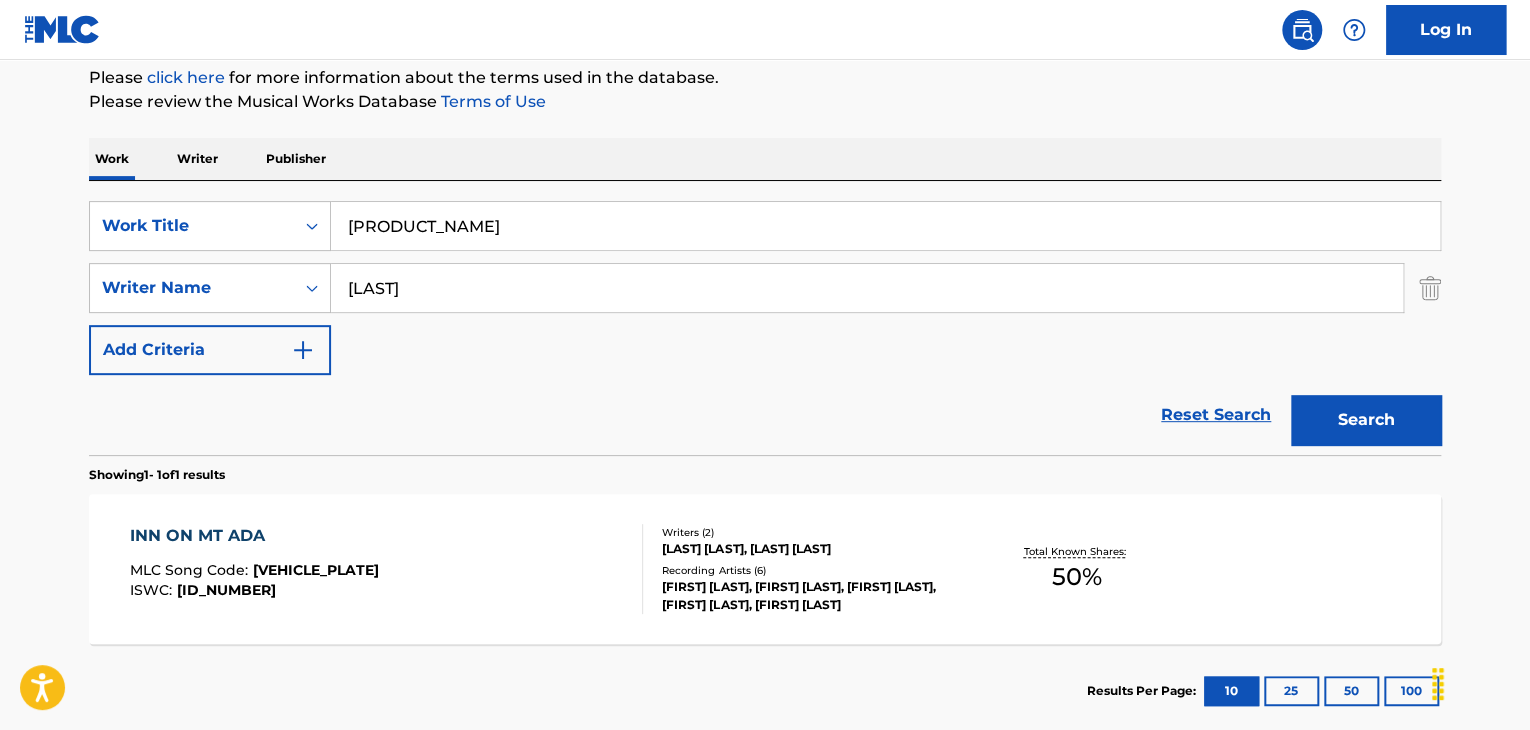 type on "[PRODUCT_NAME]" 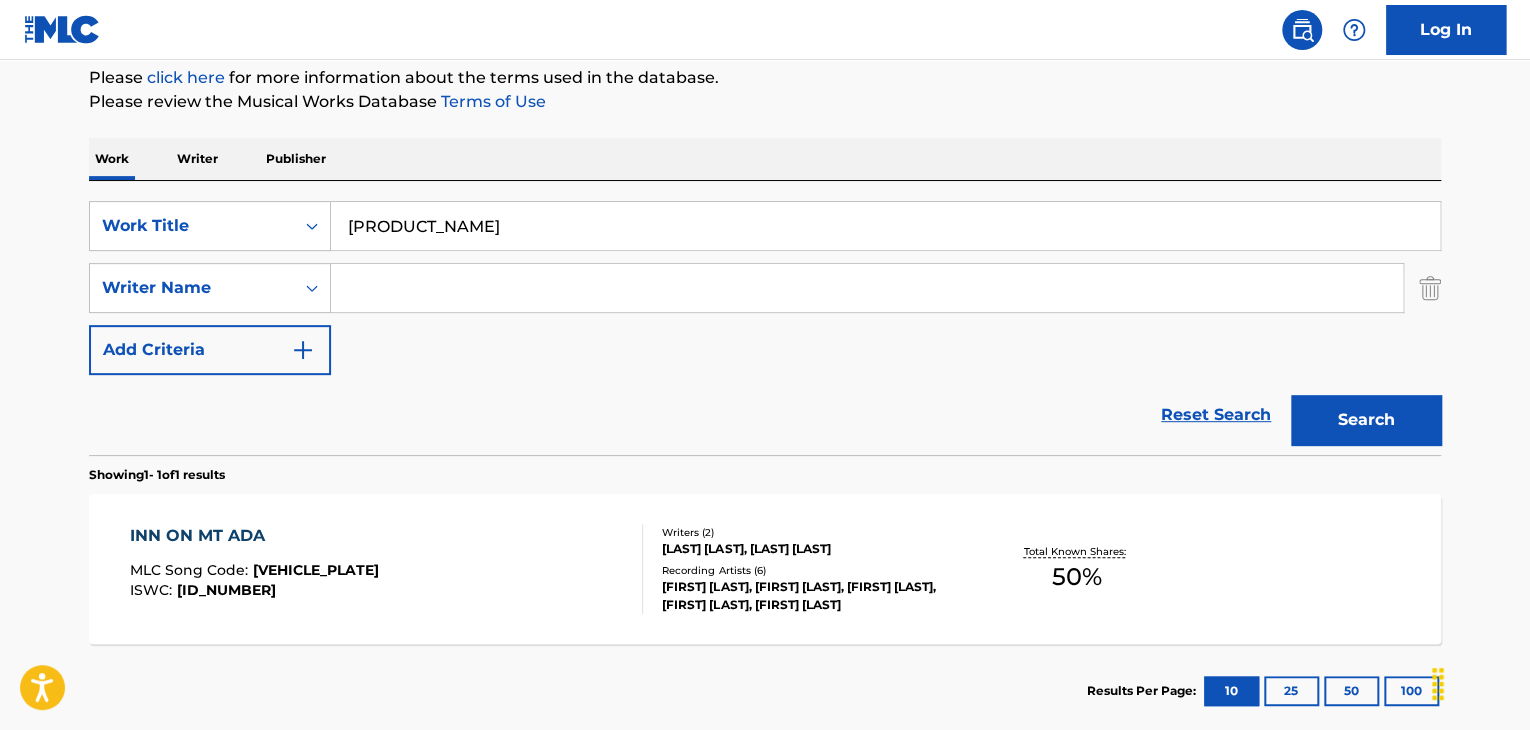 type 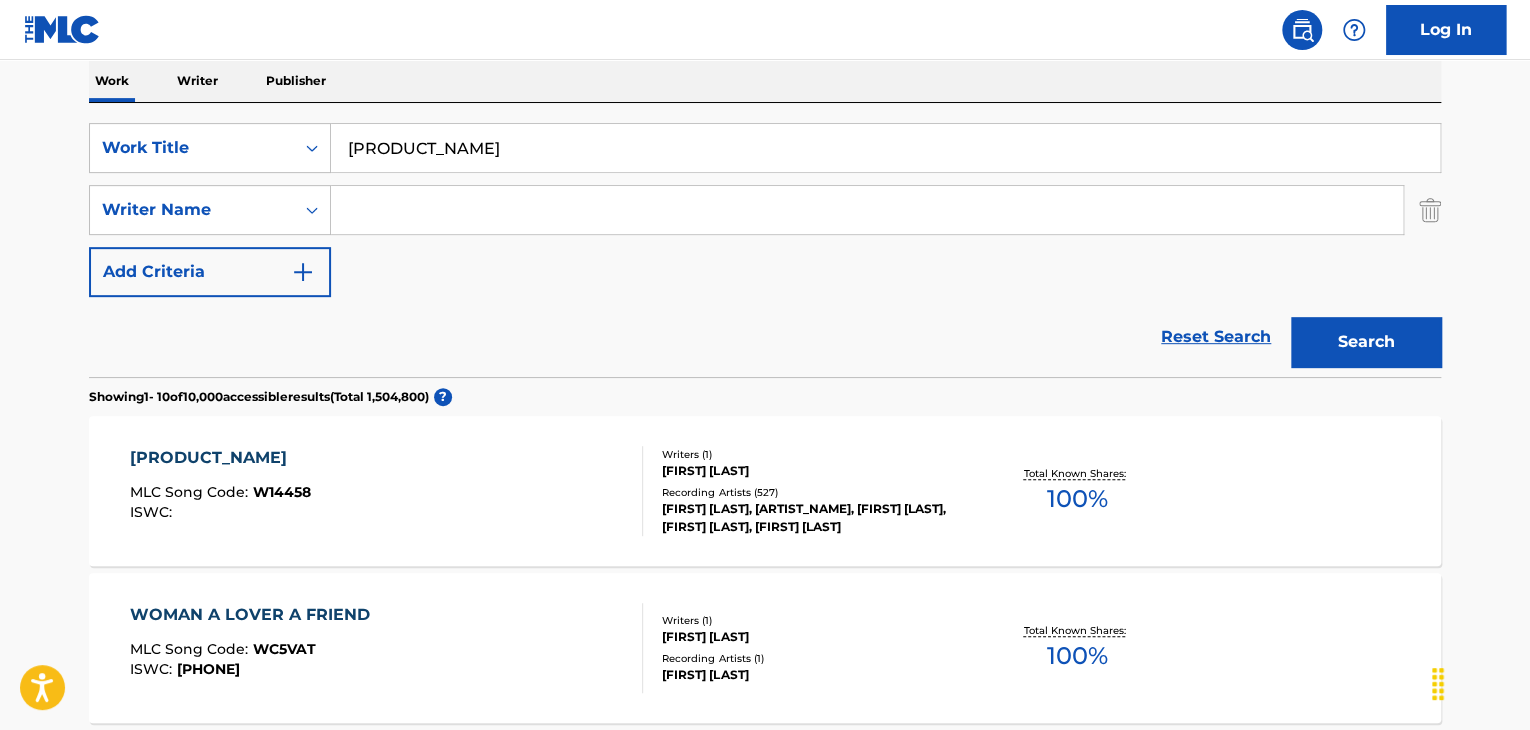 scroll, scrollTop: 444, scrollLeft: 0, axis: vertical 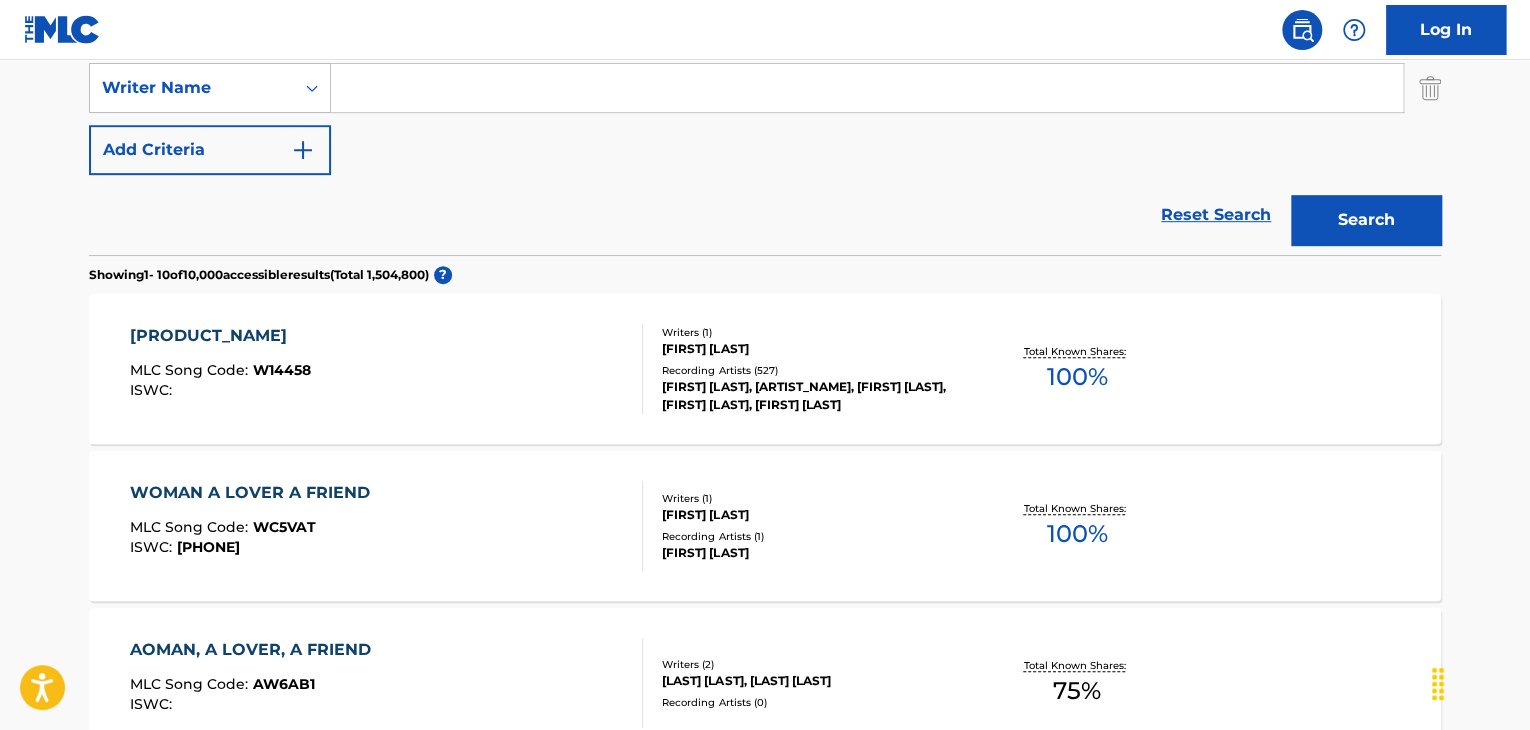 click on "[PRODUCT_NAME]" at bounding box center [220, 336] 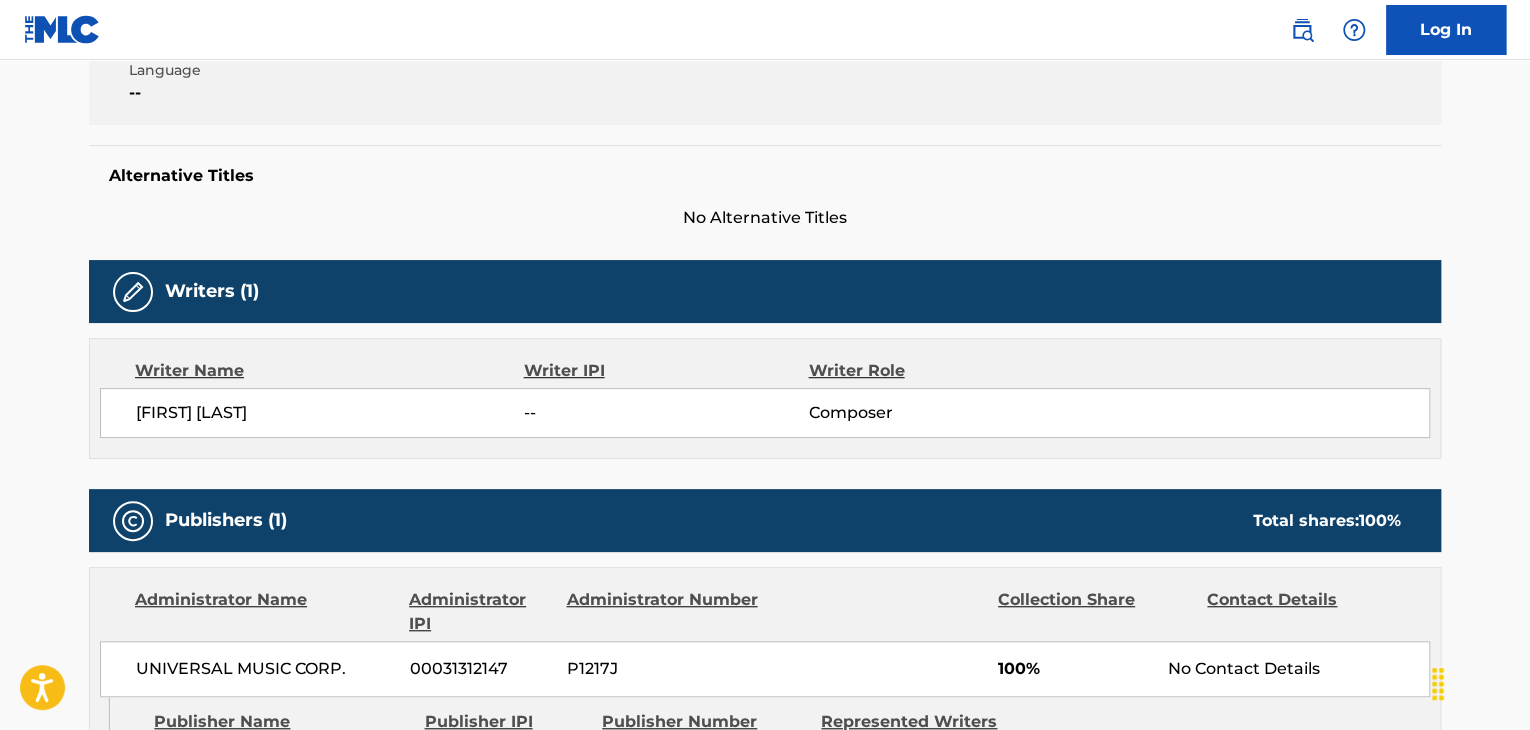 scroll, scrollTop: 0, scrollLeft: 0, axis: both 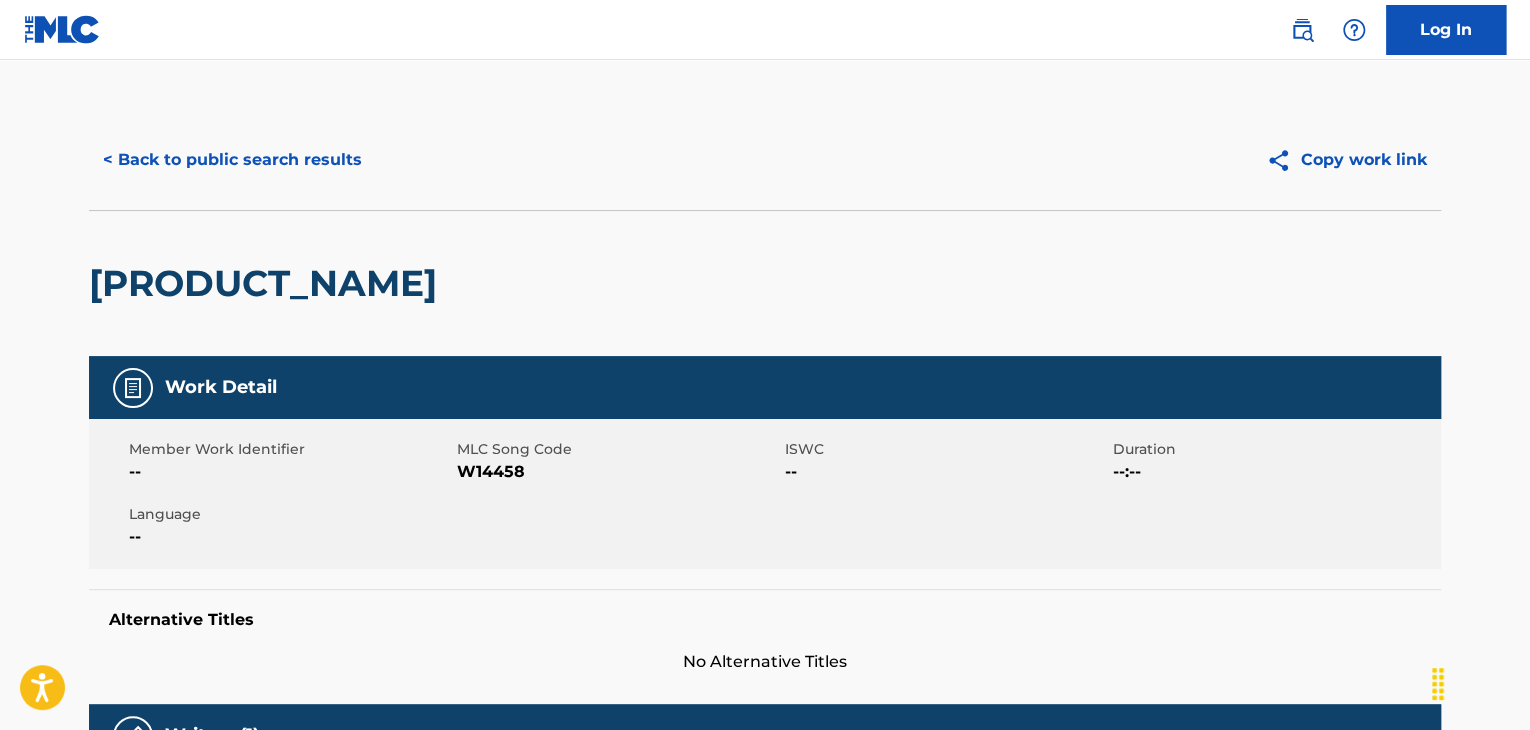 click on "W14458" at bounding box center [618, 472] 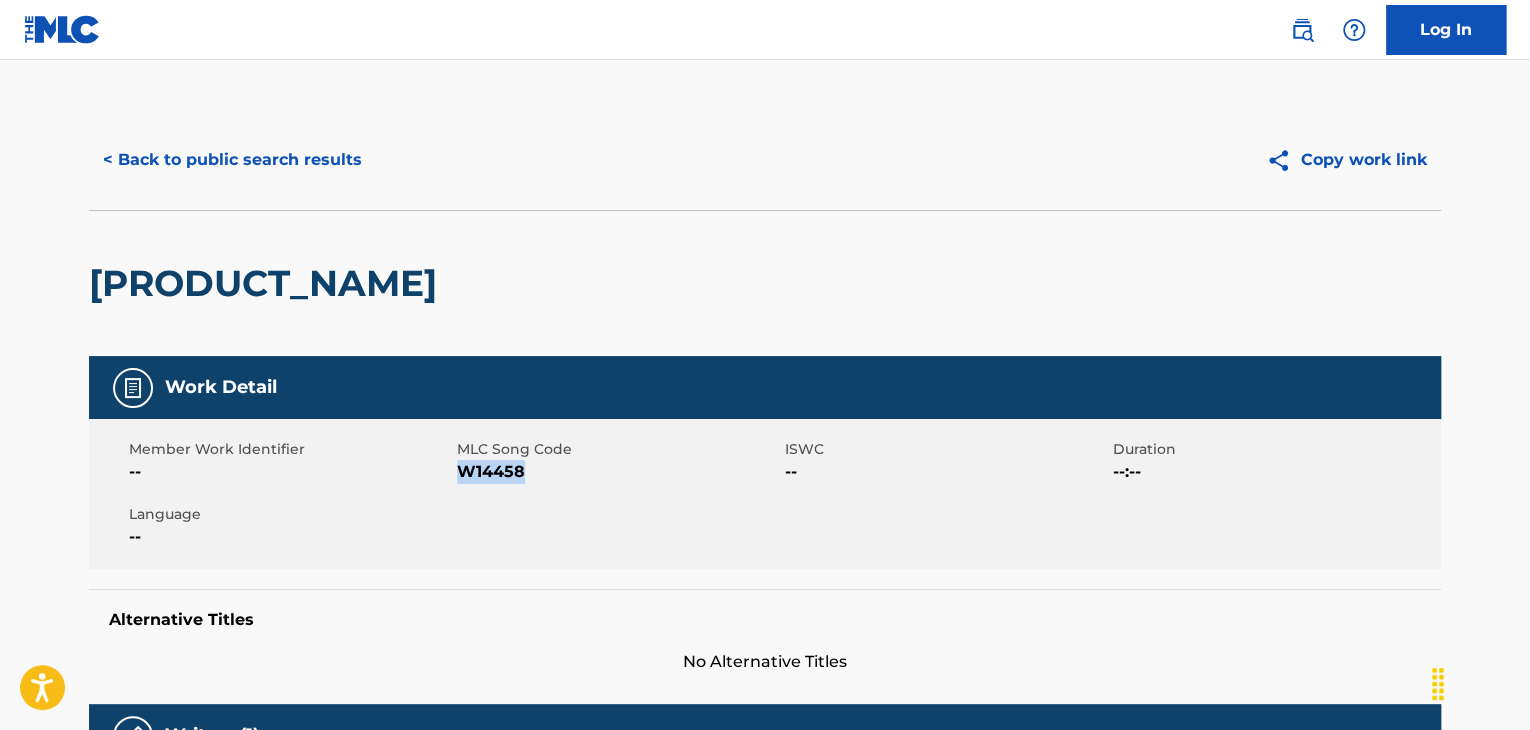 click on "W14458" at bounding box center [618, 472] 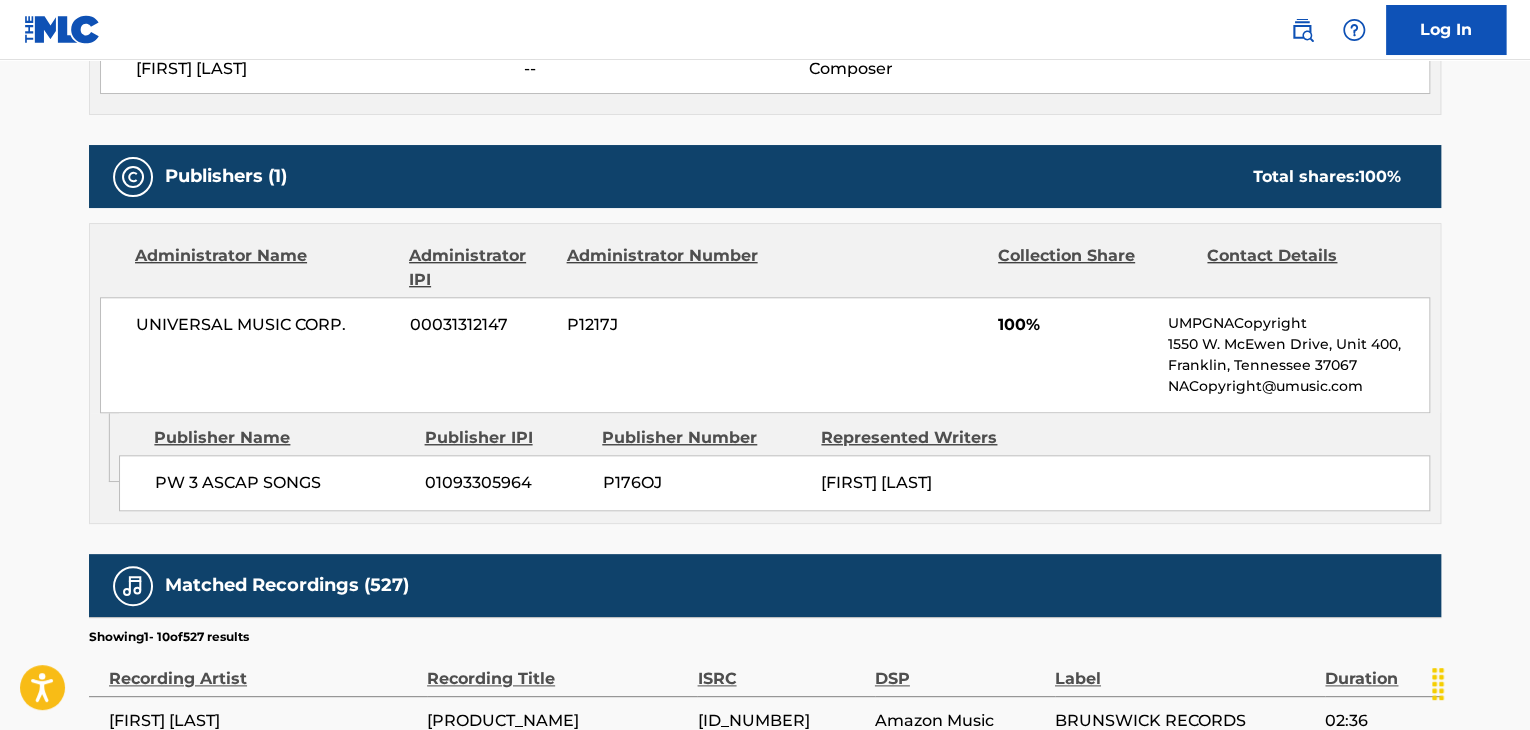 scroll, scrollTop: 800, scrollLeft: 0, axis: vertical 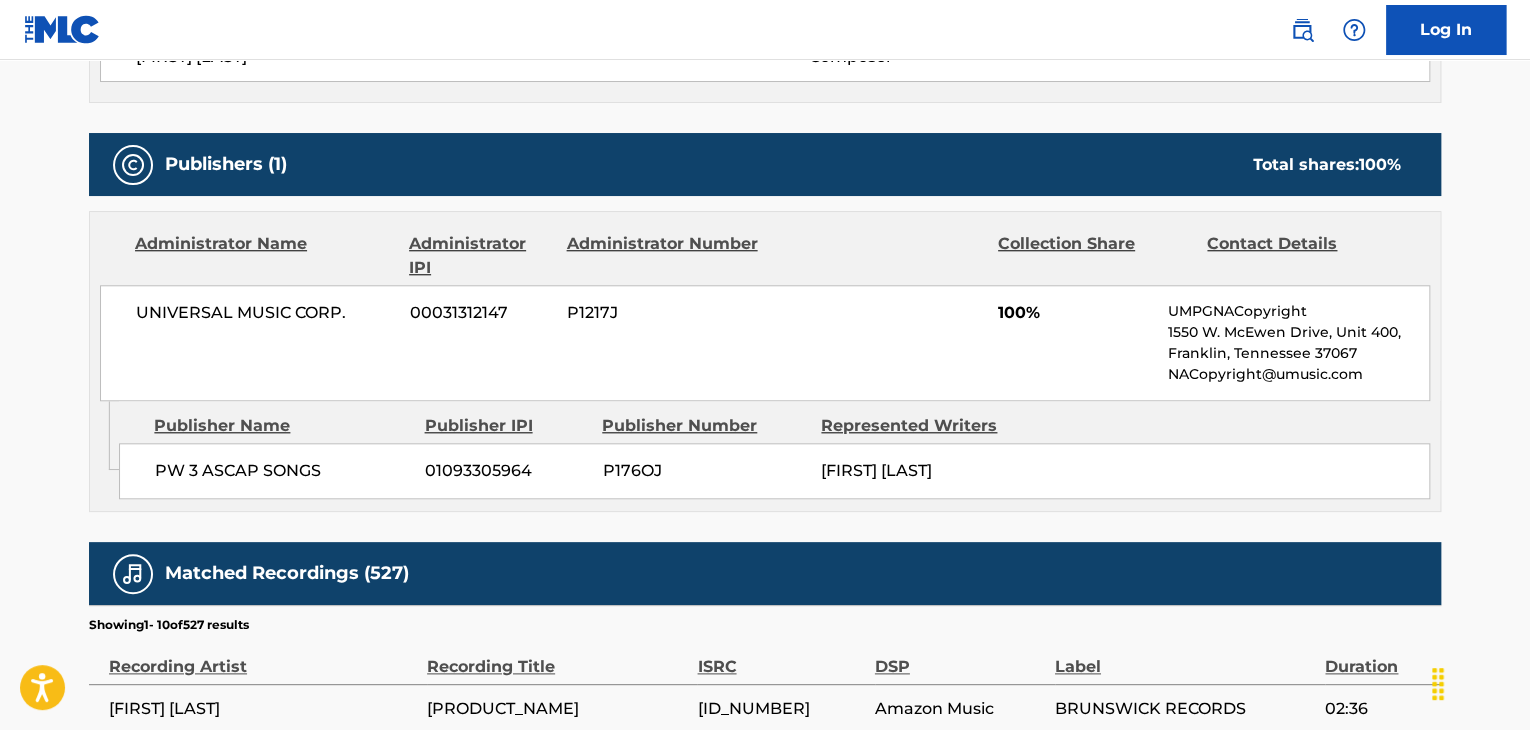 click on "PW 3 ASCAP SONGS" at bounding box center (282, 471) 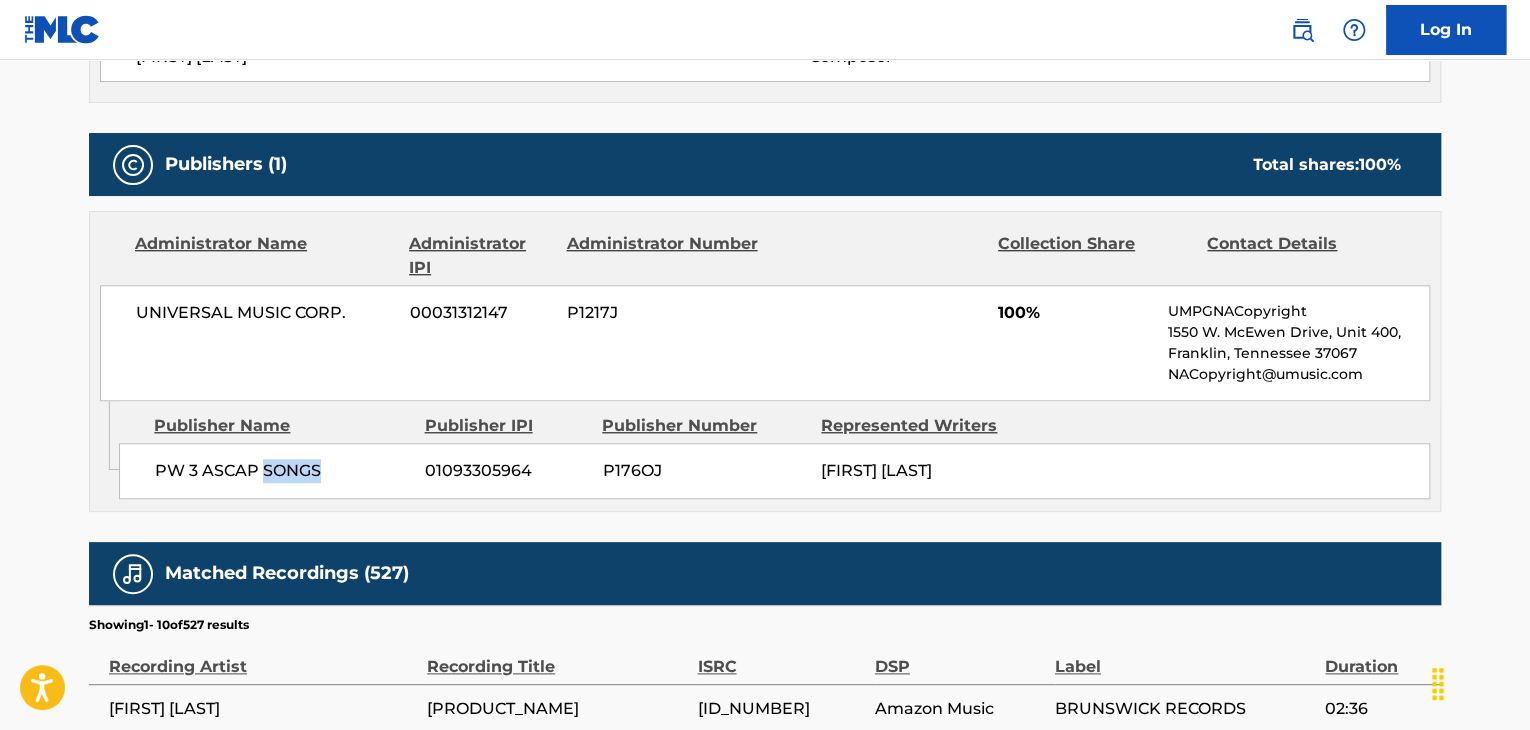 click on "PW 3 ASCAP SONGS" at bounding box center (282, 471) 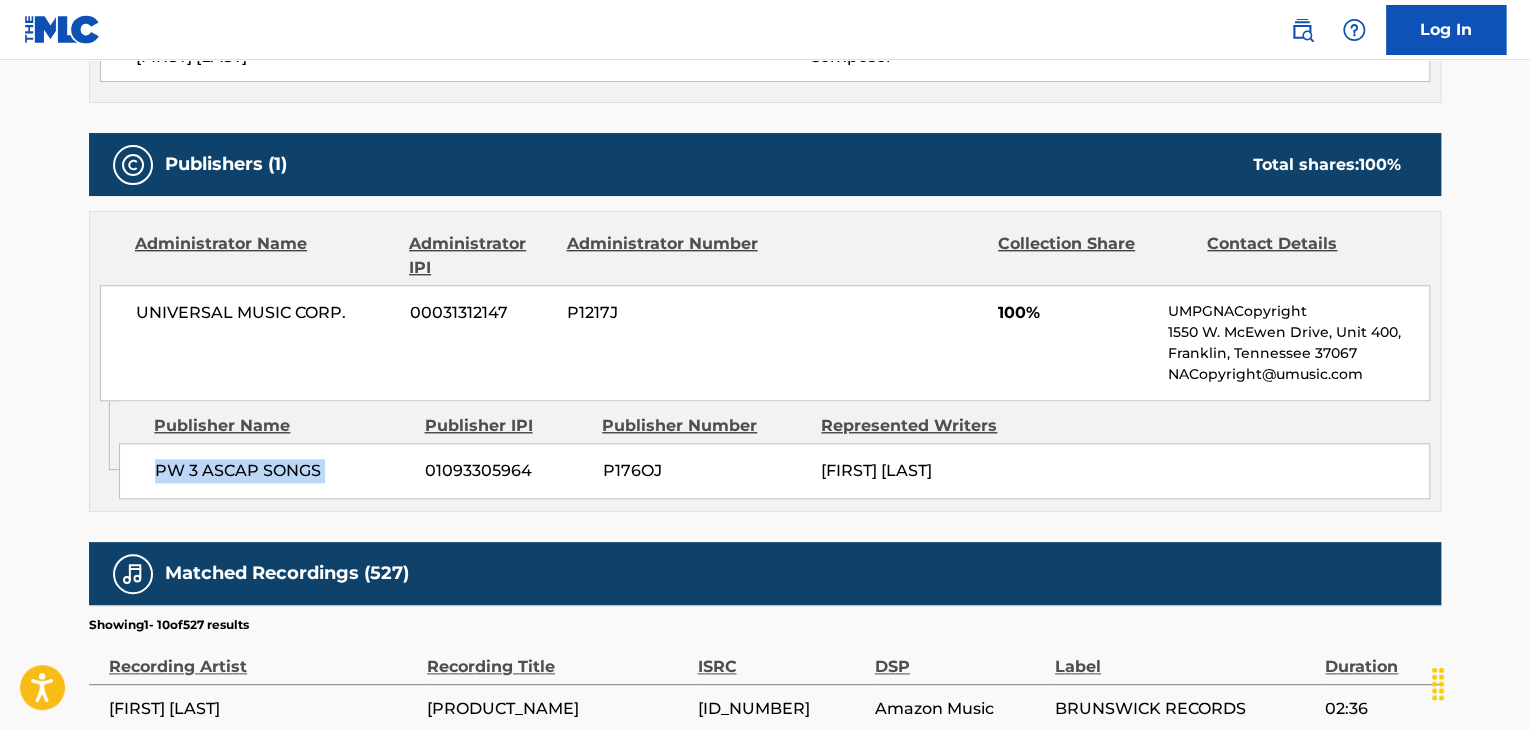 click on "PW 3 ASCAP SONGS" at bounding box center [282, 471] 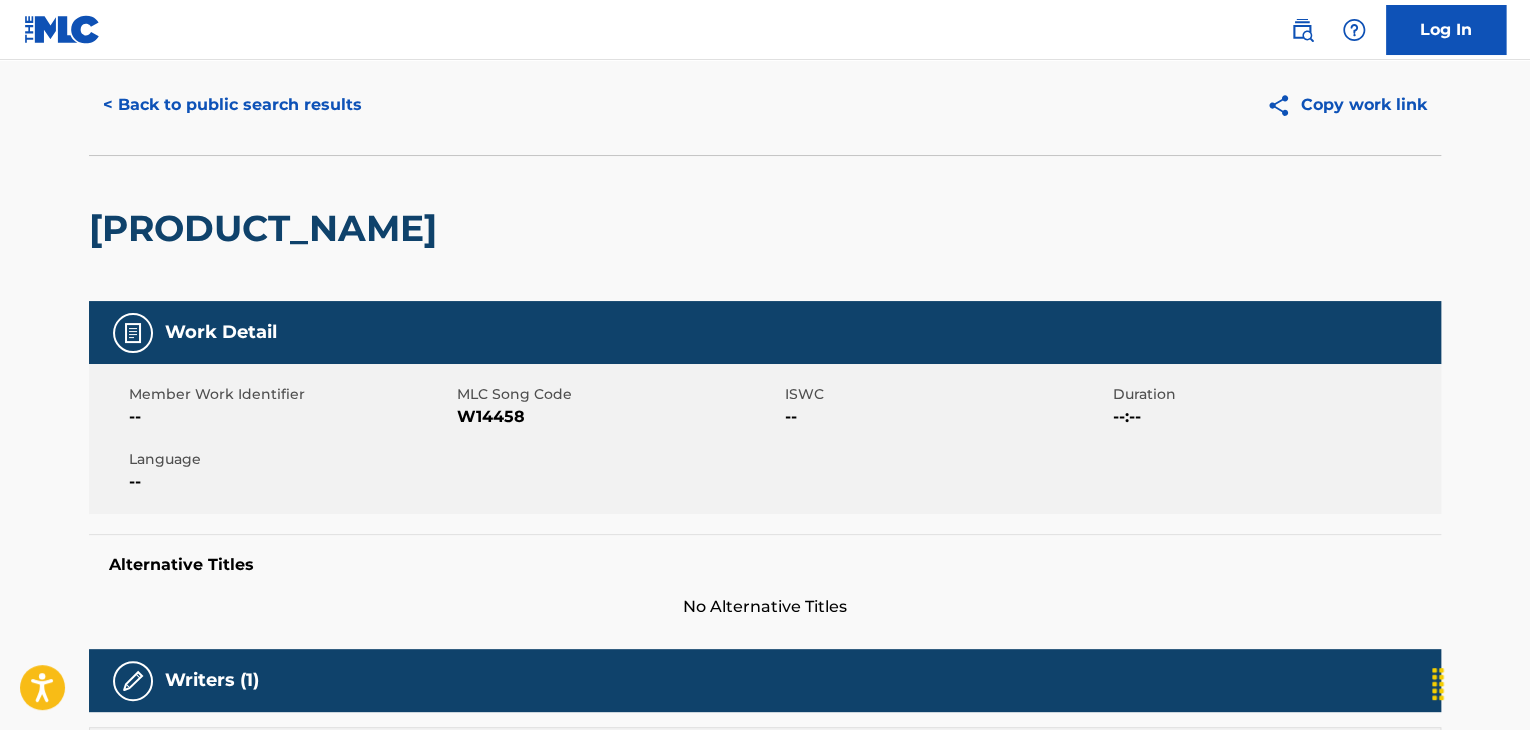 scroll, scrollTop: 0, scrollLeft: 0, axis: both 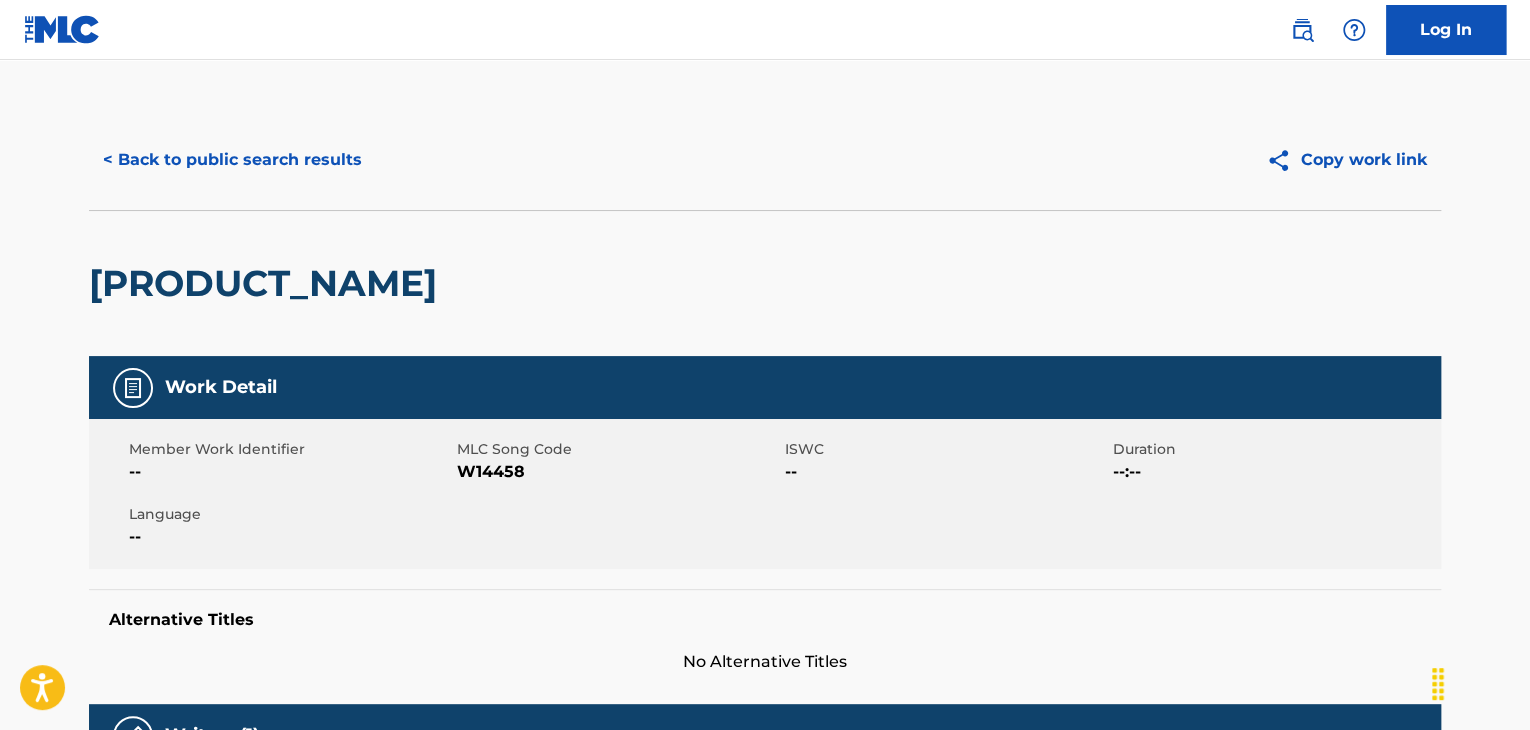 click on "< Back to public search results" at bounding box center (232, 160) 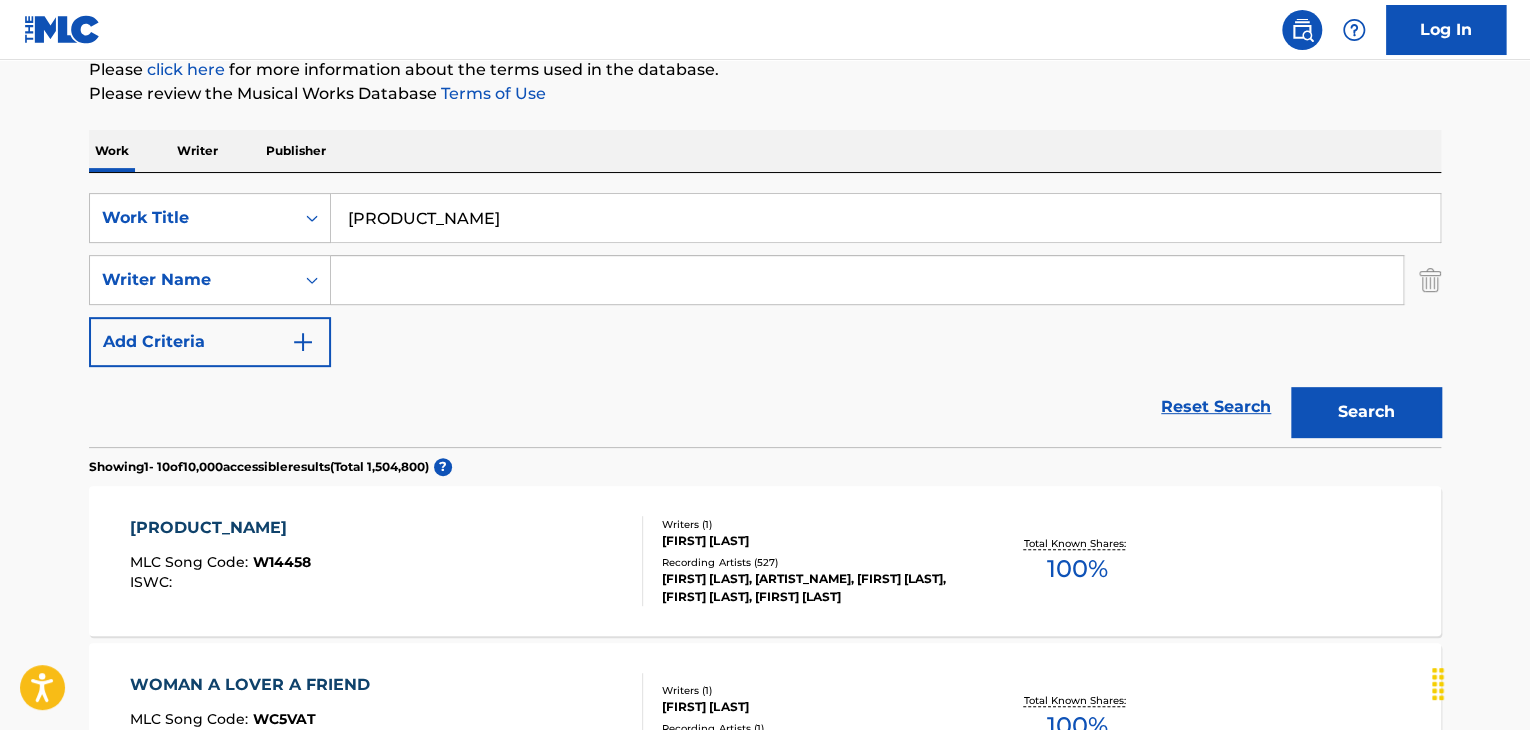 scroll, scrollTop: 244, scrollLeft: 0, axis: vertical 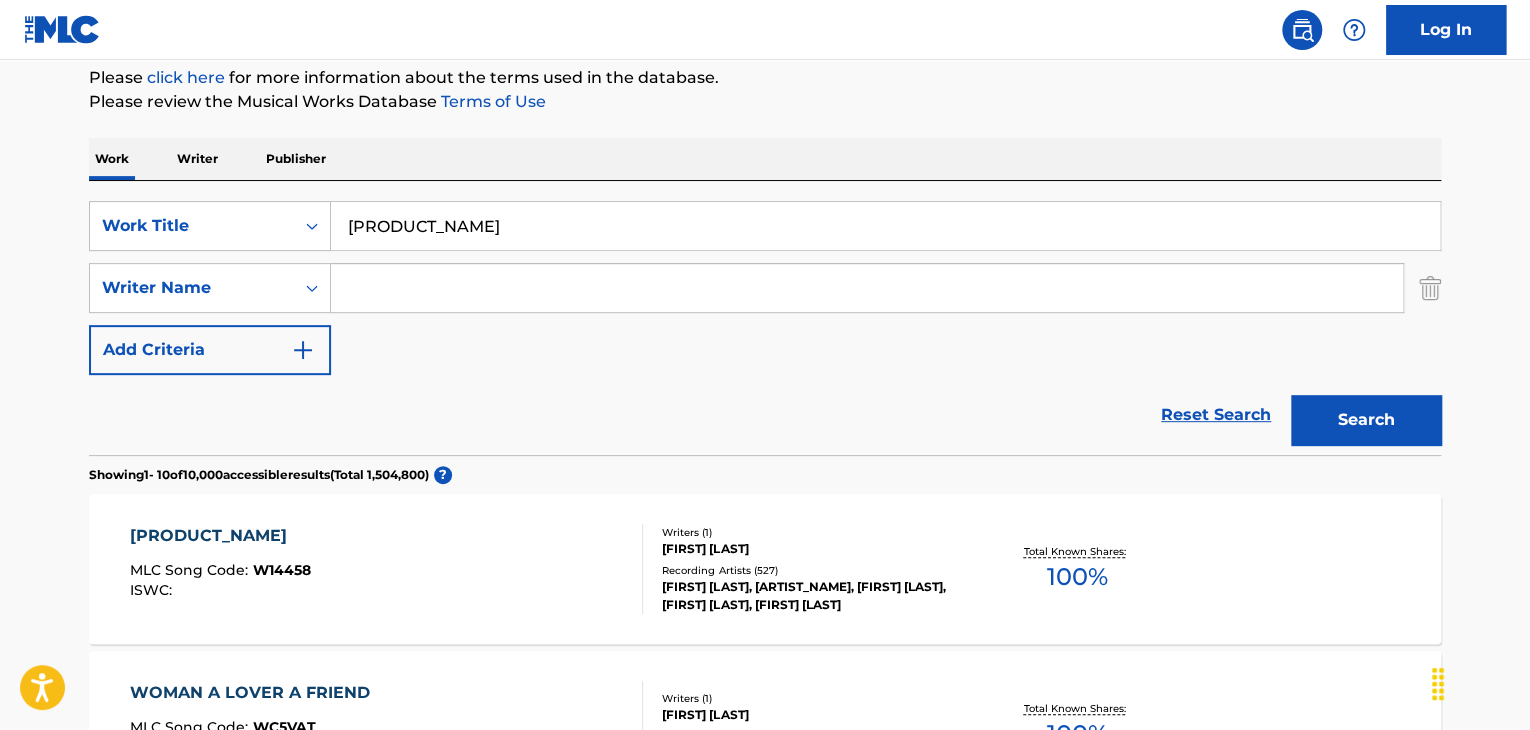 click on "[PRODUCT_NAME]" at bounding box center (885, 226) 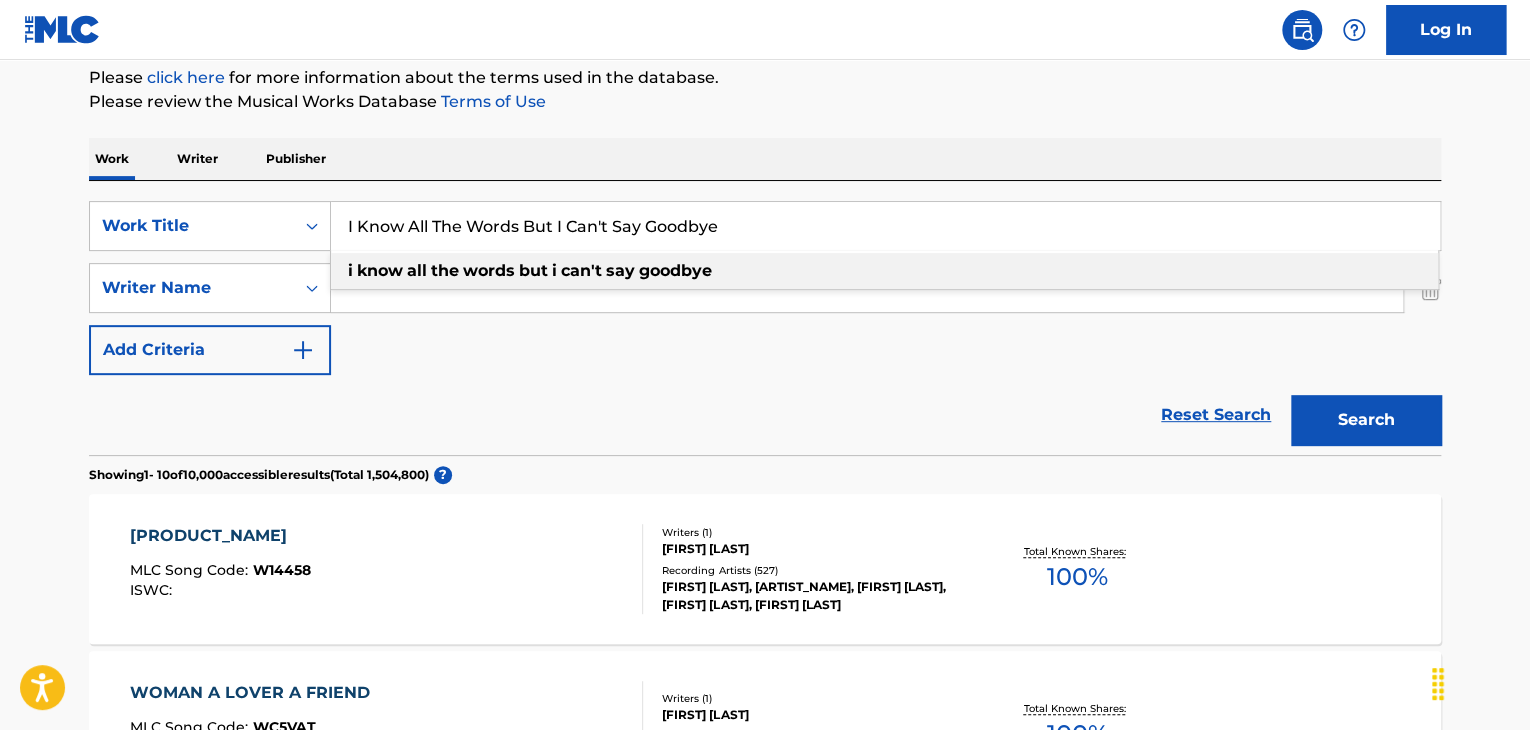type on "I Know All The Words But I Can't Say Goodbye" 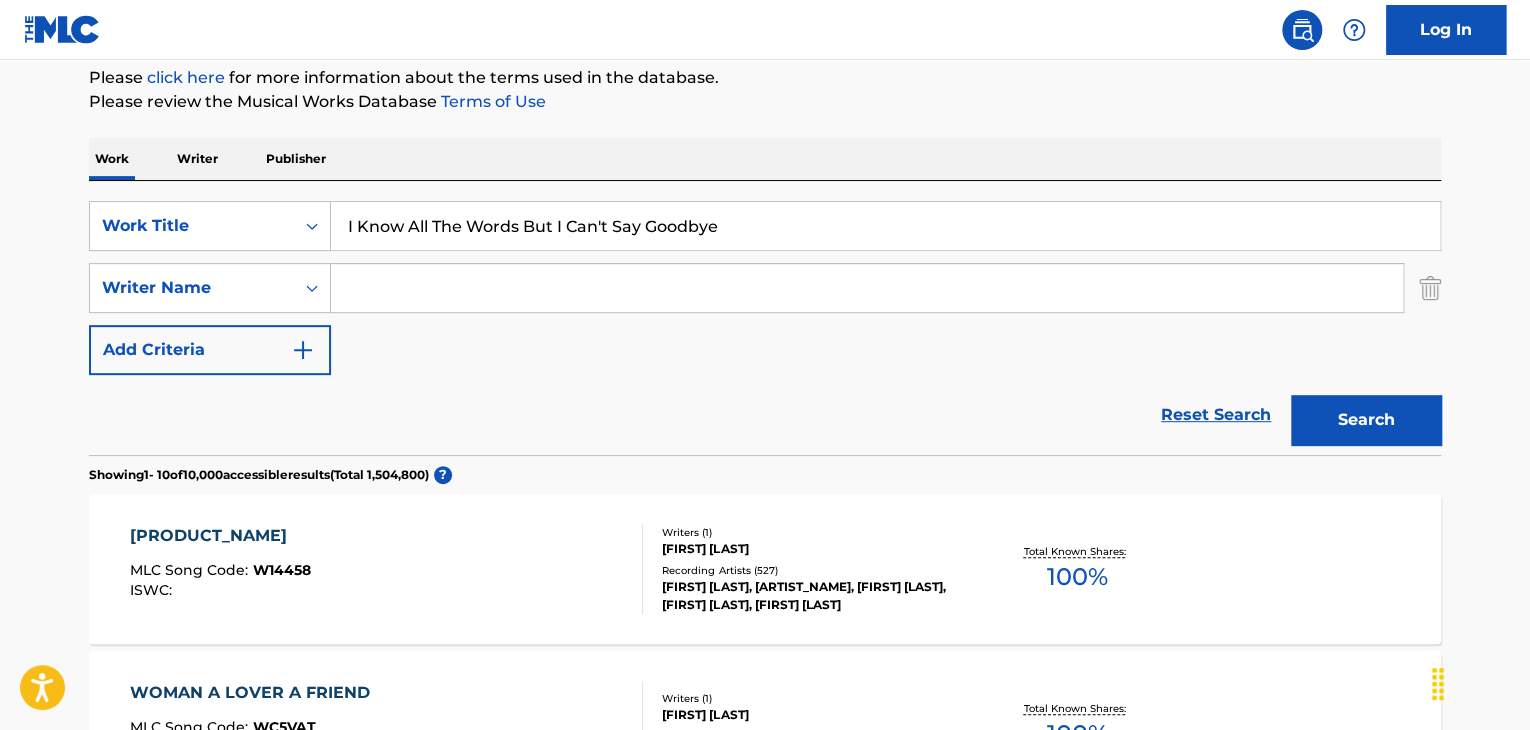 click on "Search" at bounding box center [1366, 420] 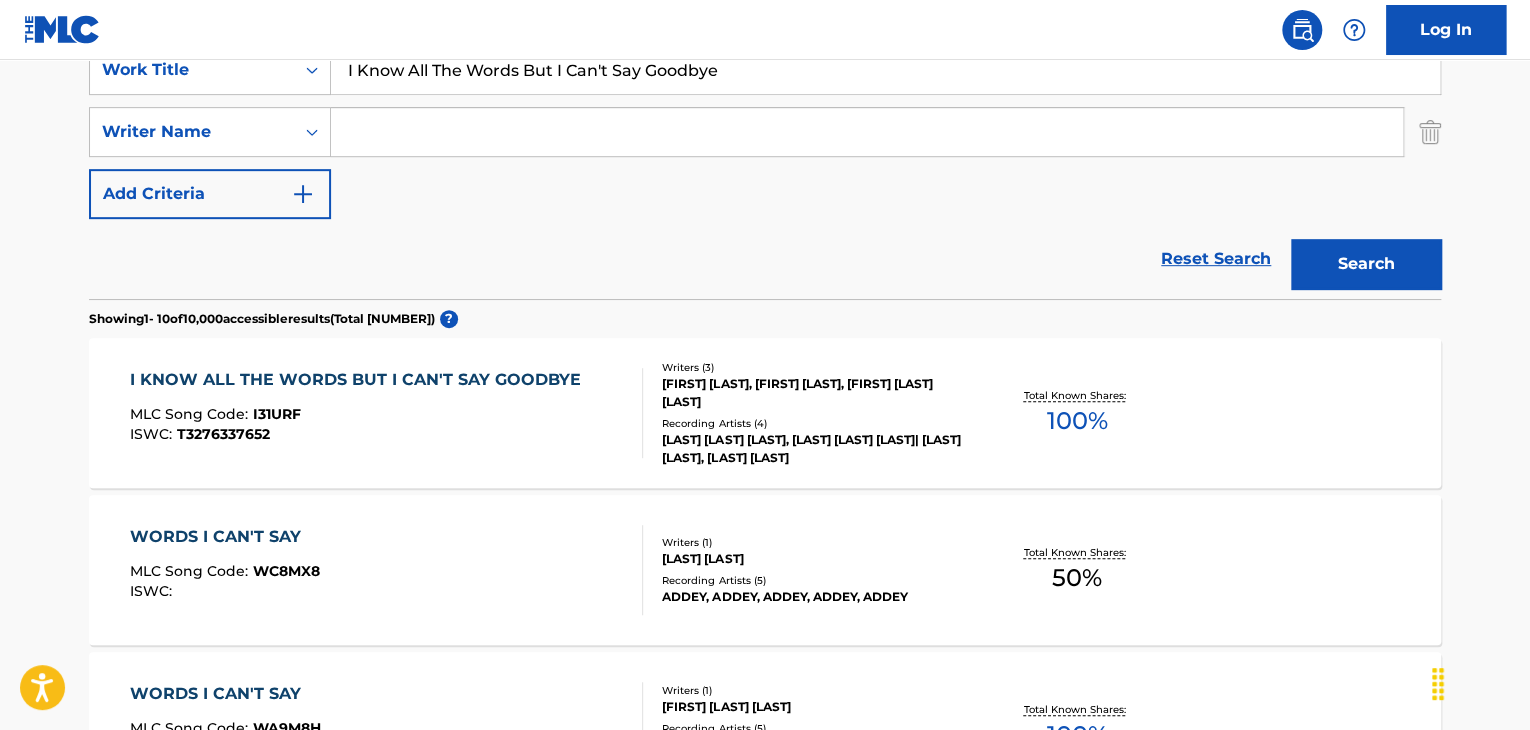 scroll, scrollTop: 444, scrollLeft: 0, axis: vertical 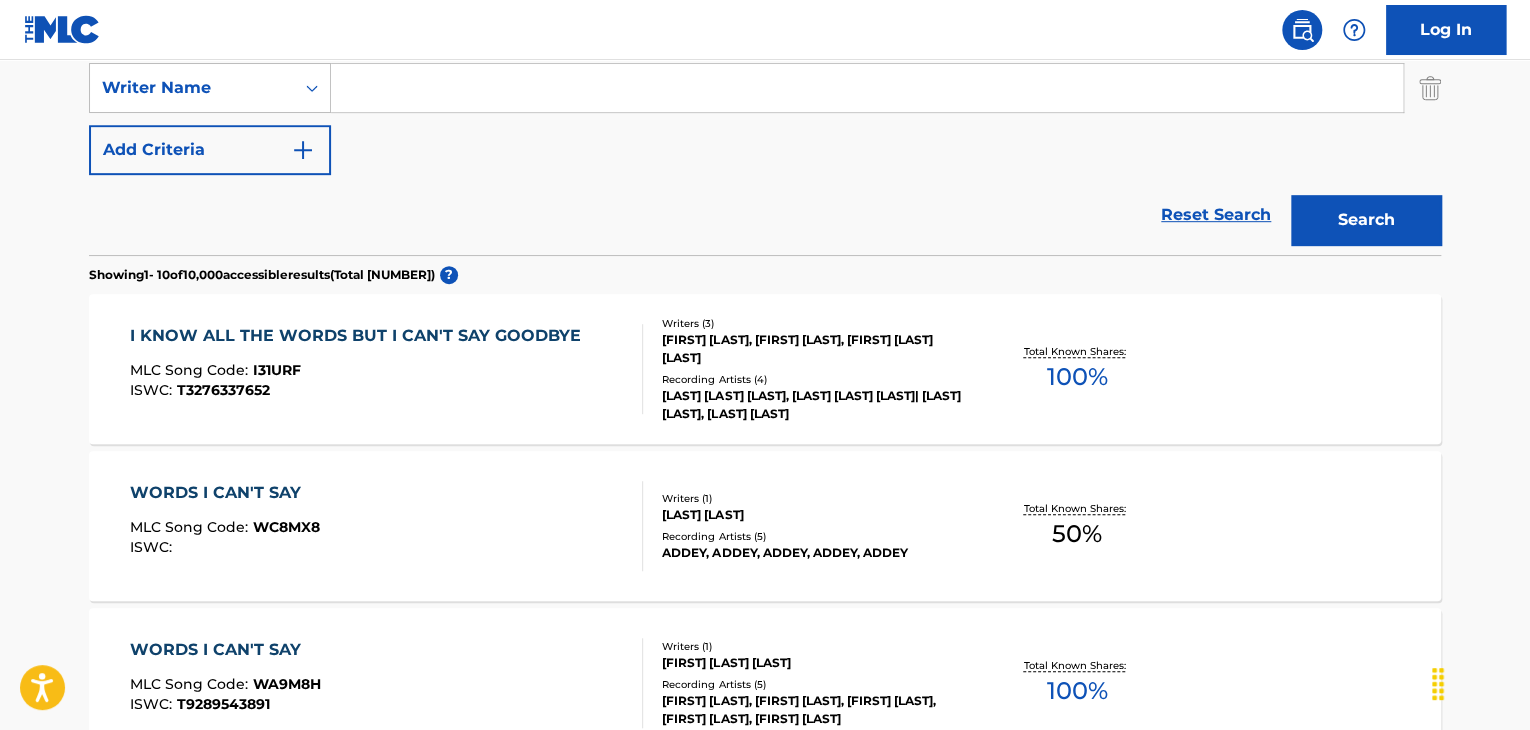 click on "I KNOW ALL THE WORDS BUT I CAN'T SAY GOODBYE" at bounding box center [360, 336] 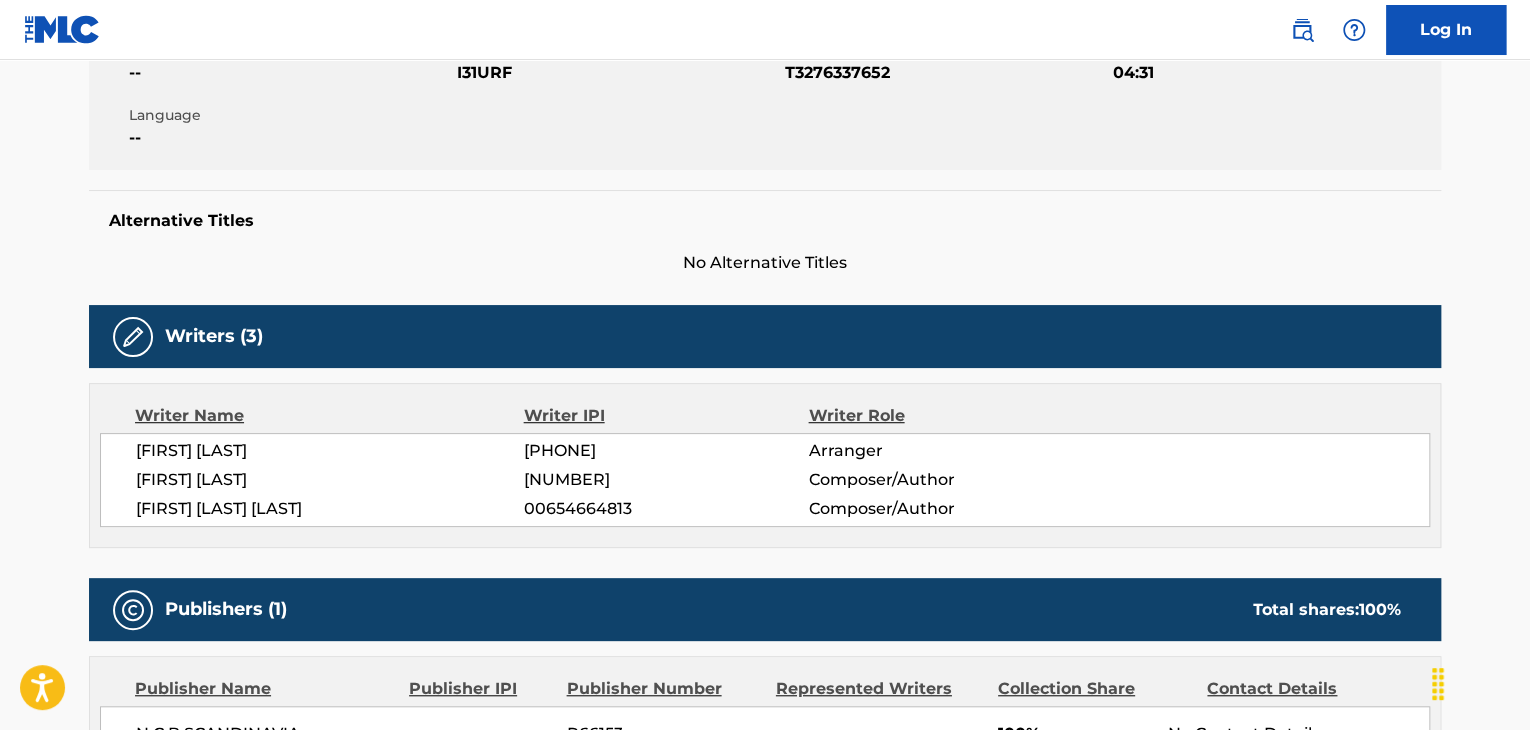 scroll, scrollTop: 0, scrollLeft: 0, axis: both 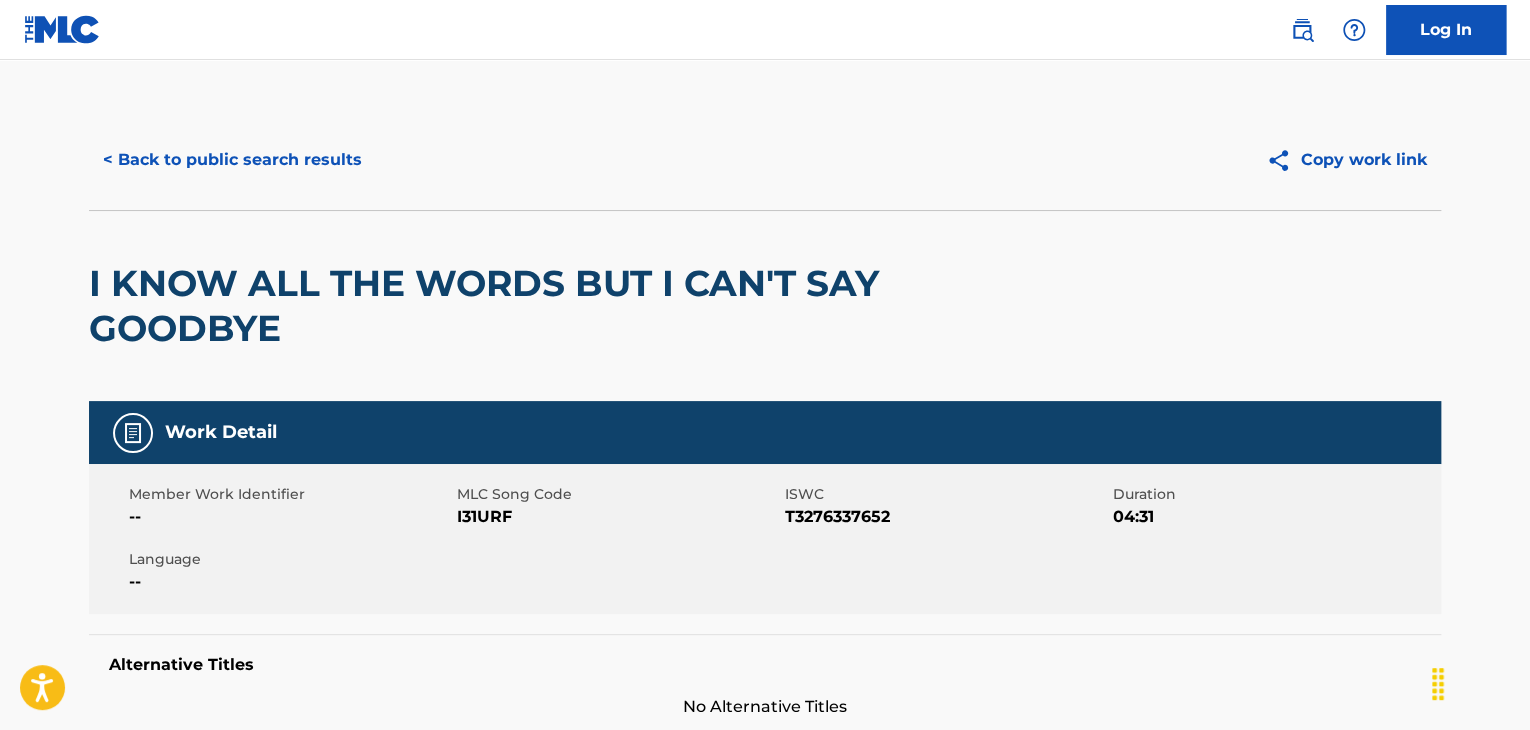 click on "I31URF" at bounding box center [618, 517] 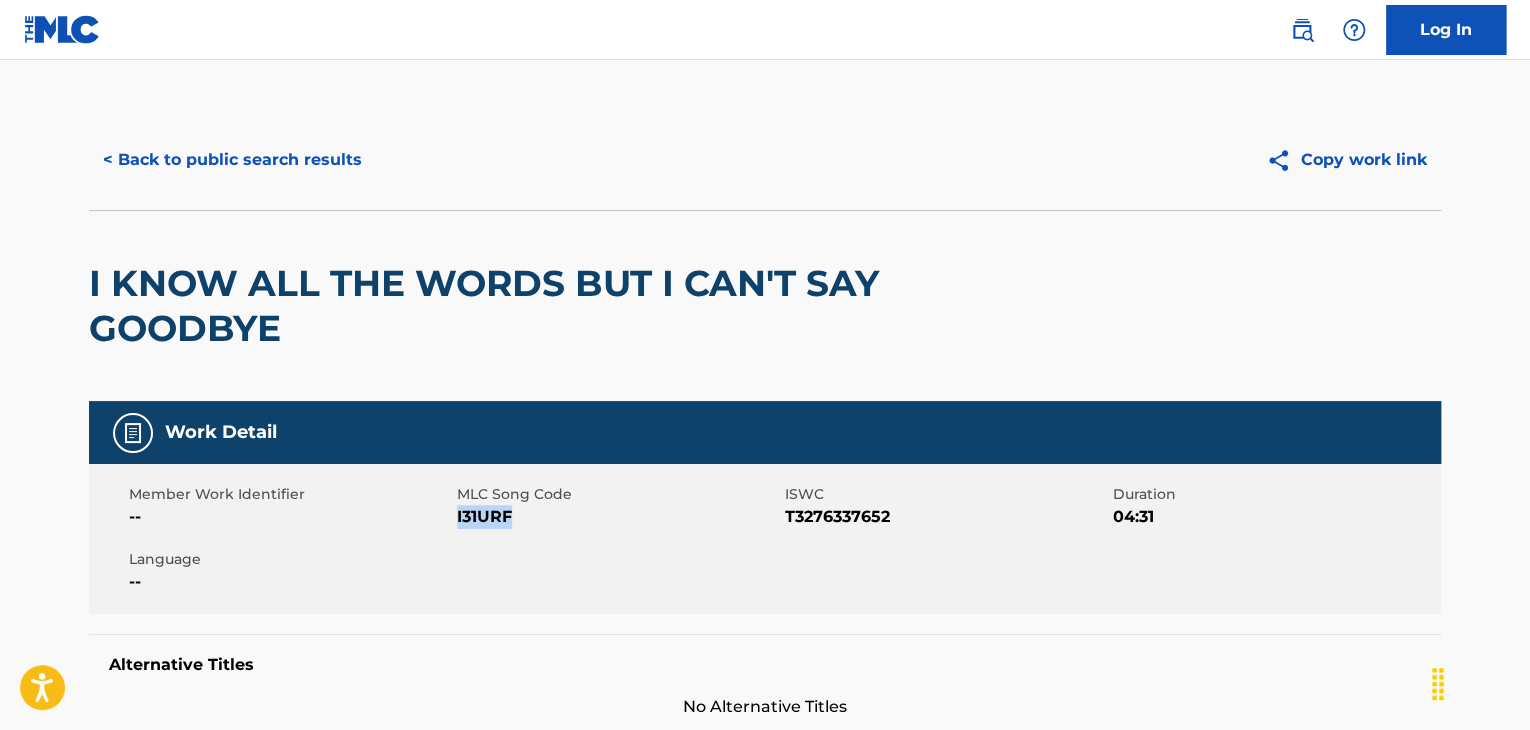 click on "I31URF" at bounding box center [618, 517] 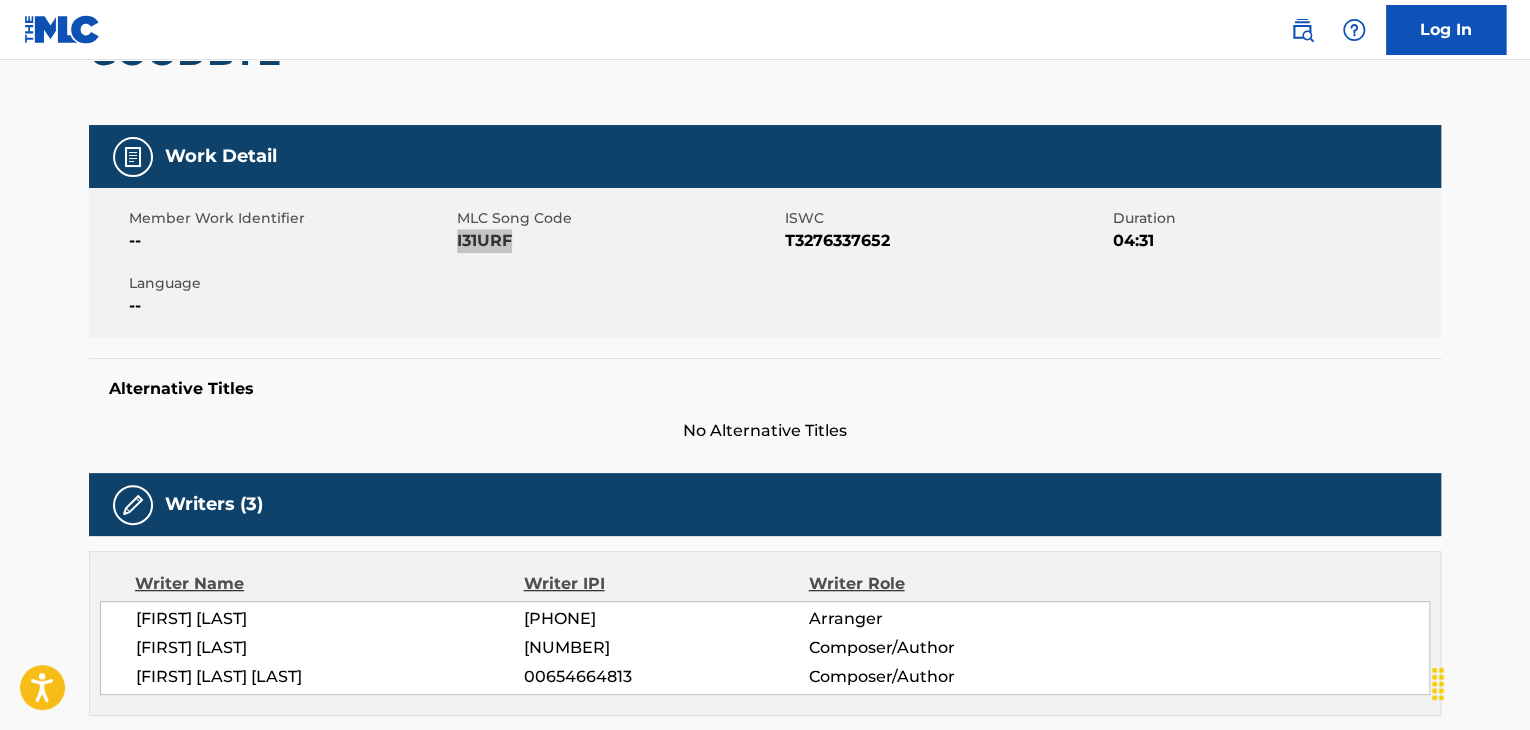 scroll, scrollTop: 533, scrollLeft: 0, axis: vertical 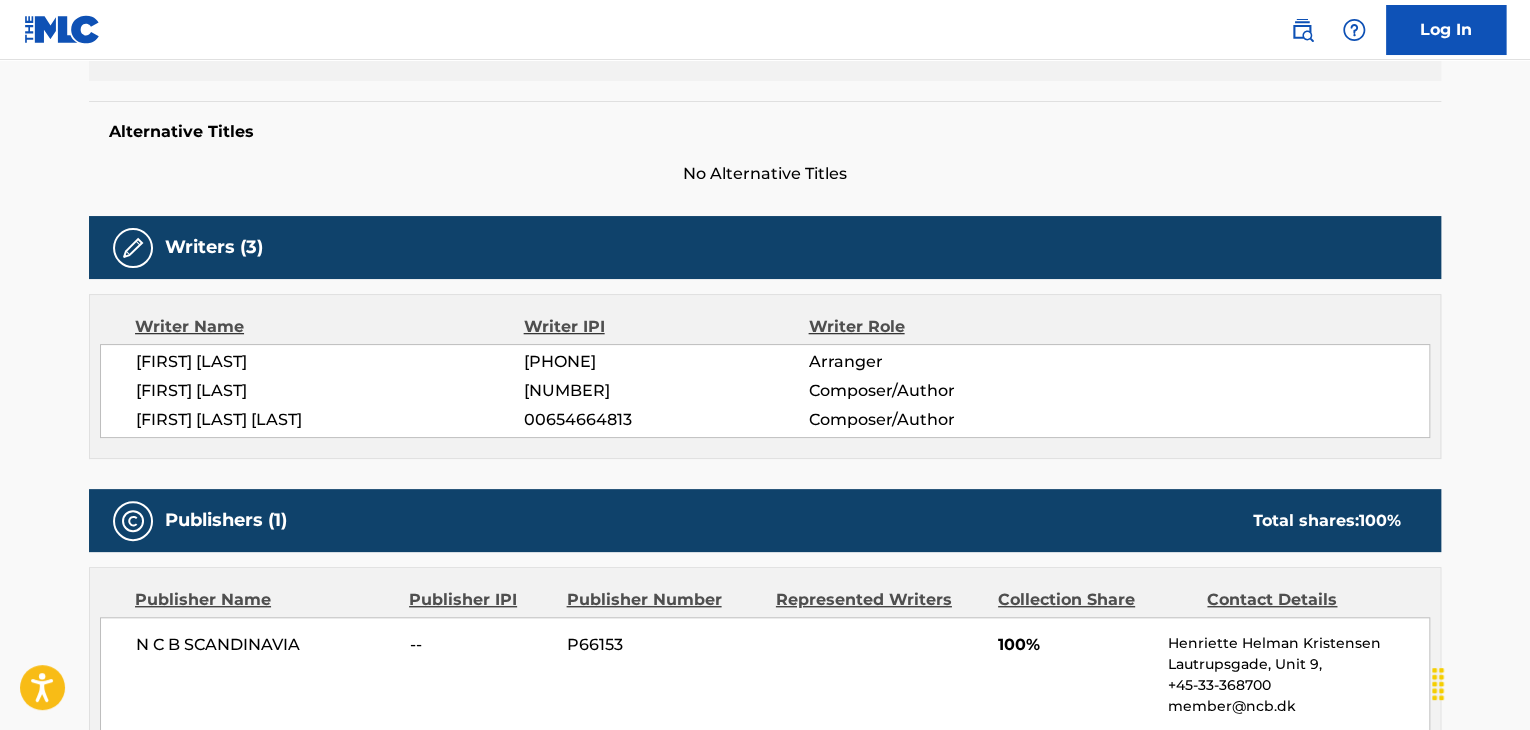 click on "[FIRST] [LAST]" at bounding box center (330, 362) 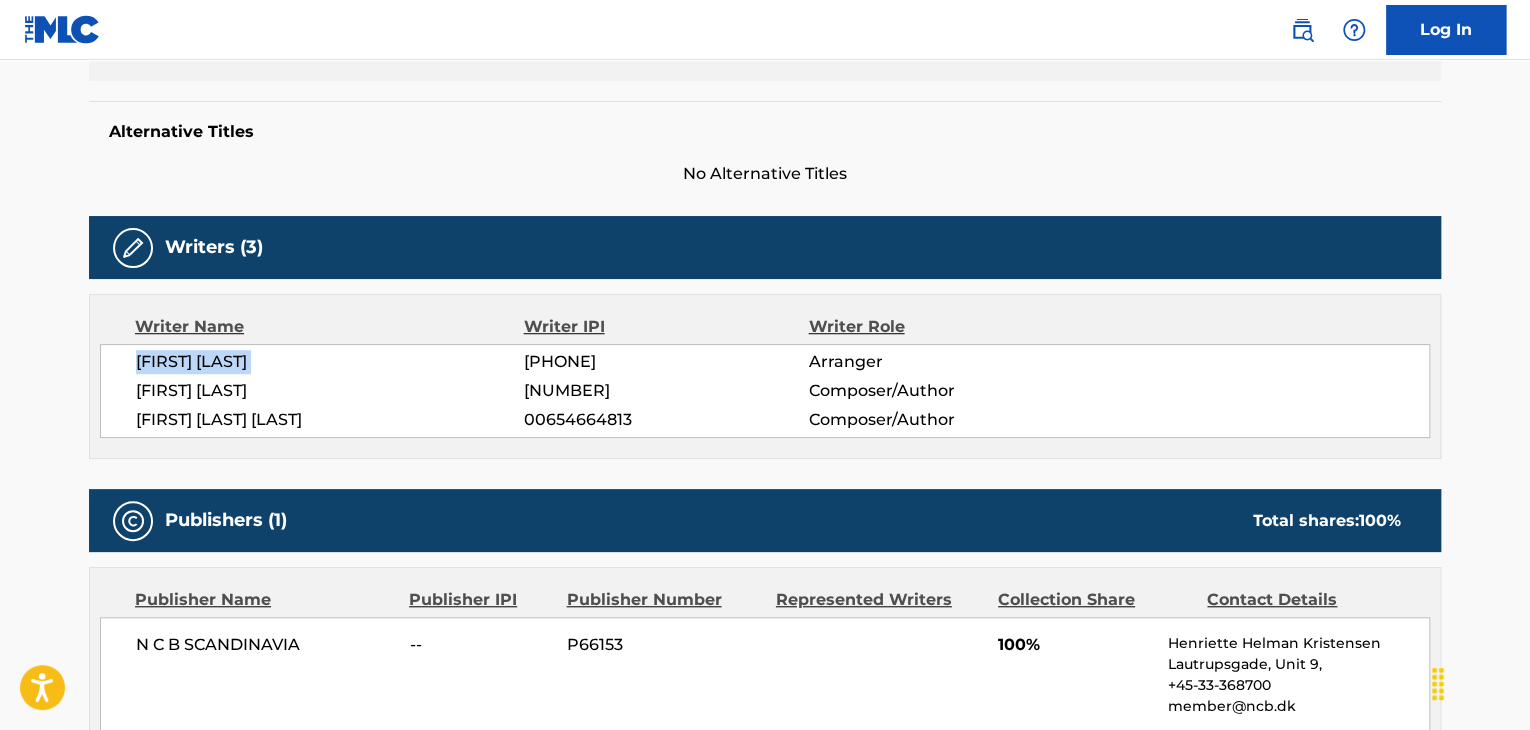 click on "[FIRST] [LAST]" at bounding box center (330, 362) 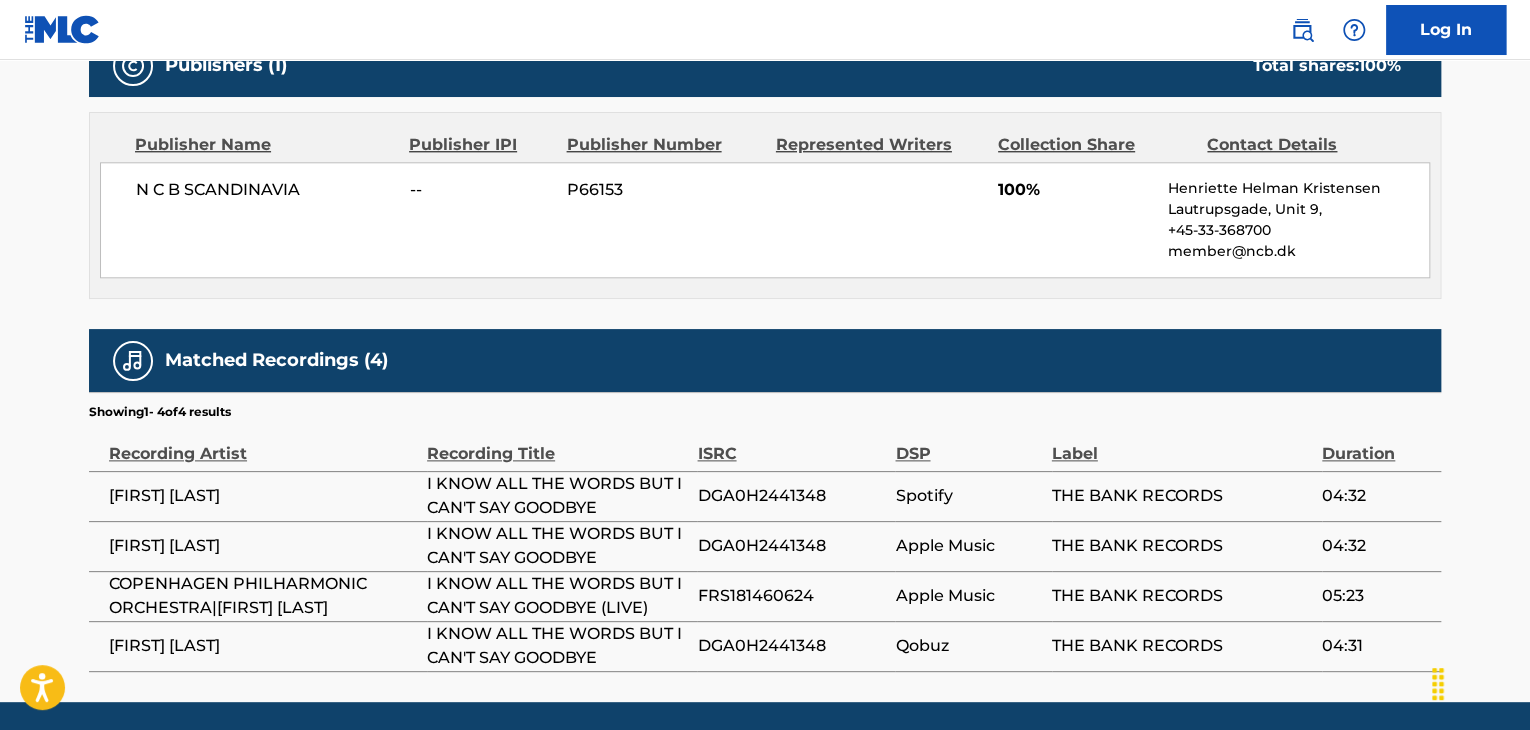 scroll, scrollTop: 920, scrollLeft: 0, axis: vertical 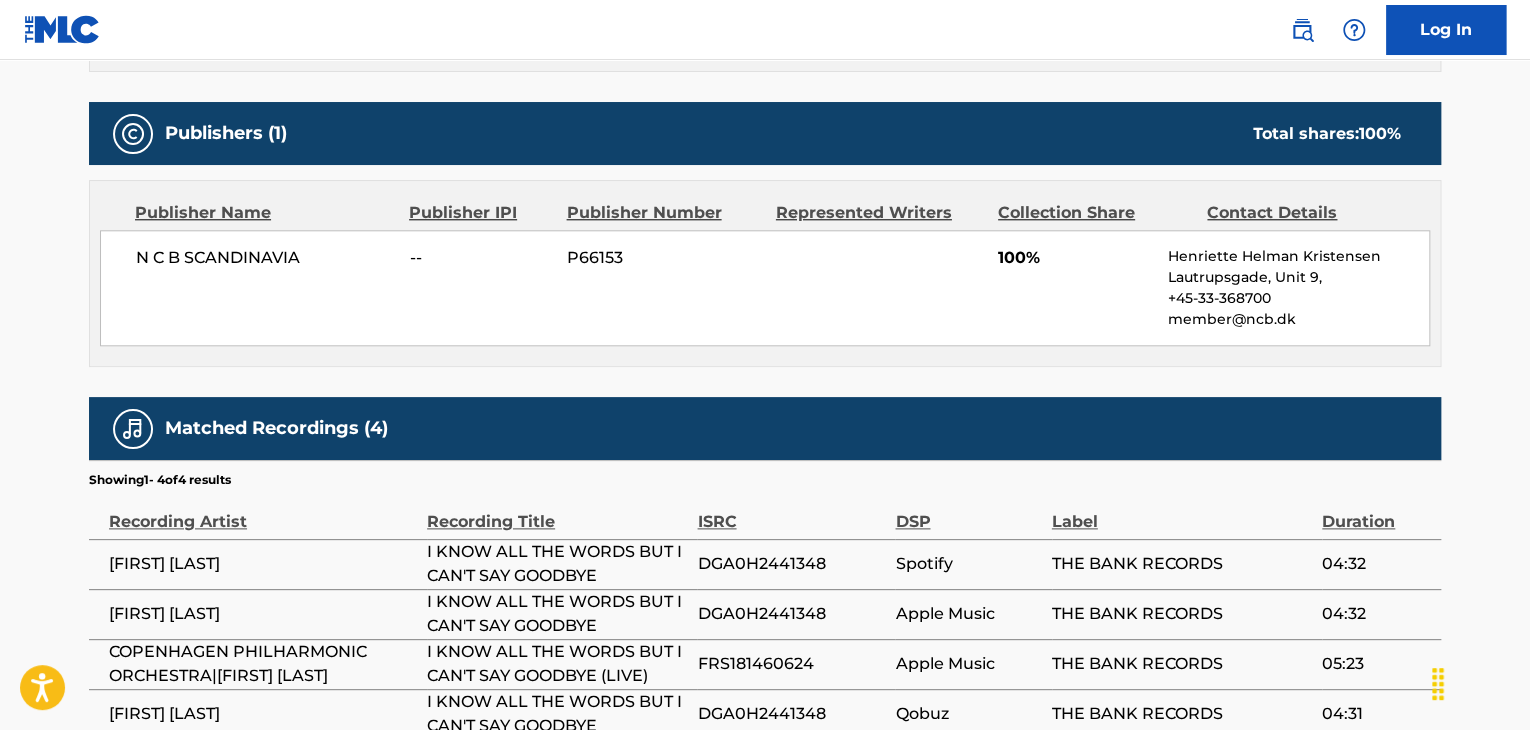 click on "N C B SCANDINAVIA" at bounding box center (265, 258) 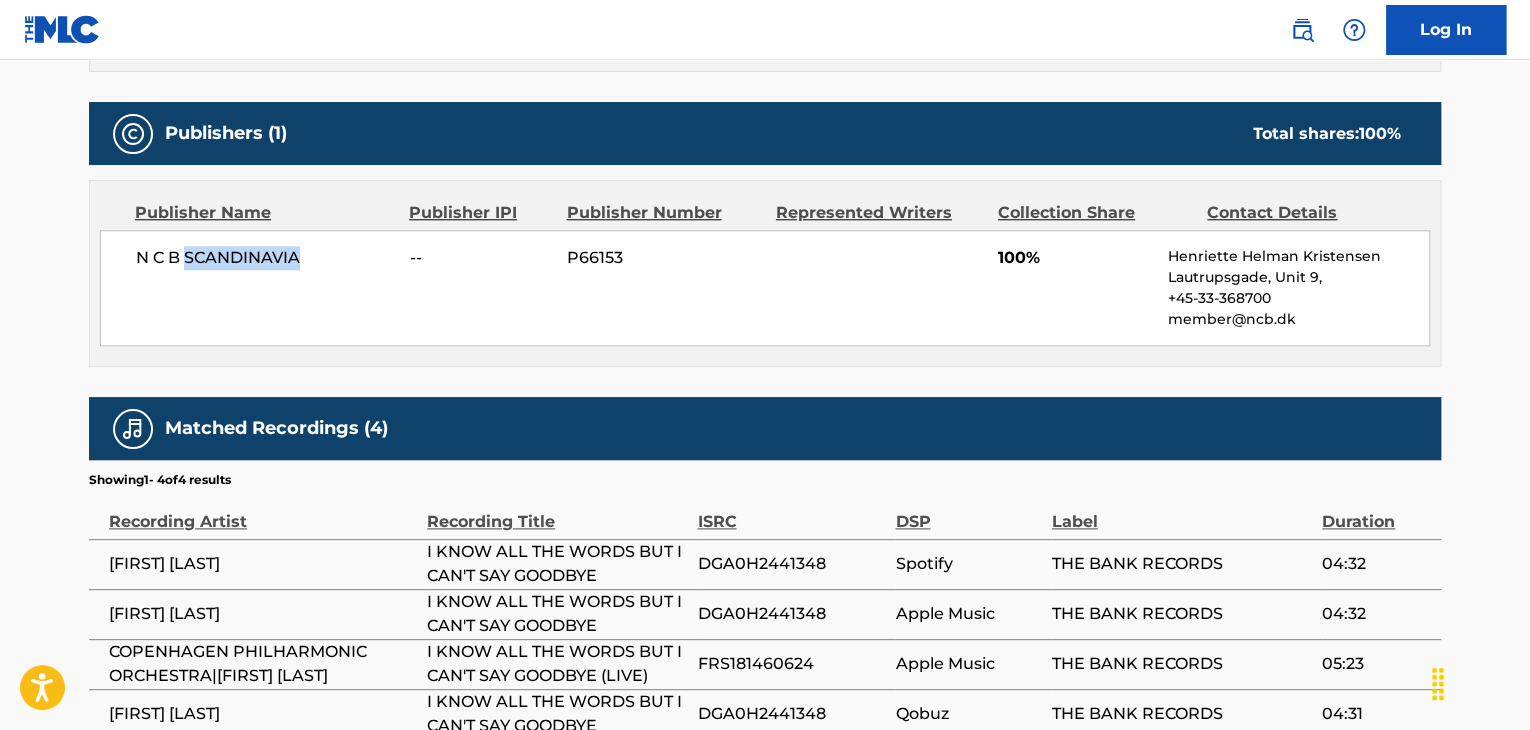 click on "N C B SCANDINAVIA" at bounding box center [265, 258] 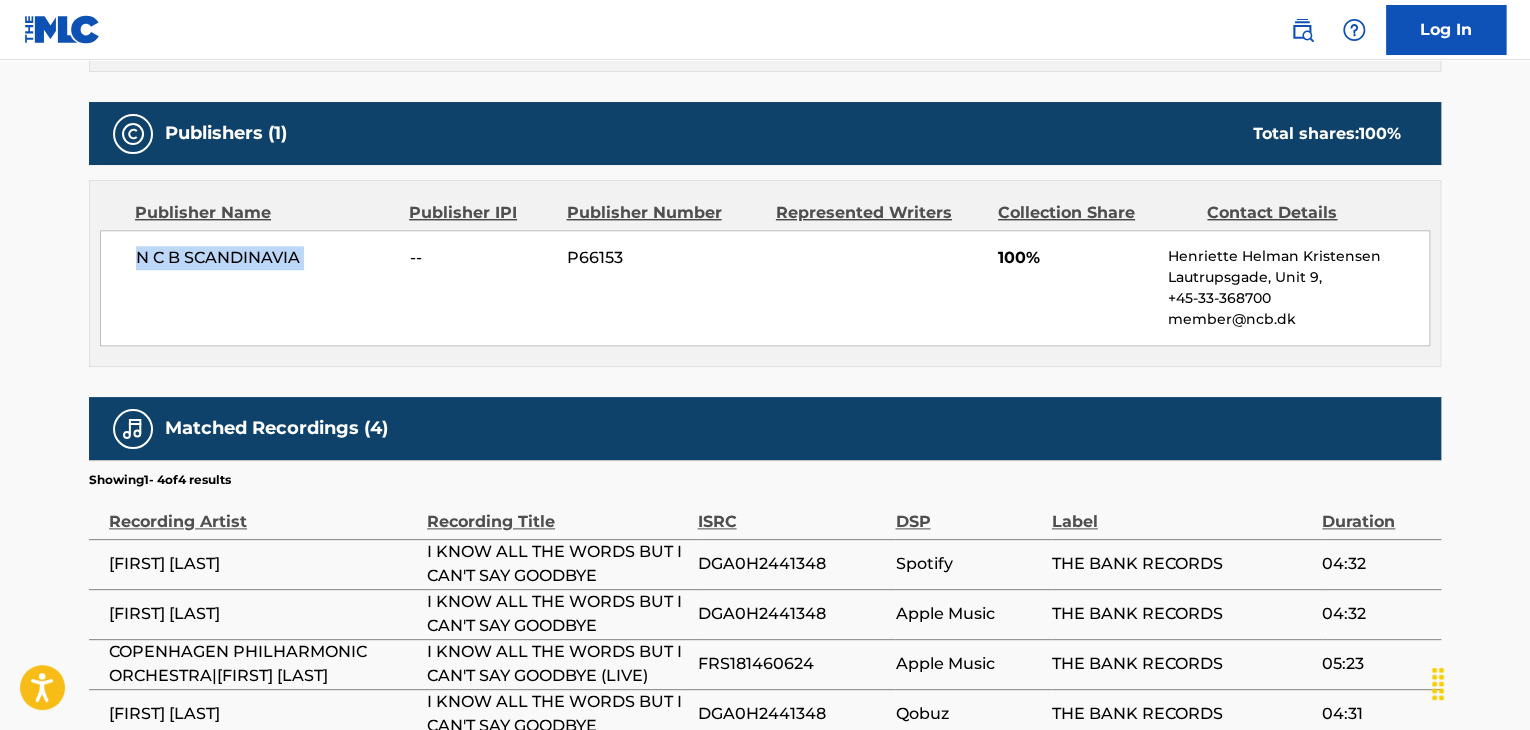 click on "N C B SCANDINAVIA" at bounding box center [265, 258] 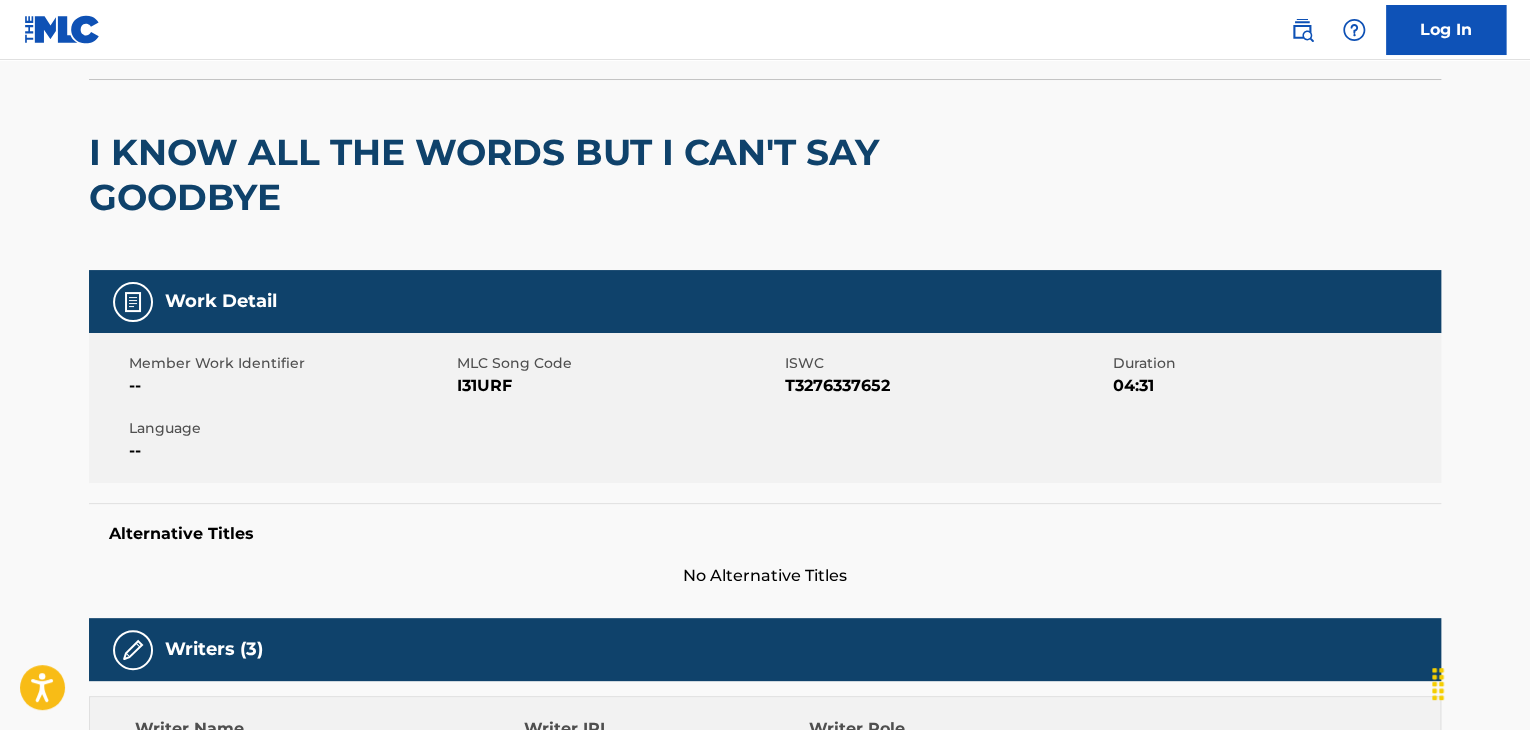 scroll, scrollTop: 0, scrollLeft: 0, axis: both 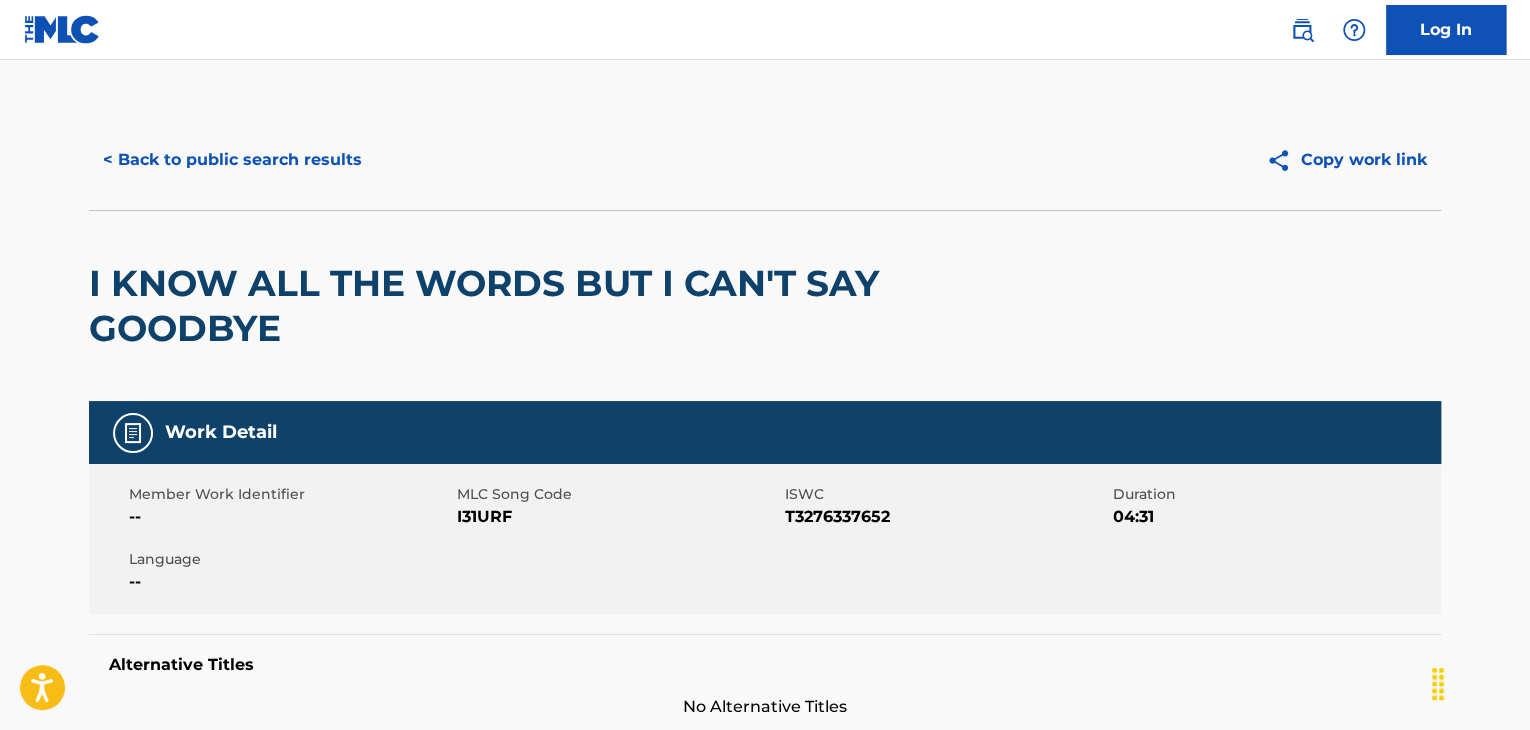 click on "< Back to public search results" at bounding box center [232, 160] 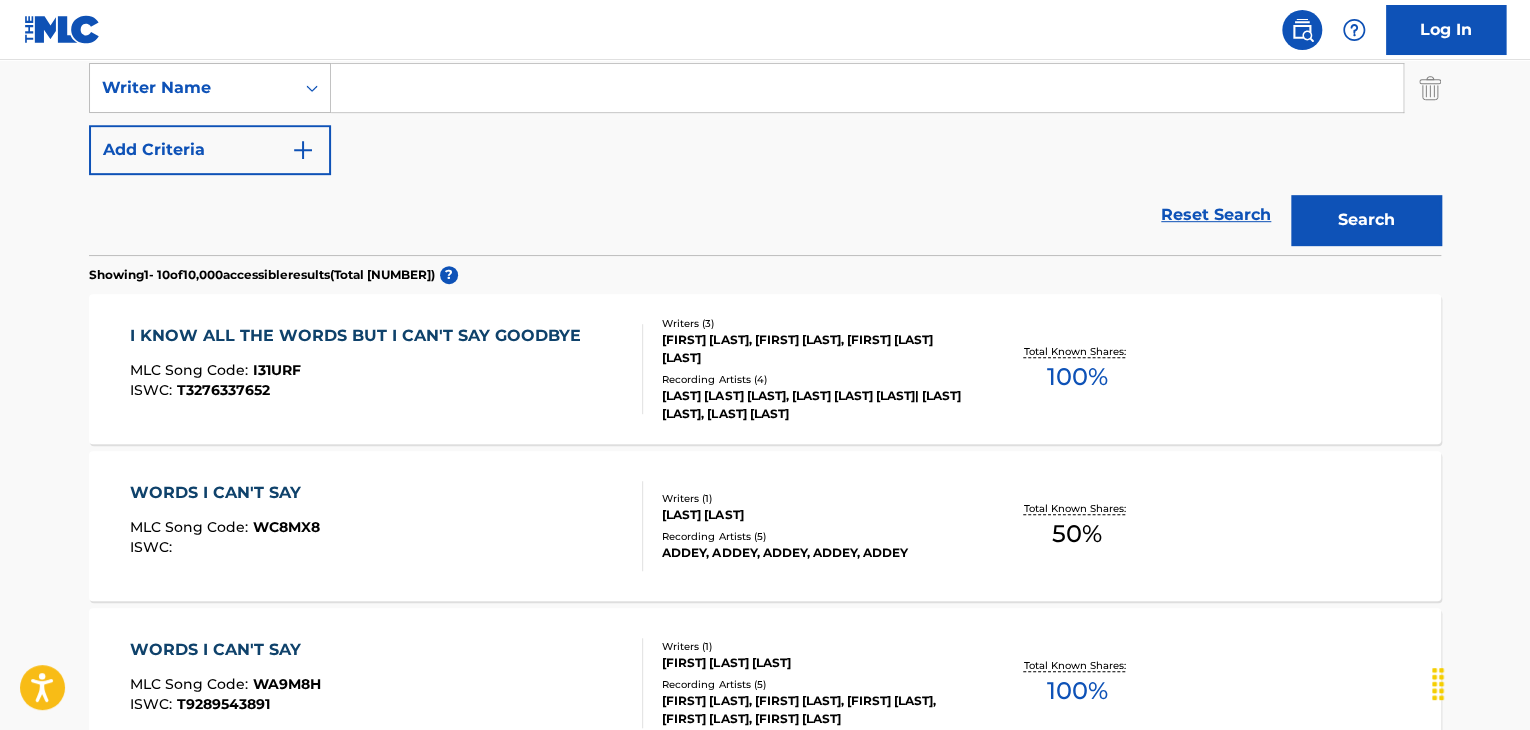 scroll, scrollTop: 310, scrollLeft: 0, axis: vertical 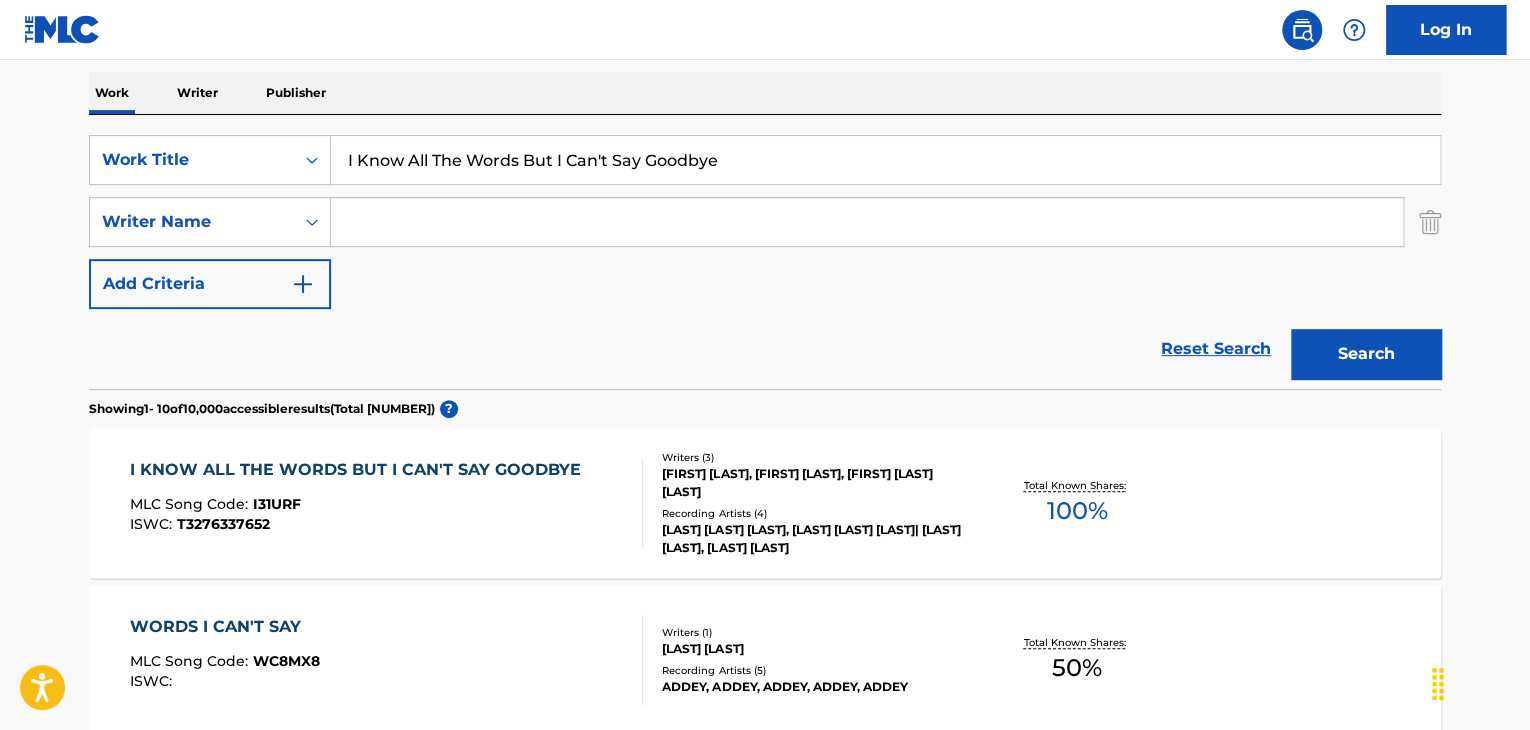 click on "I Know All The Words But I Can't Say Goodbye" at bounding box center [885, 160] 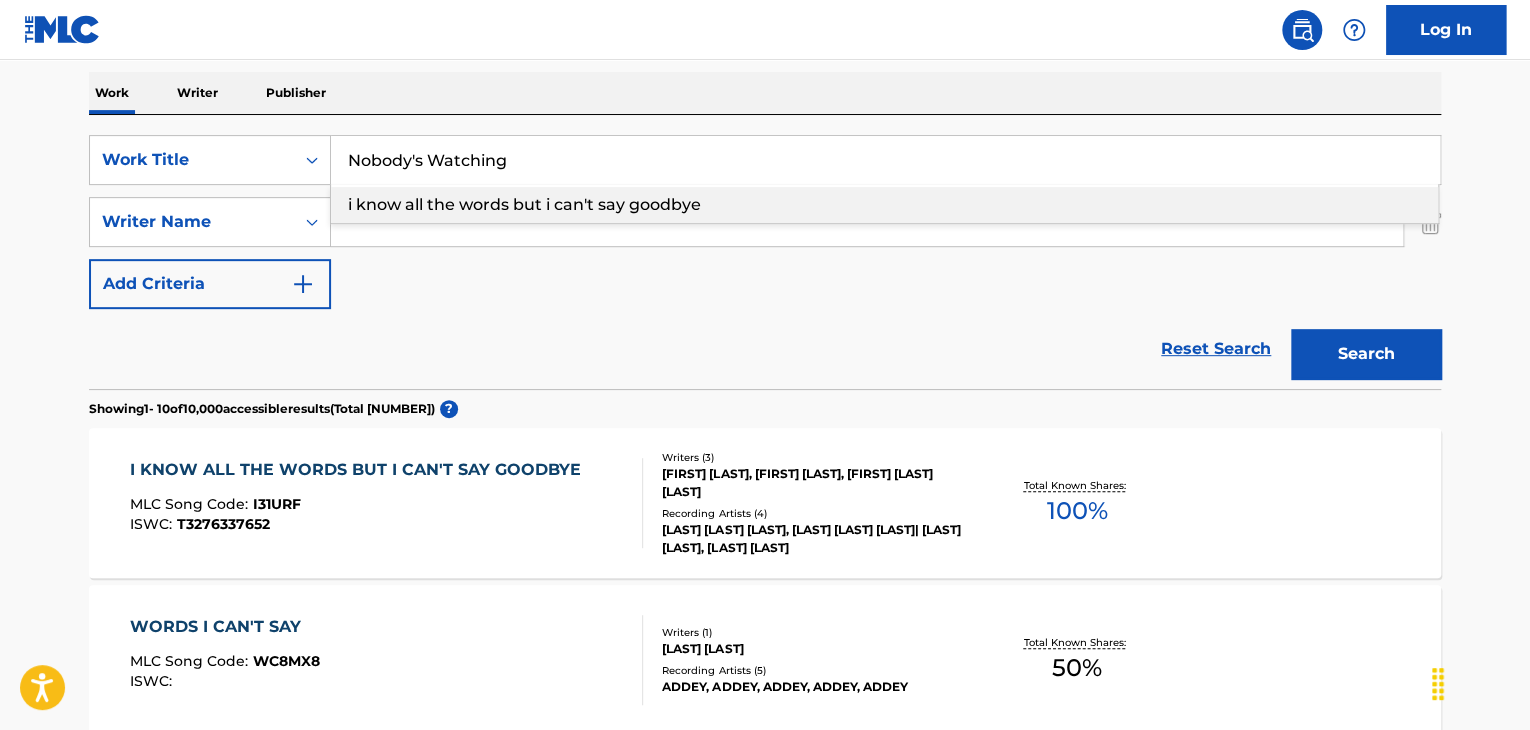 type on "Nobody's Watching" 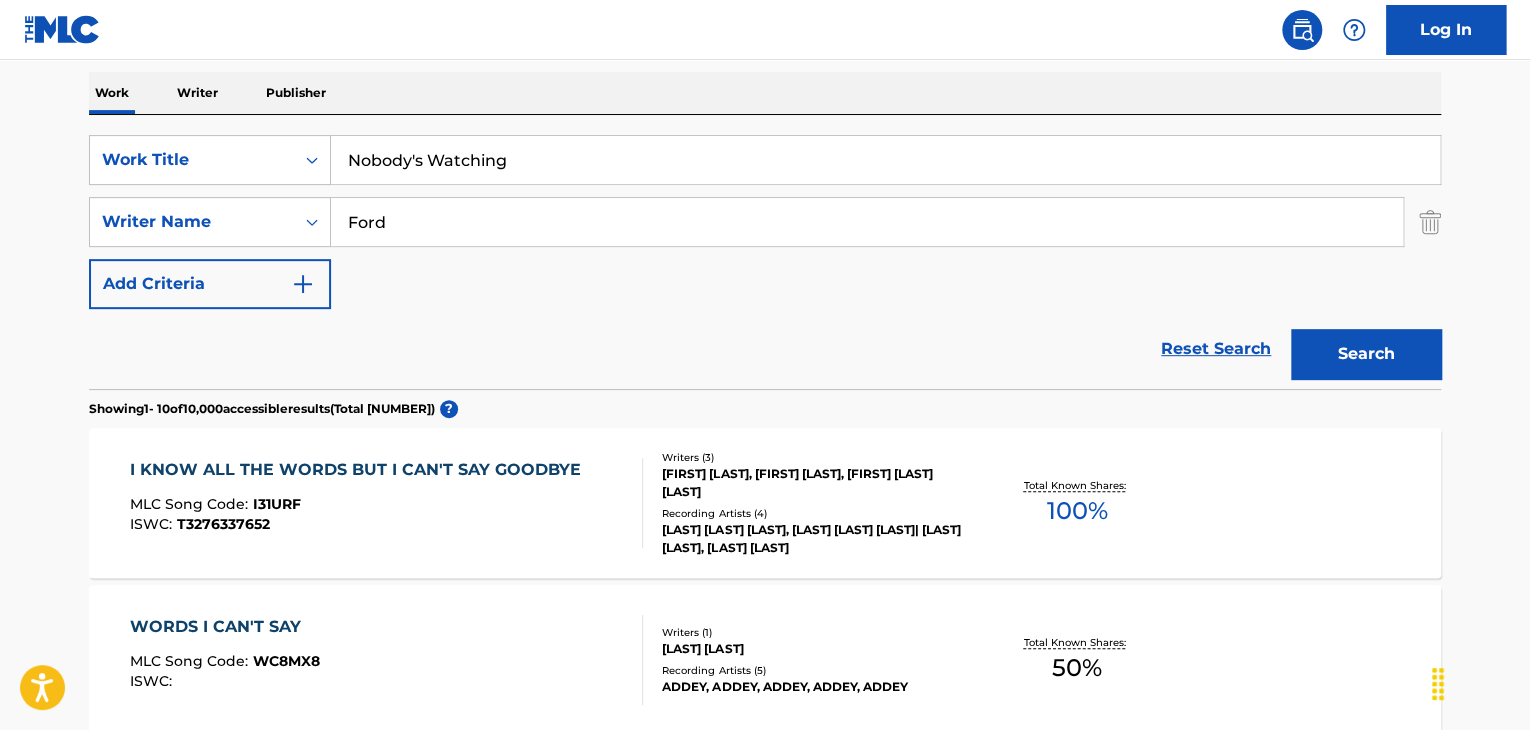 type on "Ford" 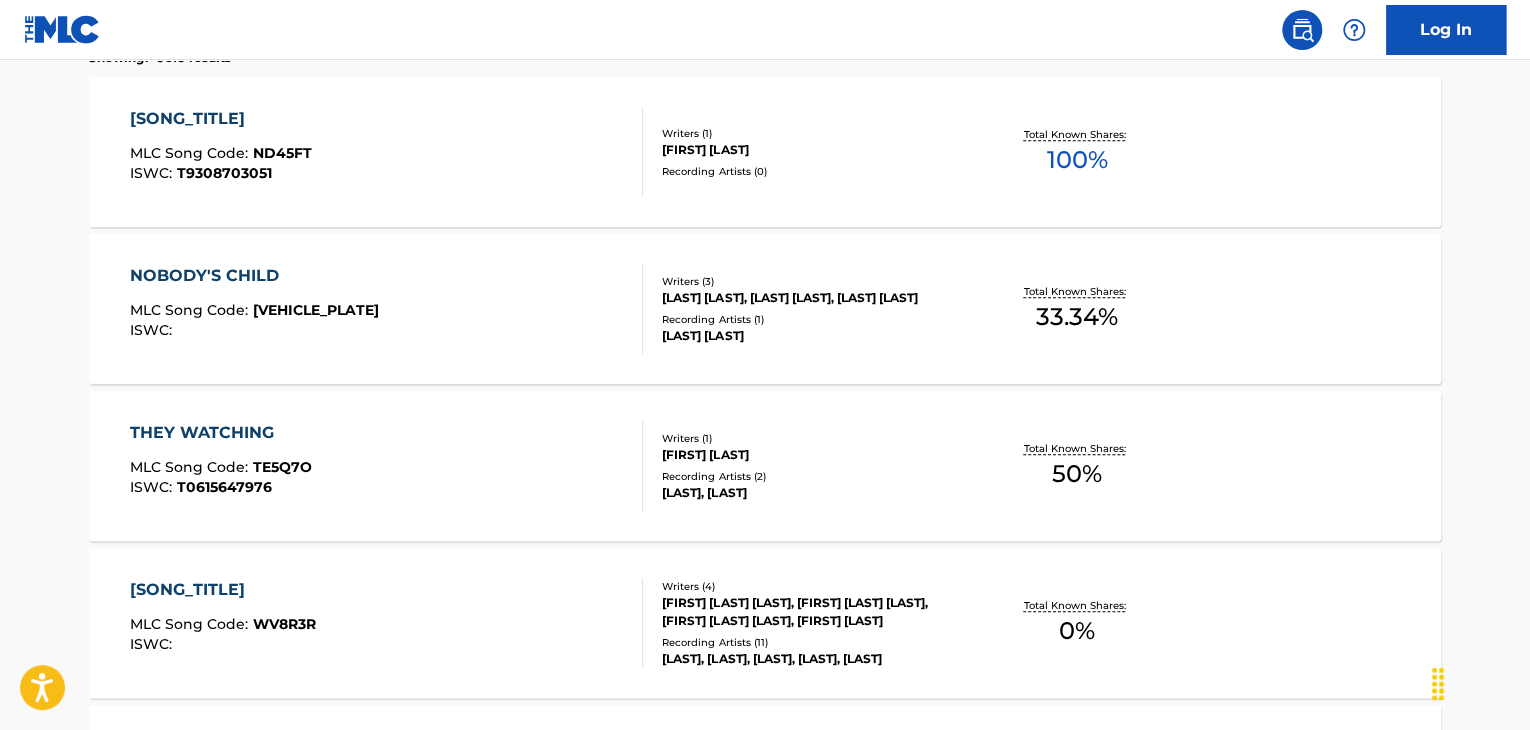 scroll, scrollTop: 710, scrollLeft: 0, axis: vertical 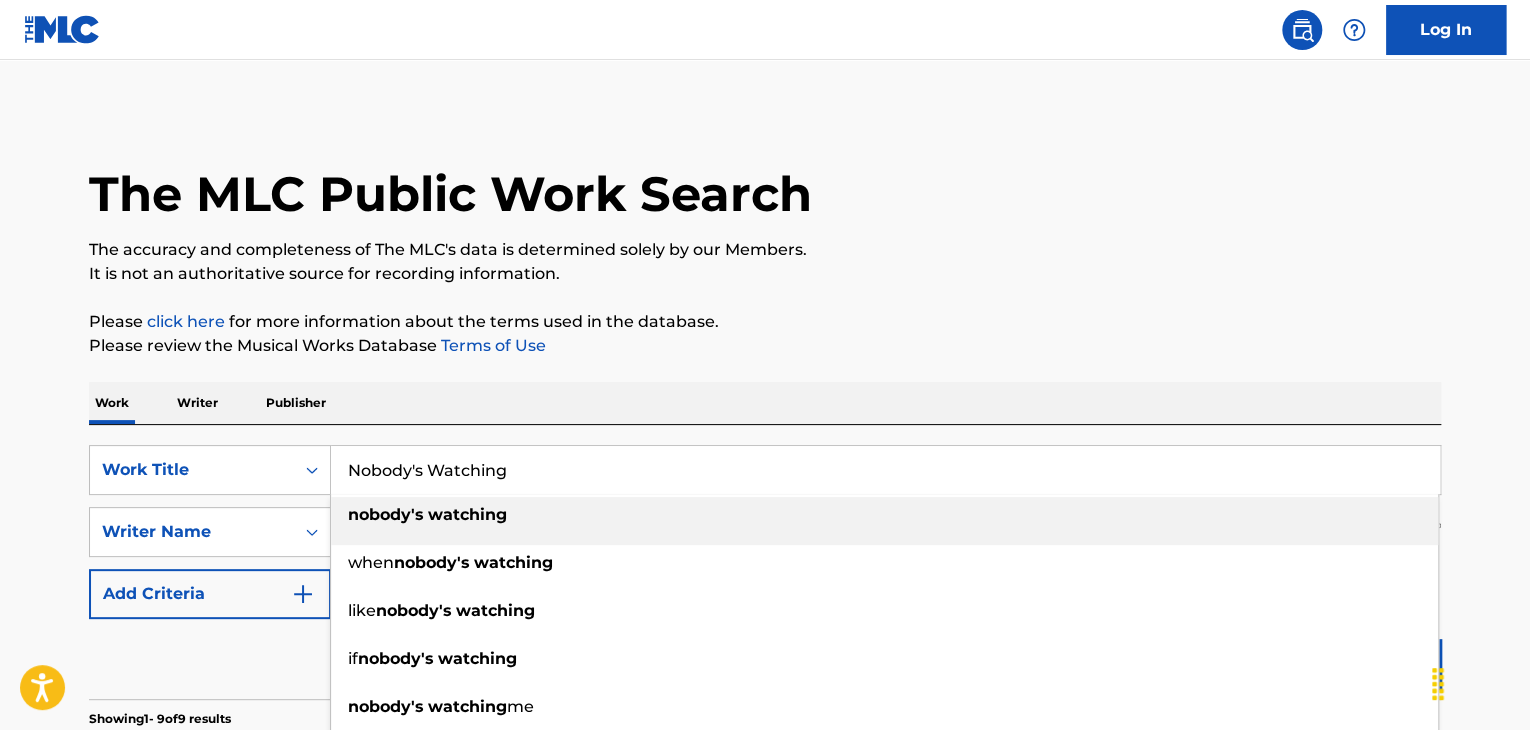 click on "Nobody's Watching" at bounding box center [885, 470] 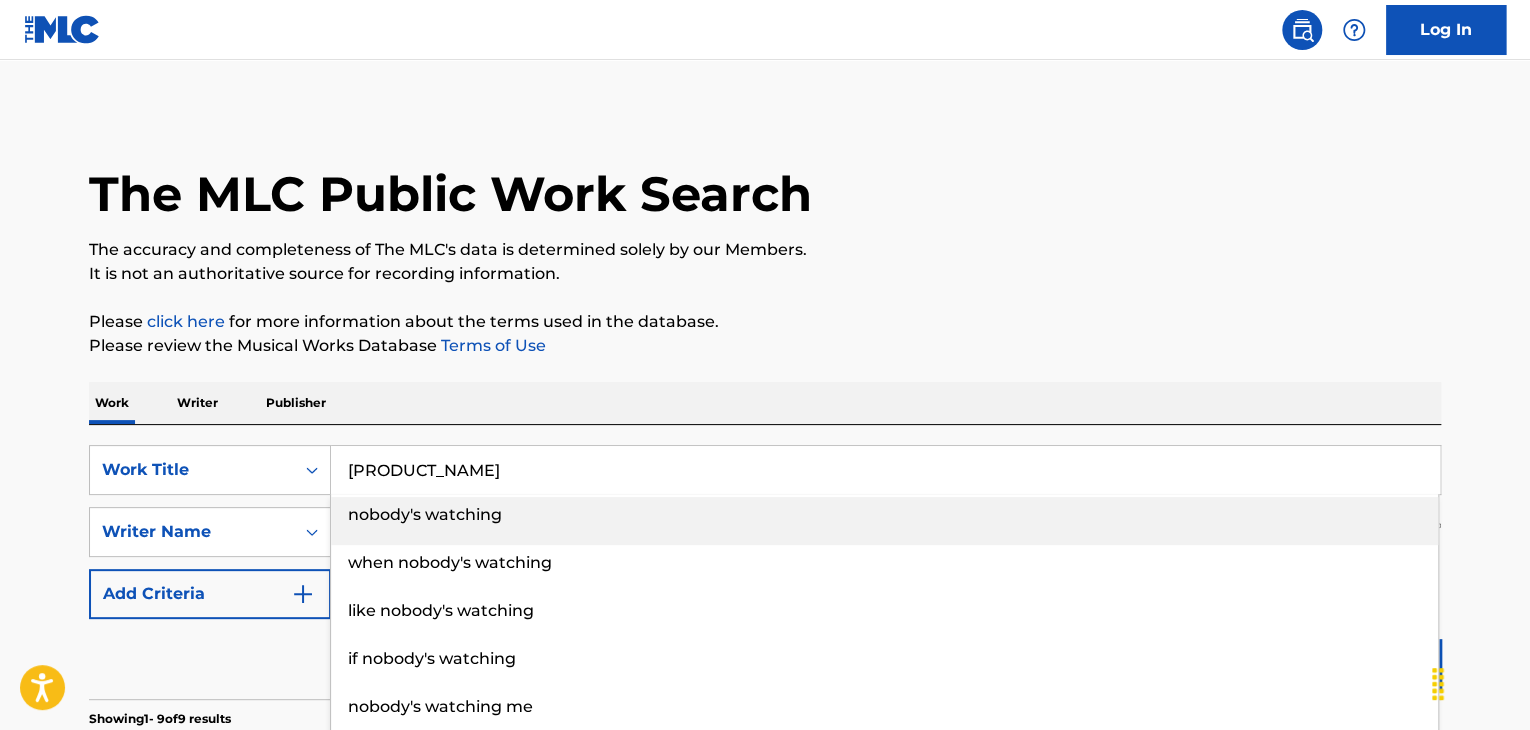 type on "[PRODUCT_NAME]" 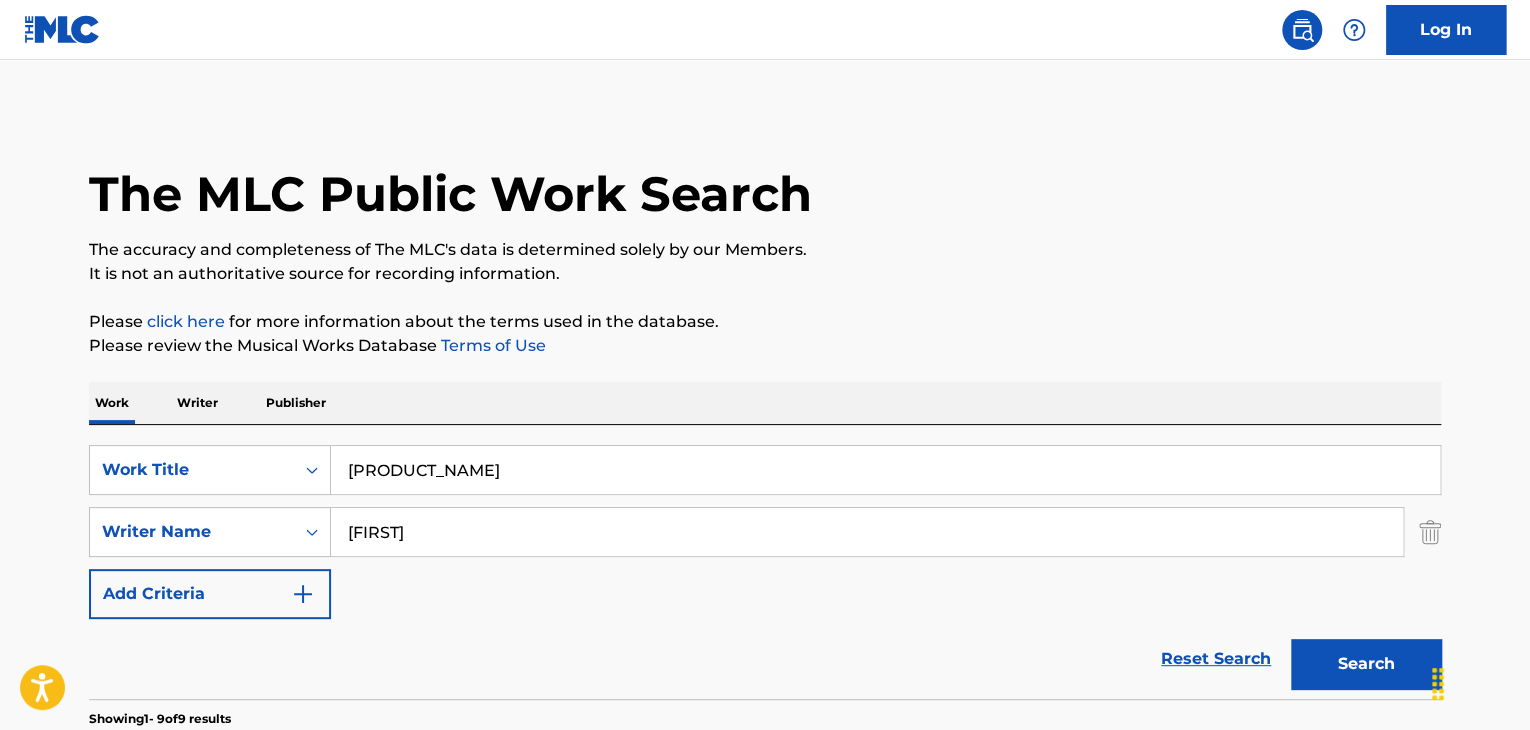 type on "[FIRST]" 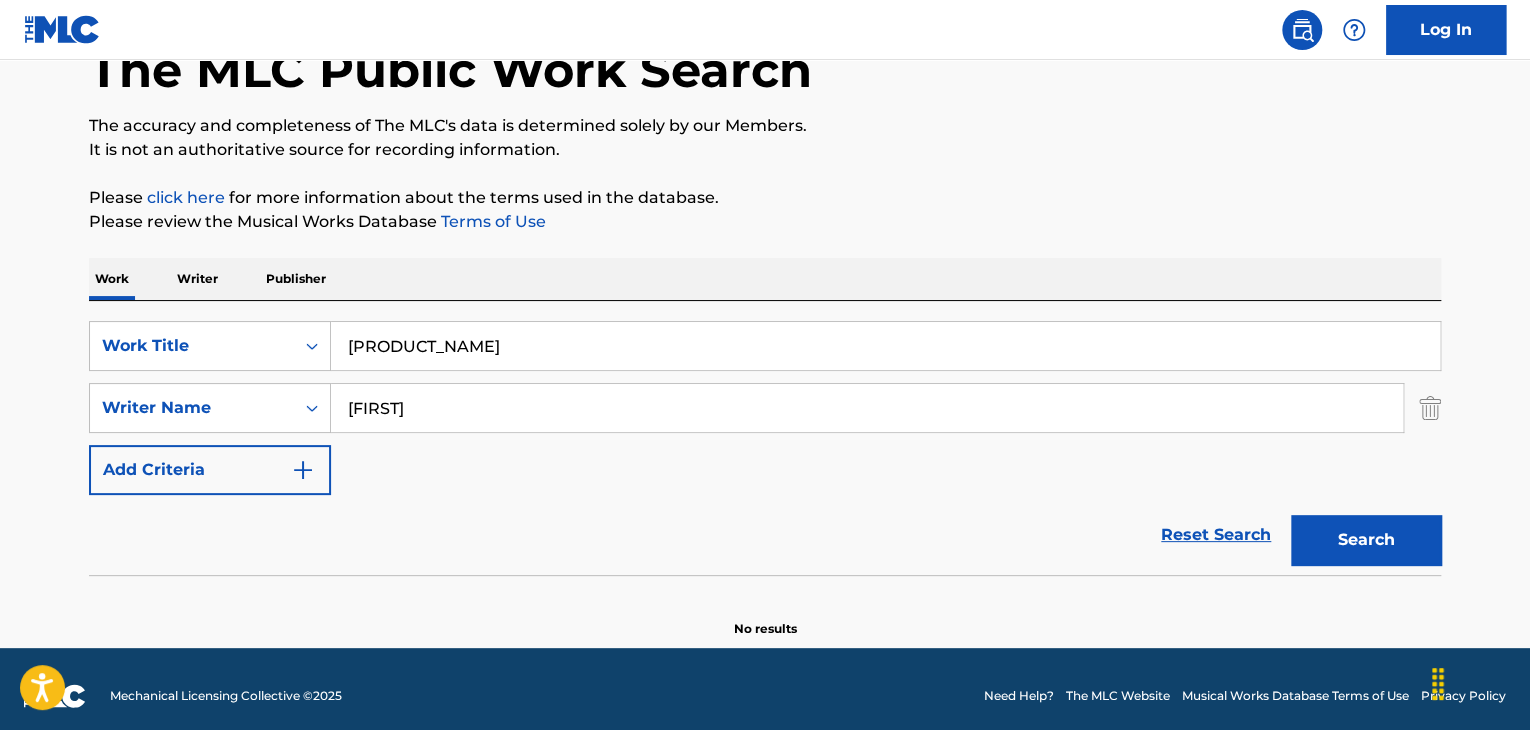 scroll, scrollTop: 138, scrollLeft: 0, axis: vertical 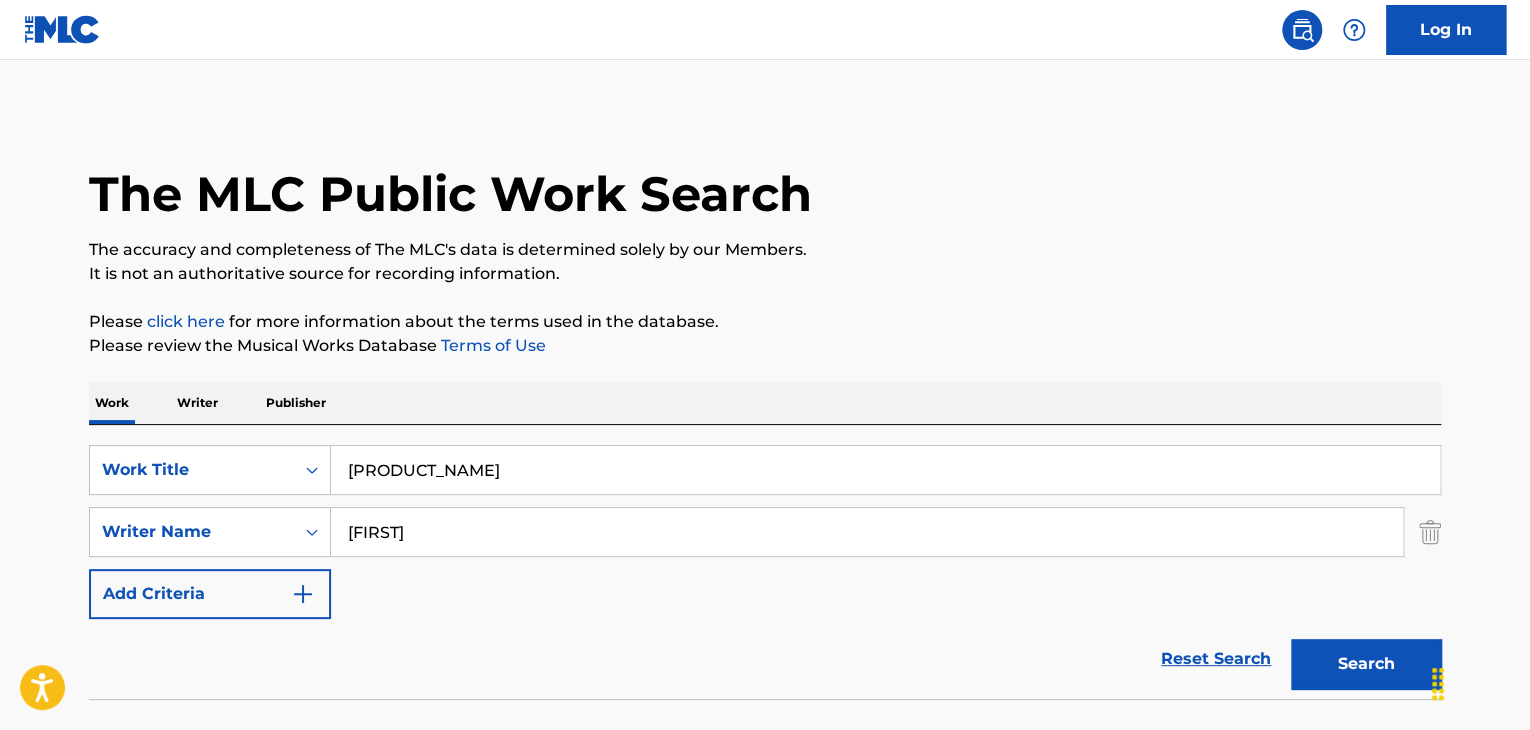 click on "Publisher" at bounding box center (296, 403) 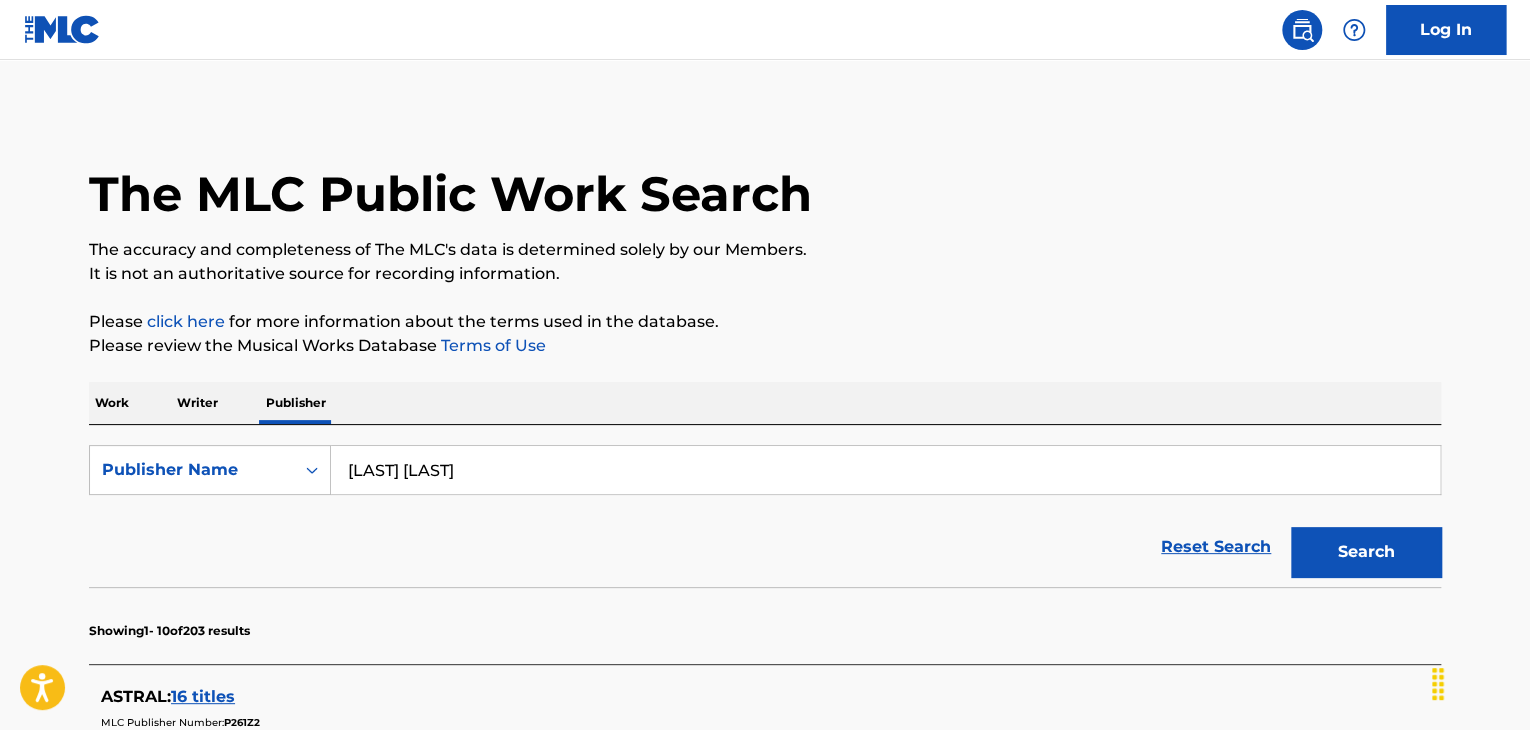 click on "[LAST] [LAST]" at bounding box center [885, 470] 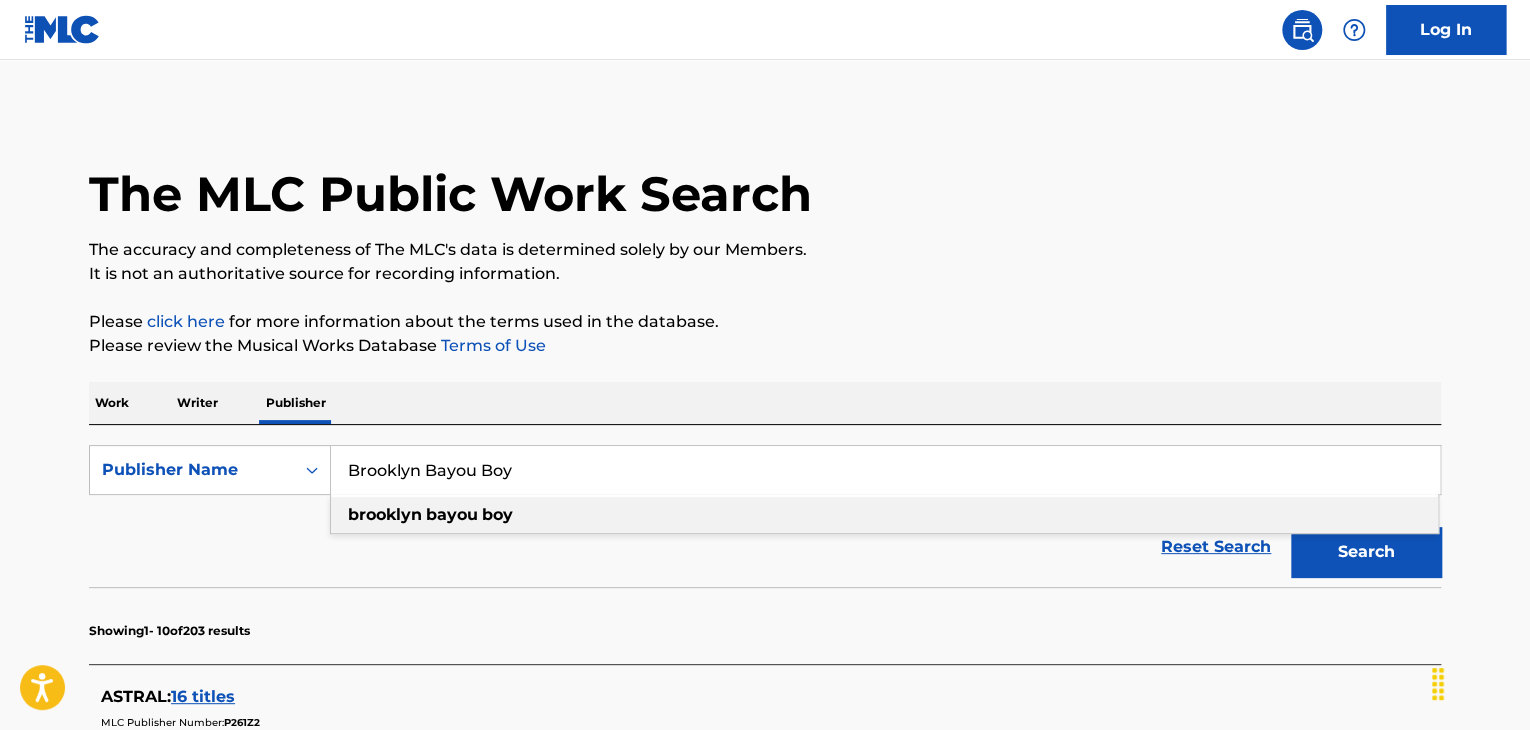 click on "bayou" at bounding box center (452, 514) 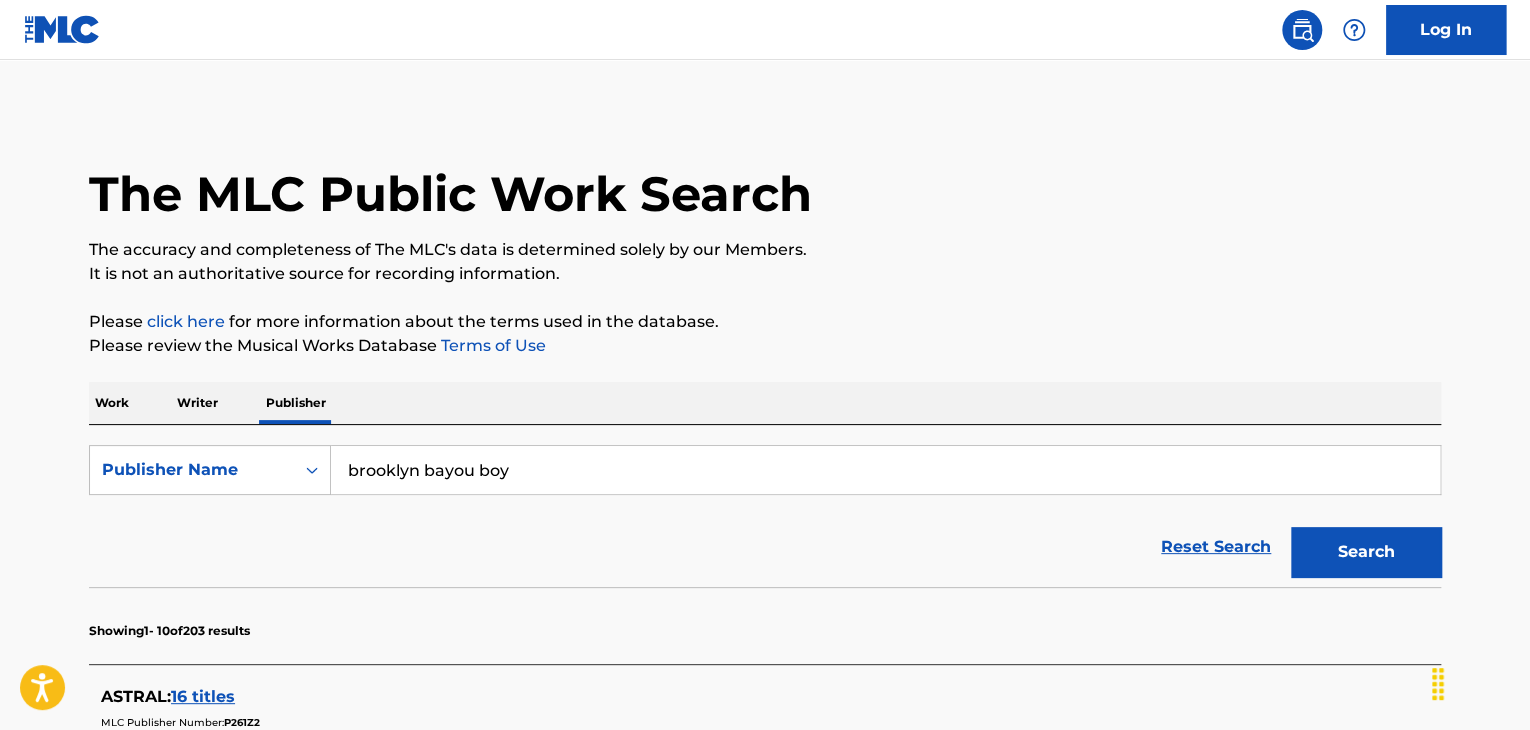click on "Search" at bounding box center [1366, 552] 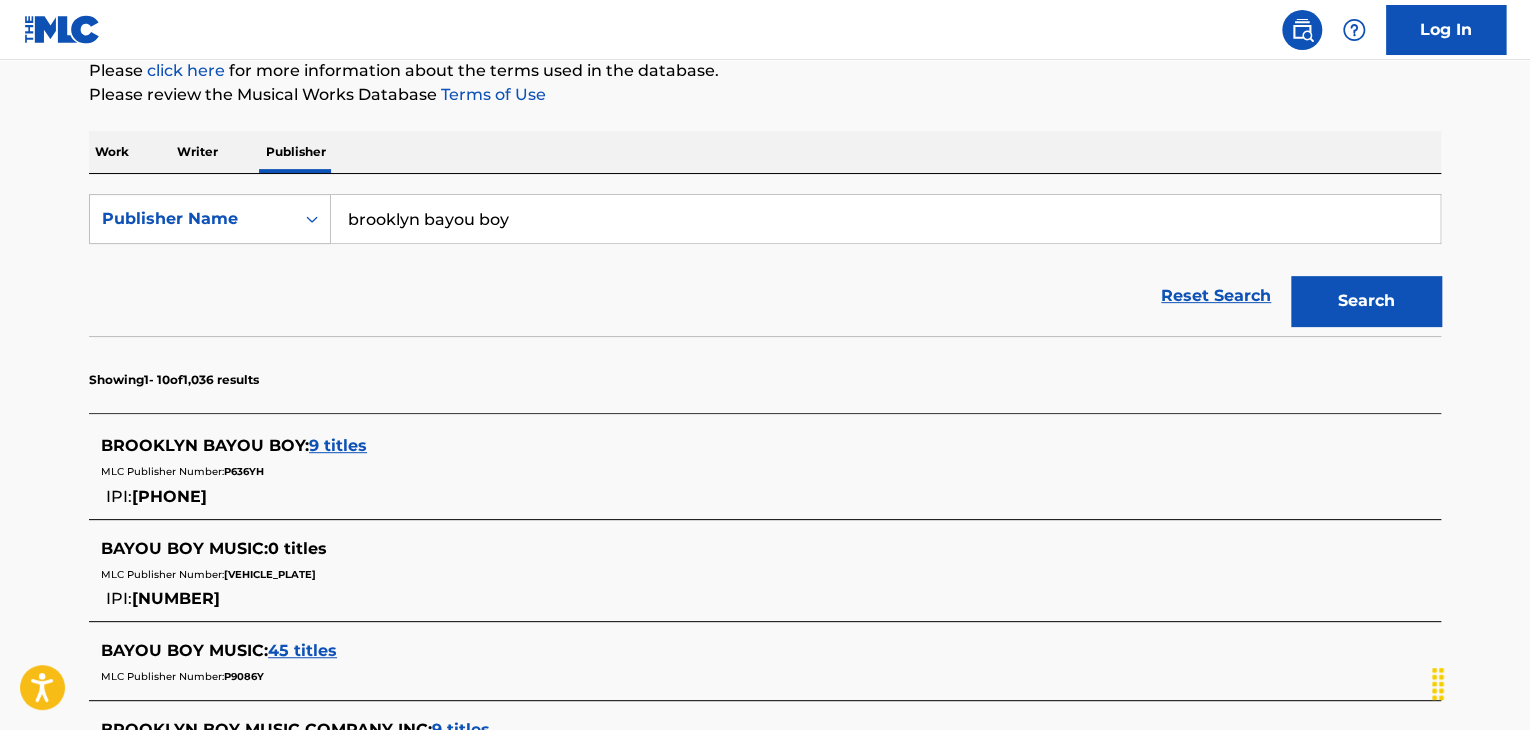scroll, scrollTop: 266, scrollLeft: 0, axis: vertical 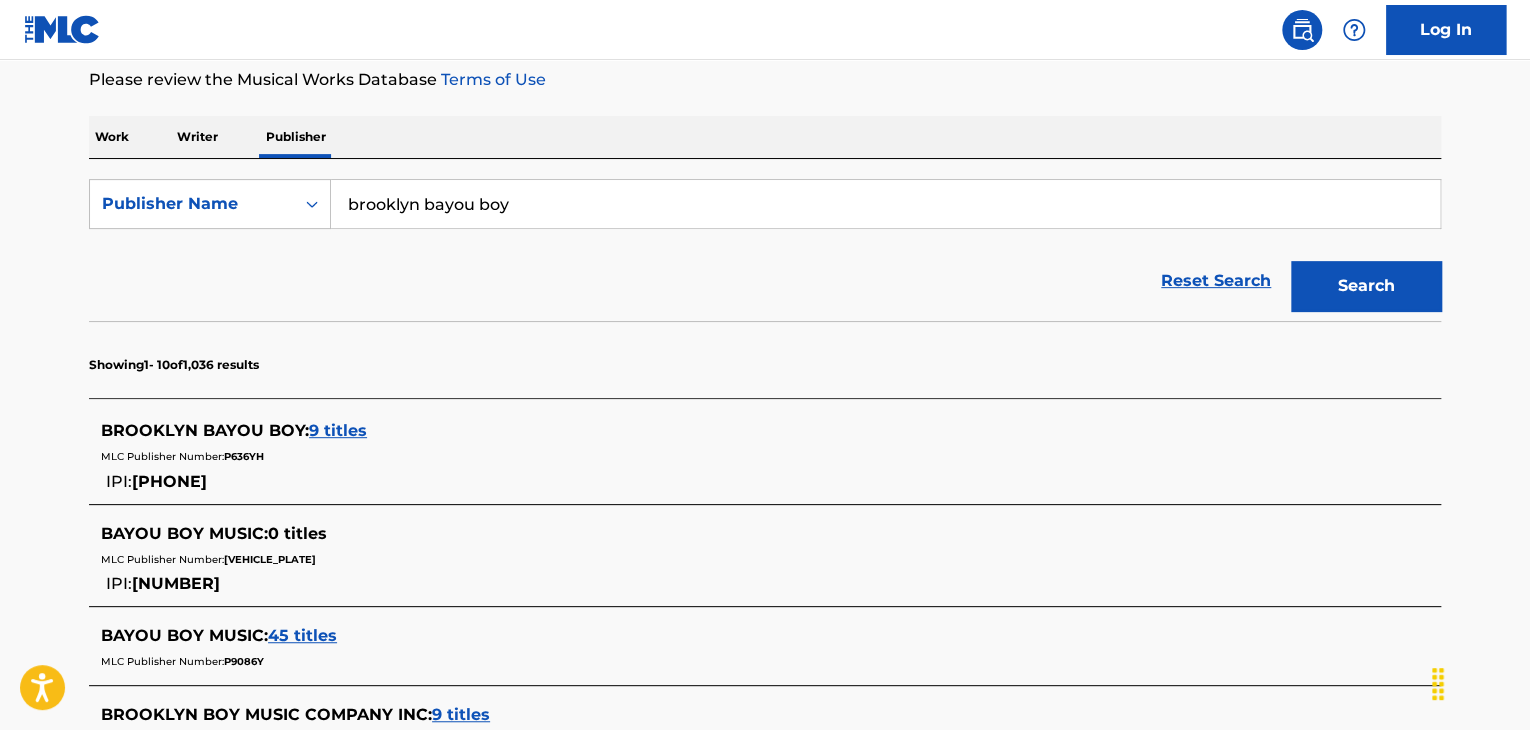 click on "9 titles" at bounding box center [338, 430] 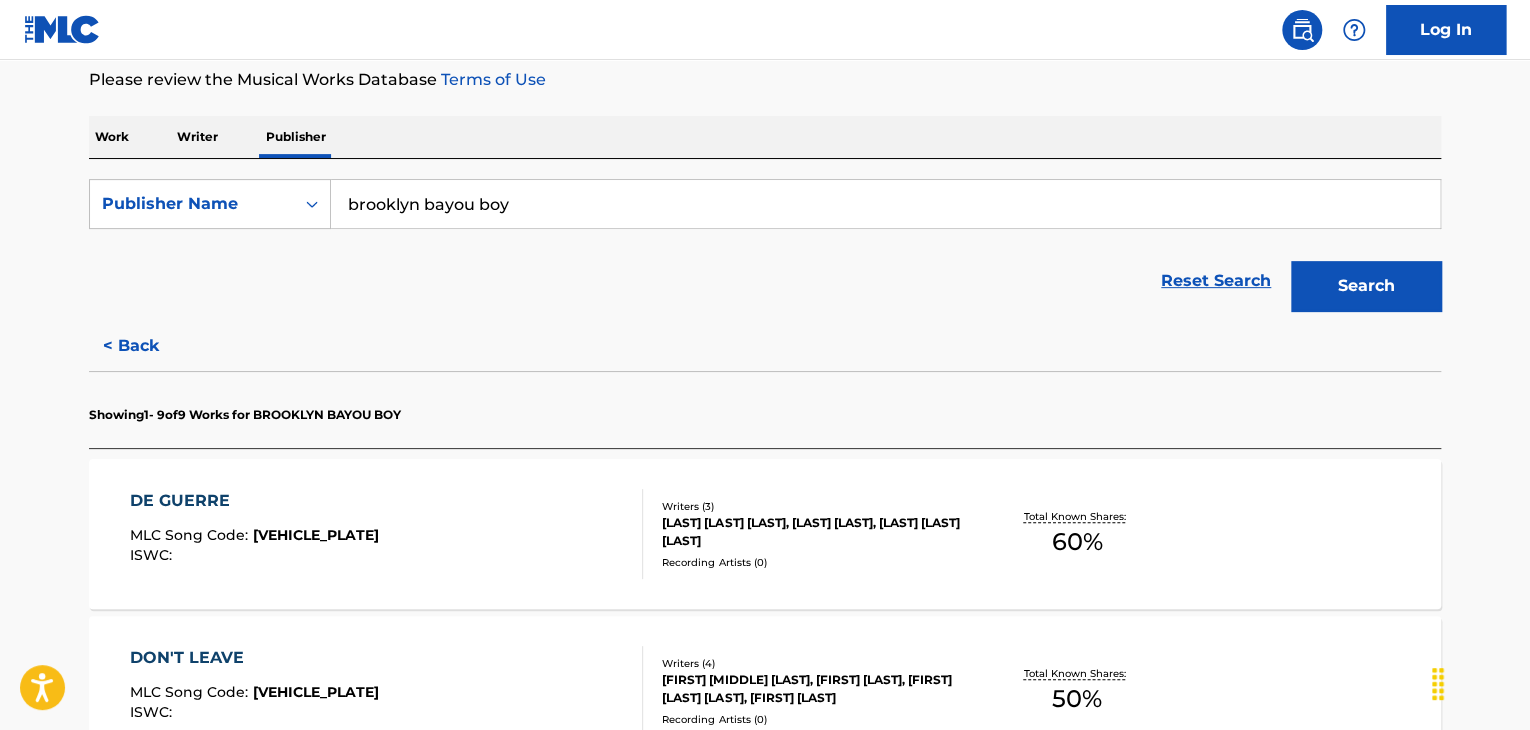 click on "DE GUERRE" at bounding box center (254, 501) 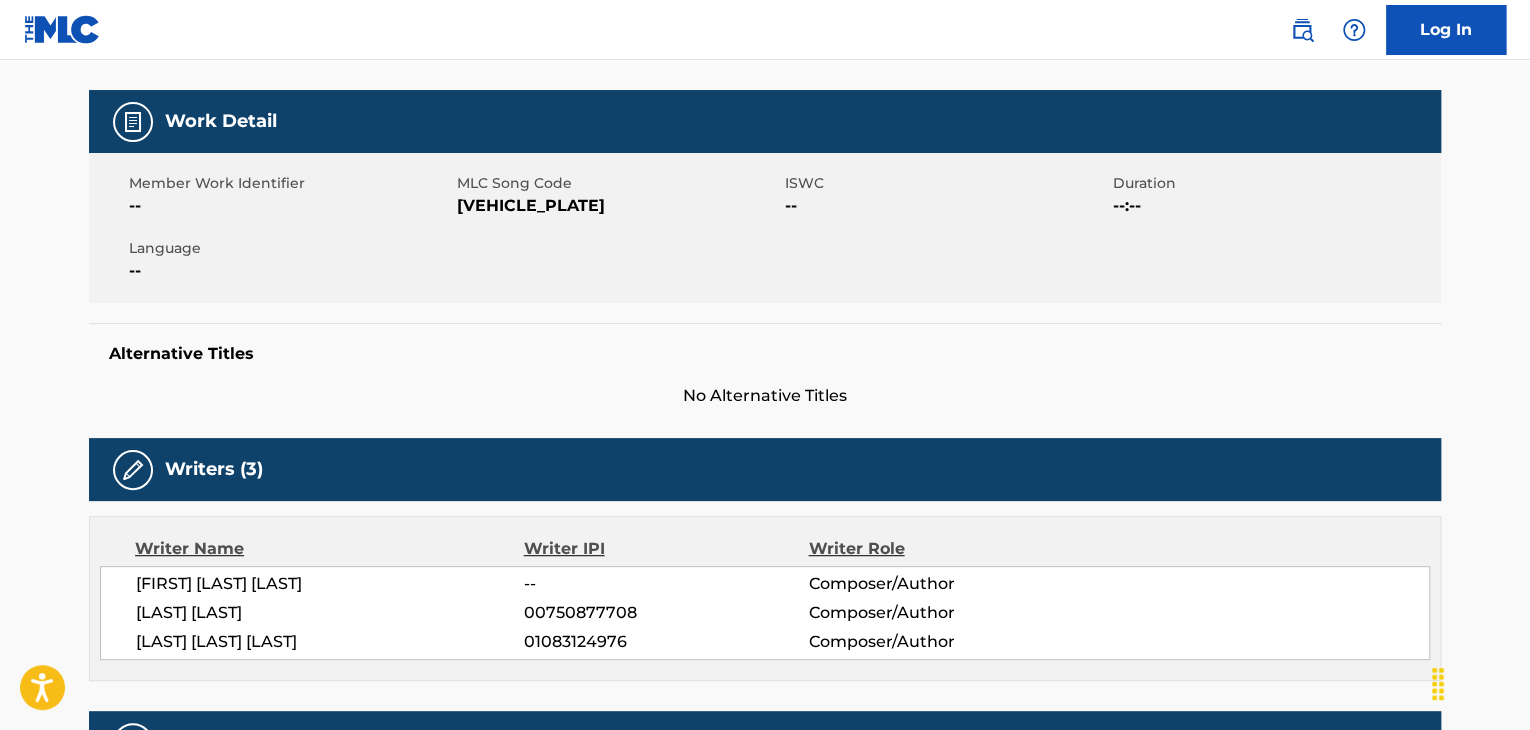 scroll, scrollTop: 0, scrollLeft: 0, axis: both 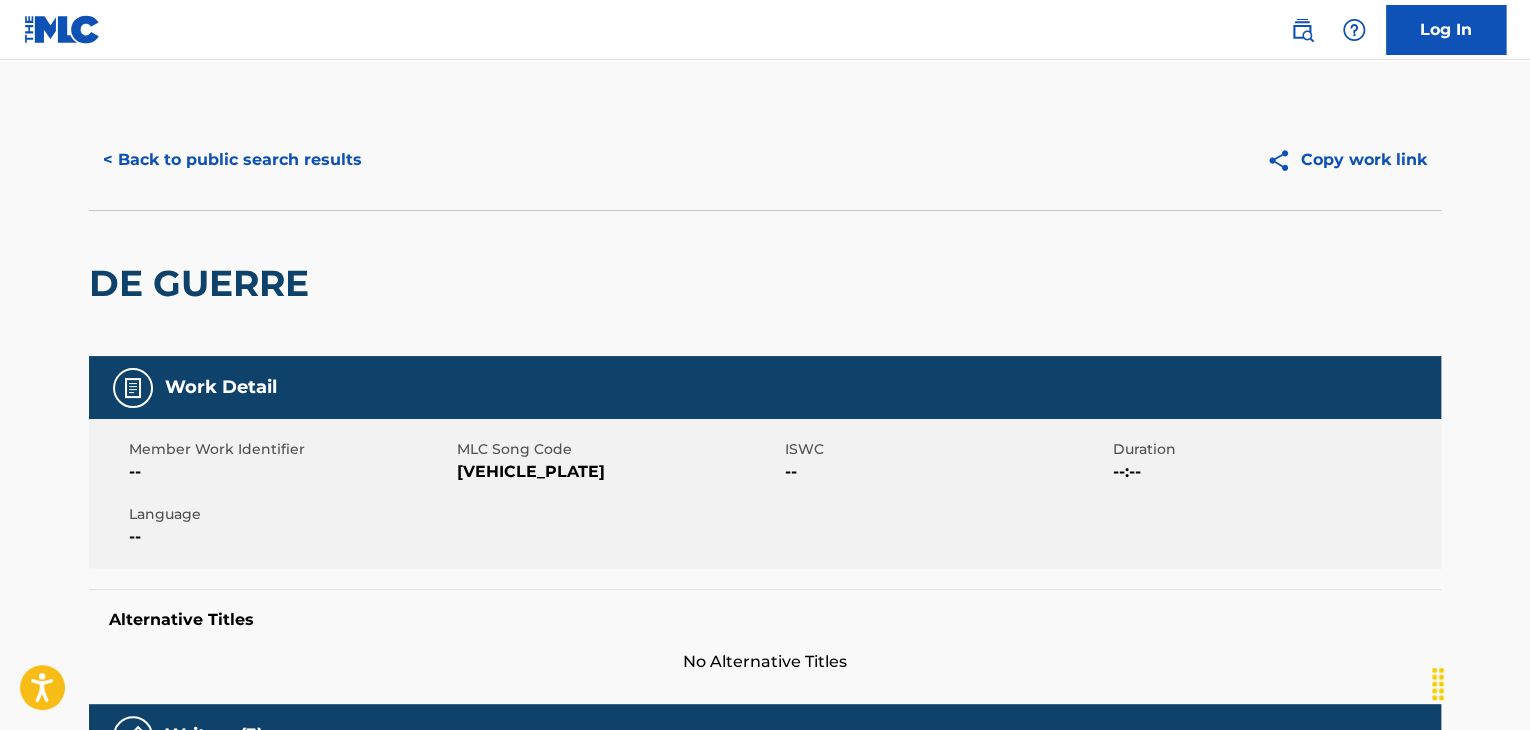click on "[VEHICLE_PLATE]" at bounding box center [618, 472] 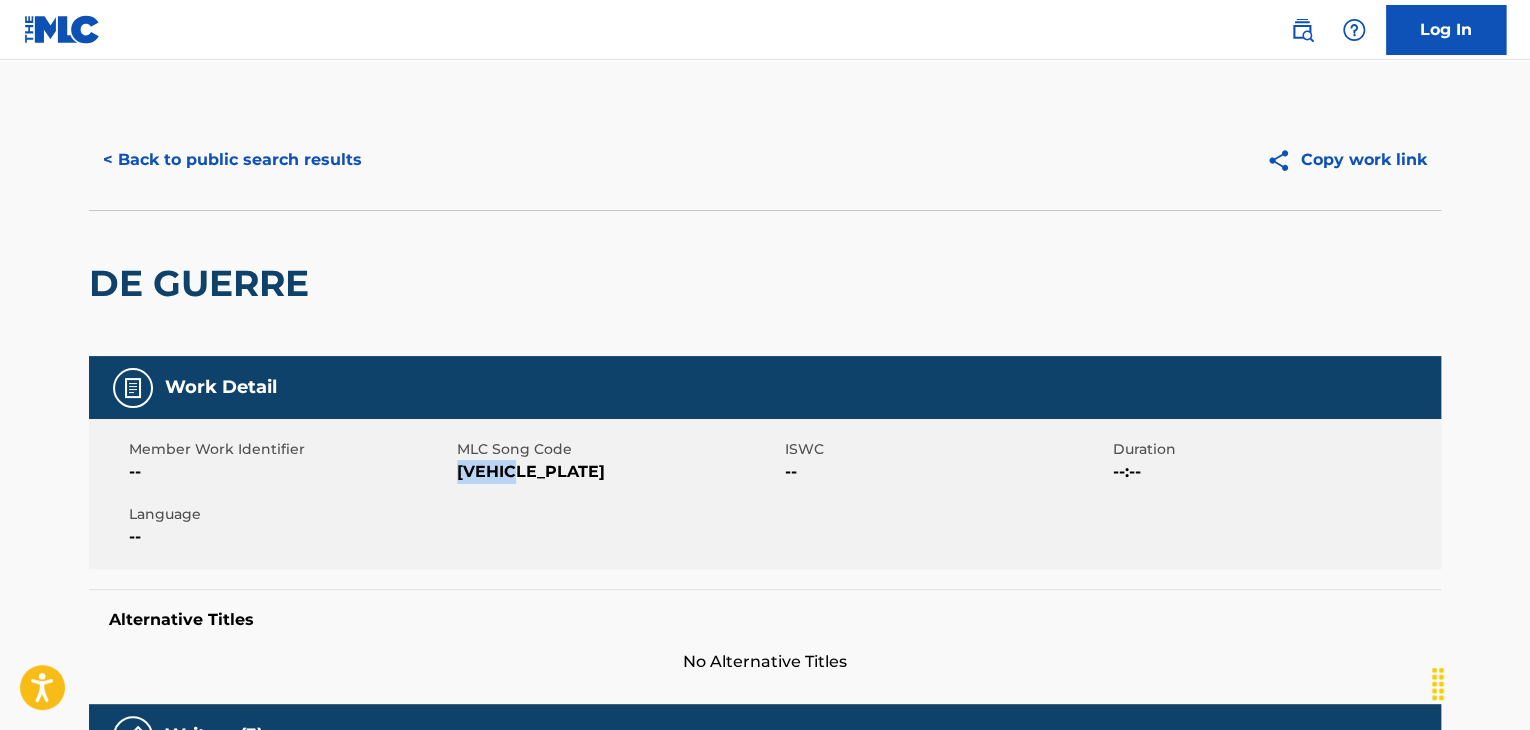 click on "[VEHICLE_PLATE]" at bounding box center (618, 472) 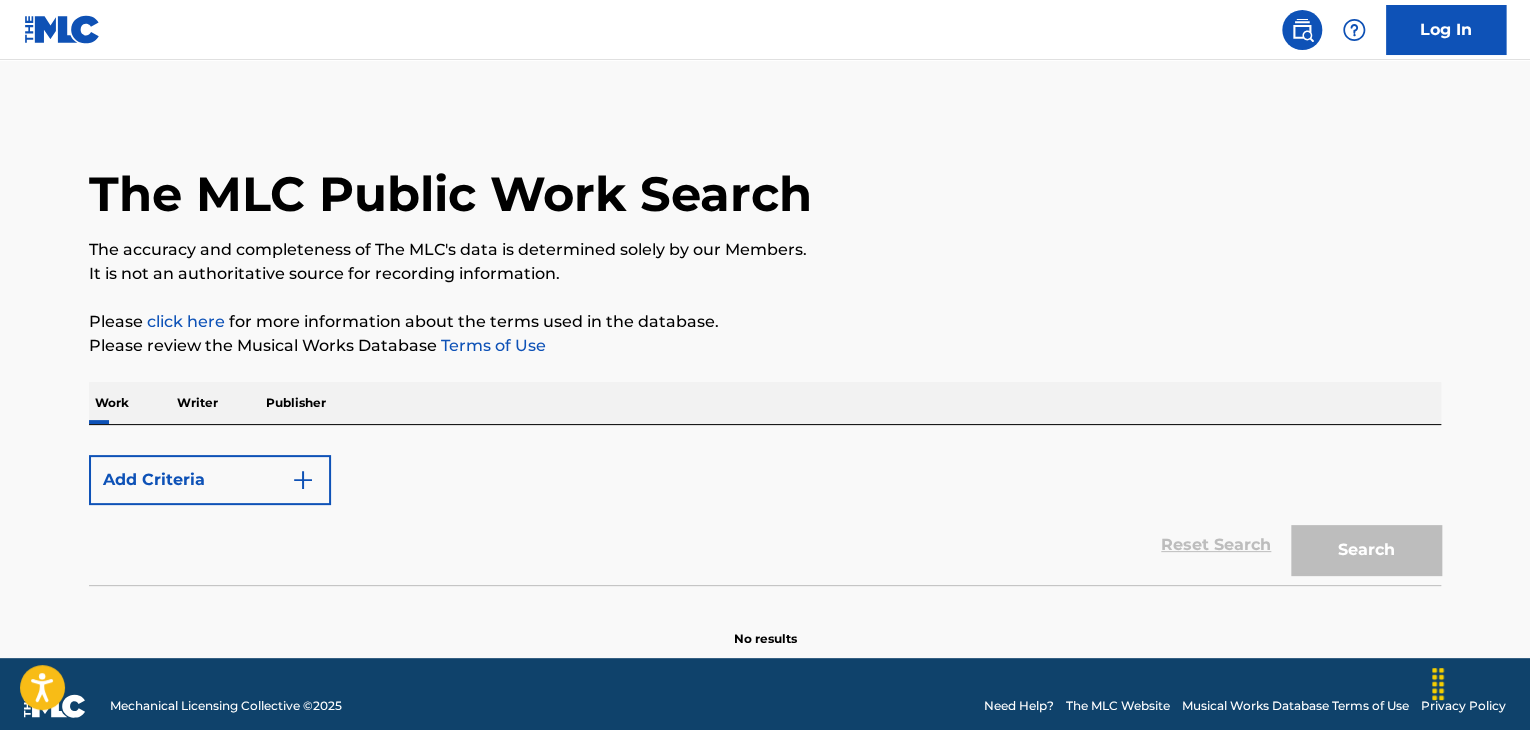 scroll, scrollTop: 24, scrollLeft: 0, axis: vertical 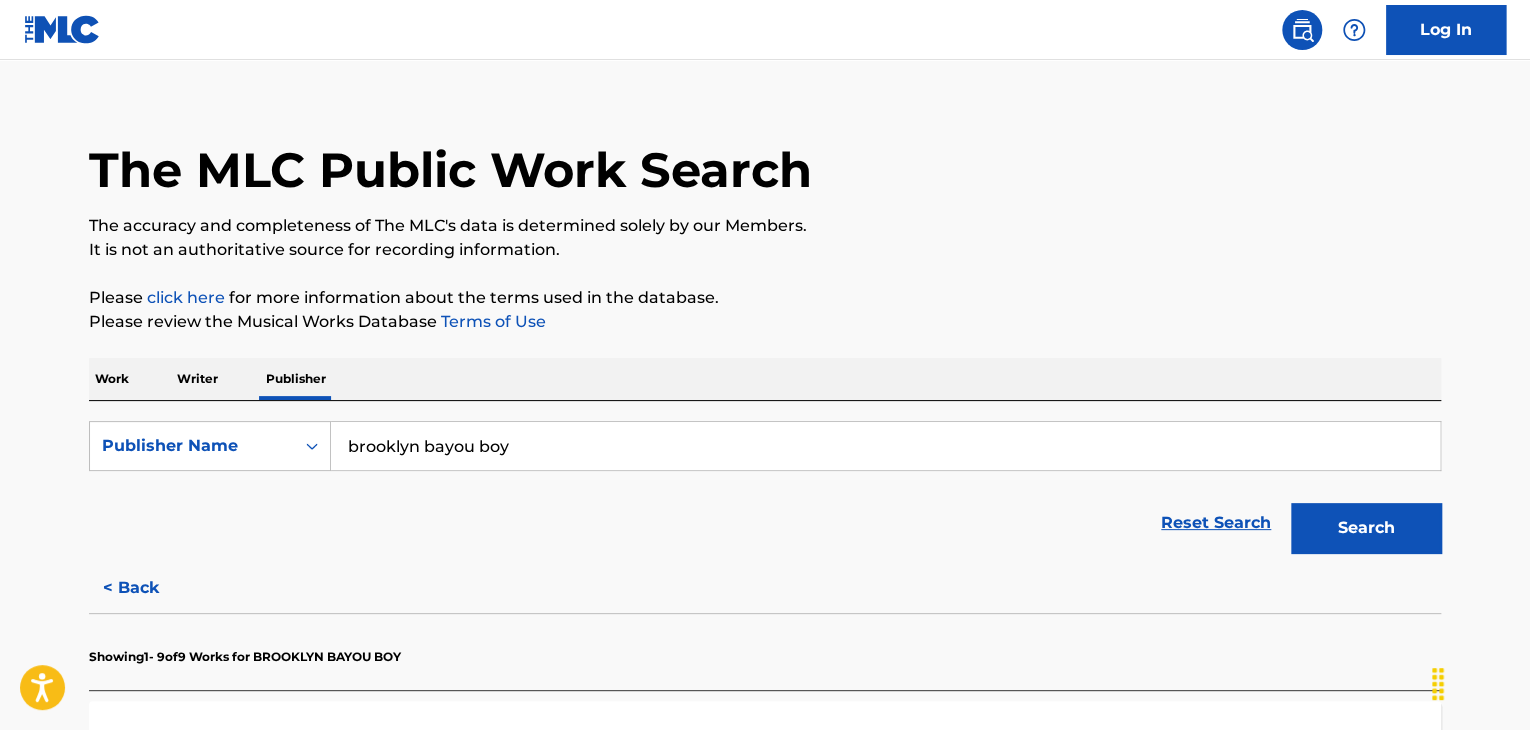 click on "brooklyn bayou boy" at bounding box center (885, 446) 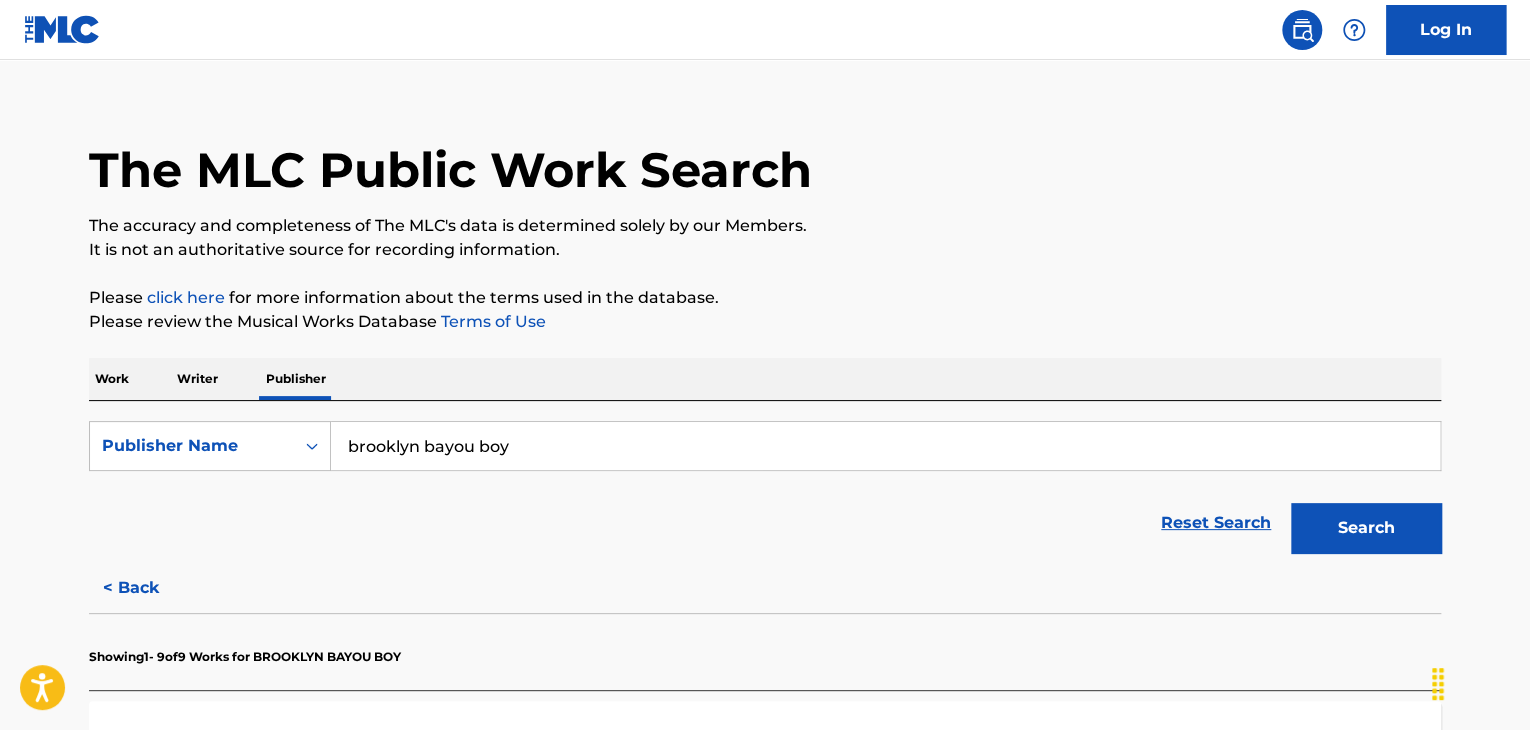 click on "Work" at bounding box center [112, 379] 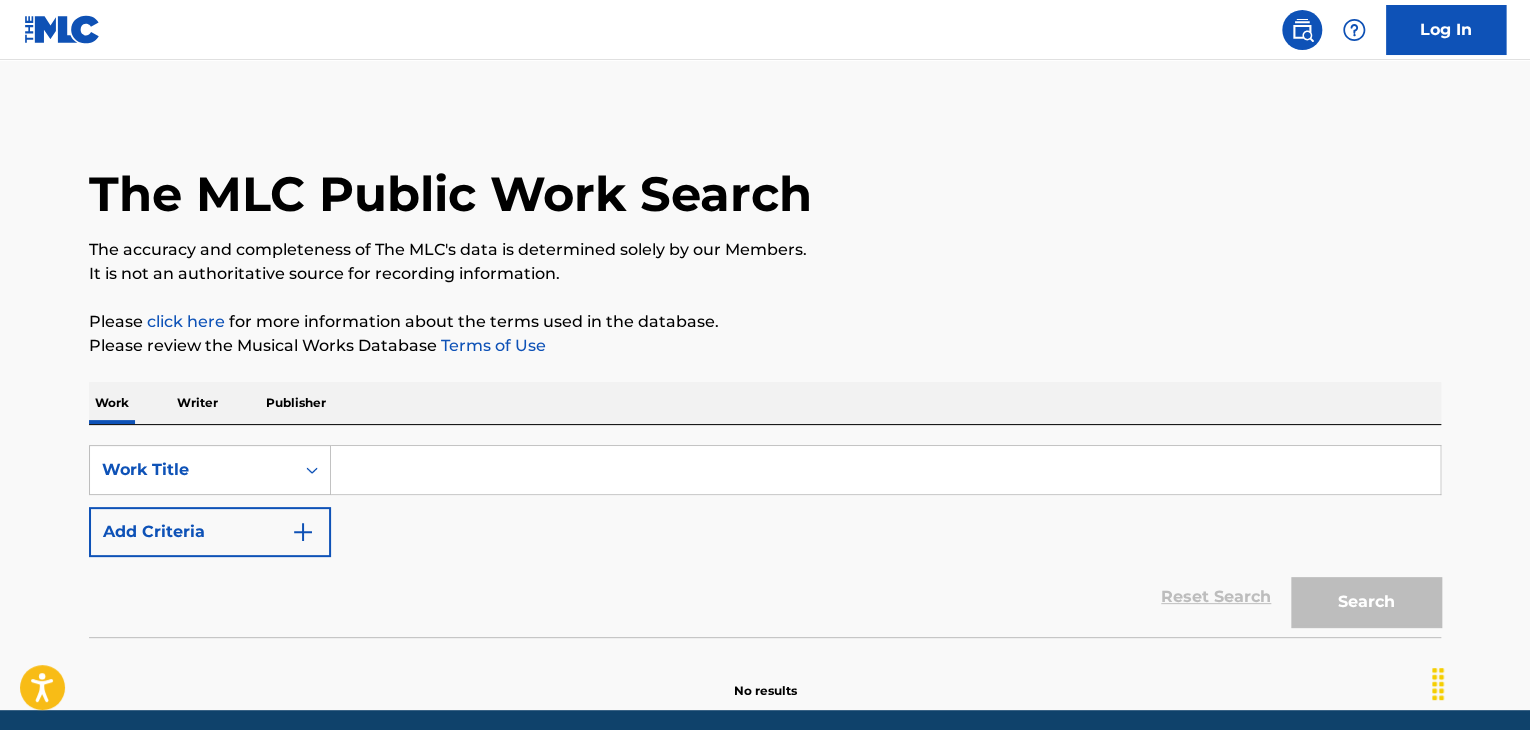 click at bounding box center [885, 470] 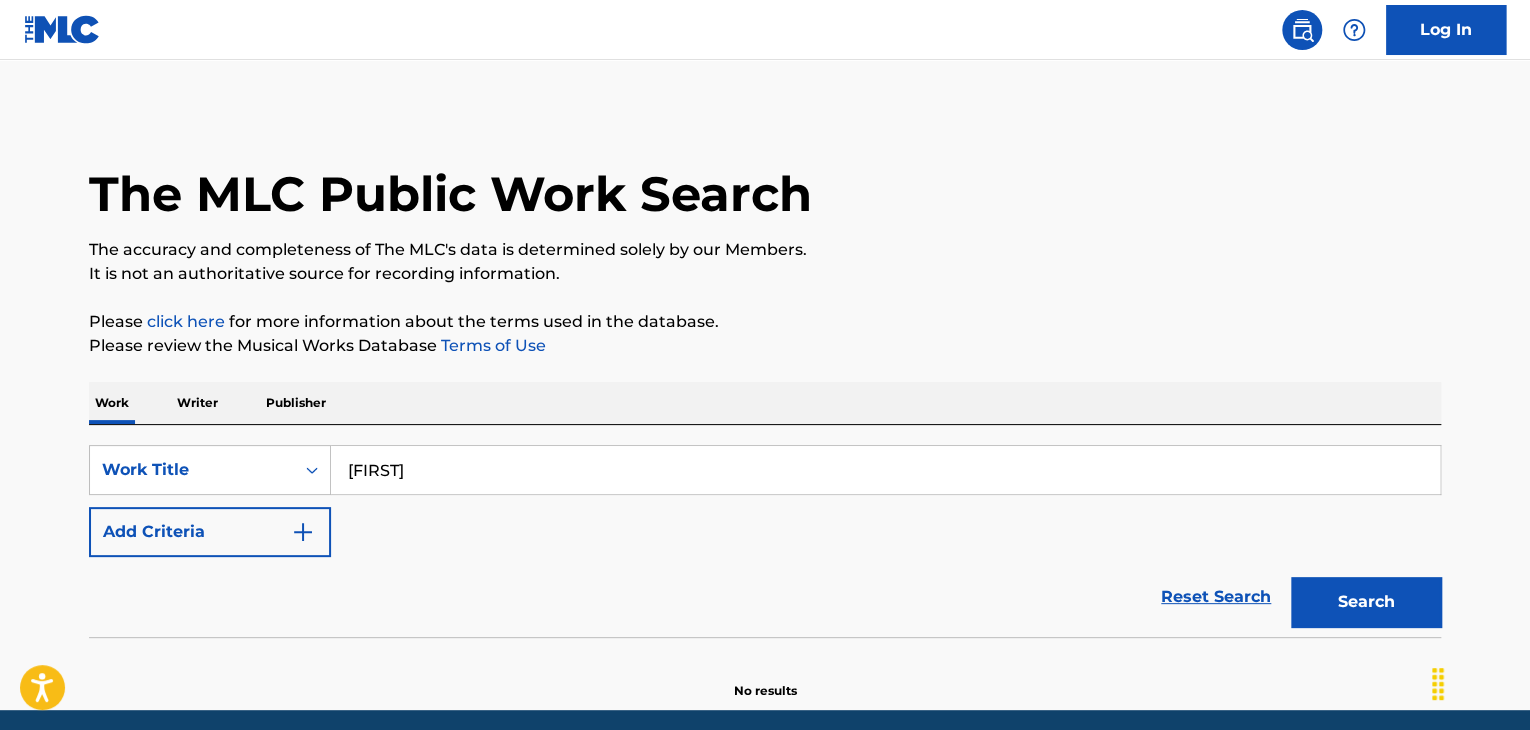 type on "[FIRST]" 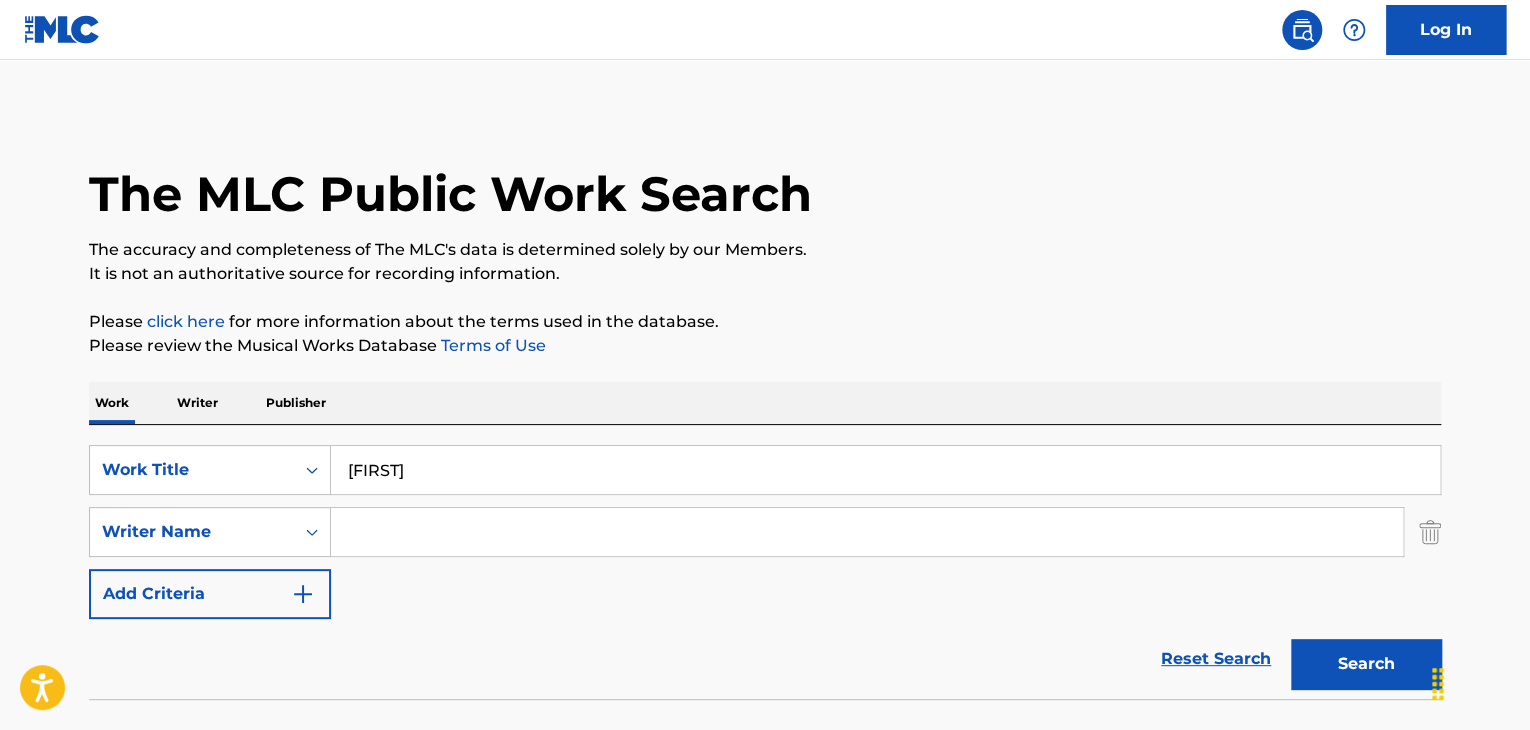 click at bounding box center [867, 532] 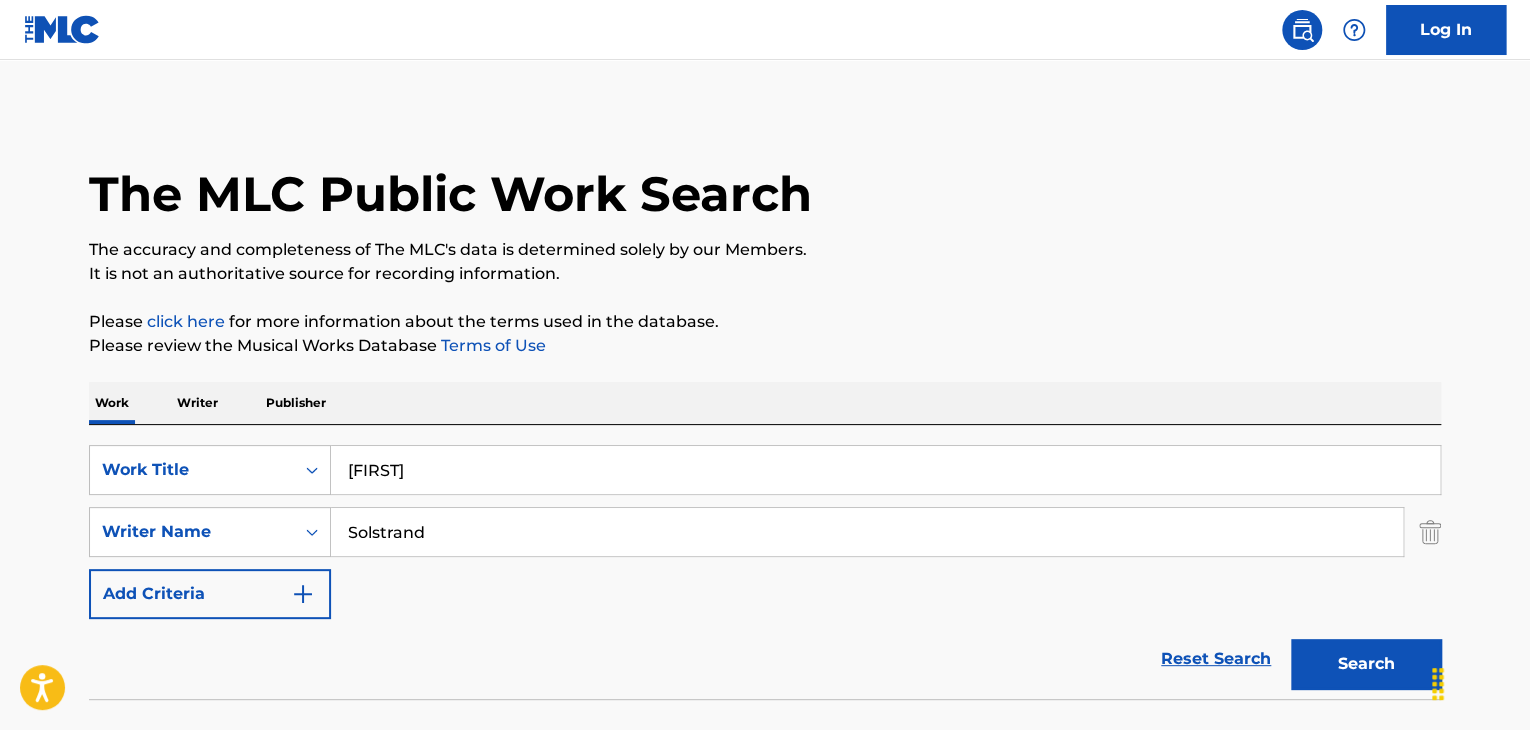 type on "Solstrand" 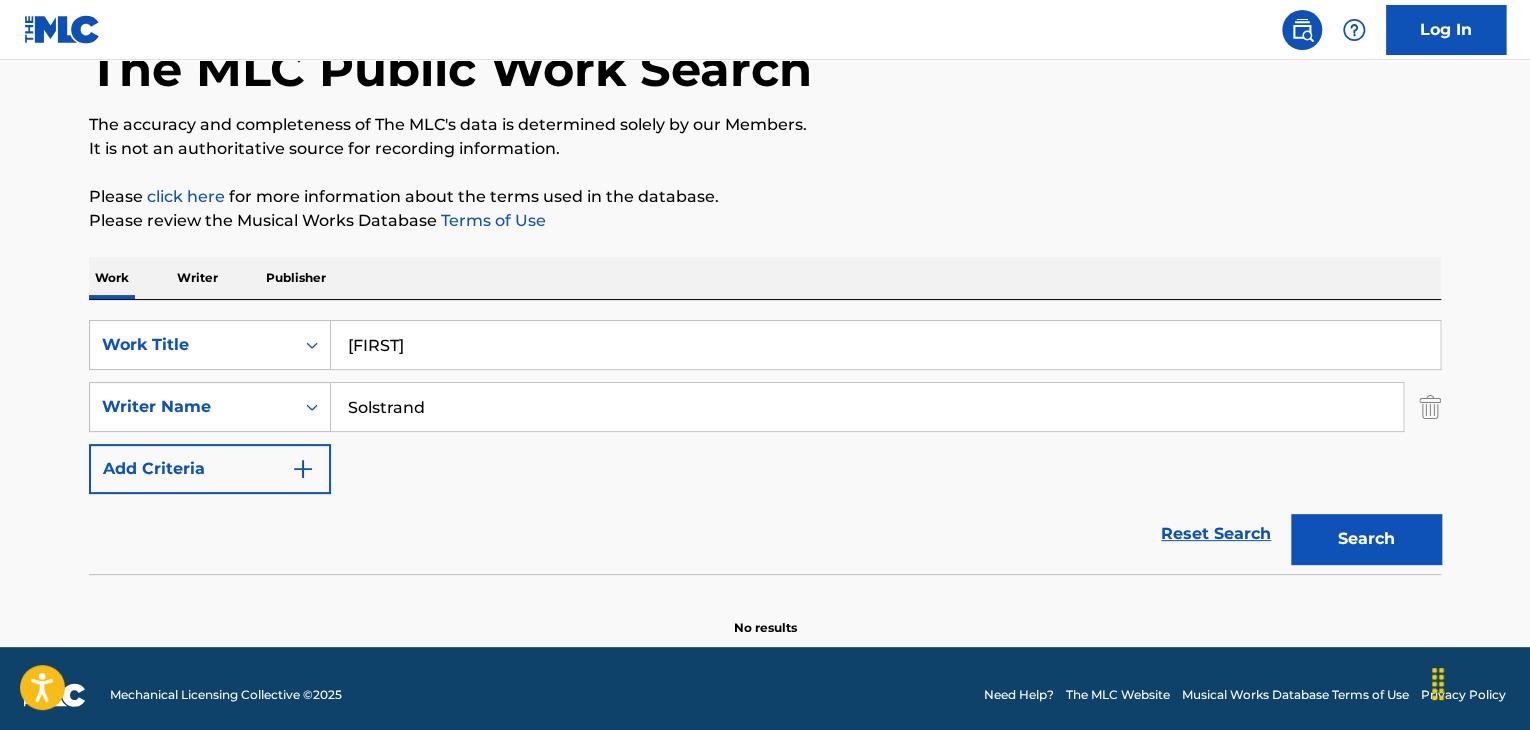 scroll, scrollTop: 138, scrollLeft: 0, axis: vertical 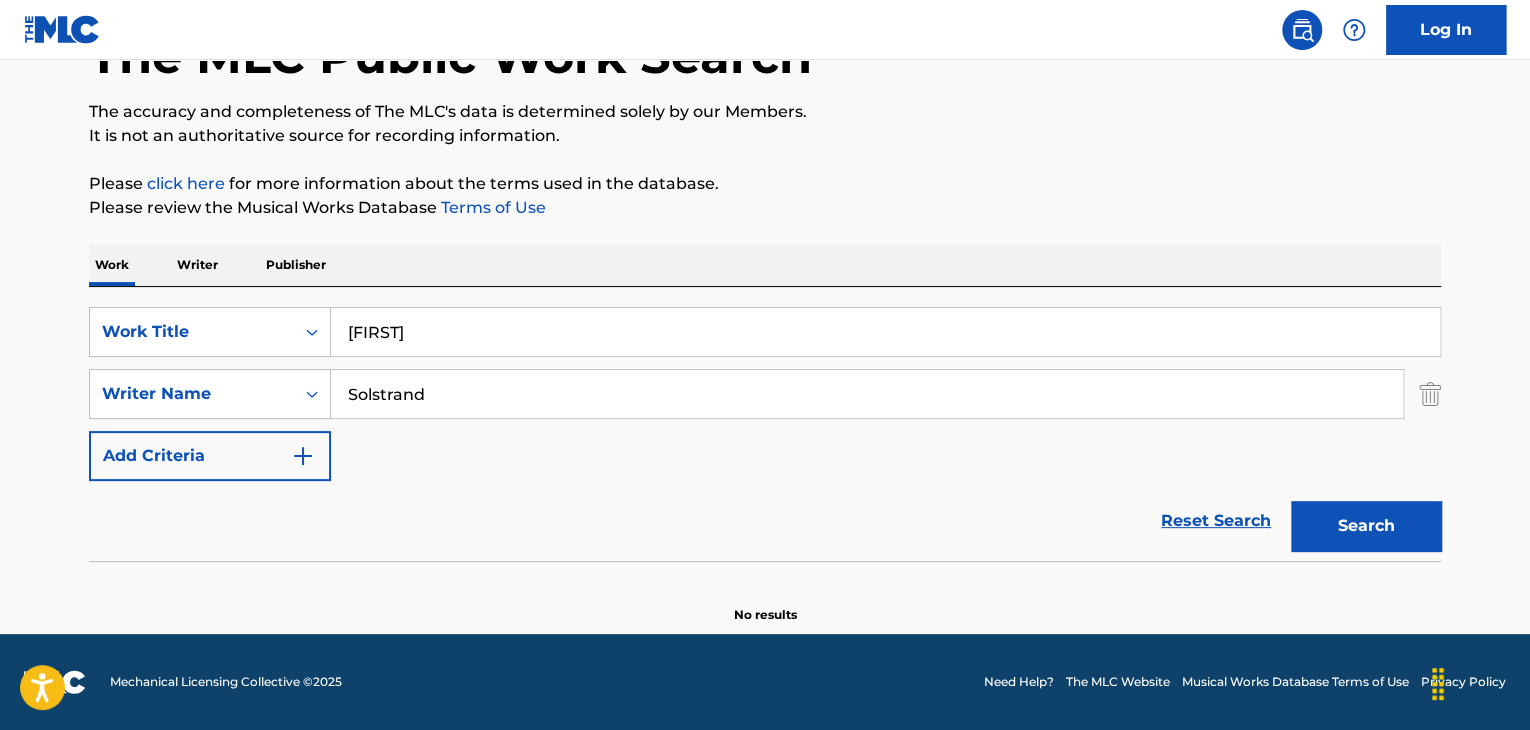 click on "Publisher" at bounding box center (296, 265) 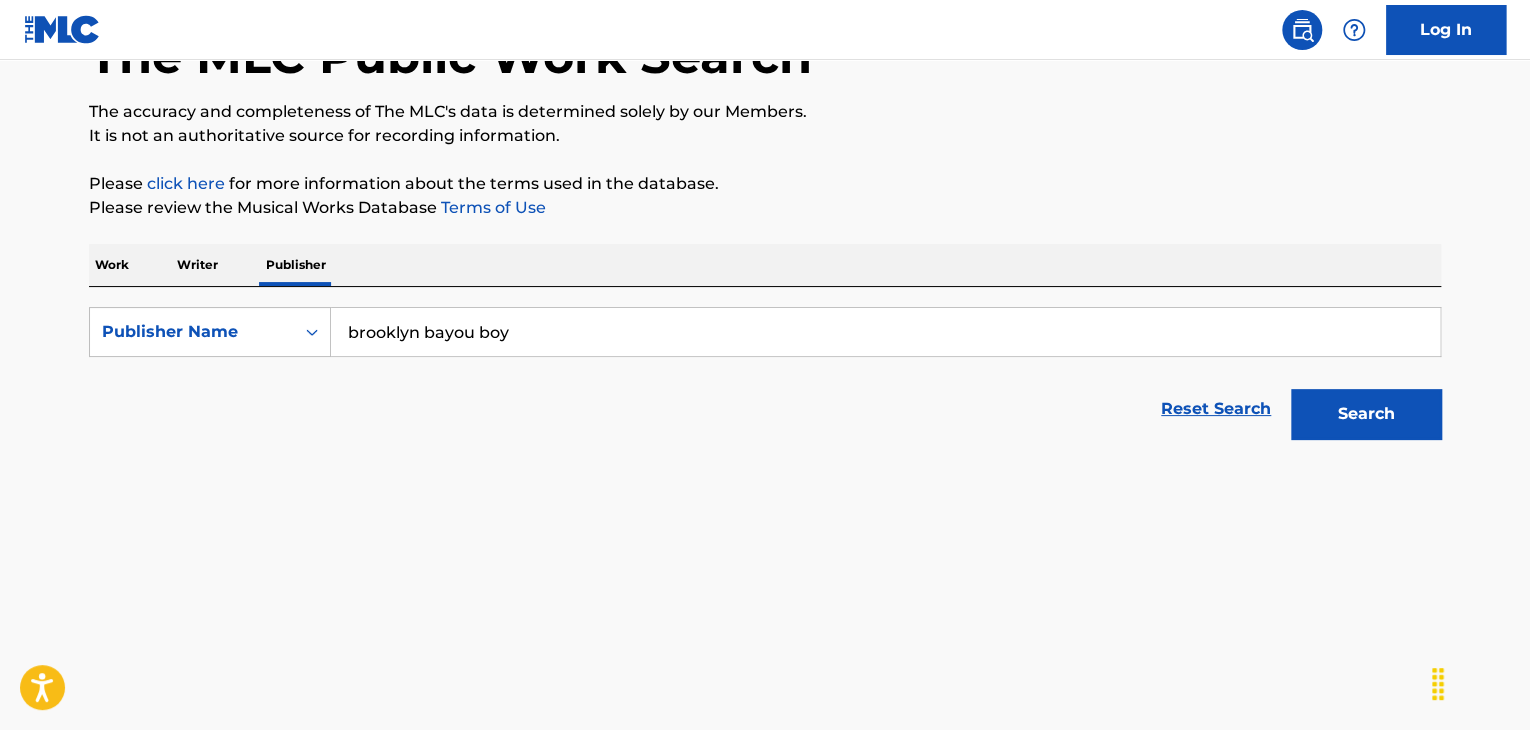 scroll, scrollTop: 0, scrollLeft: 0, axis: both 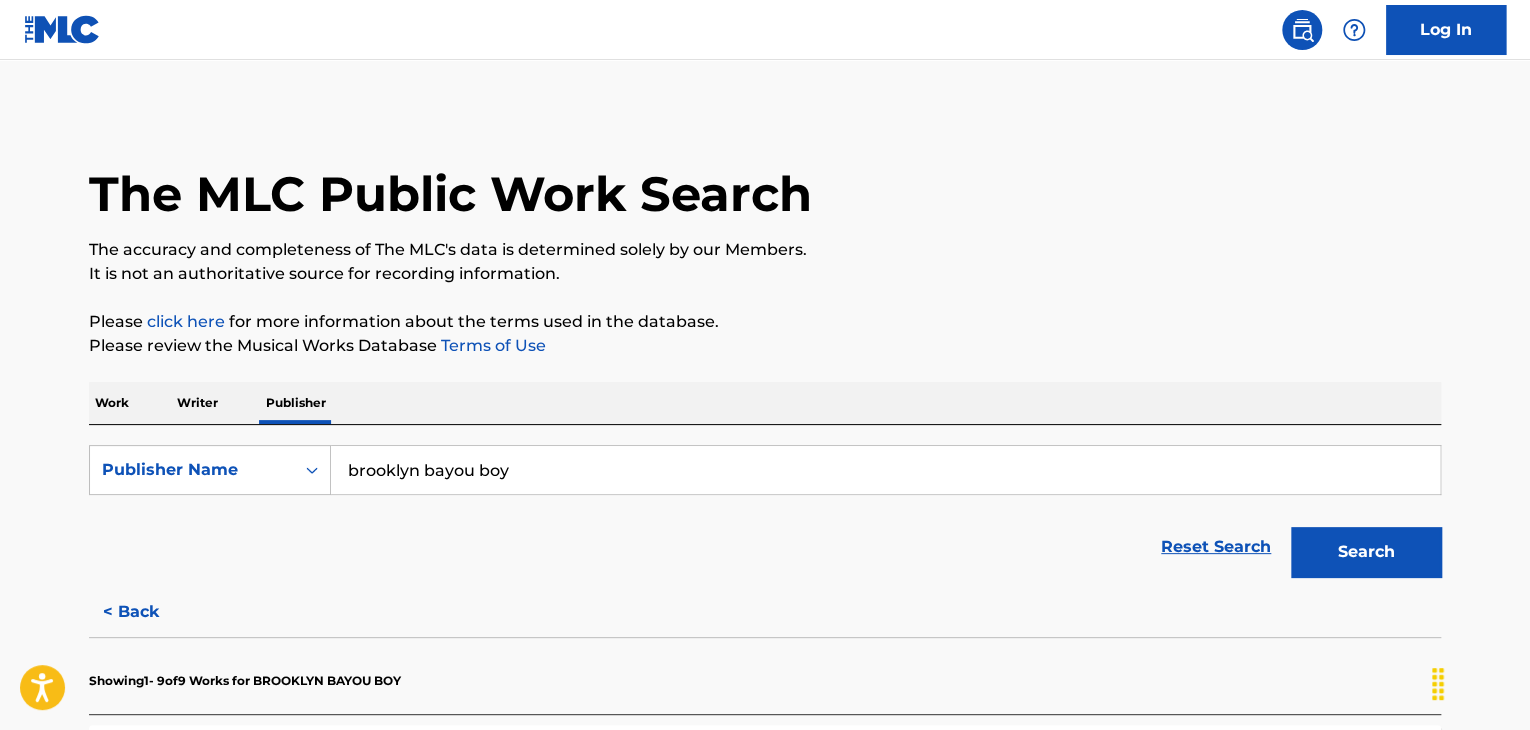 click on "brooklyn bayou boy" at bounding box center [885, 470] 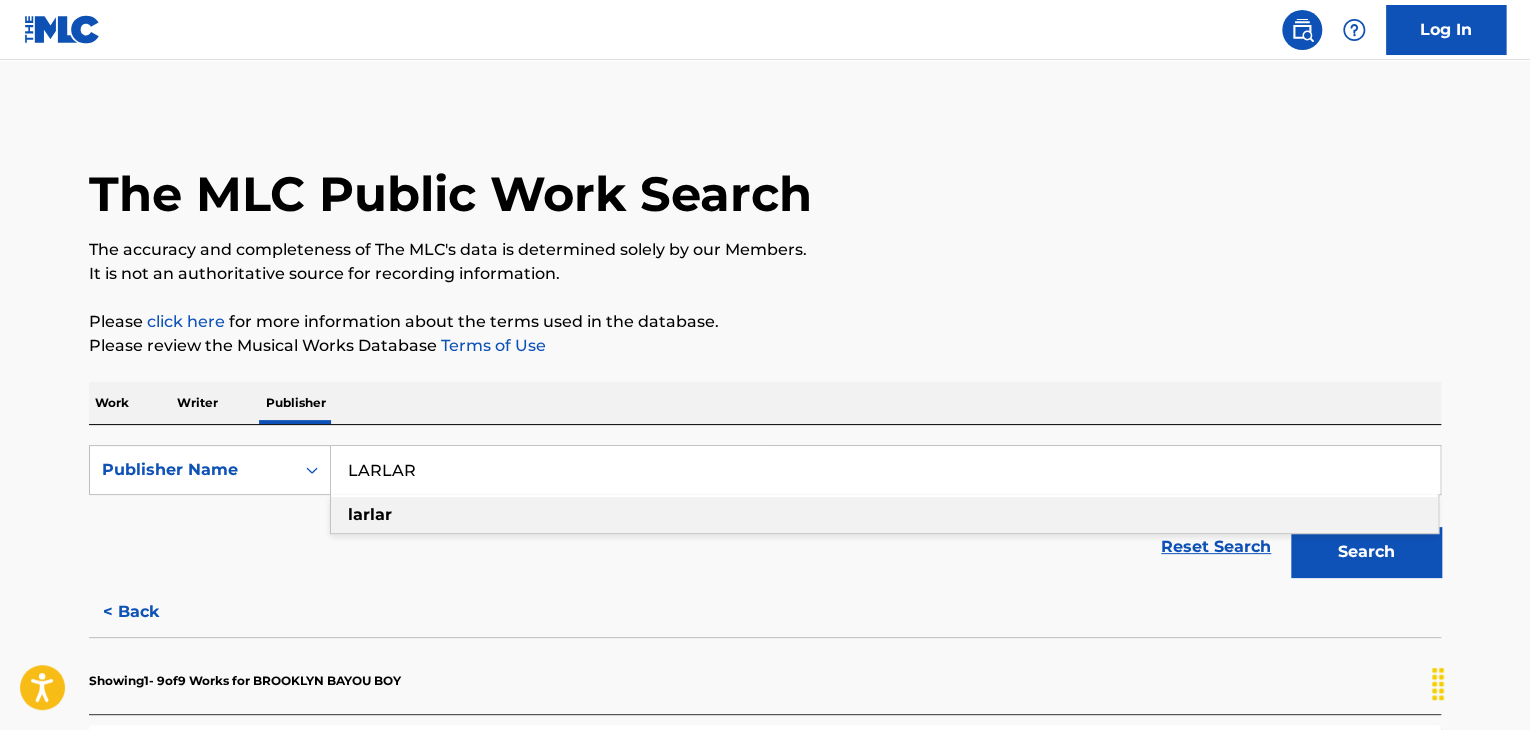 type on "LARLAR" 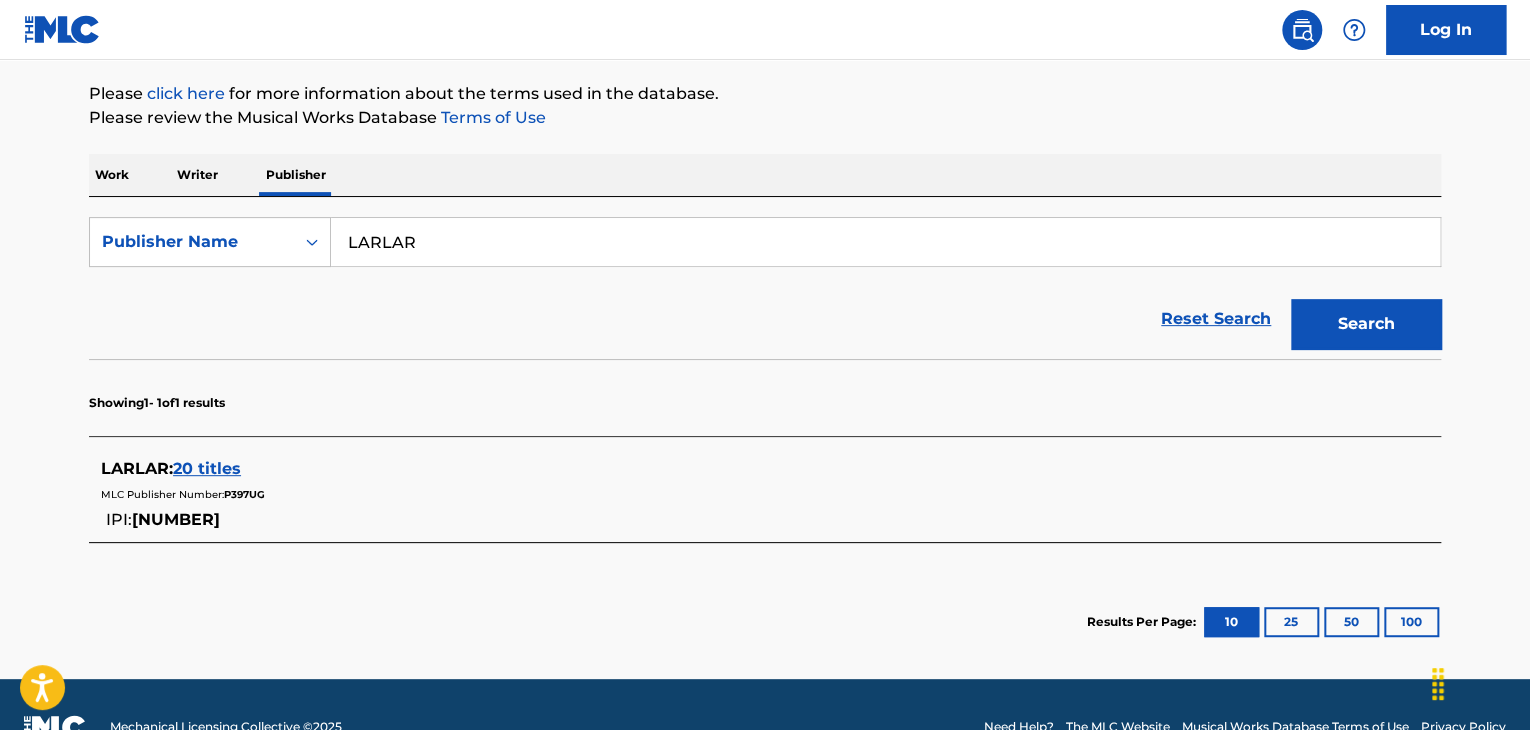 scroll, scrollTop: 266, scrollLeft: 0, axis: vertical 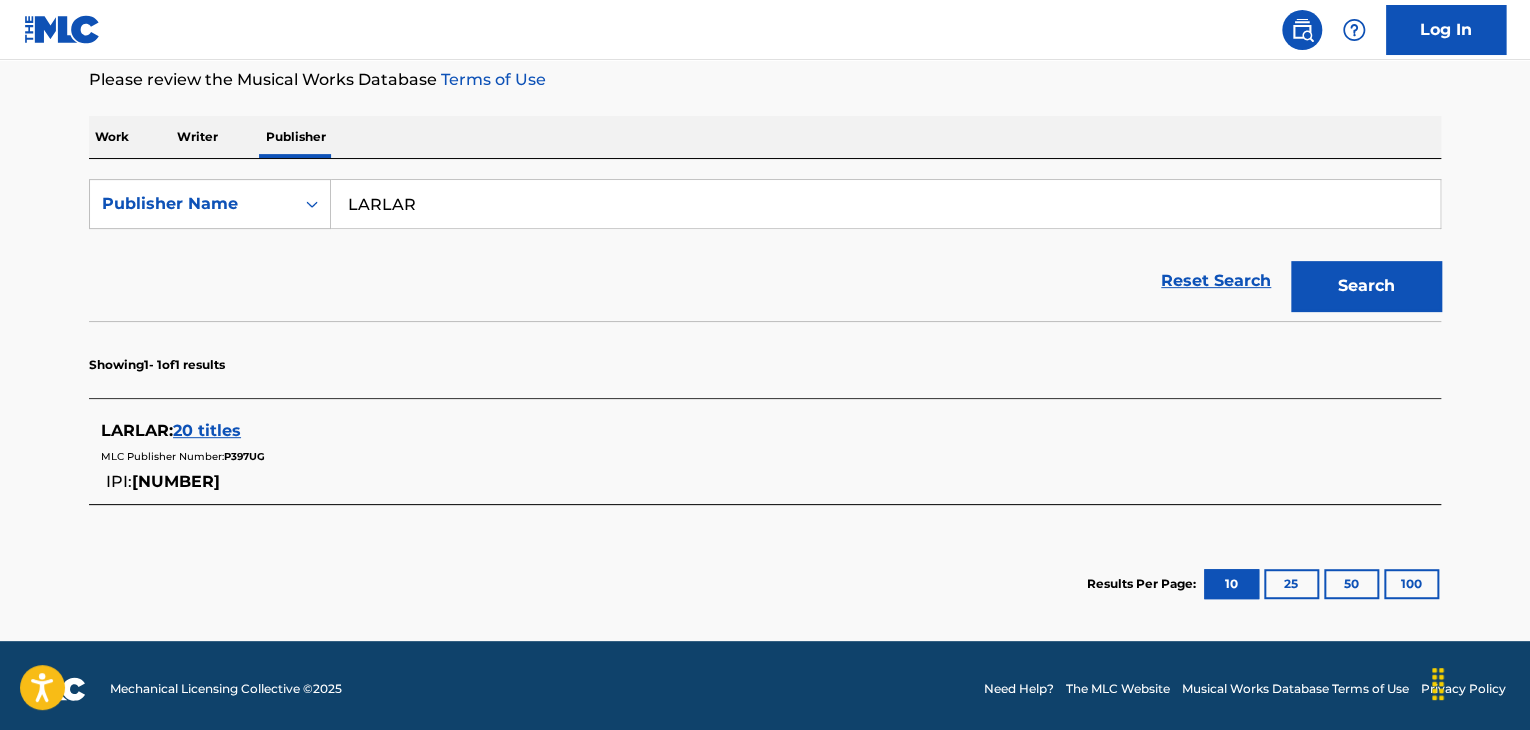 click on "20 titles" at bounding box center (207, 430) 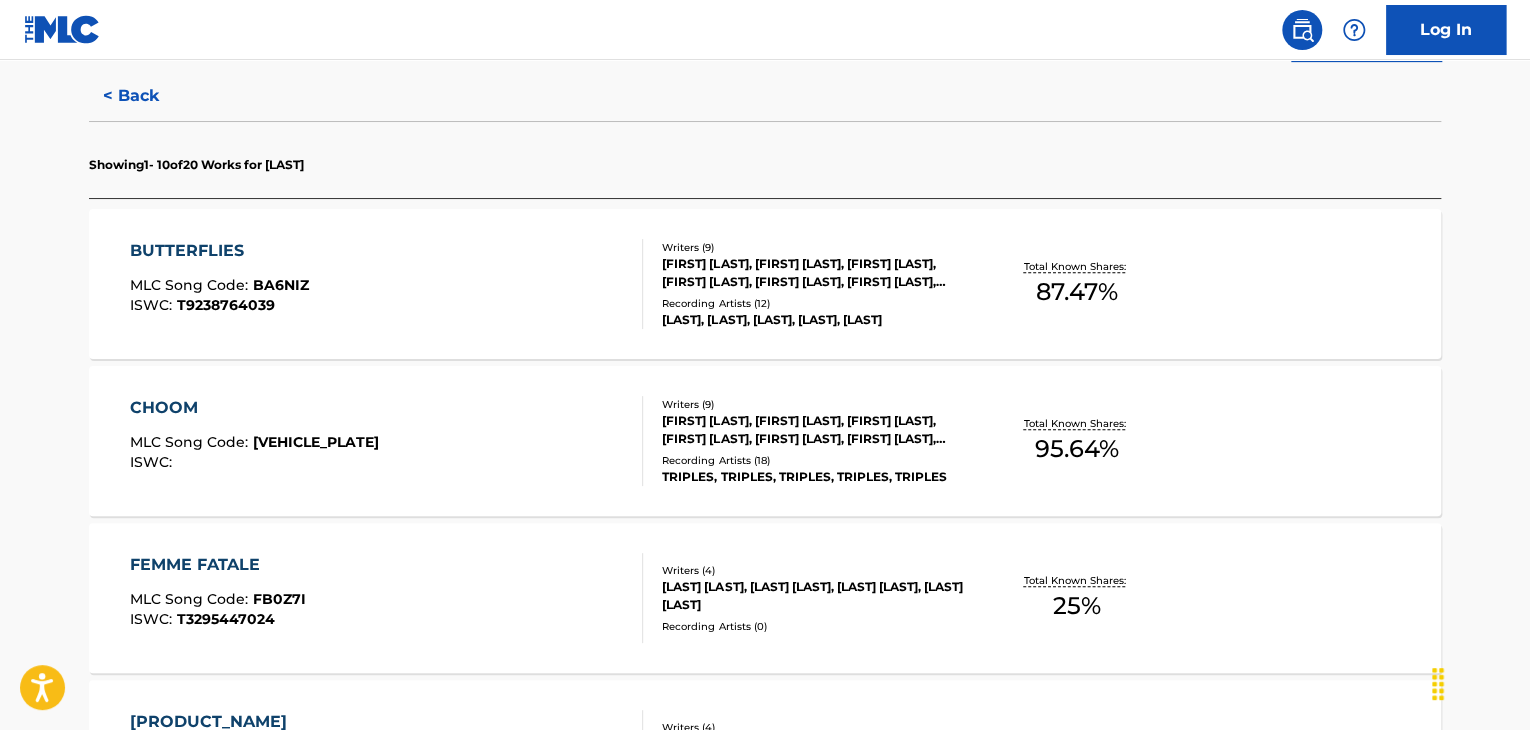 scroll, scrollTop: 533, scrollLeft: 0, axis: vertical 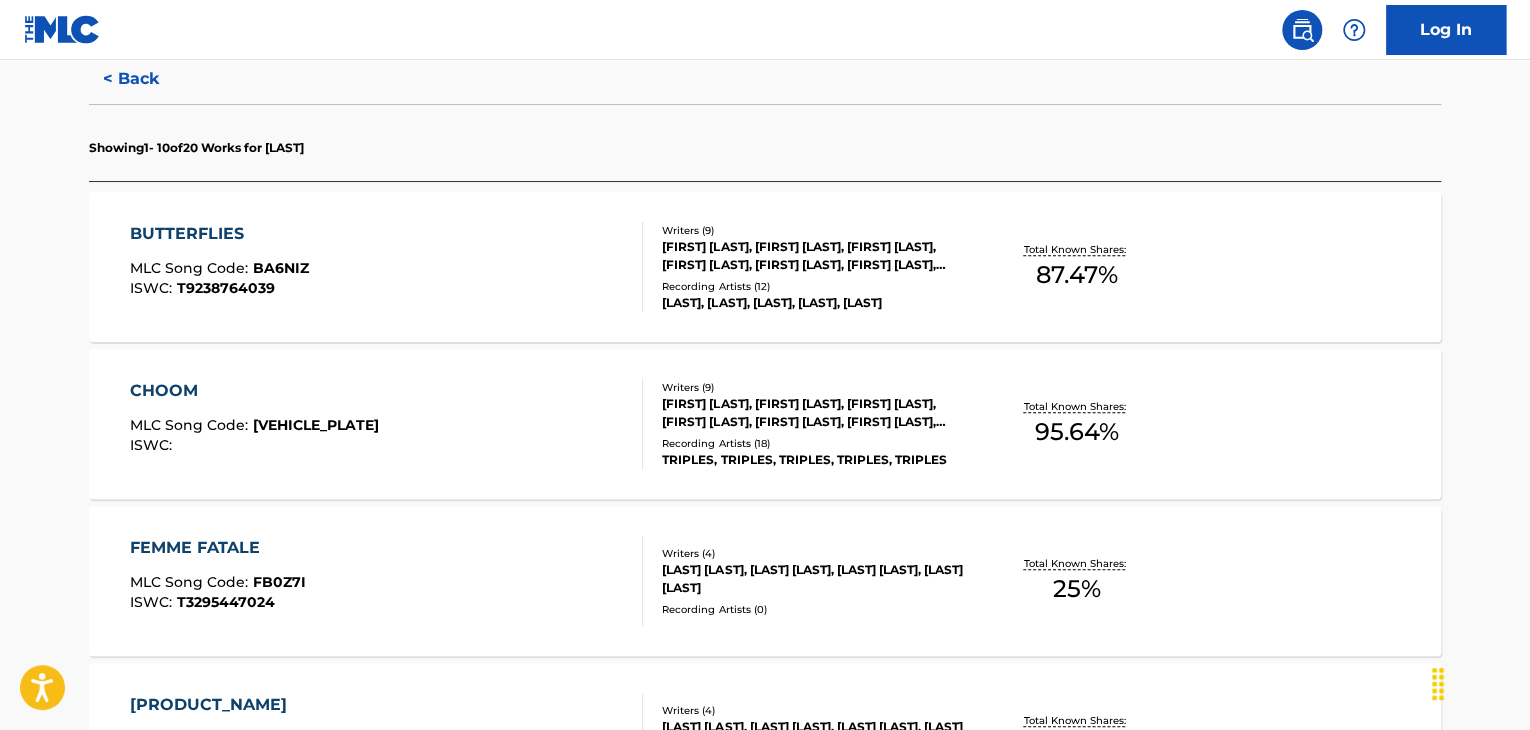 click on "BUTTERFLIES" at bounding box center (219, 234) 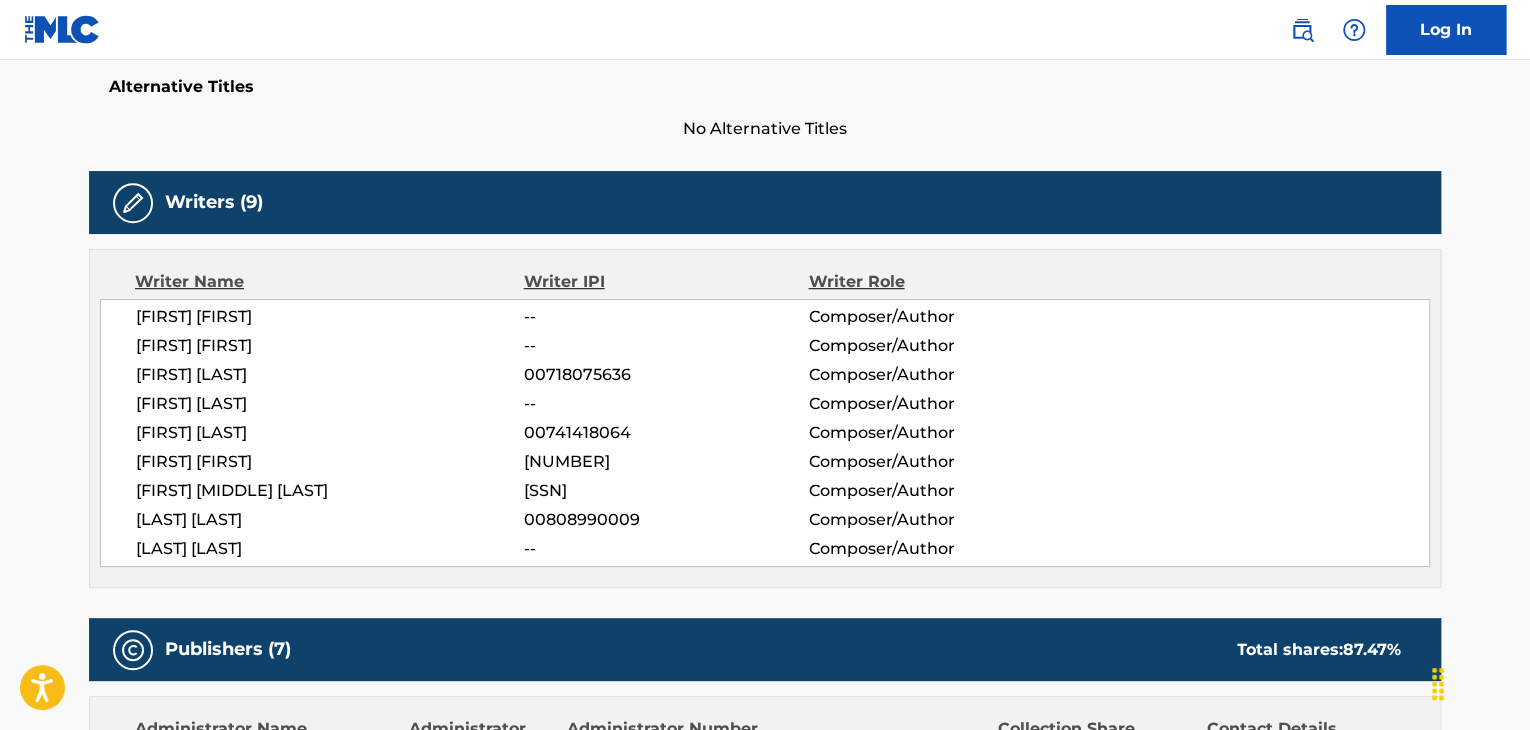 scroll, scrollTop: 0, scrollLeft: 0, axis: both 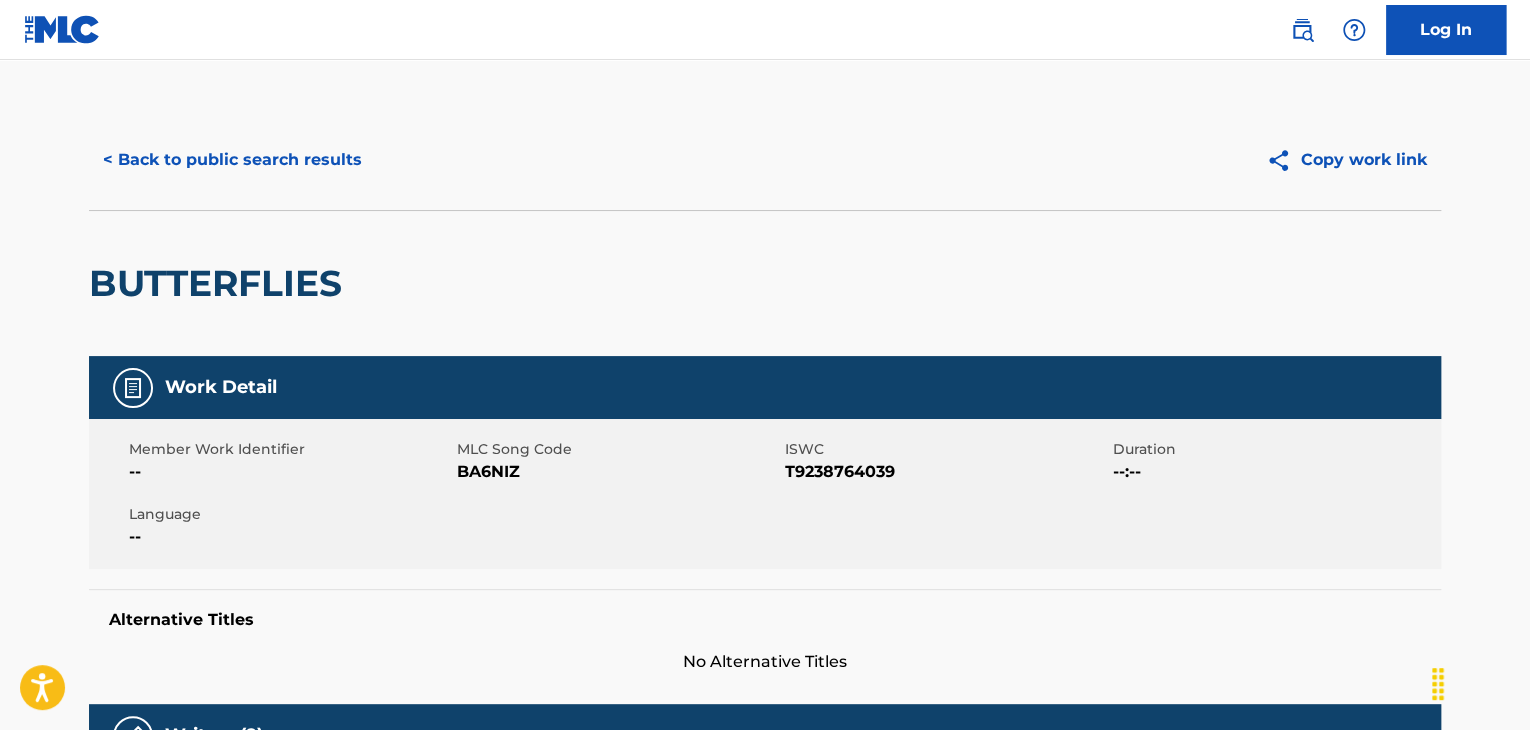 click on "BA6NIZ" at bounding box center (618, 472) 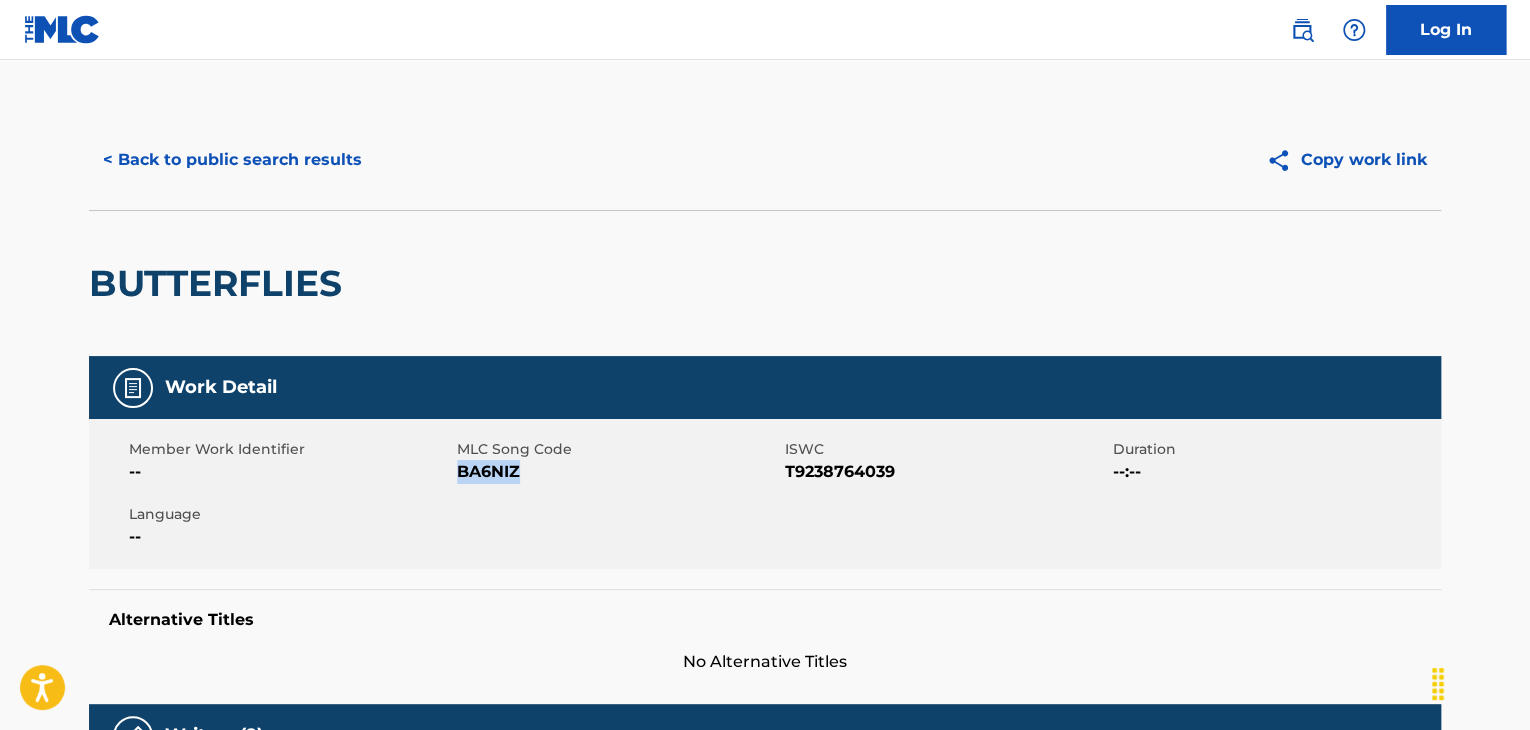 click on "BA6NIZ" at bounding box center (618, 472) 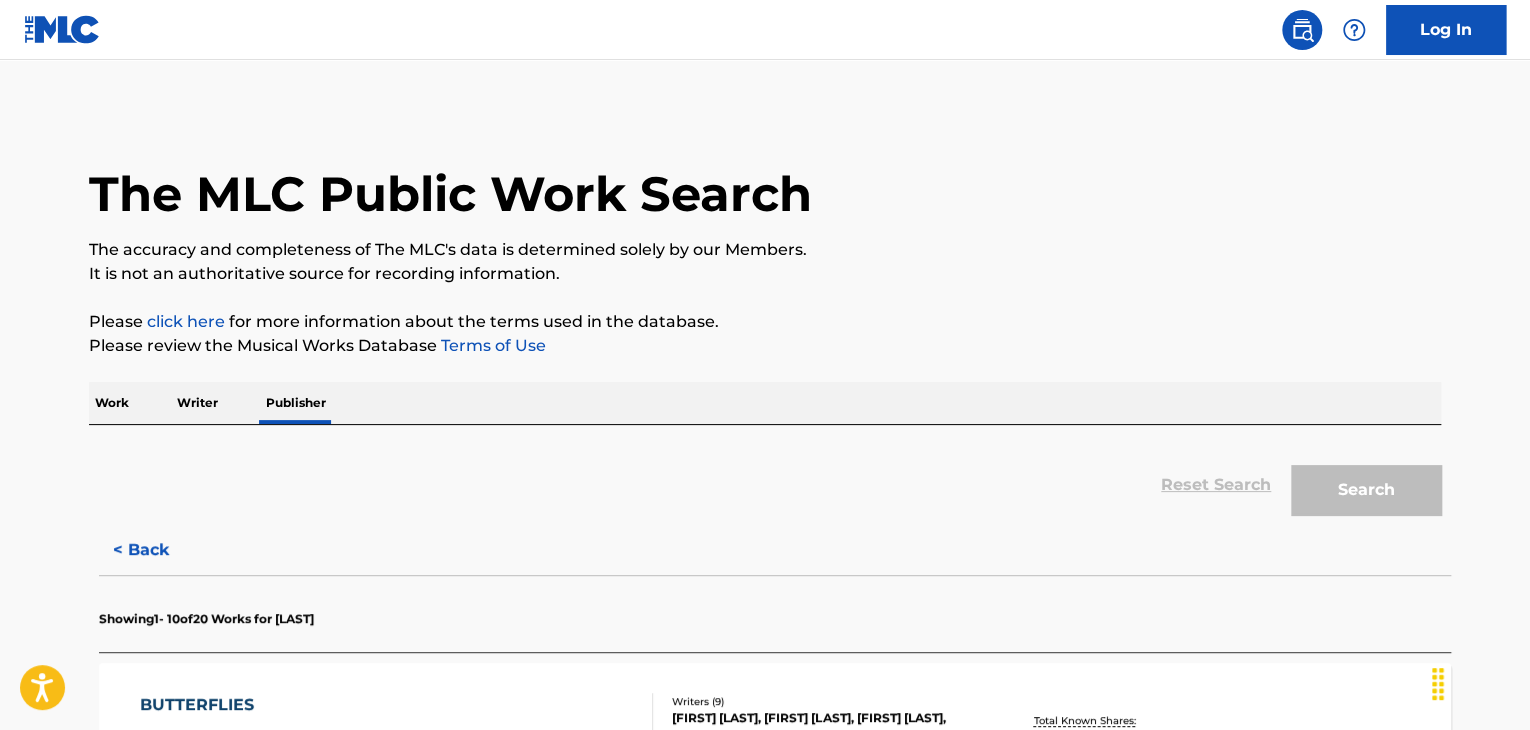 scroll, scrollTop: 24, scrollLeft: 0, axis: vertical 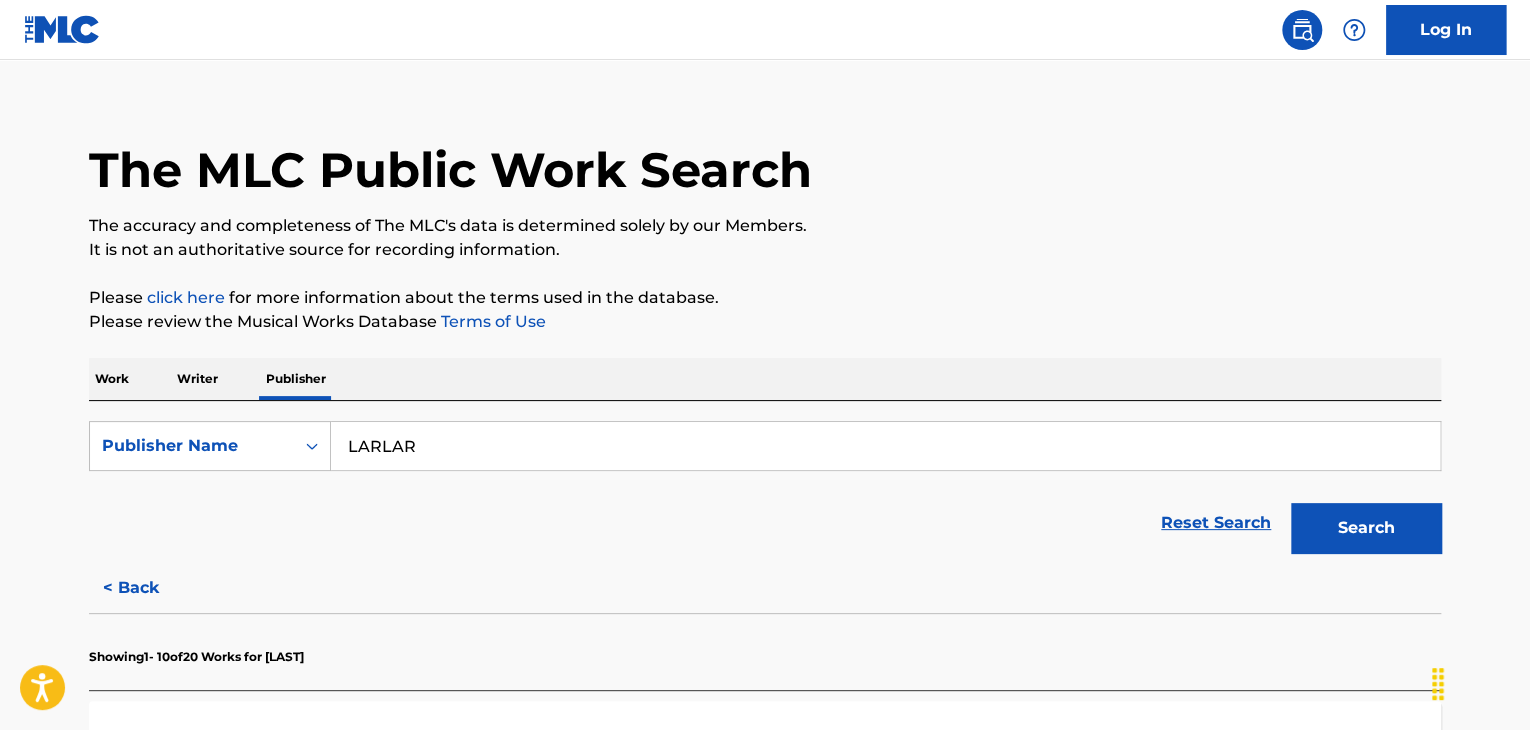 click on "LARLAR" at bounding box center [885, 446] 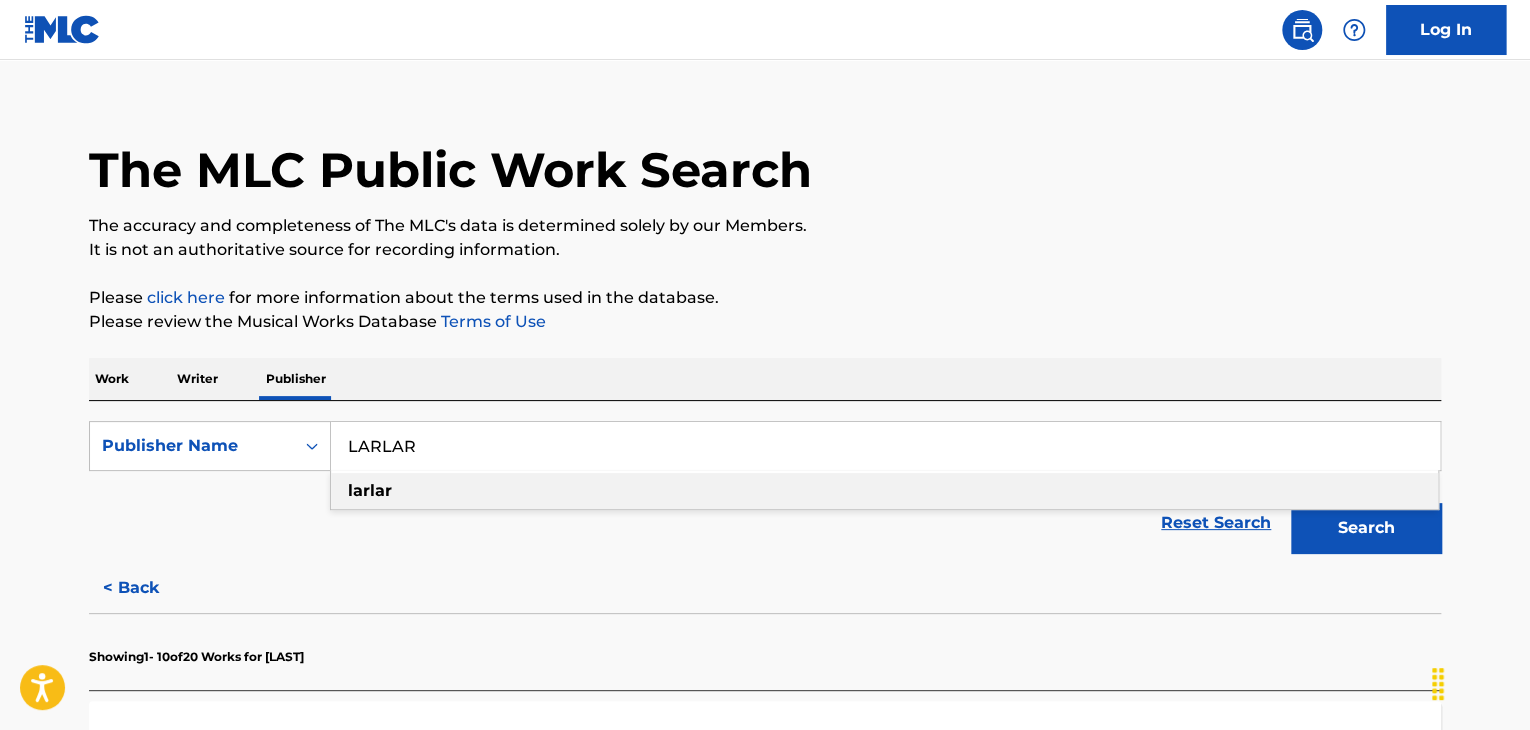 click on "Work" at bounding box center (112, 379) 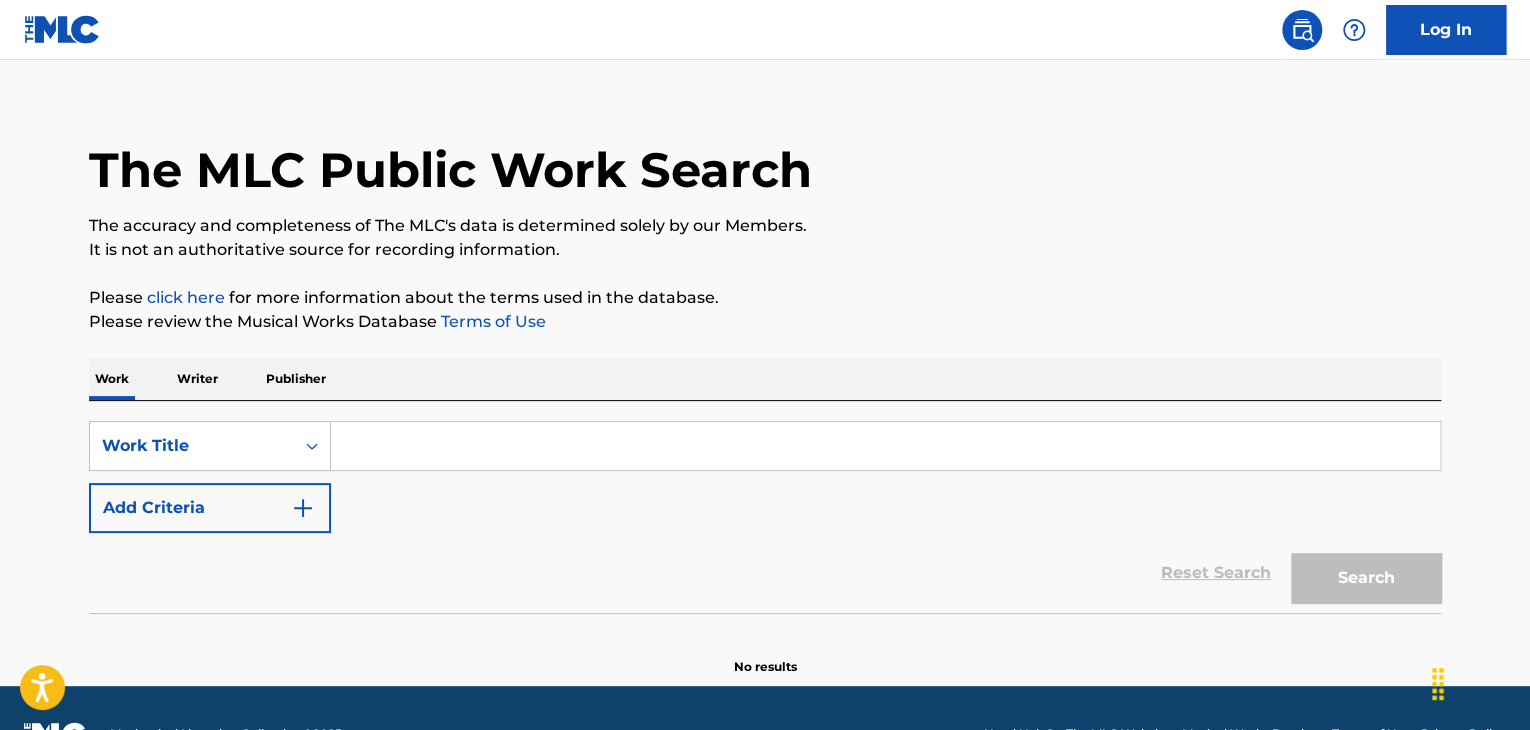 scroll, scrollTop: 0, scrollLeft: 0, axis: both 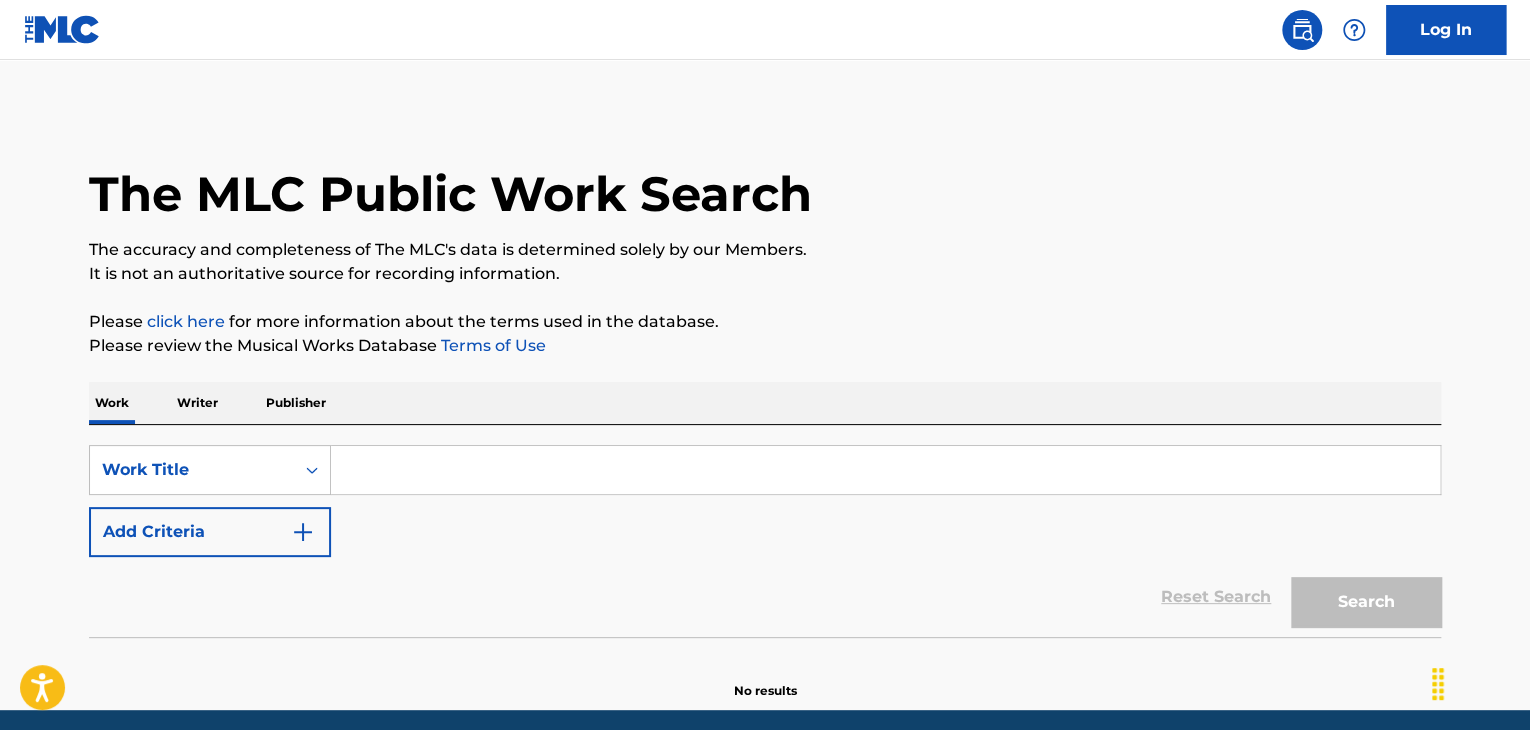 click at bounding box center (885, 470) 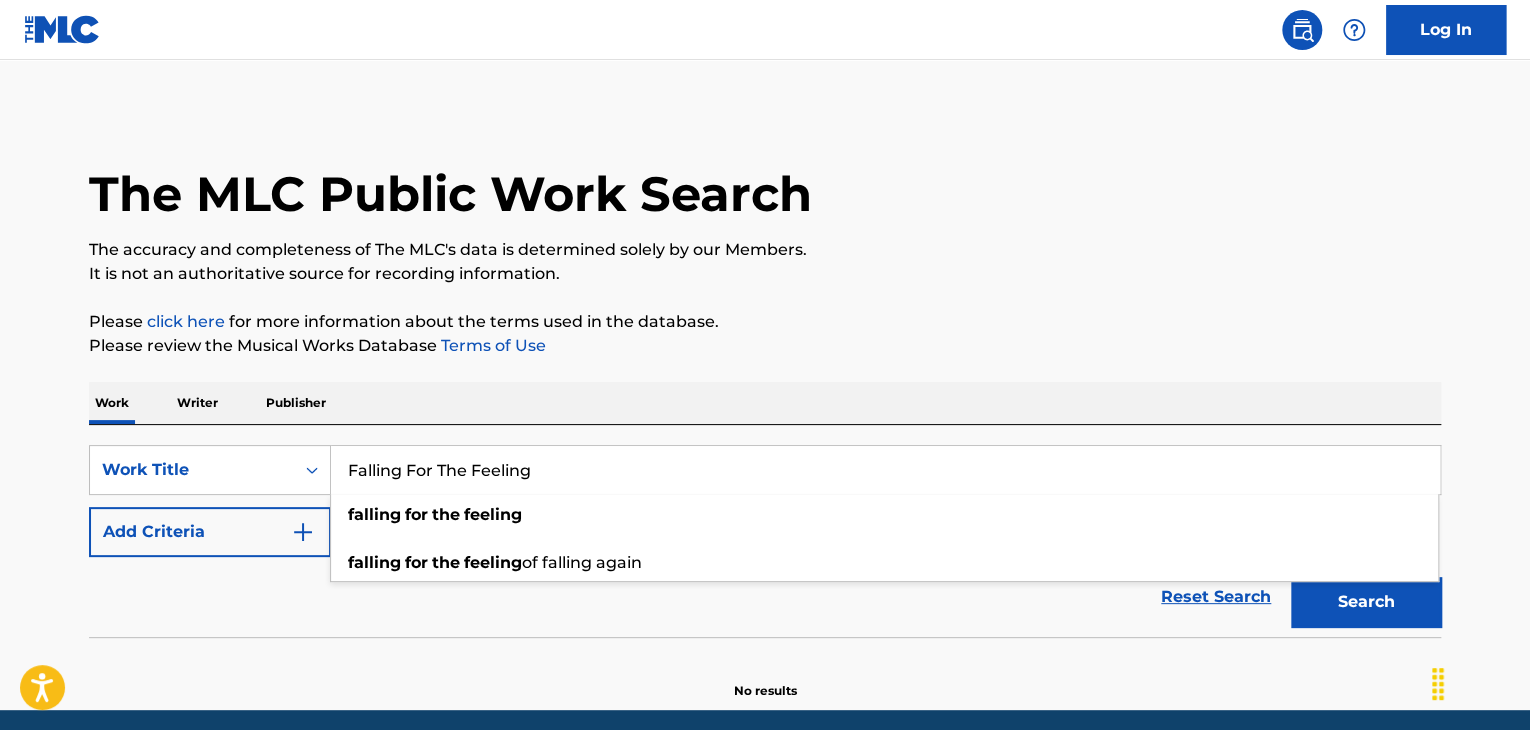 type on "Falling For The Feeling" 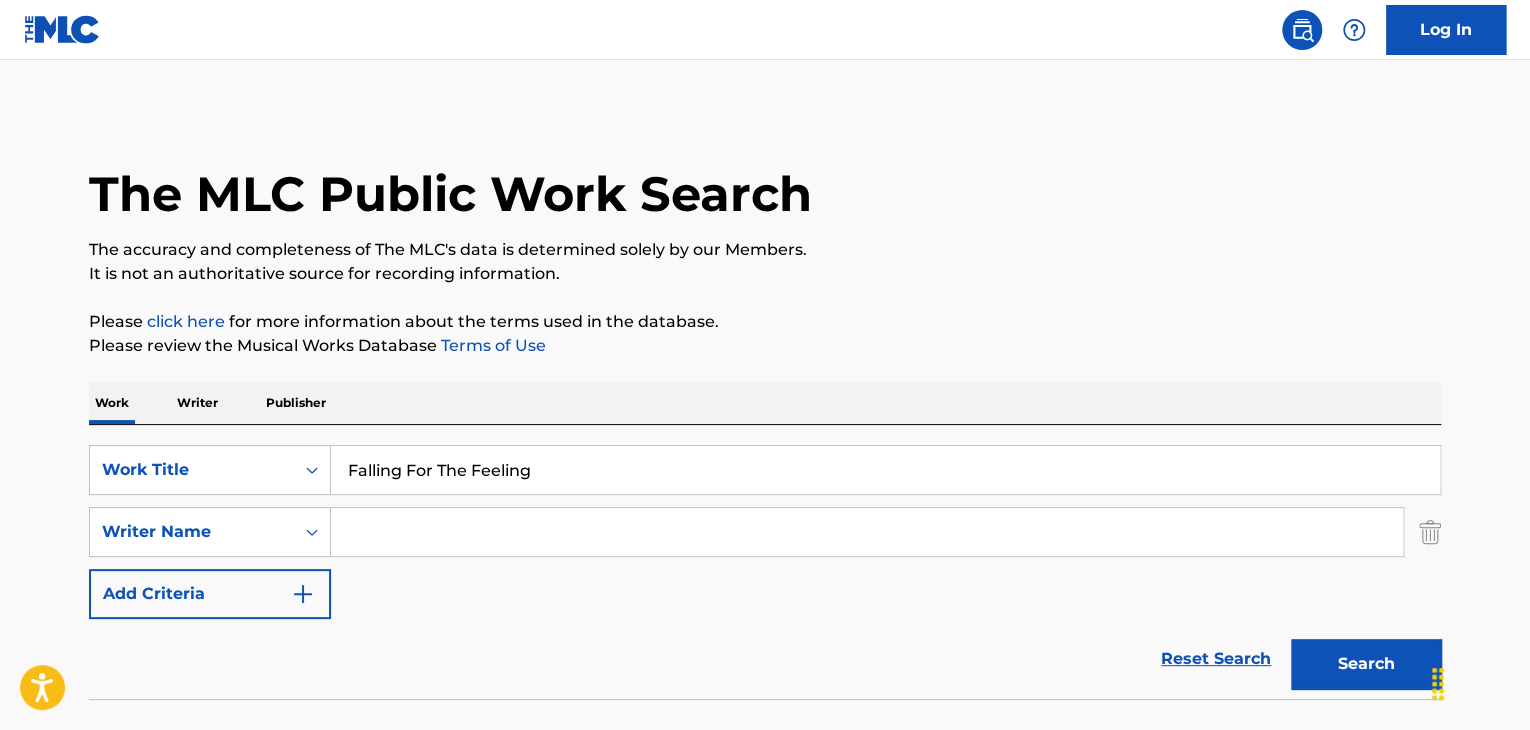 click at bounding box center (867, 532) 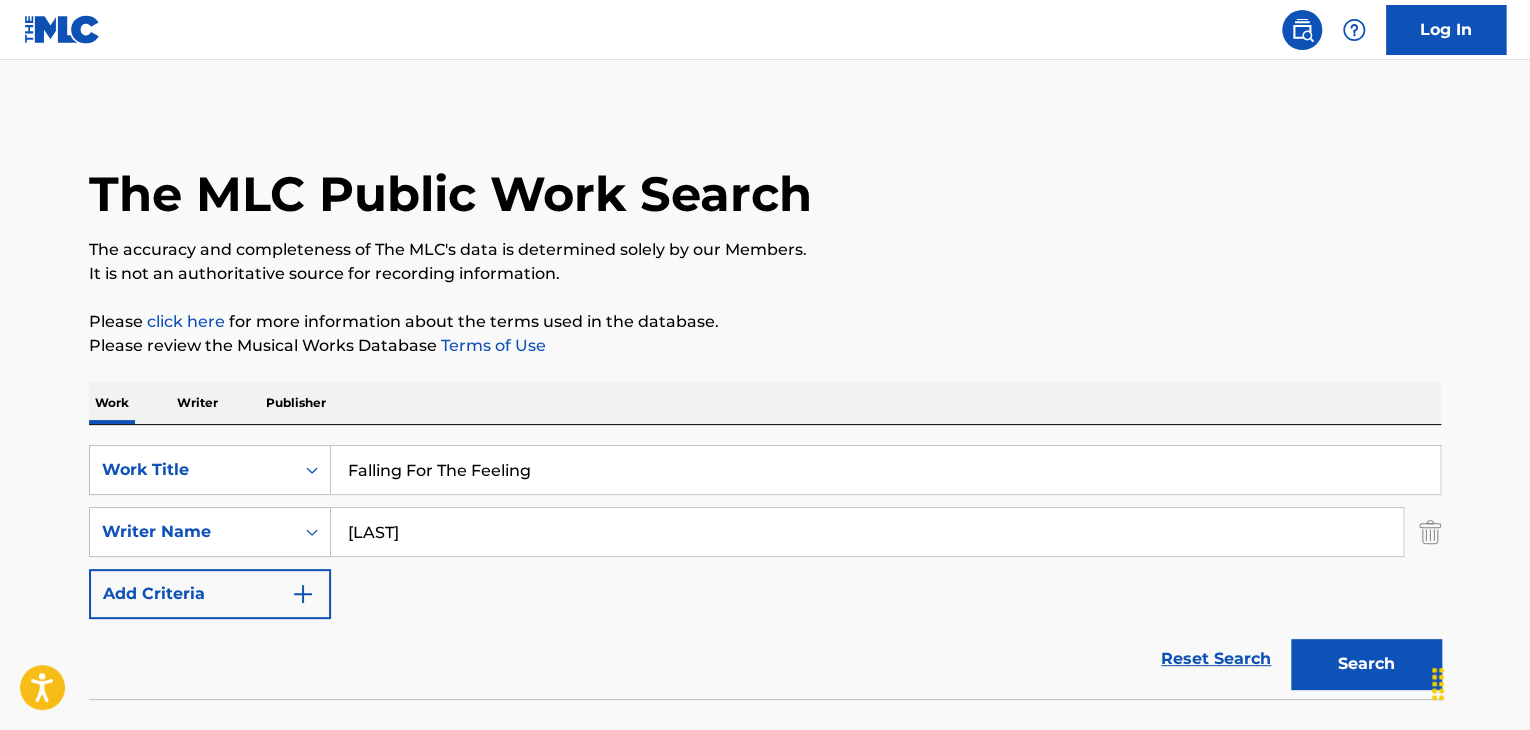 type on "[LAST]" 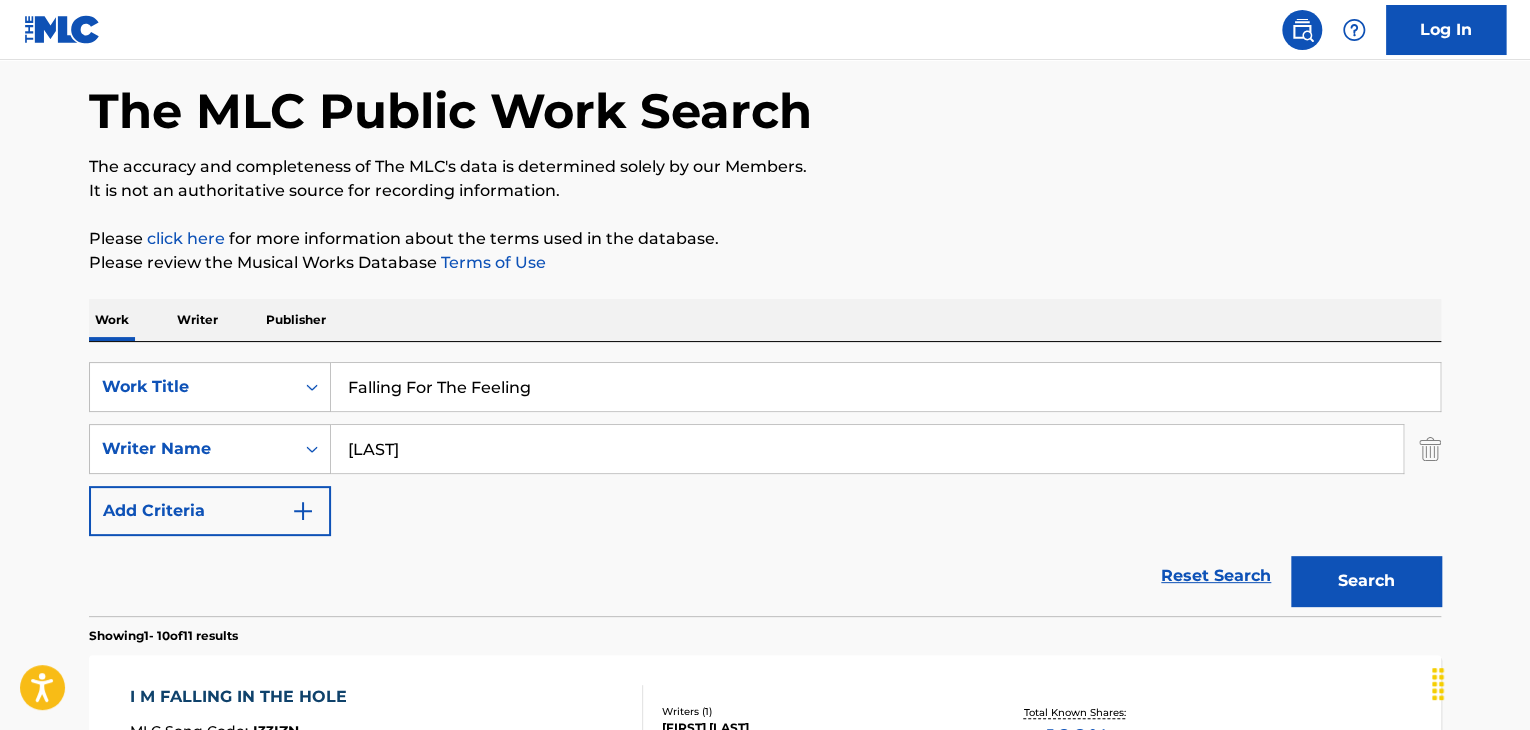 scroll, scrollTop: 333, scrollLeft: 0, axis: vertical 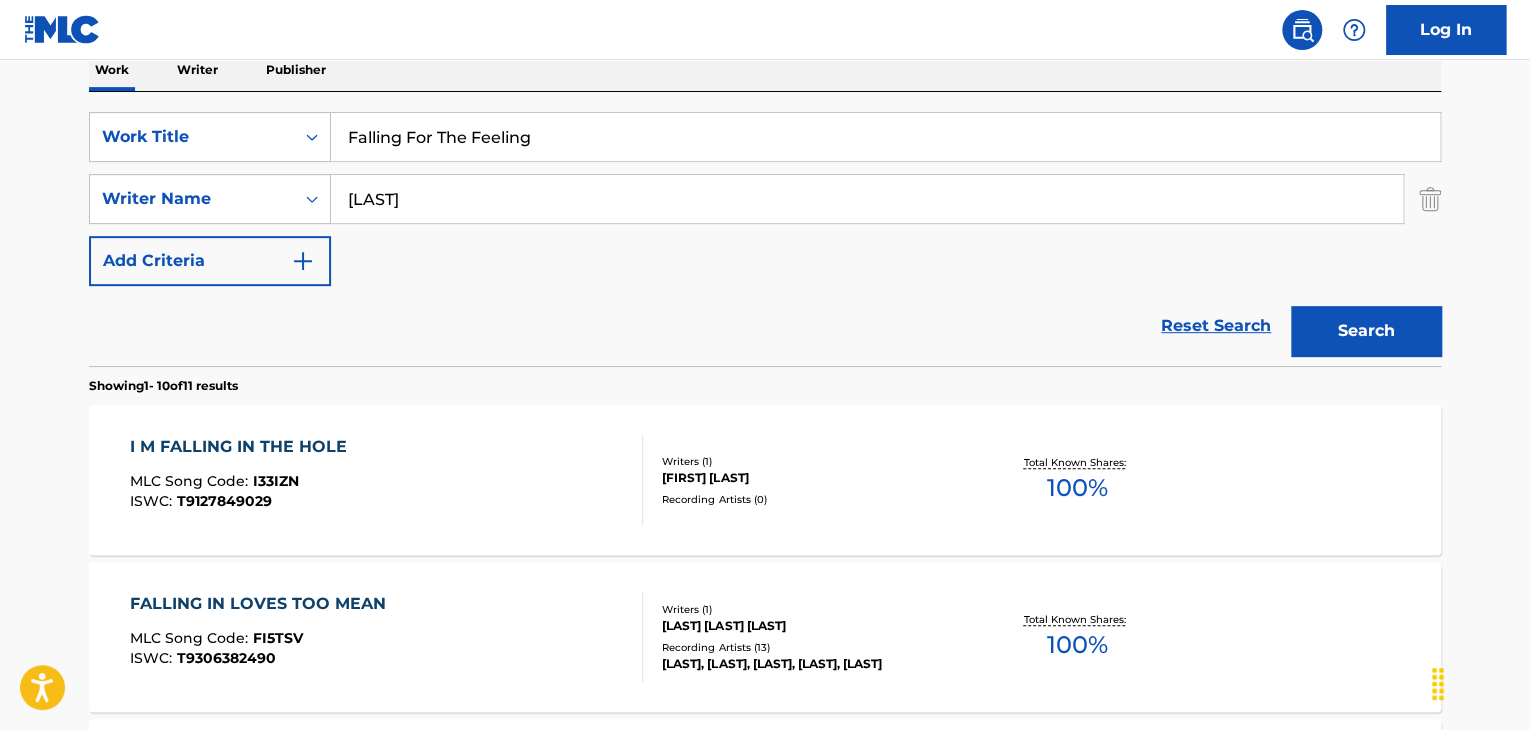 click on "Falling For The Feeling" at bounding box center (885, 137) 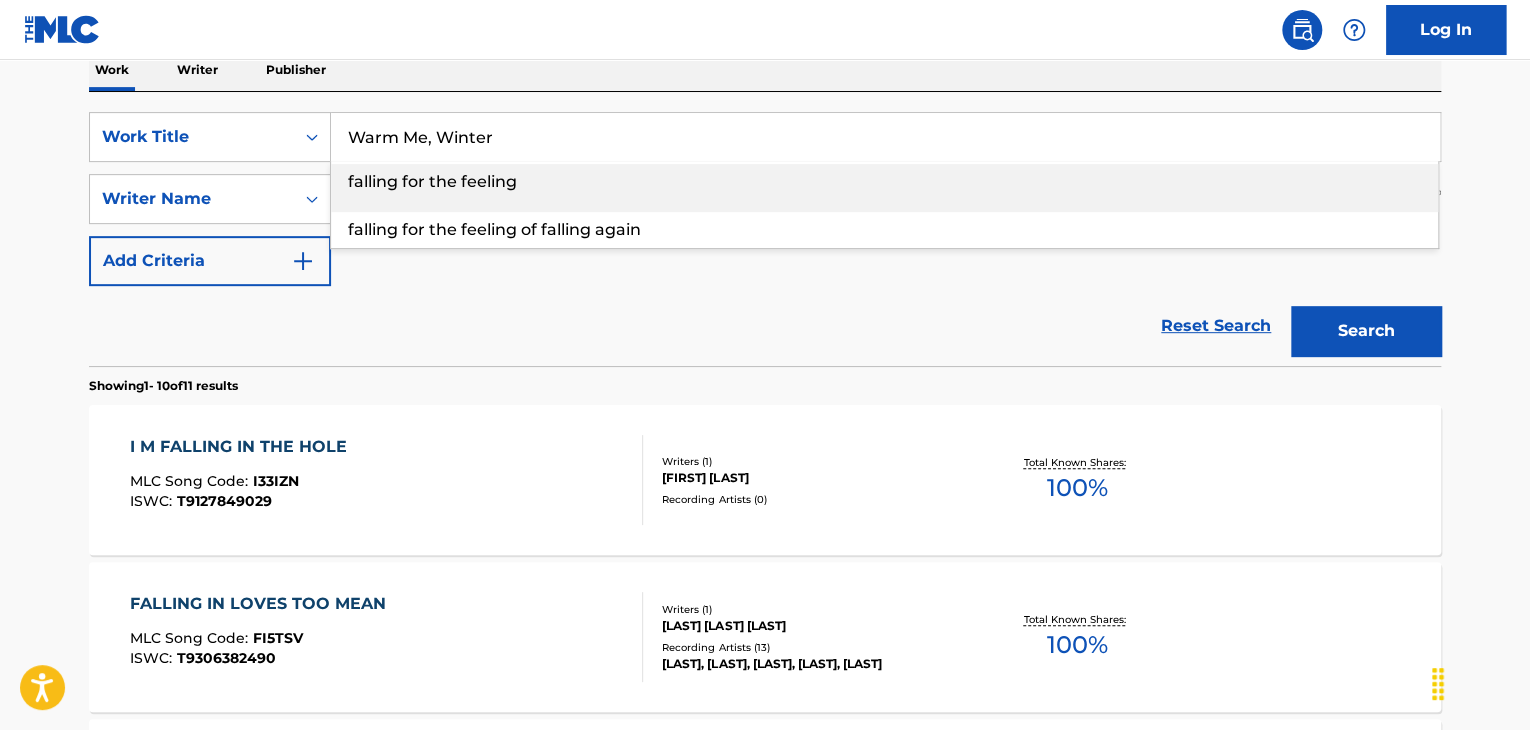 type on "Warm Me, Winter" 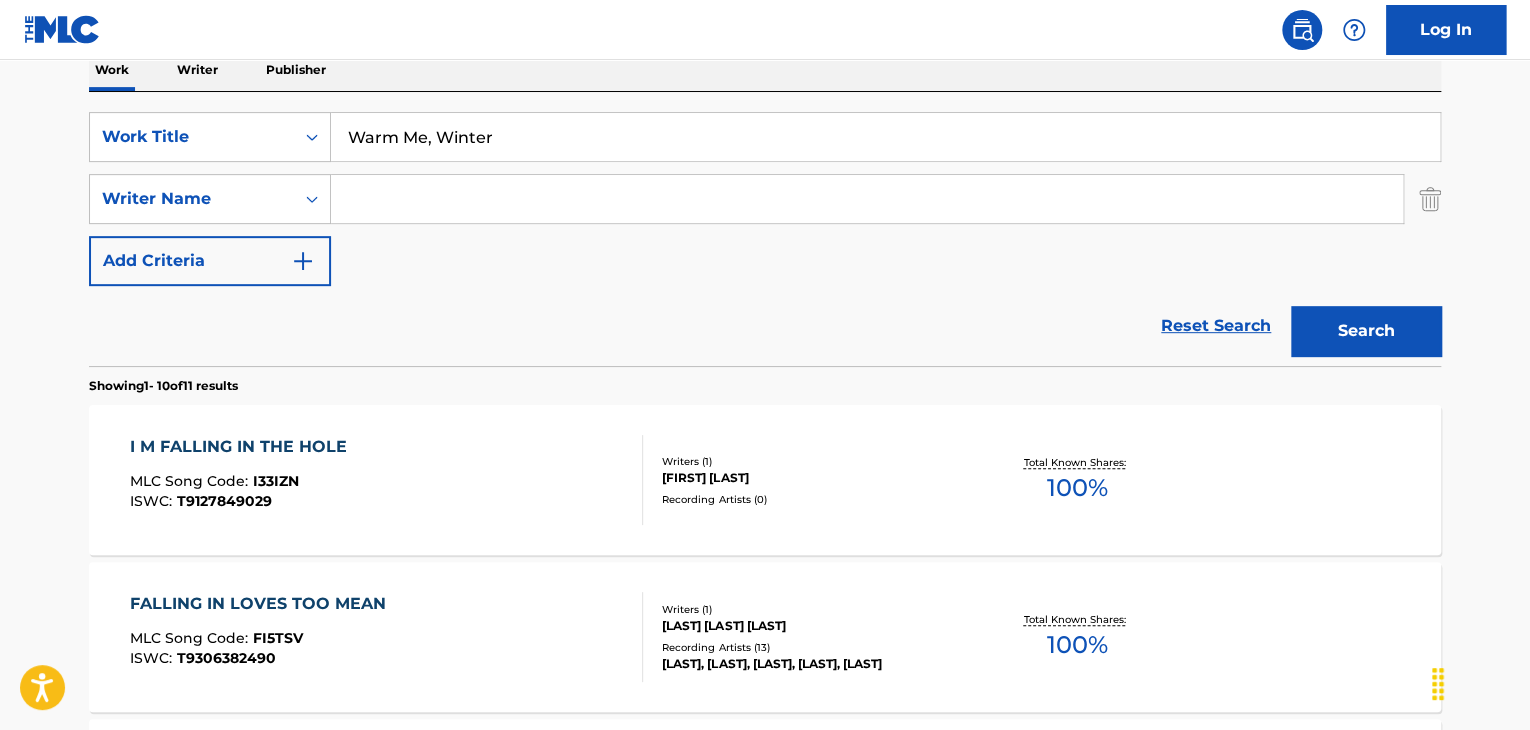 type 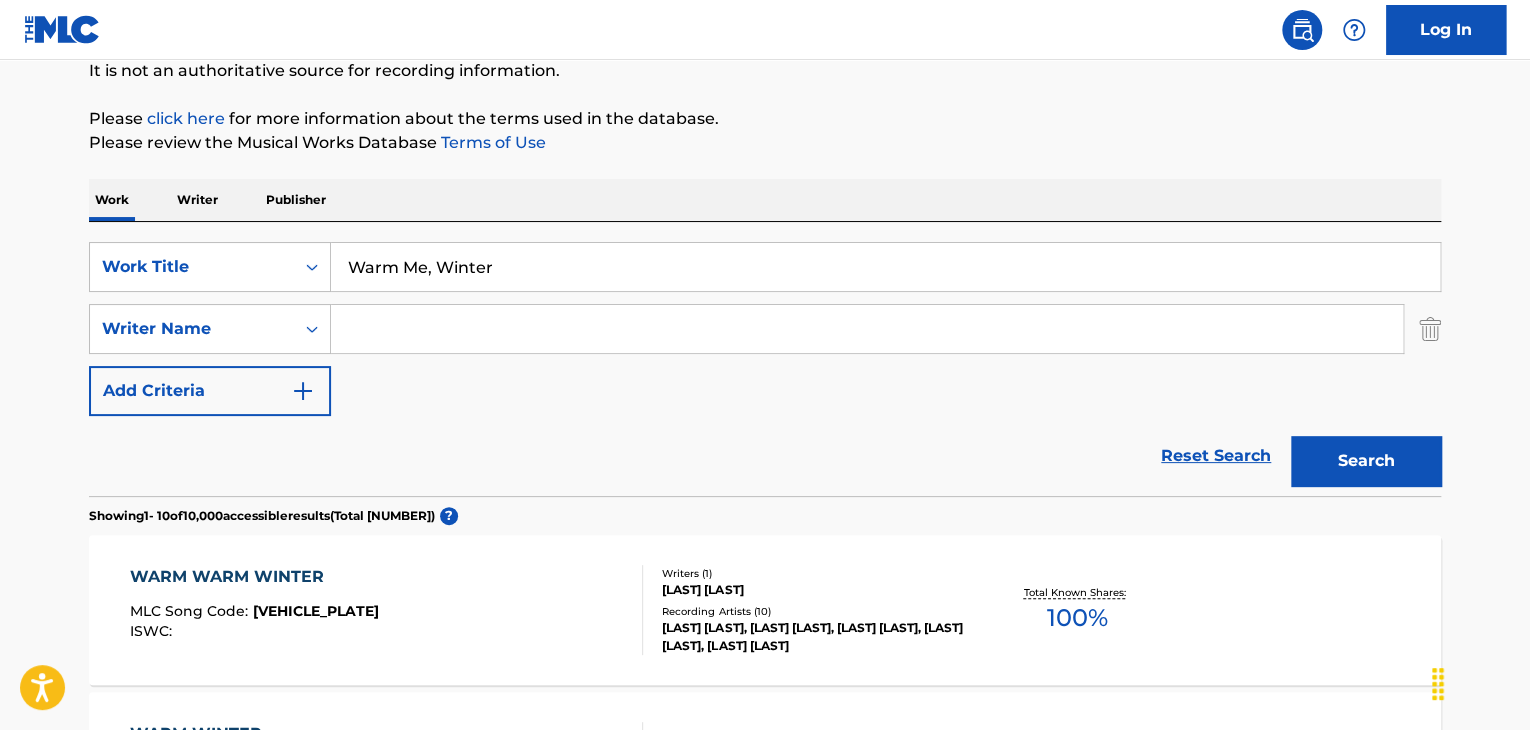 scroll, scrollTop: 333, scrollLeft: 0, axis: vertical 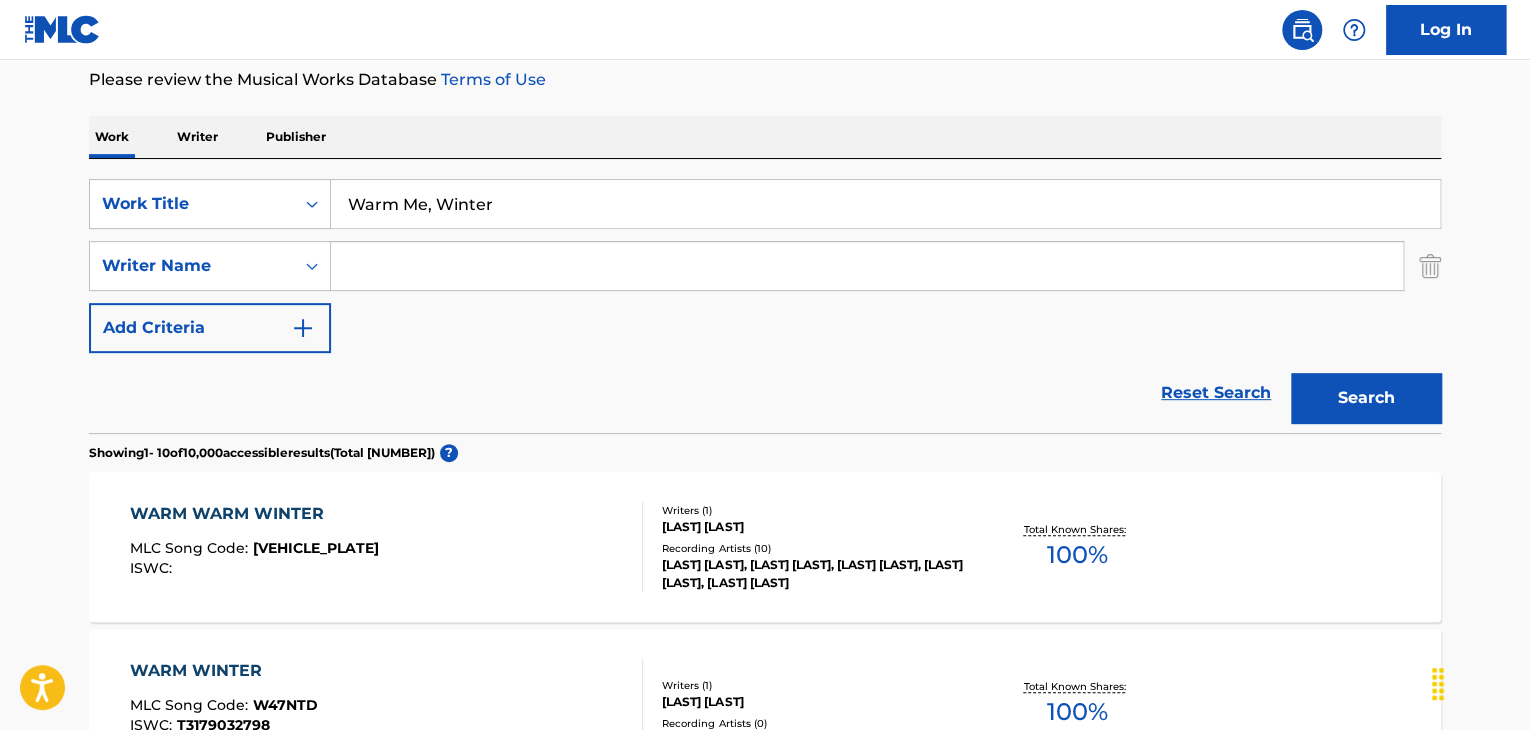 click on "Warm Me, Winter" at bounding box center [885, 204] 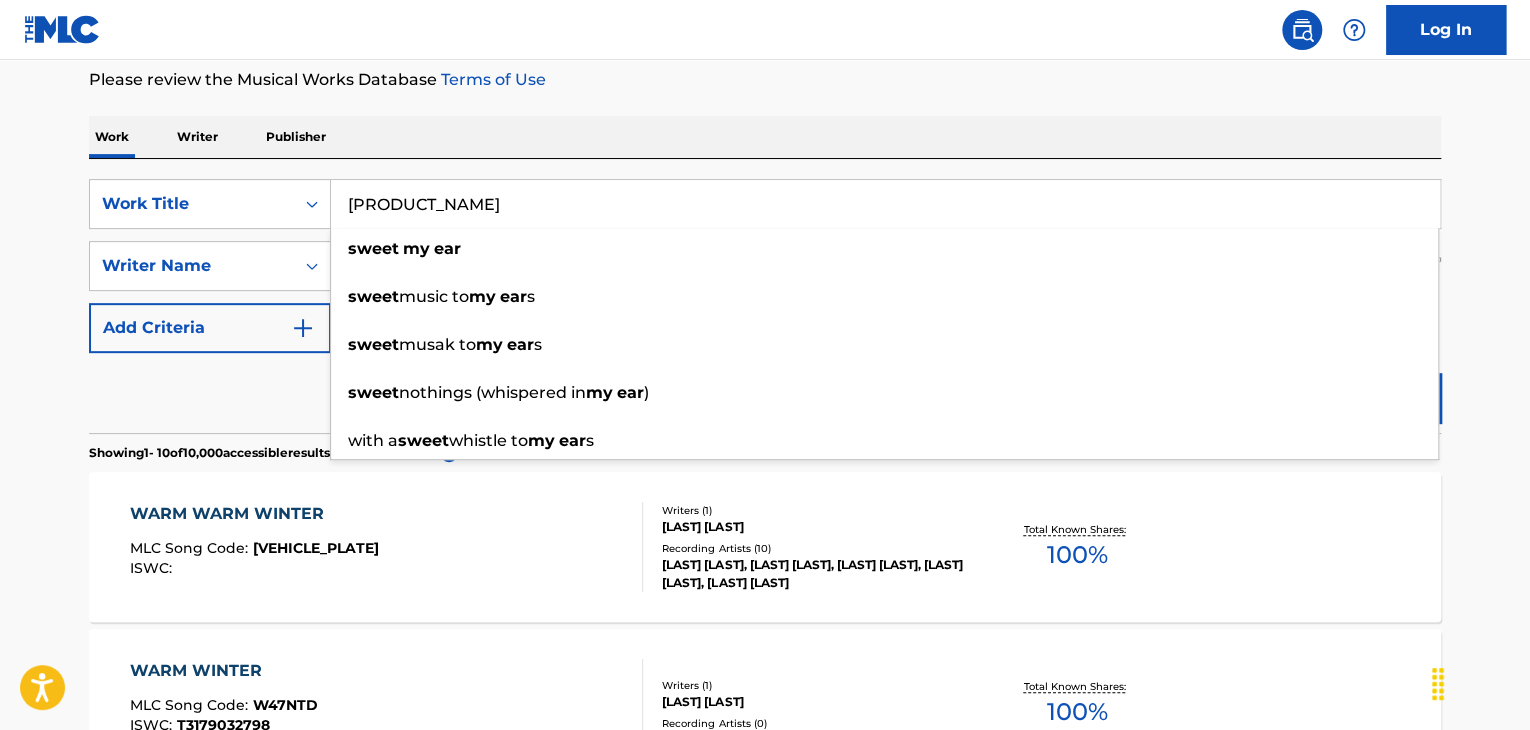 type on "[PRODUCT_NAME]" 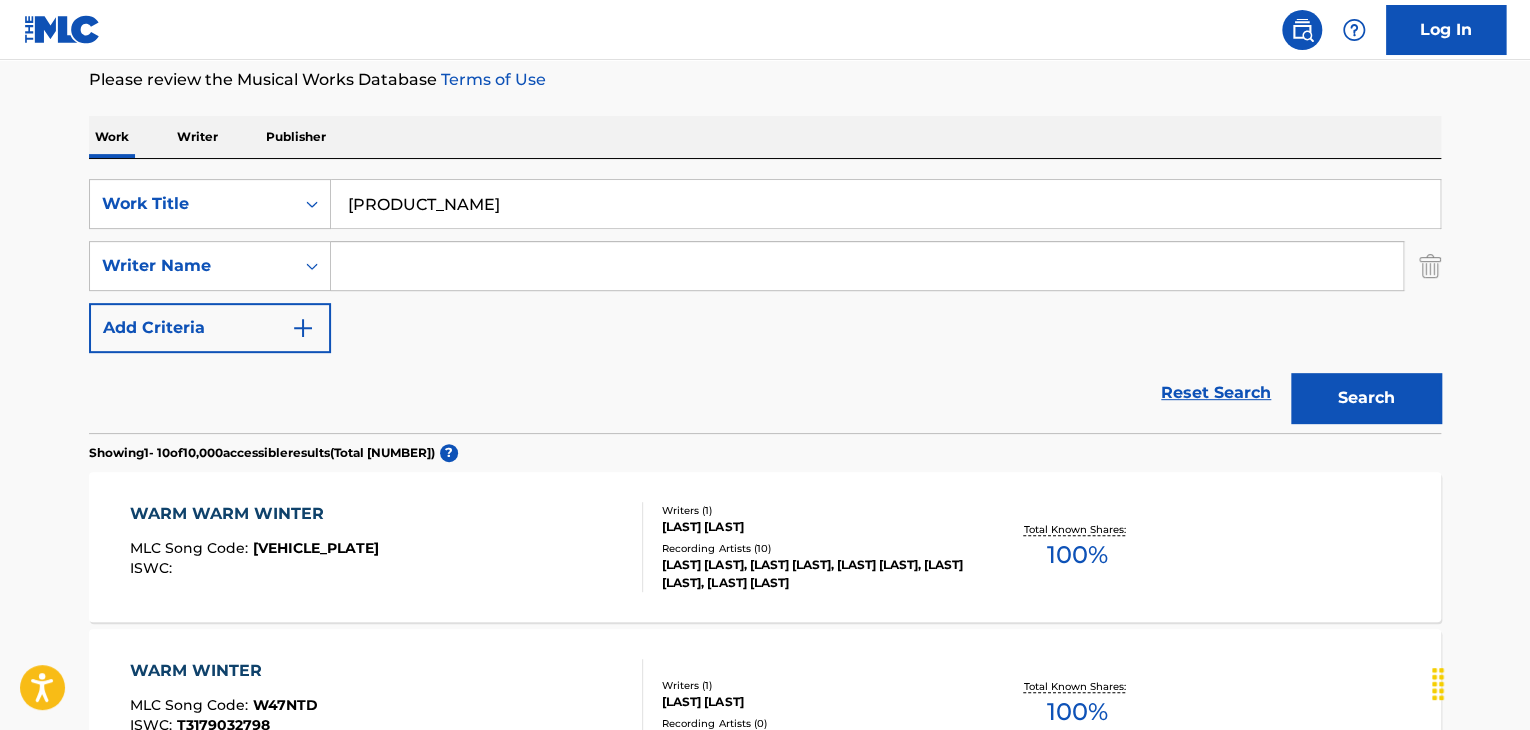 click on "WARM WARM WINTER MLC Song Code : WVBQ7C ISWC : Writers ( 1 ) [FIRST] [LAST] Recording Artists ( 10 ) [FIRST] [LAST], [FIRST] [LAST], [FIRST] [LAST], [FIRST] [LAST], [FIRST] [LAST] Total Known Shares: 100 % WARM WINTER MLC Song Code : W47NTD ISWC : T3179032798 Writers ( 1 ) 6 ) 100 % :" at bounding box center [765, 971] 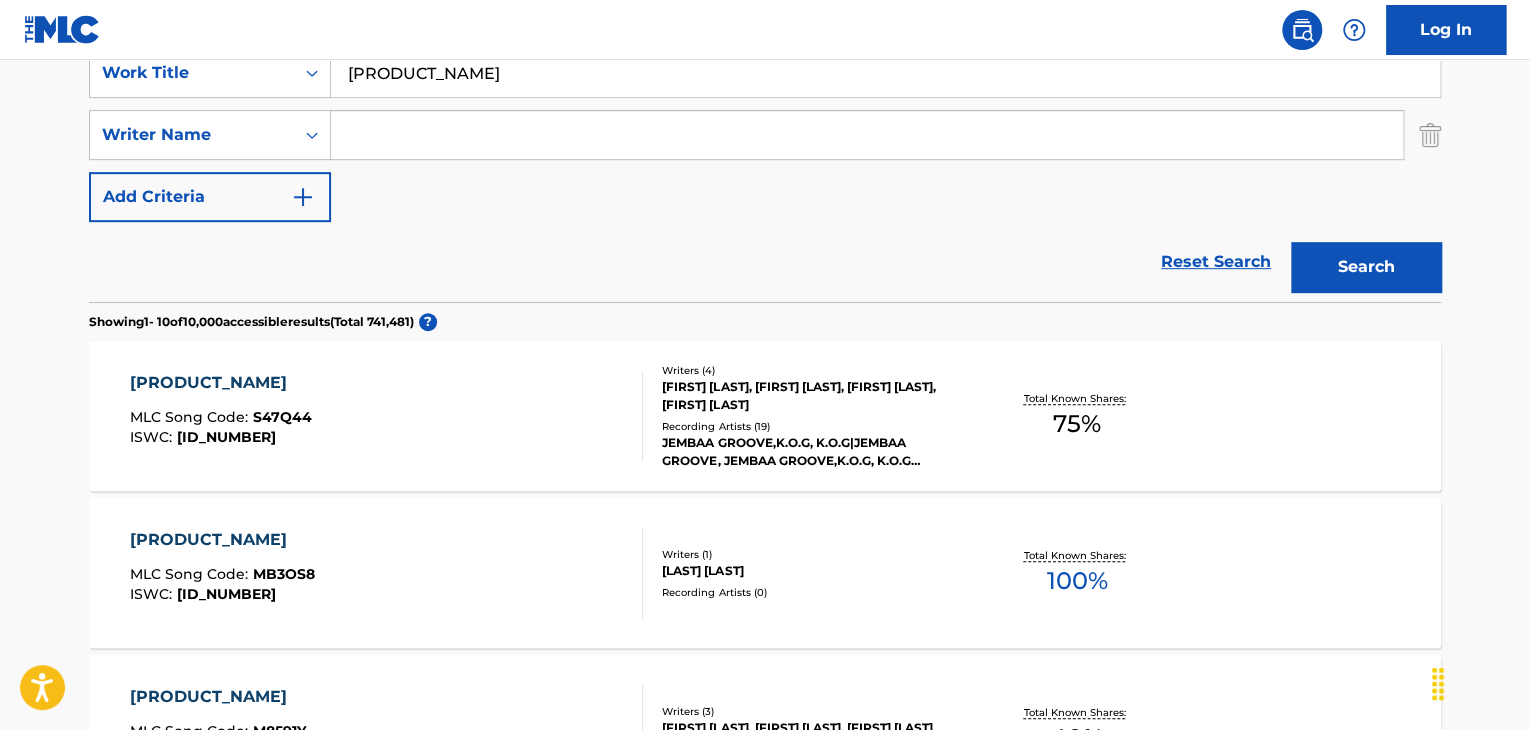 scroll, scrollTop: 400, scrollLeft: 0, axis: vertical 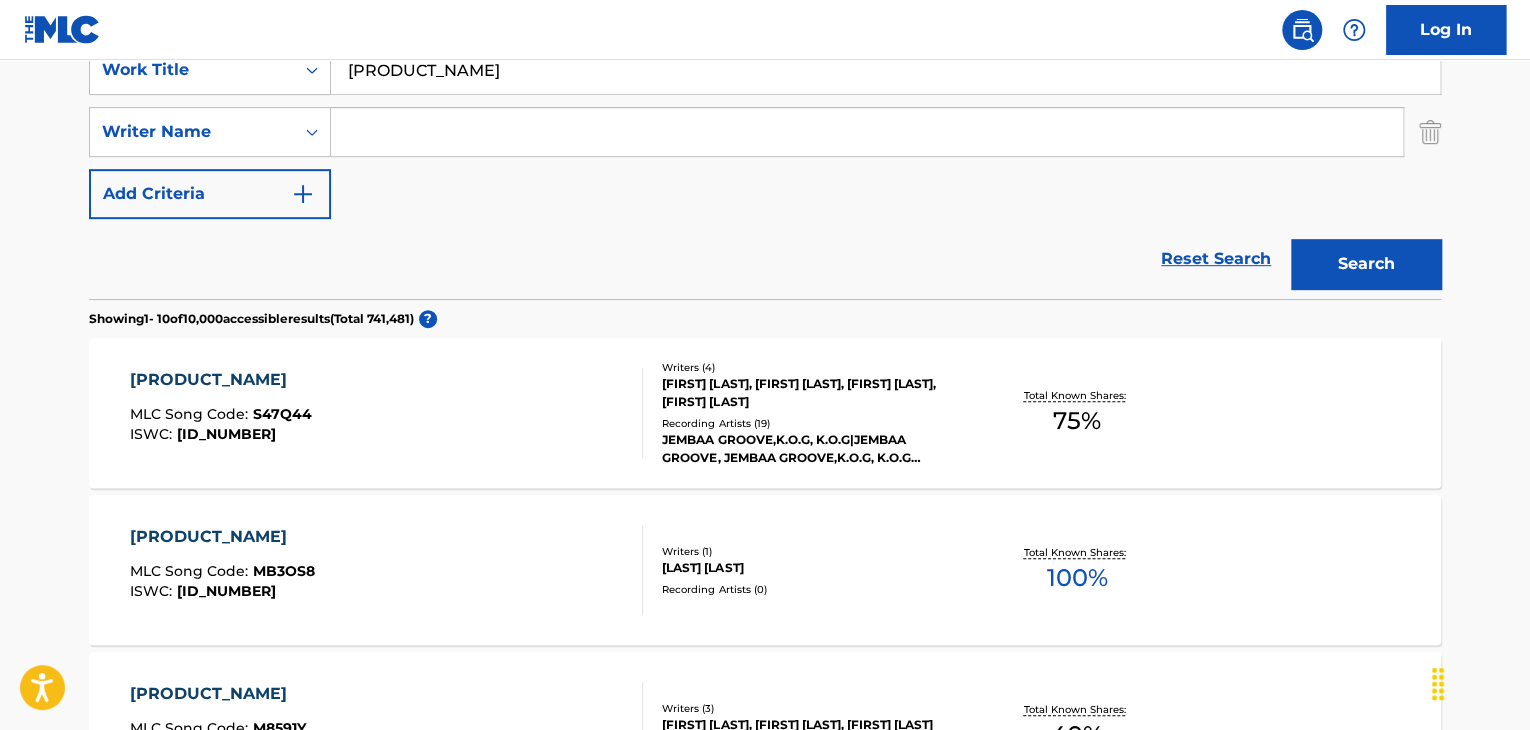 click on "[PRODUCT_NAME]" at bounding box center (221, 380) 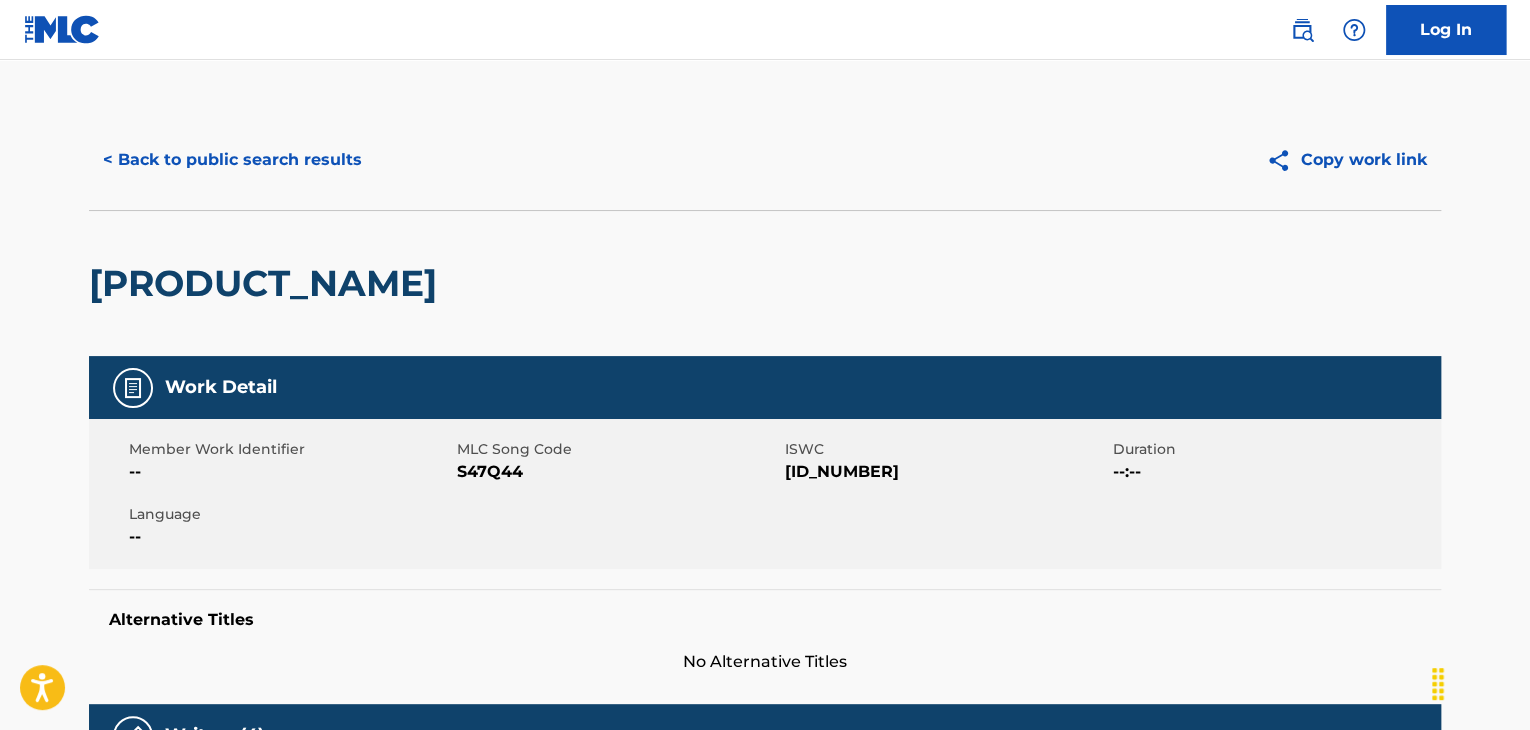 click on "S47Q44" at bounding box center [618, 472] 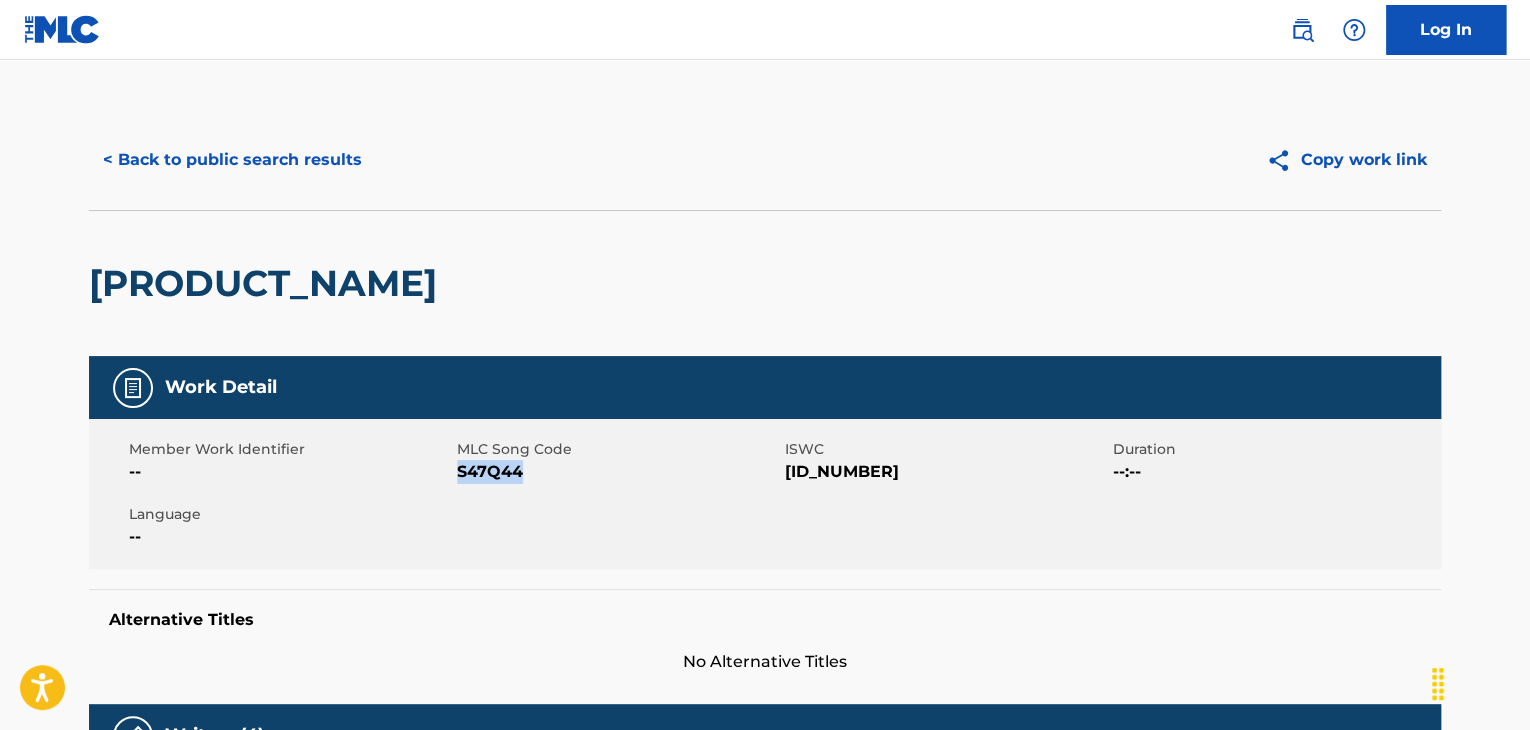 click on "S47Q44" at bounding box center [618, 472] 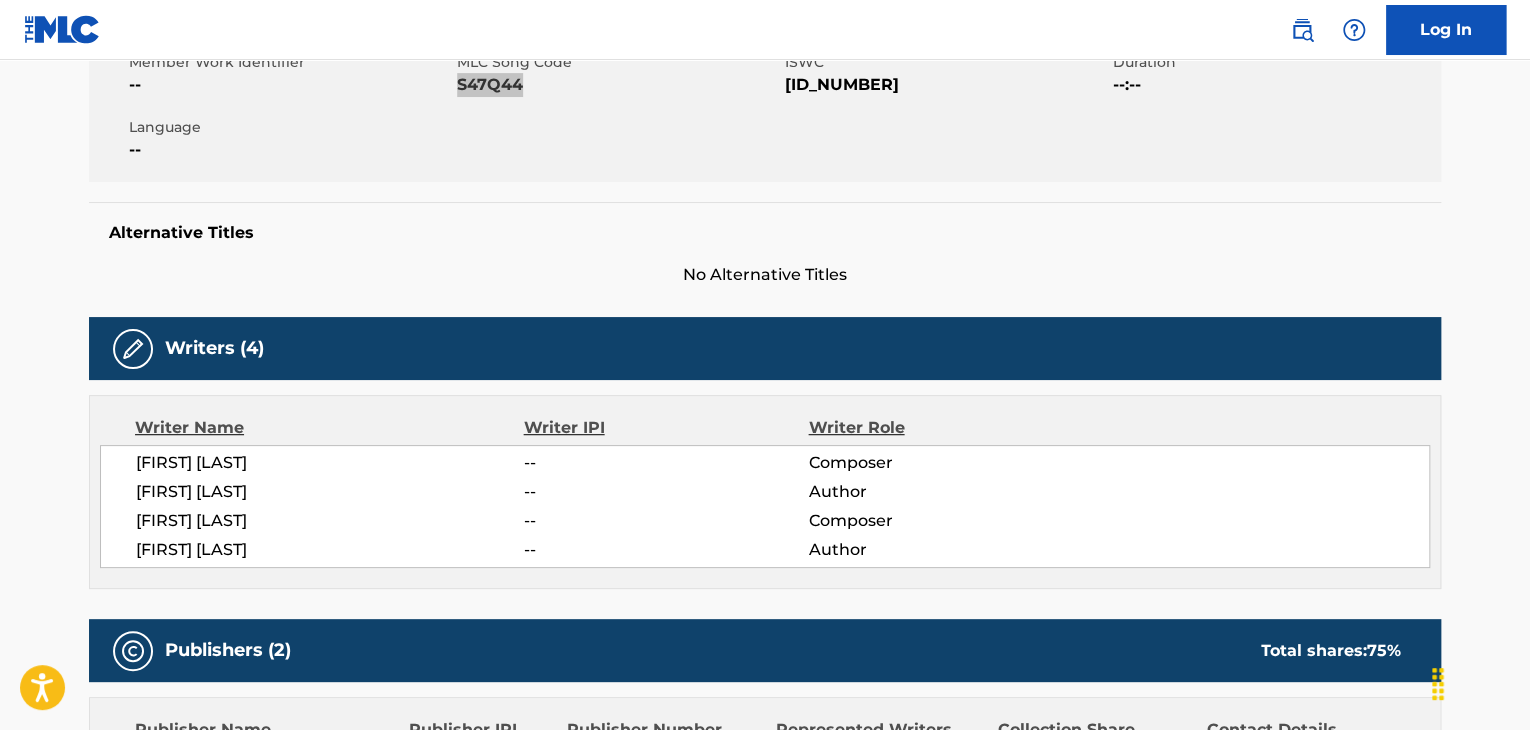 scroll, scrollTop: 400, scrollLeft: 0, axis: vertical 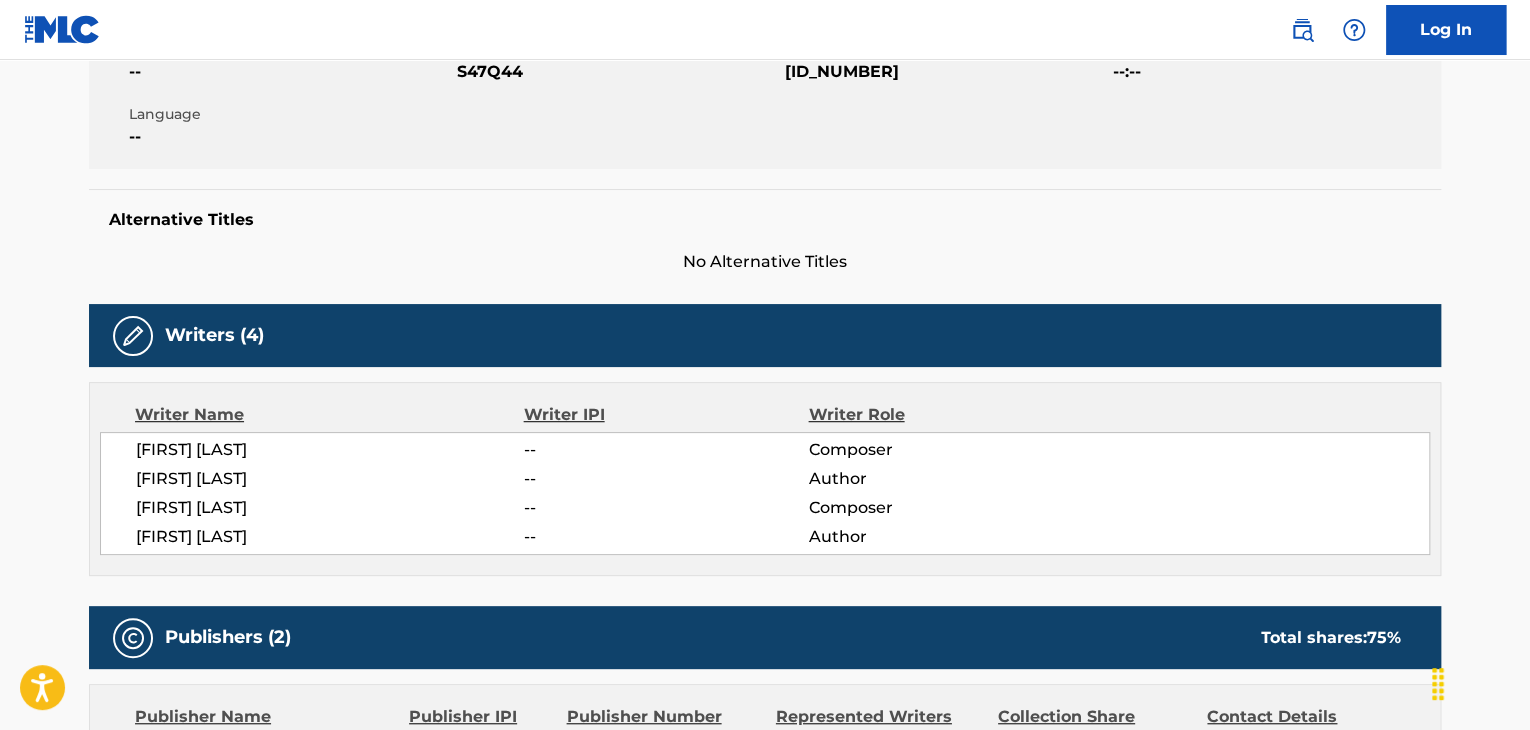 click on "[FIRST] [LAST]" at bounding box center (330, 450) 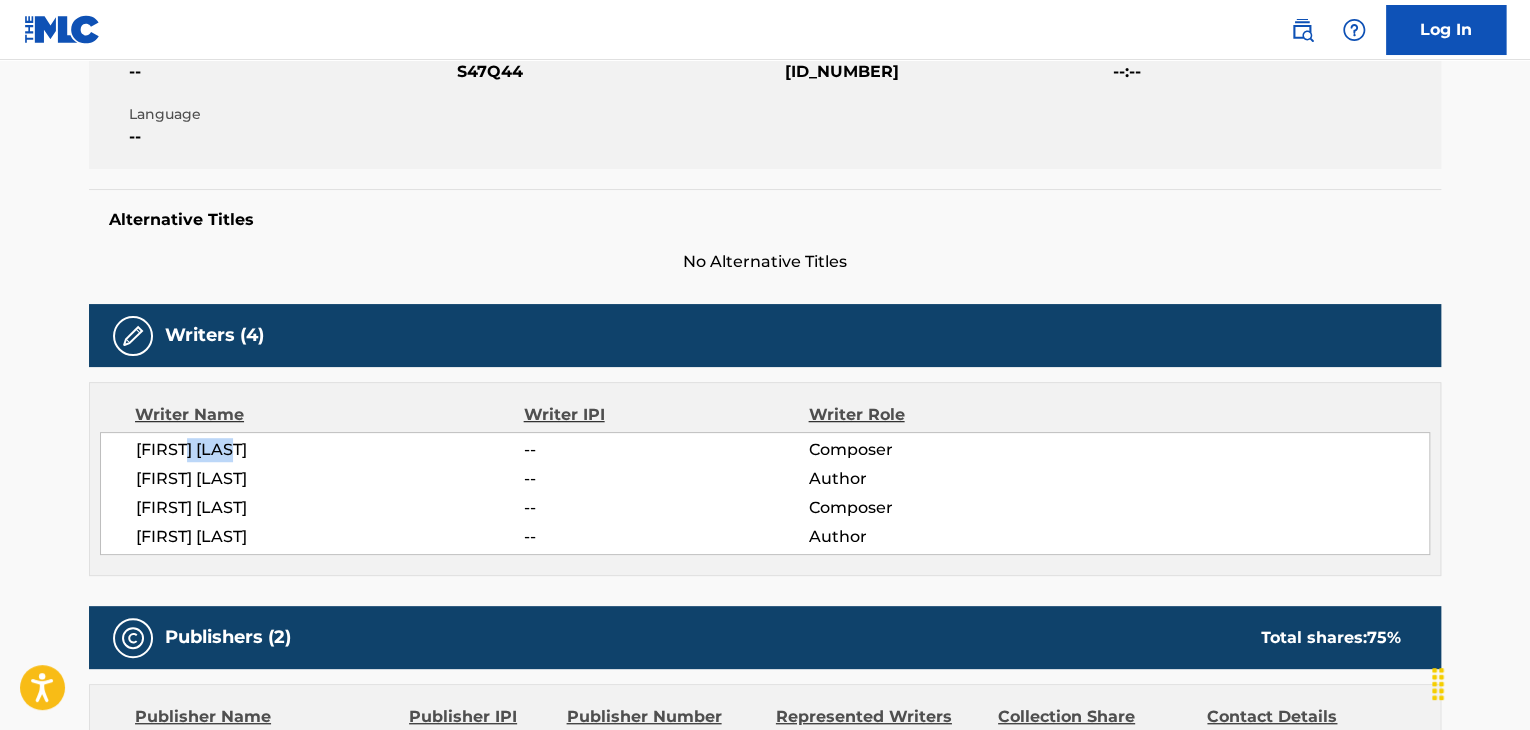 click on "[FIRST] [LAST]" at bounding box center [330, 450] 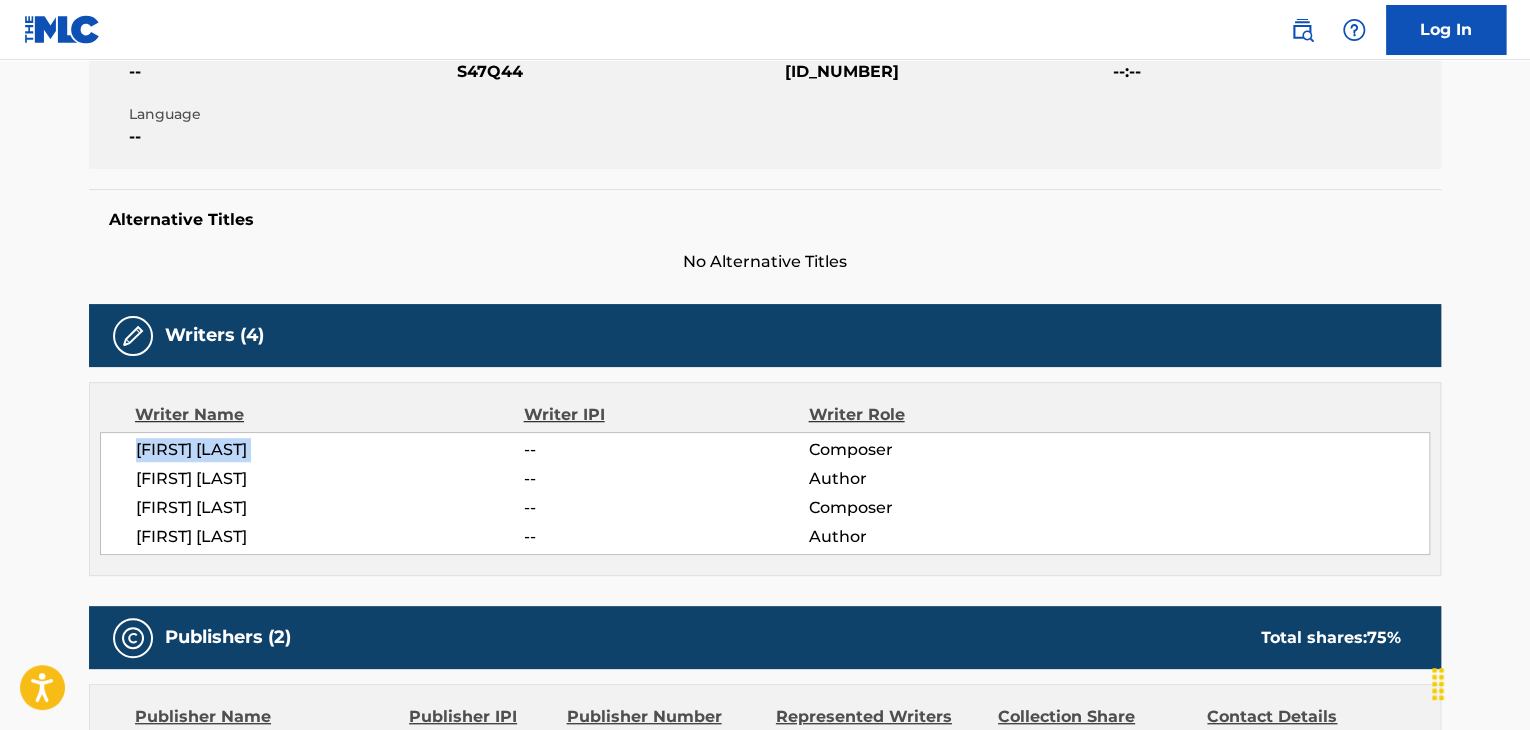 click on "[FIRST] [LAST]" at bounding box center (330, 450) 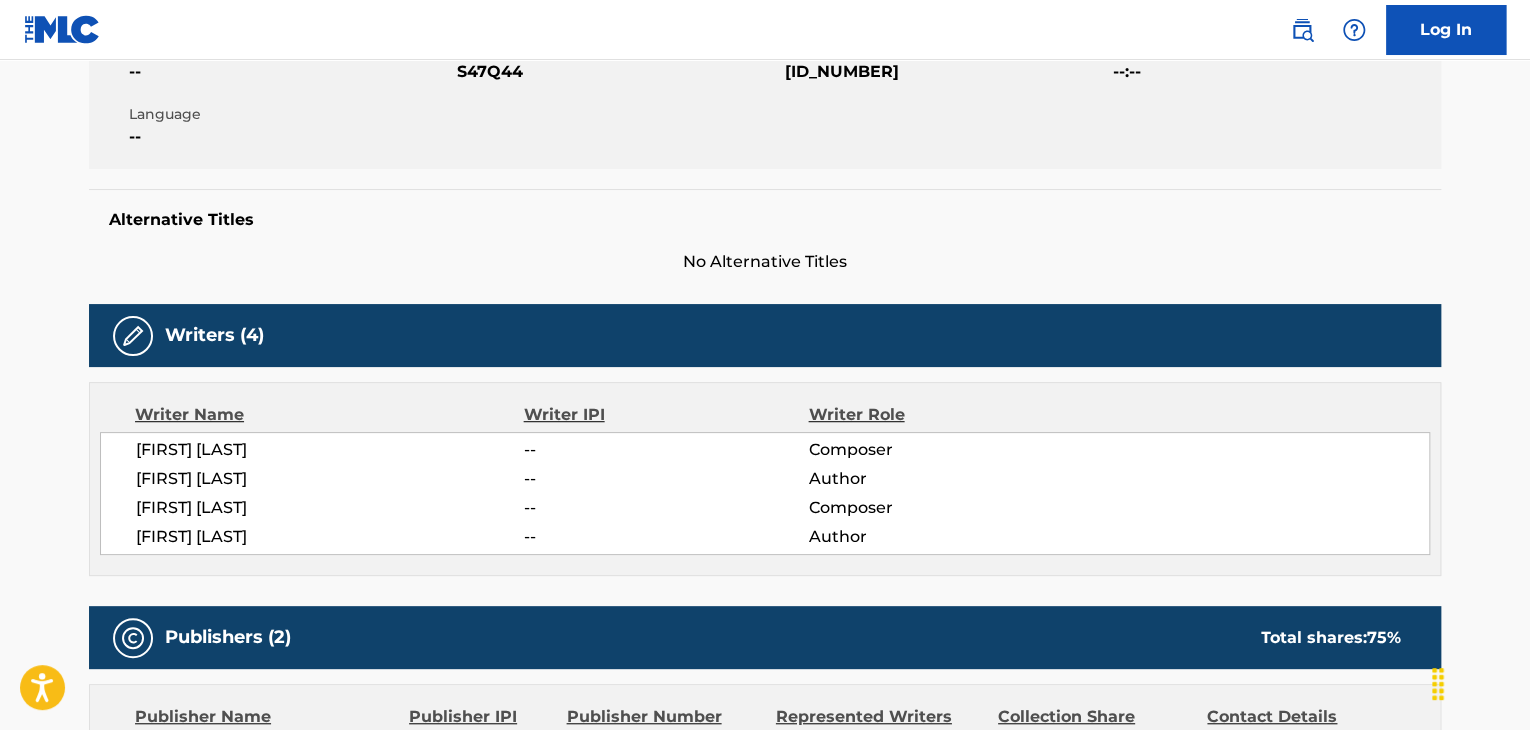 click on "[FIRST] [LAST]" at bounding box center (330, 479) 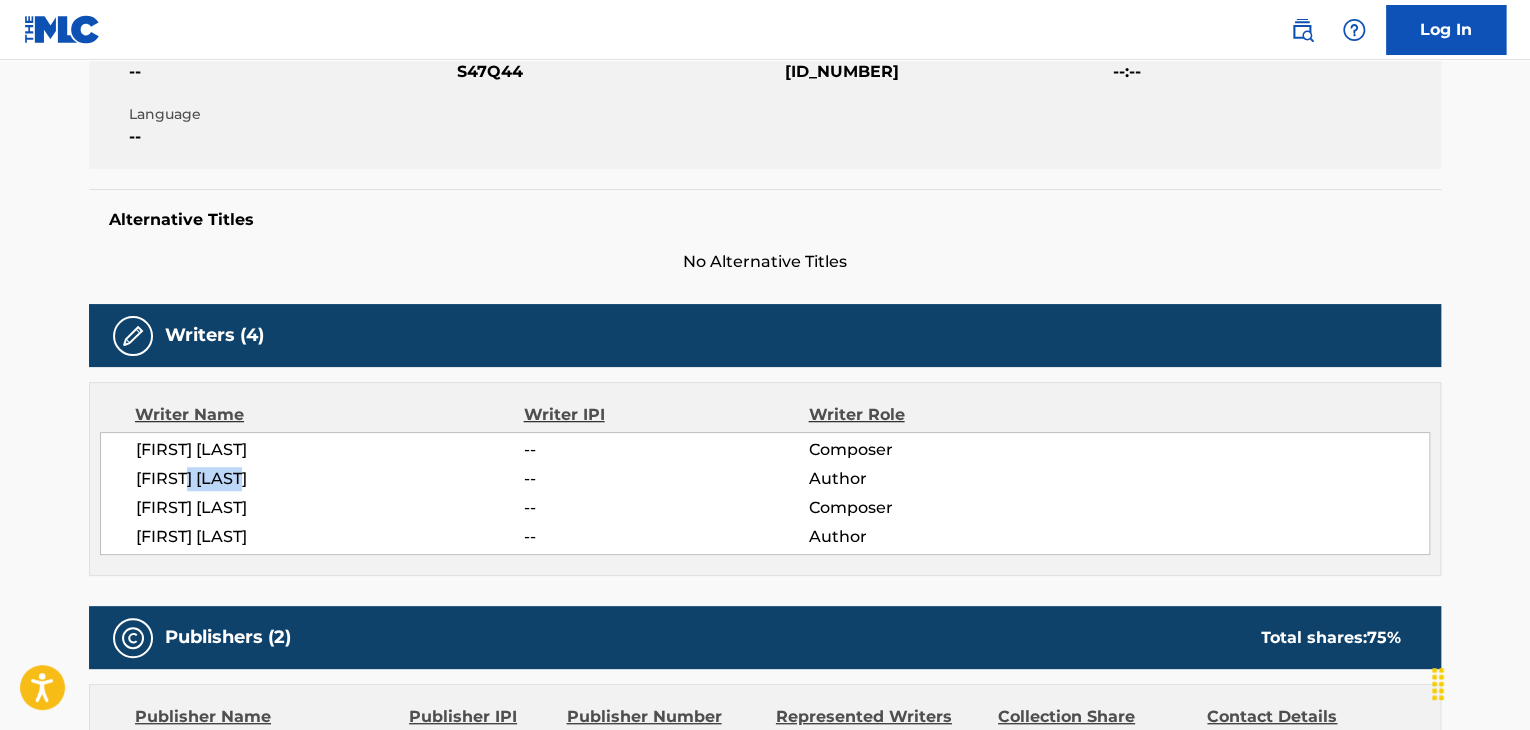 click on "[FIRST] [LAST]" at bounding box center (330, 479) 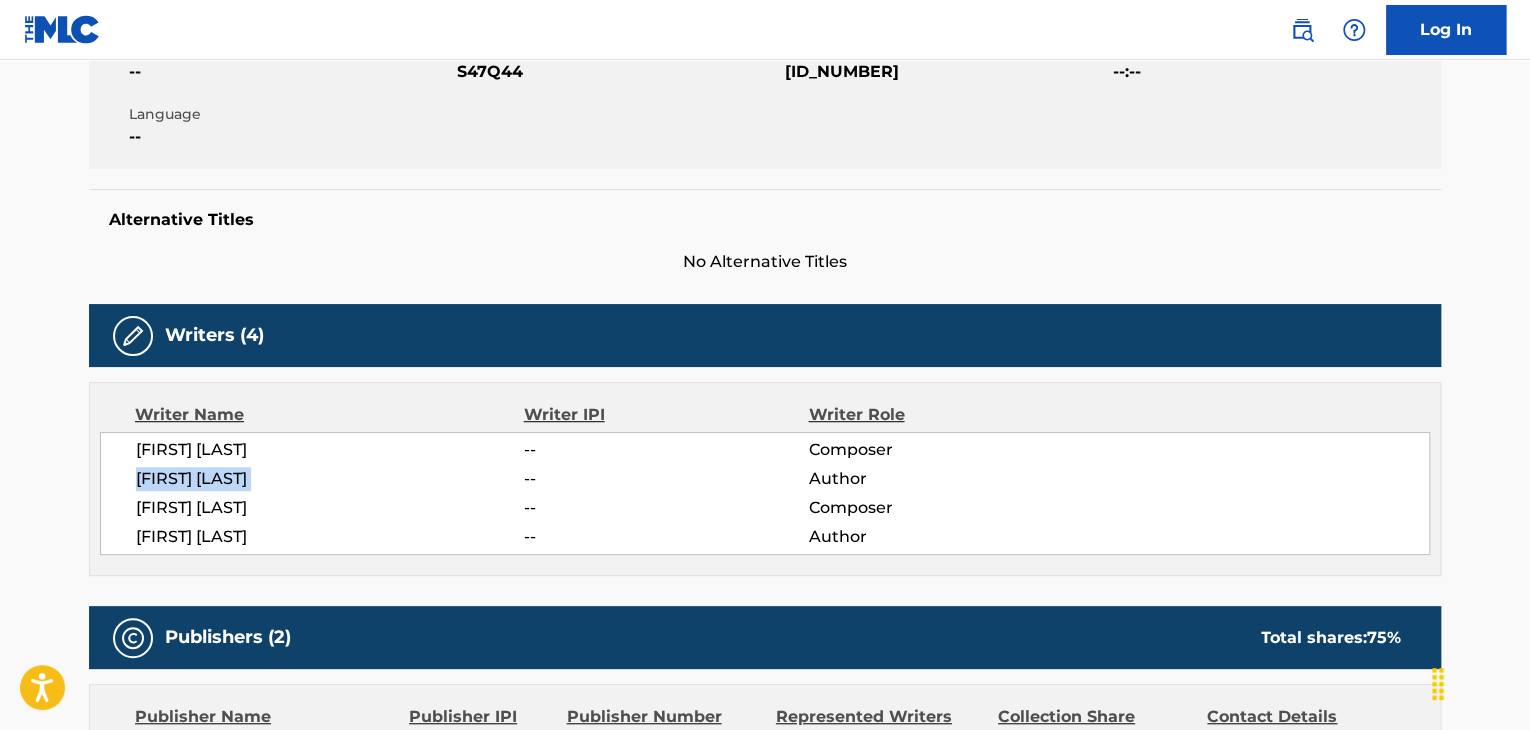 click on "[FIRST] [LAST]" at bounding box center [330, 479] 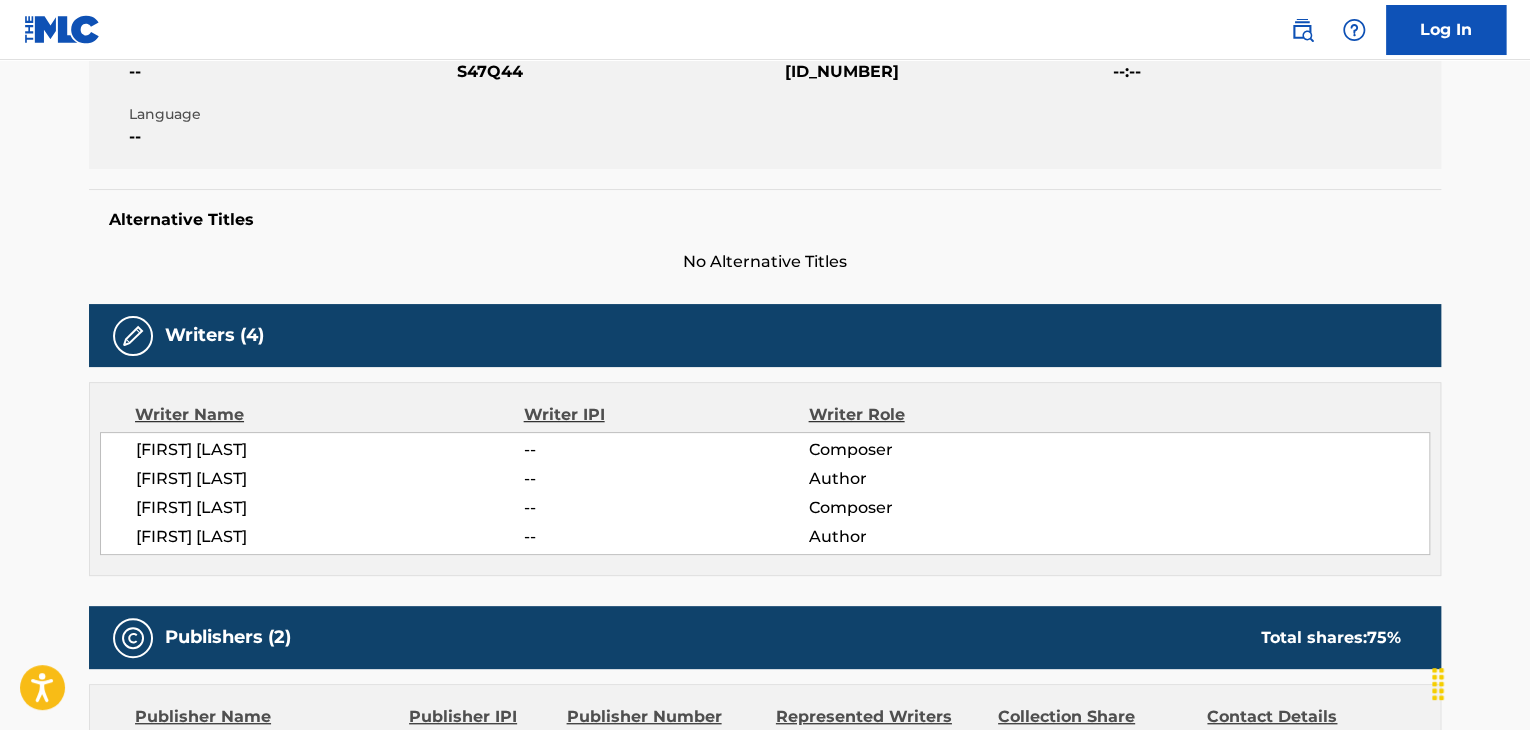click on "[FIRST] [LAST]" at bounding box center (330, 537) 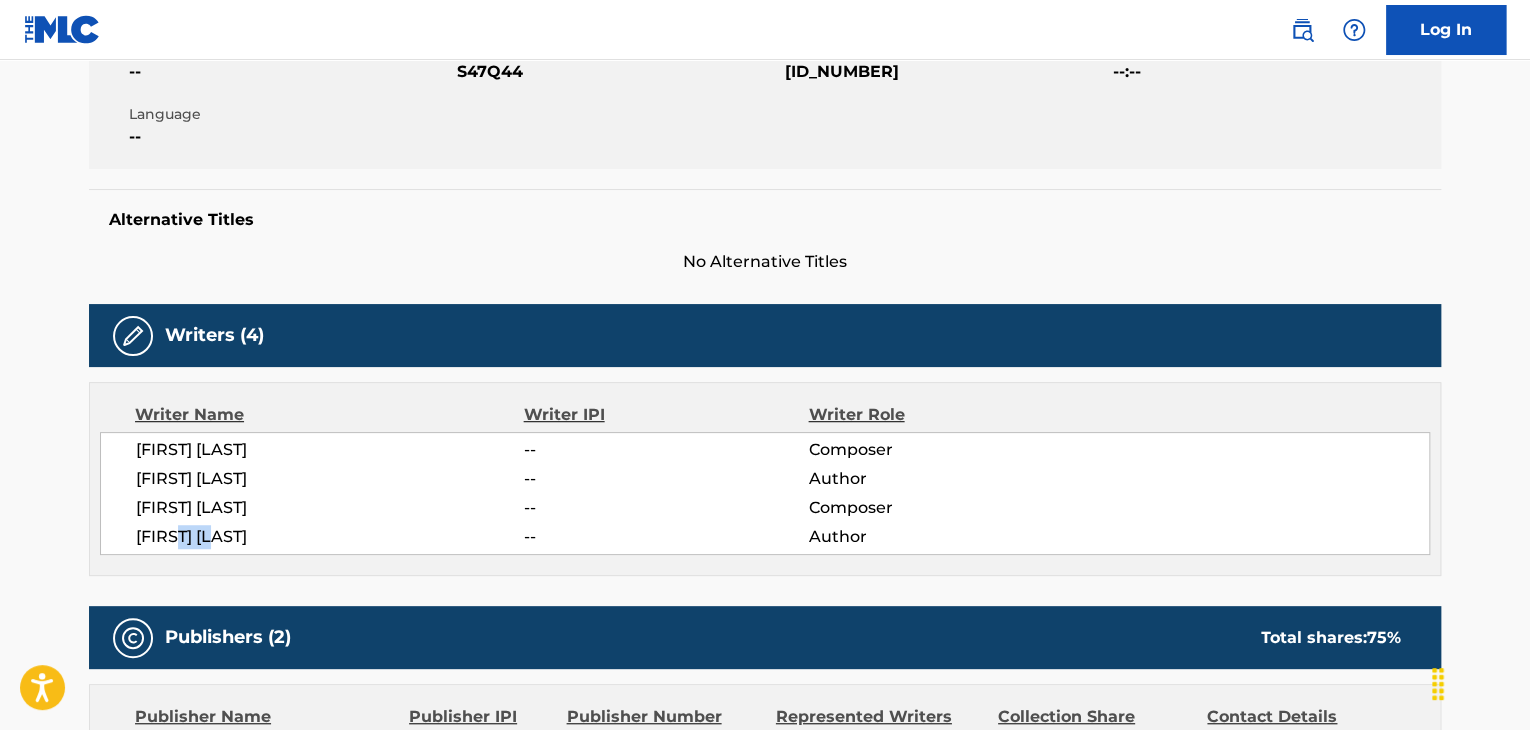 click on "[FIRST] [LAST]" at bounding box center [330, 537] 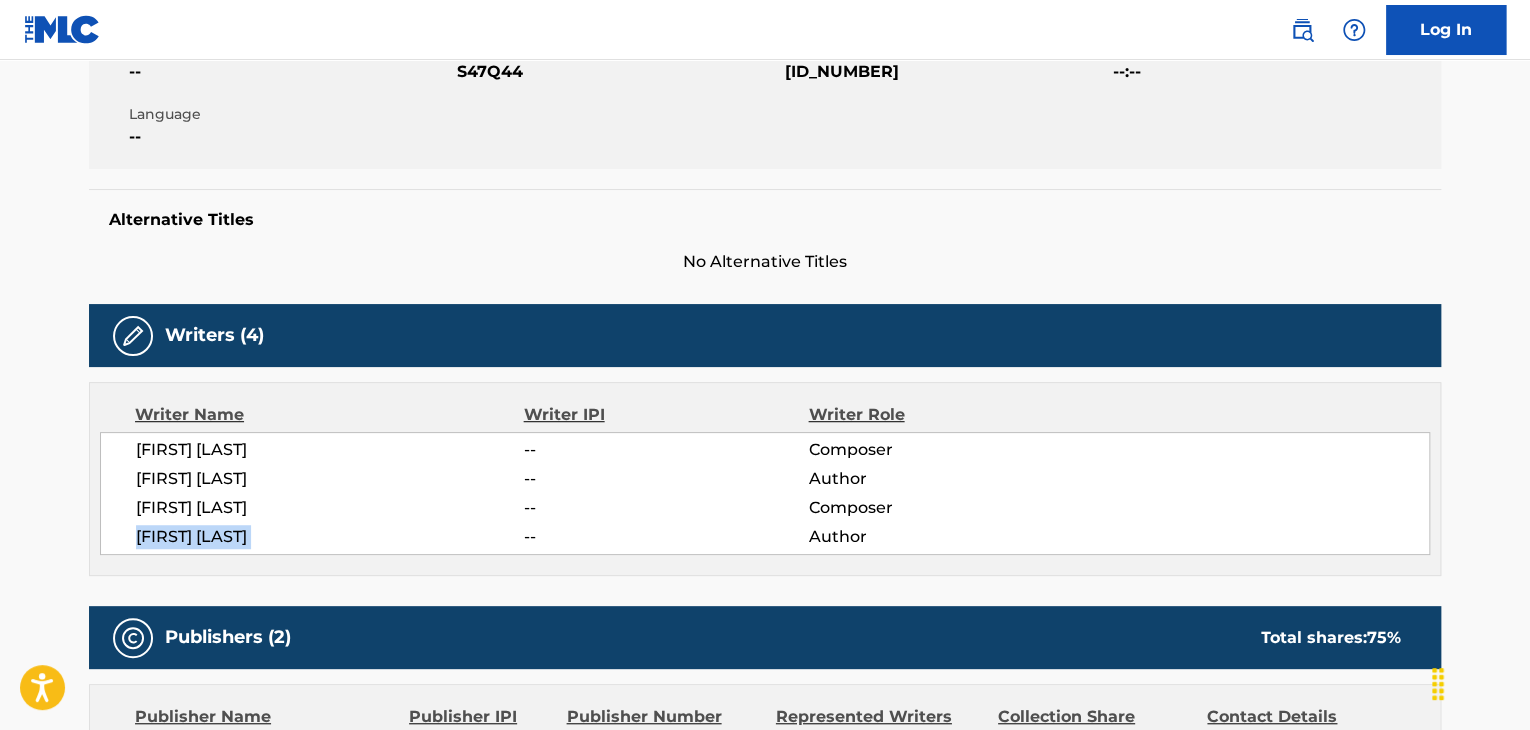 click on "[FIRST] [LAST]" at bounding box center (330, 537) 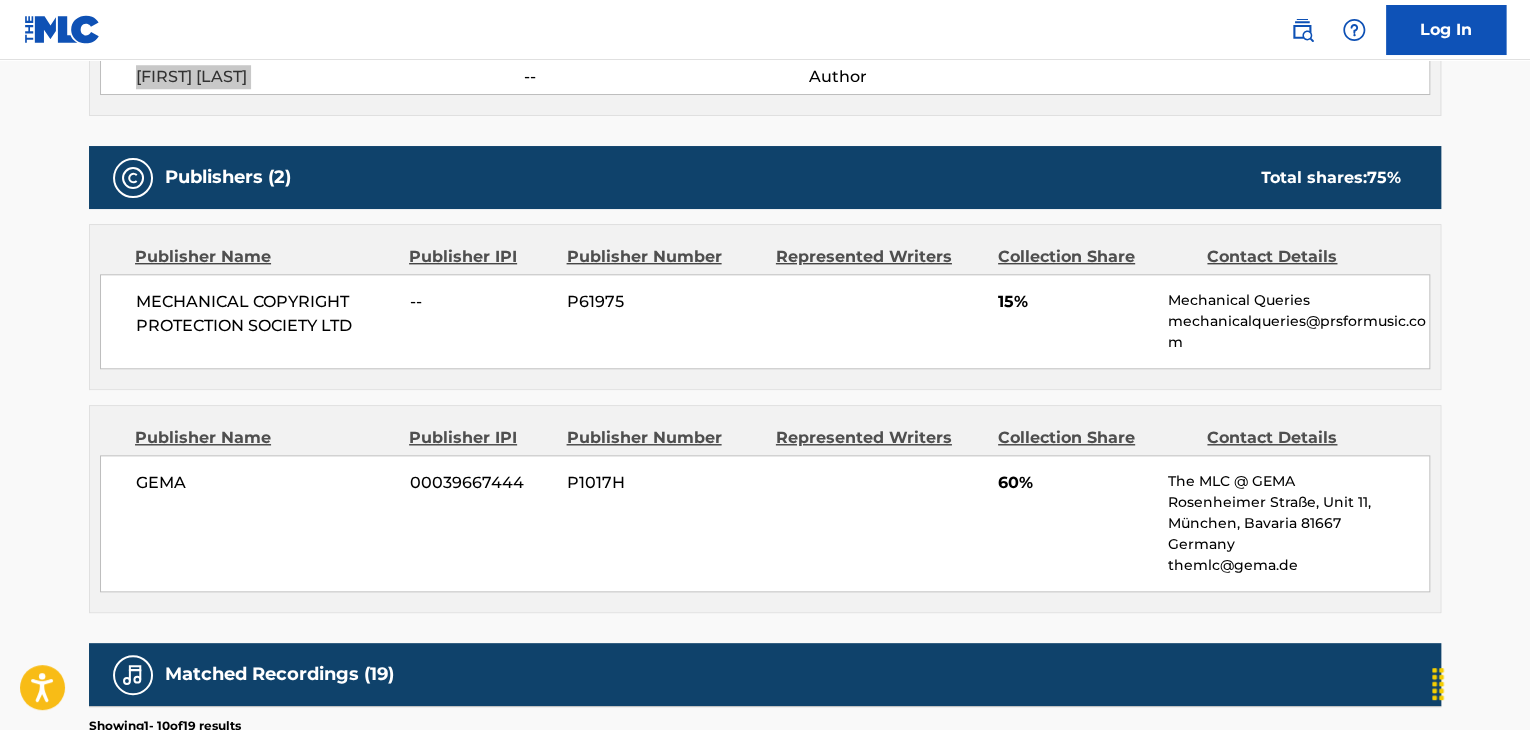 scroll, scrollTop: 866, scrollLeft: 0, axis: vertical 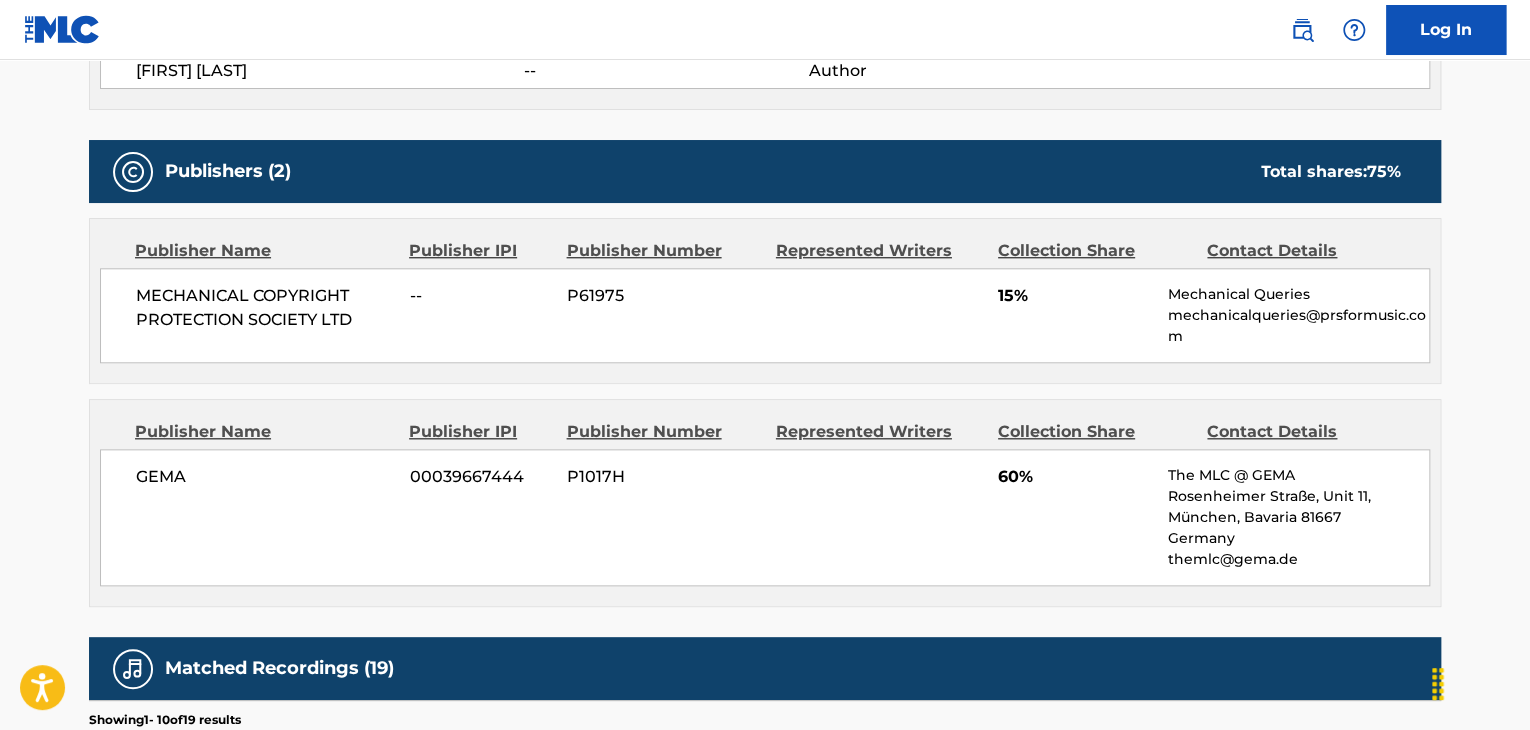 click on "MECHANICAL COPYRIGHT PROTECTION SOCIETY LTD" at bounding box center [265, 308] 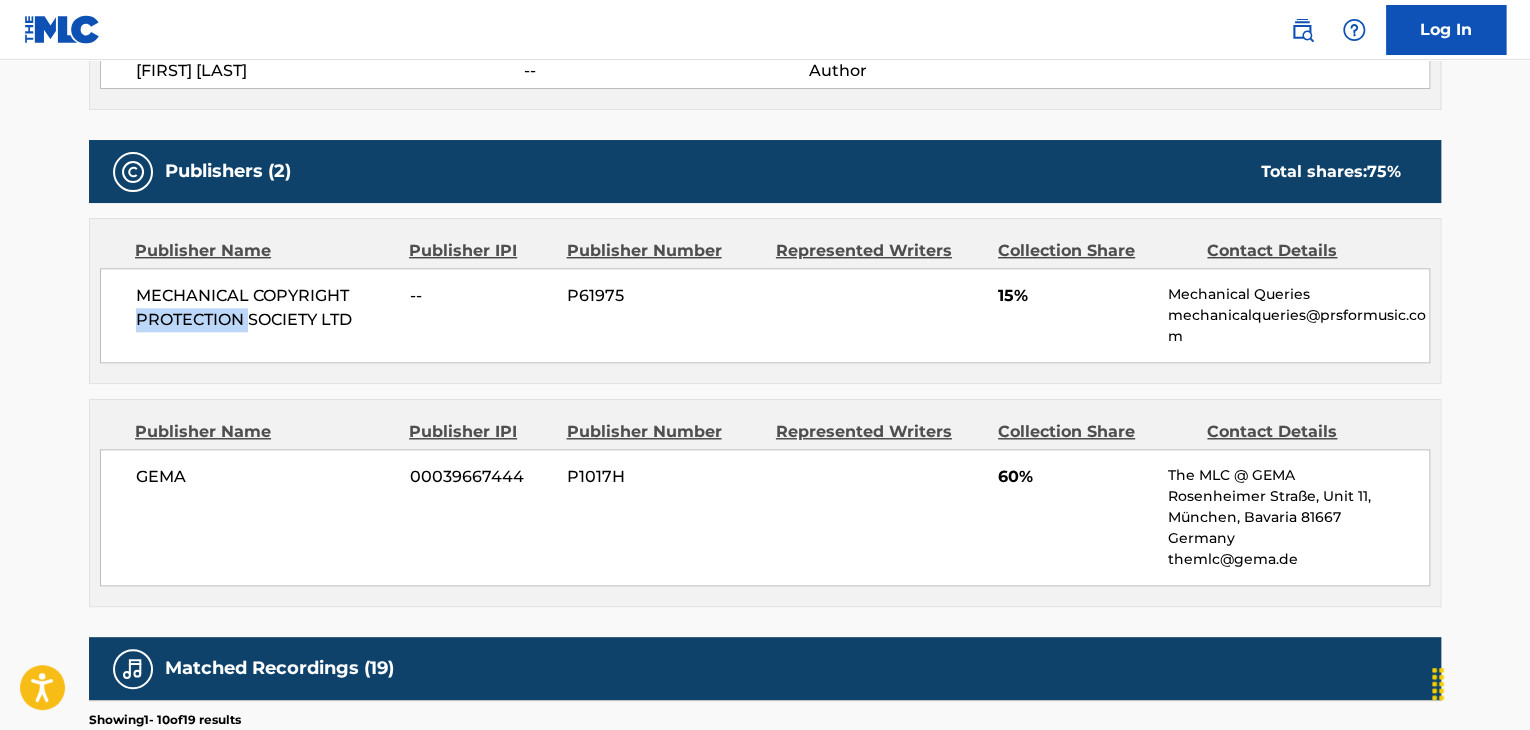 click on "MECHANICAL COPYRIGHT PROTECTION SOCIETY LTD" at bounding box center (265, 308) 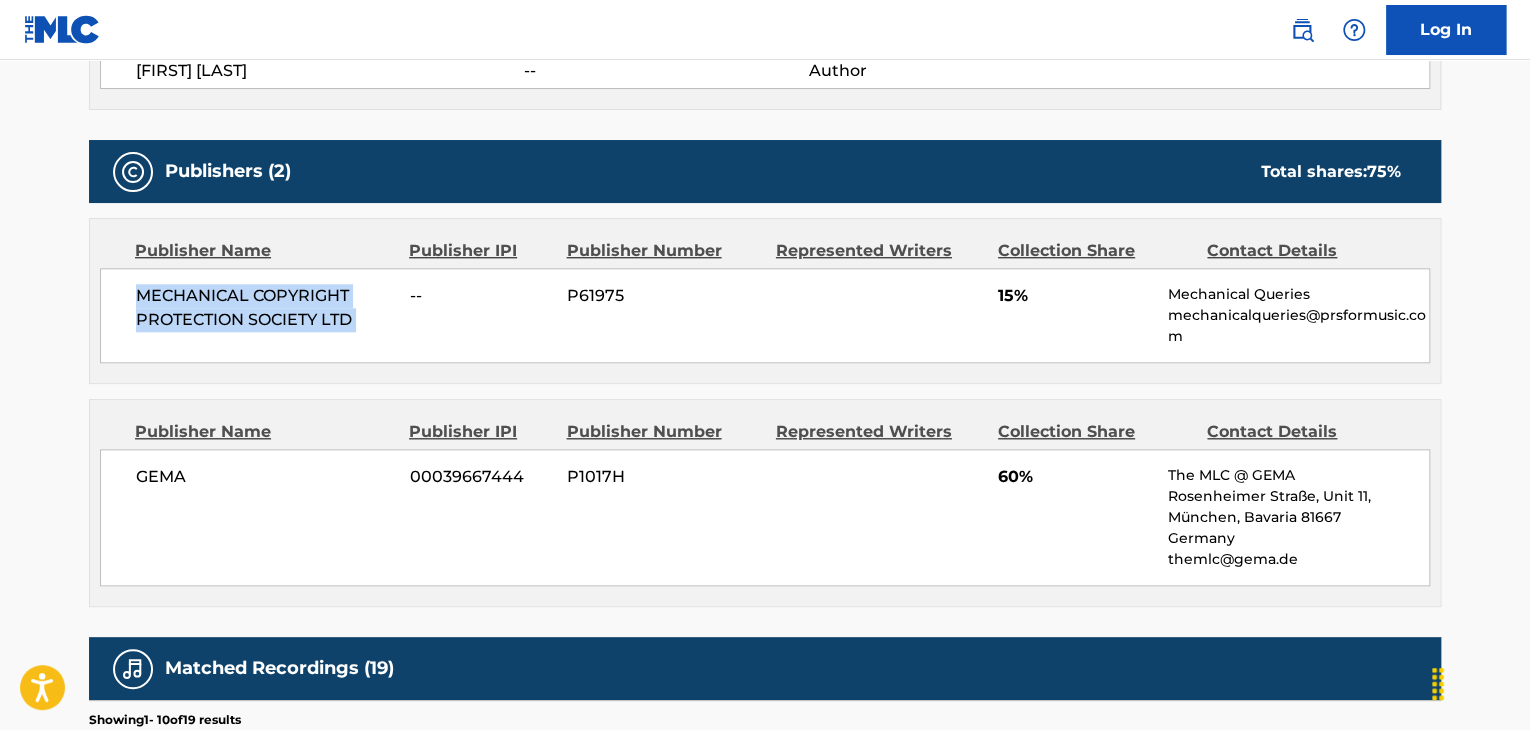 click on "MECHANICAL COPYRIGHT PROTECTION SOCIETY LTD" at bounding box center (265, 308) 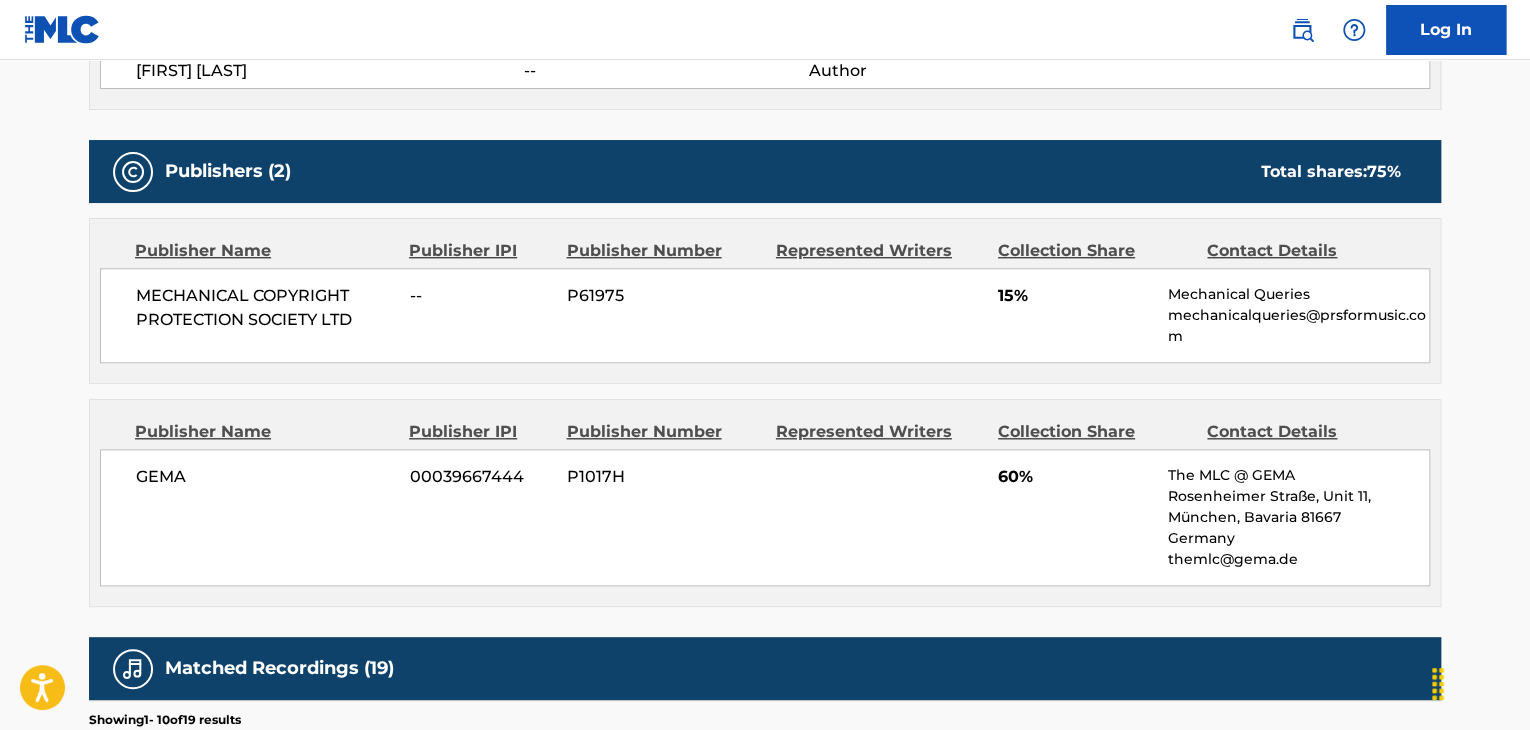 click on "GEMA" at bounding box center (265, 477) 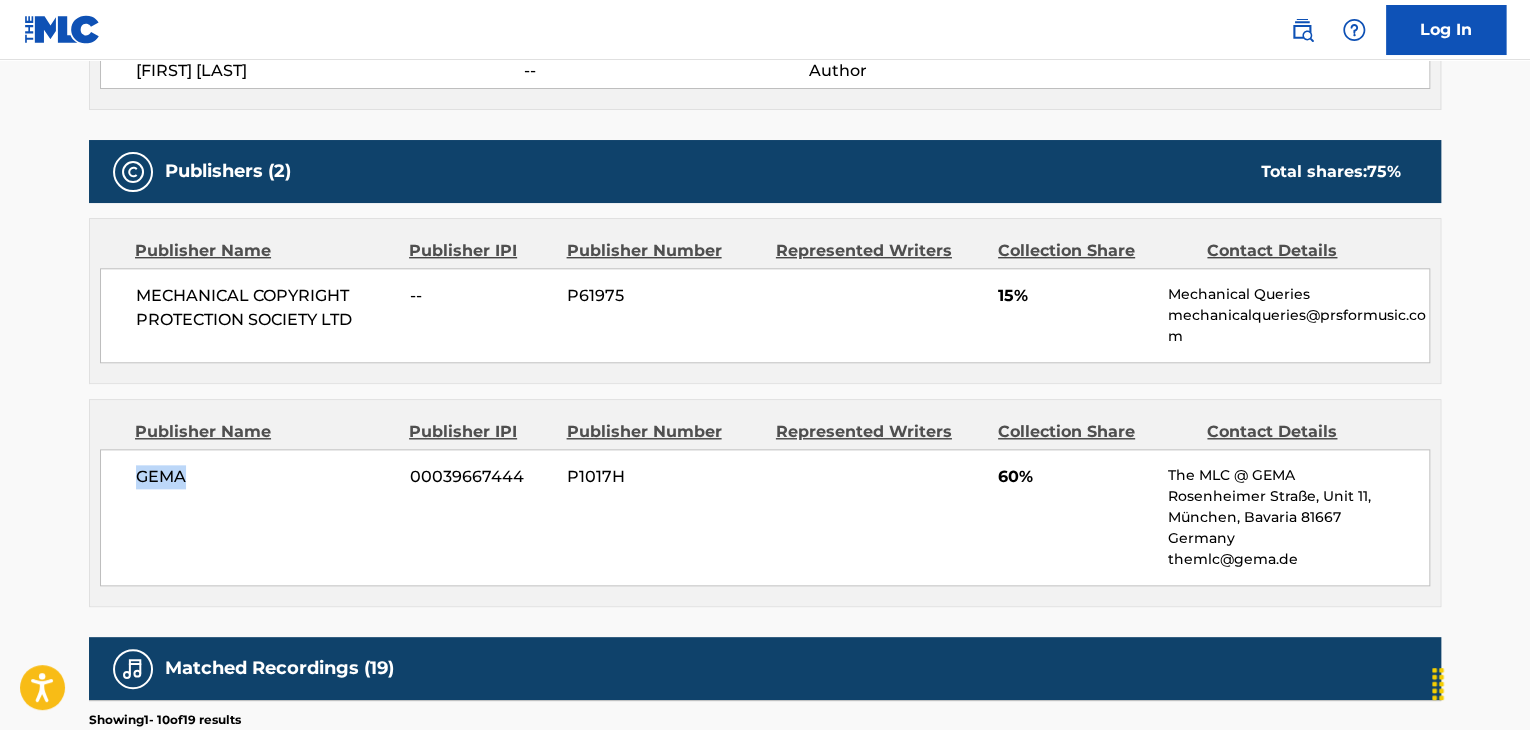 click on "GEMA" at bounding box center (265, 477) 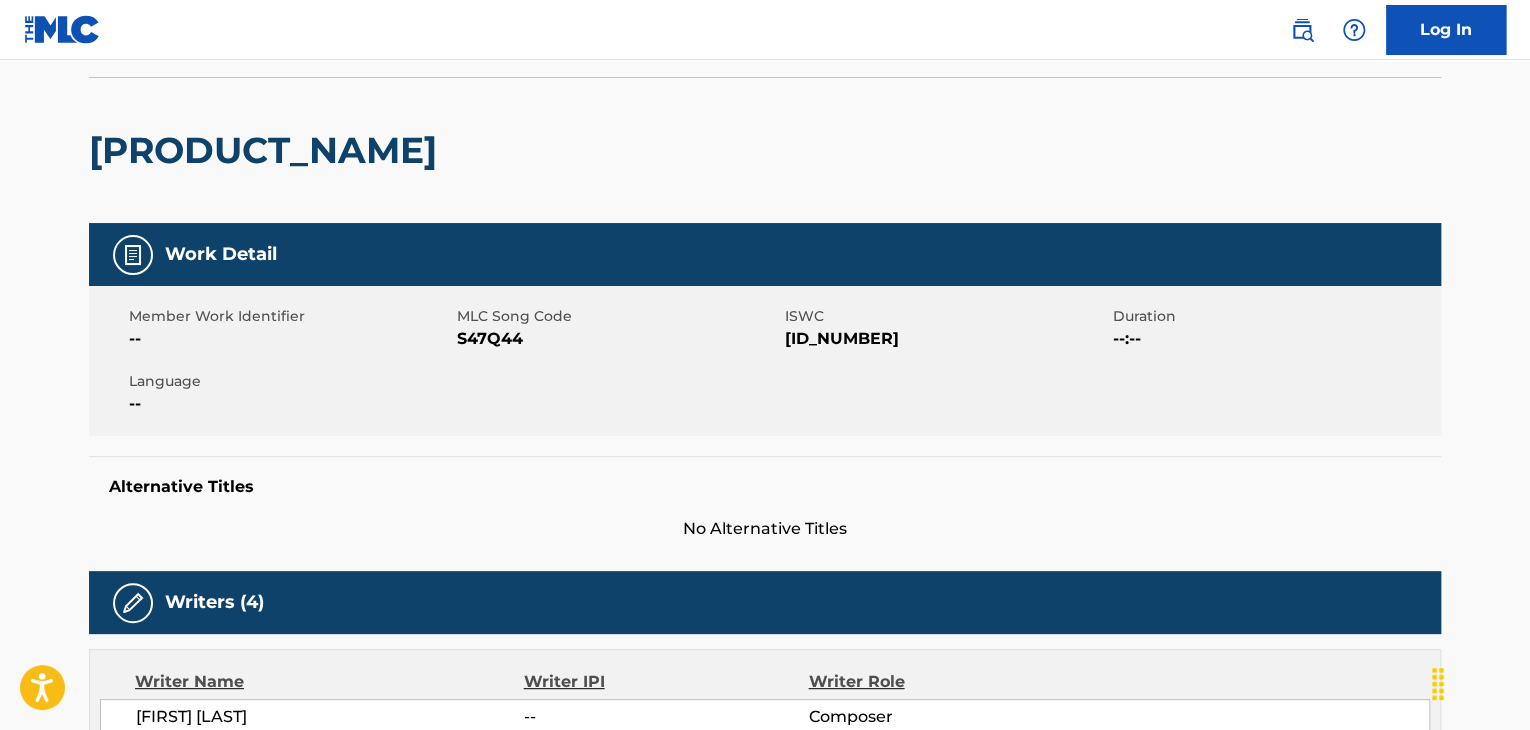scroll, scrollTop: 0, scrollLeft: 0, axis: both 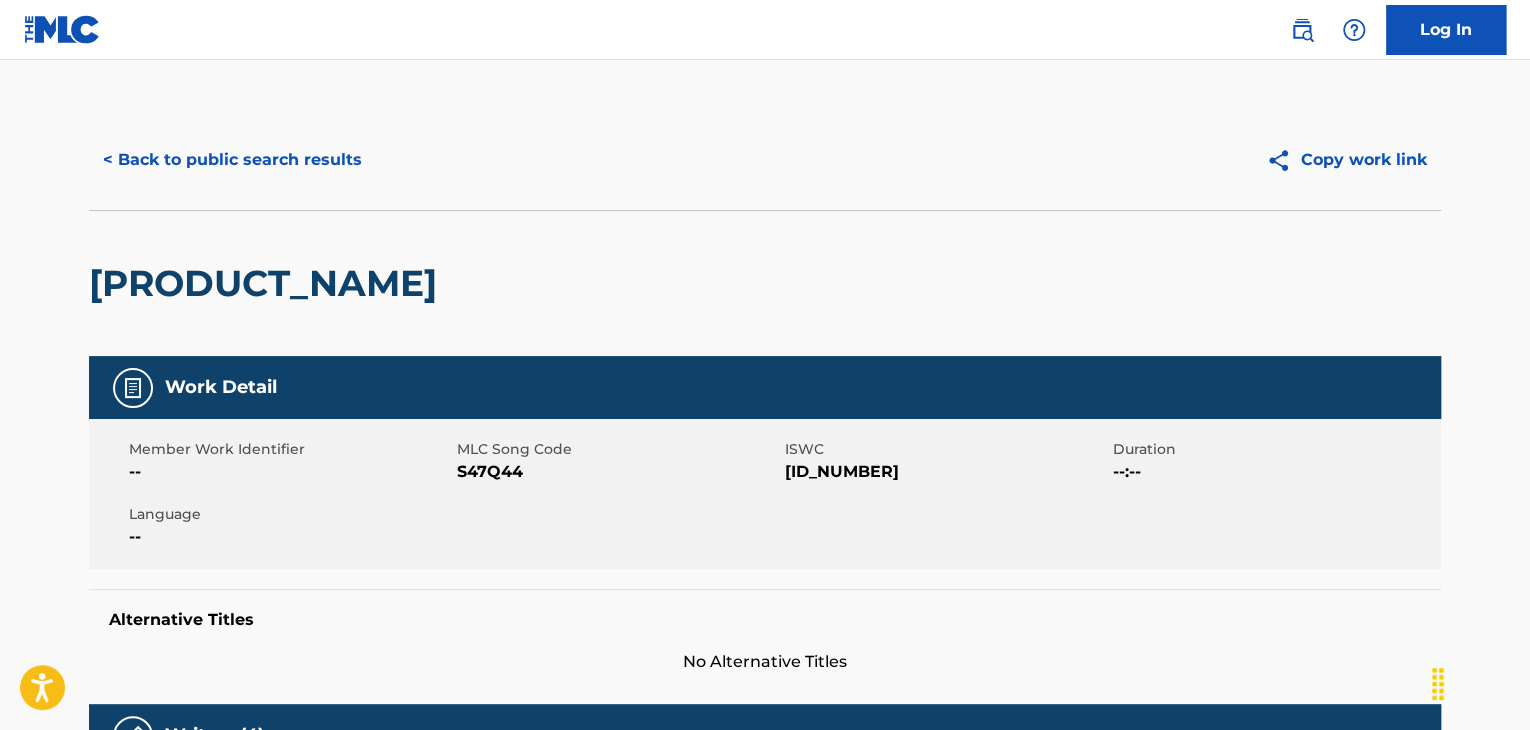 click on "< Back to public search results" at bounding box center (232, 160) 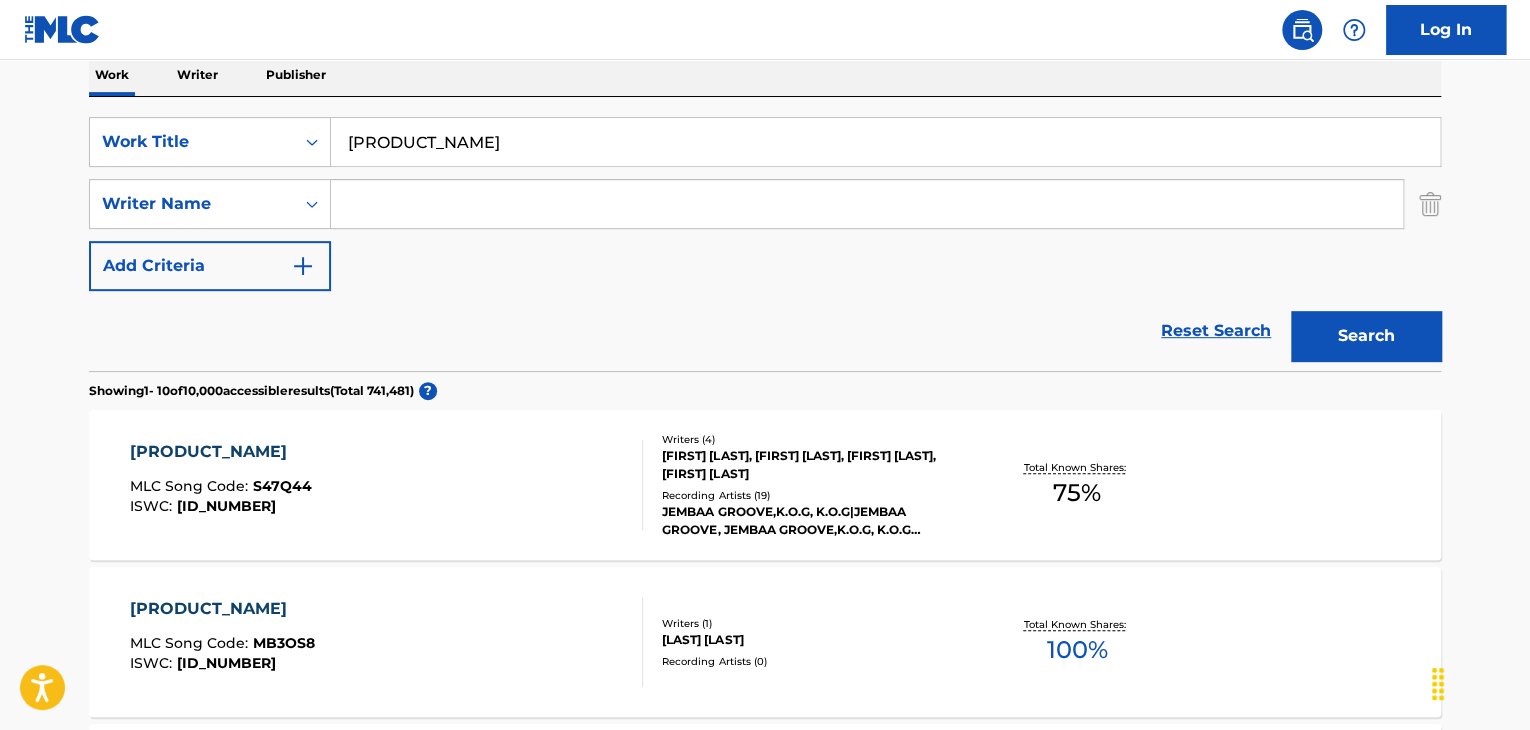 scroll, scrollTop: 200, scrollLeft: 0, axis: vertical 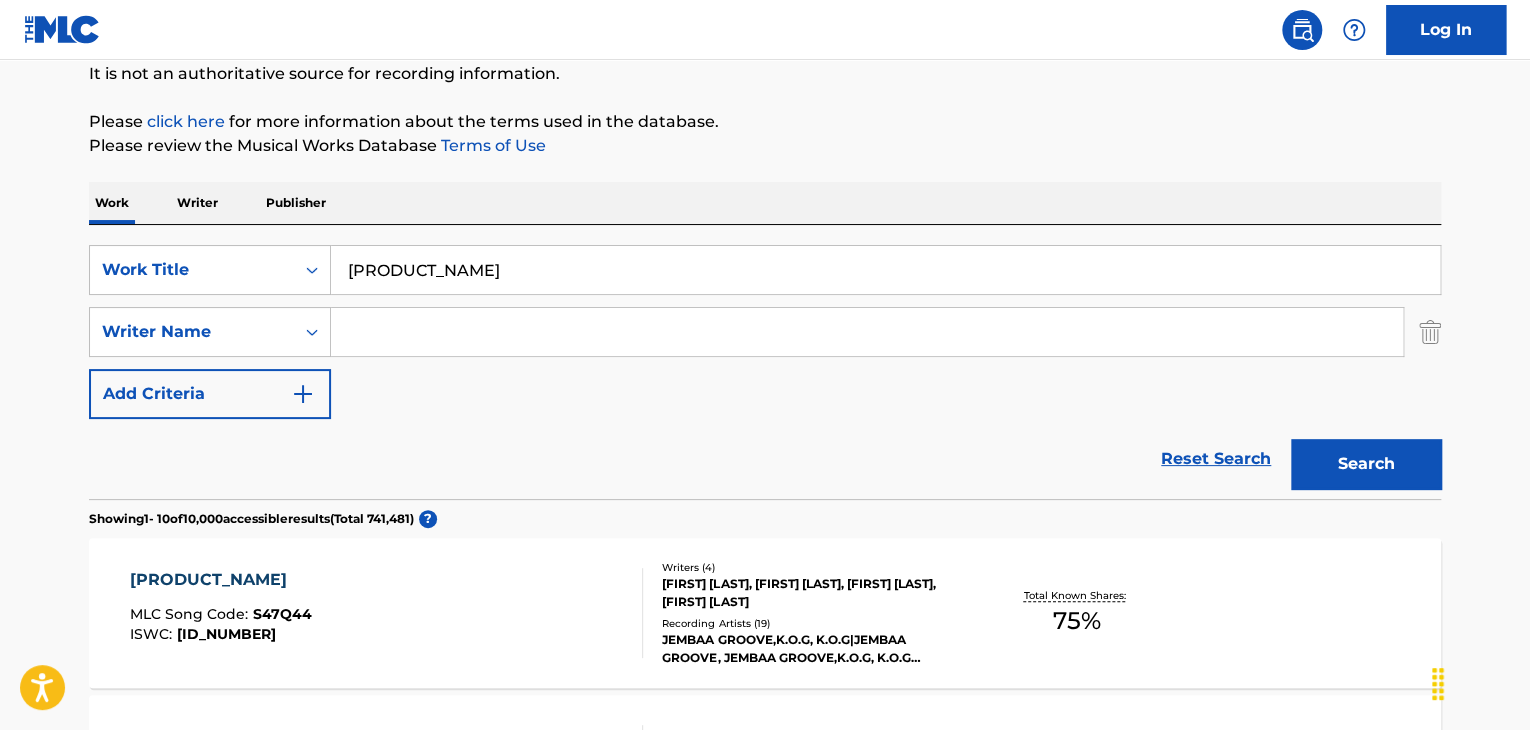 click on "[PRODUCT_NAME]" at bounding box center (885, 270) 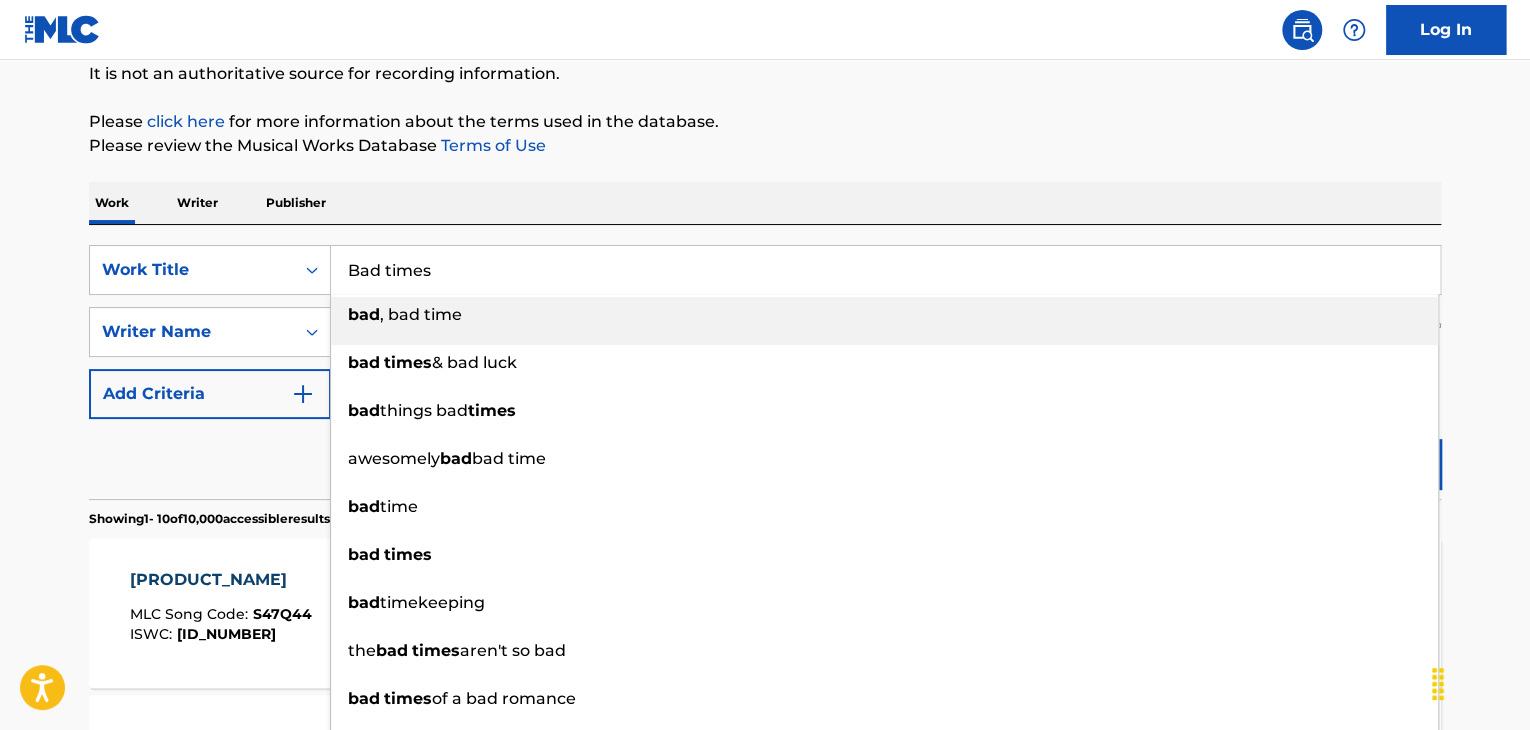 type on "Bad times" 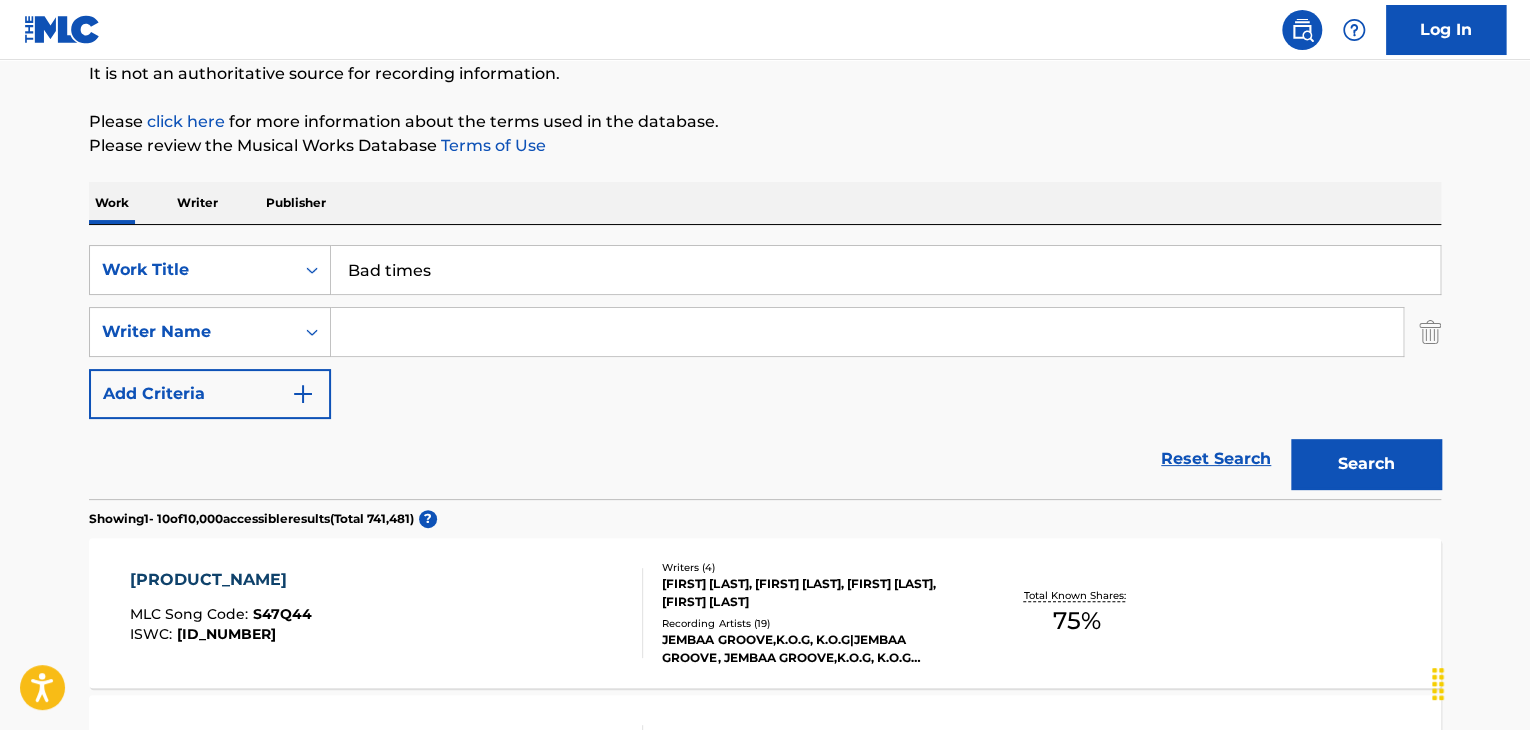 paste on "[LAST]" 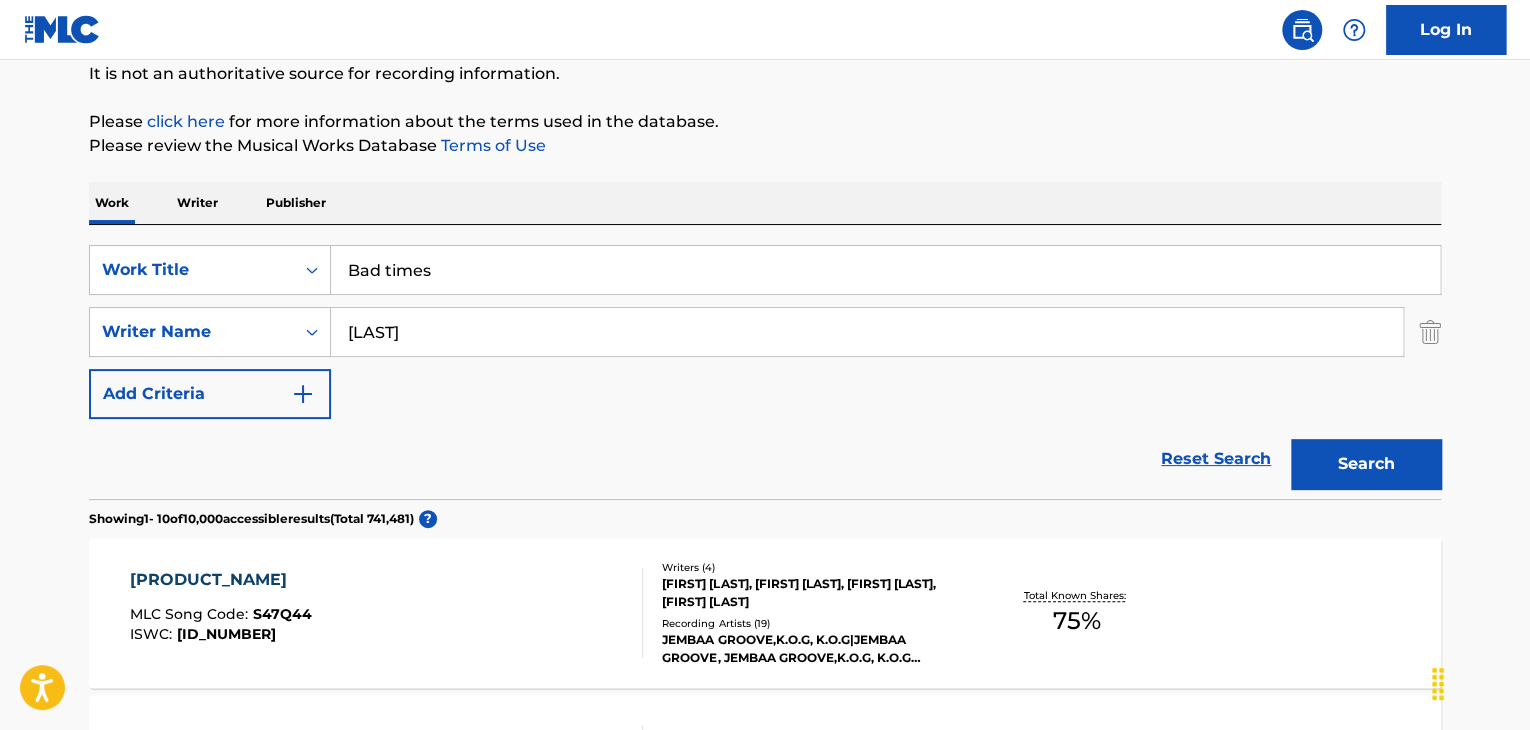 click on "Search" at bounding box center (1366, 464) 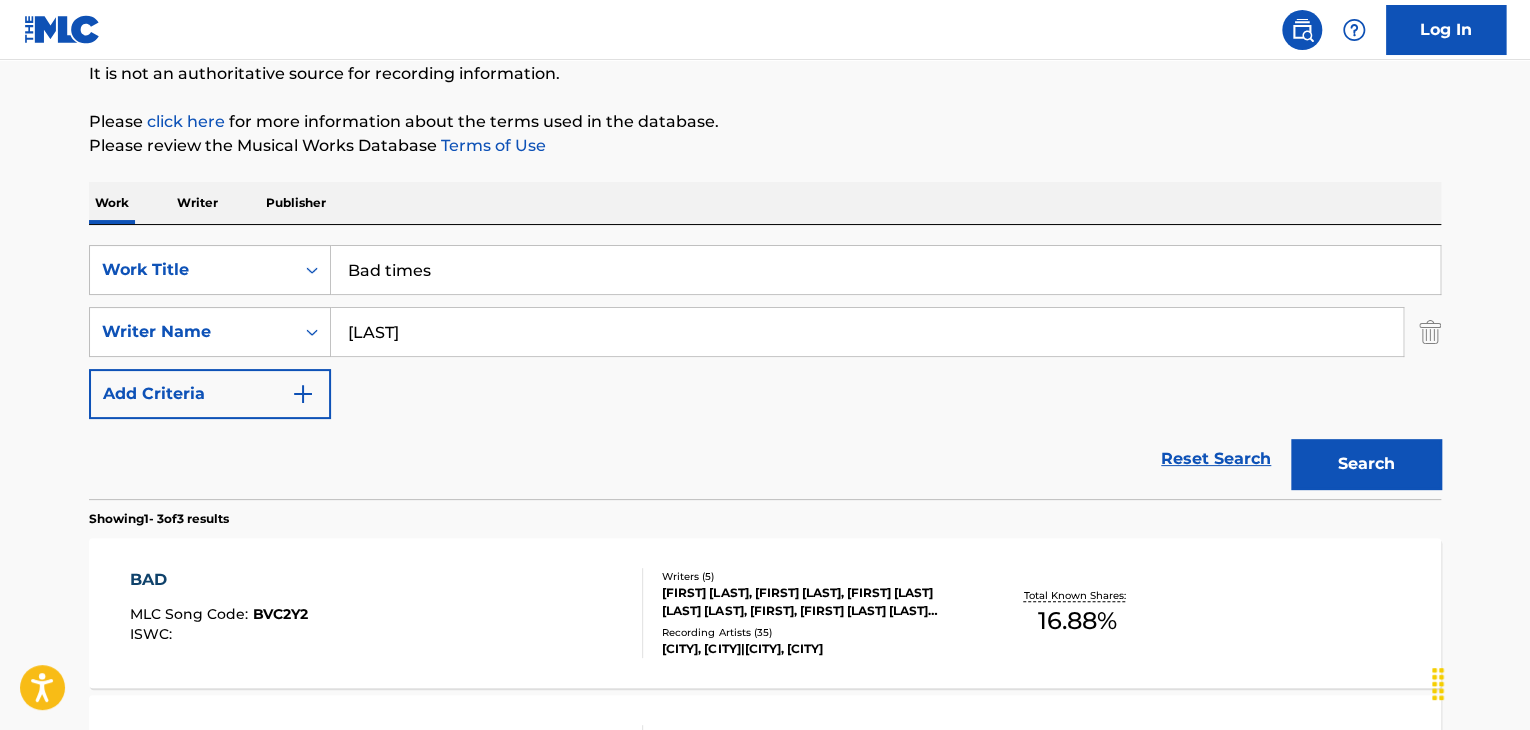 click on "[LAST]" at bounding box center (867, 332) 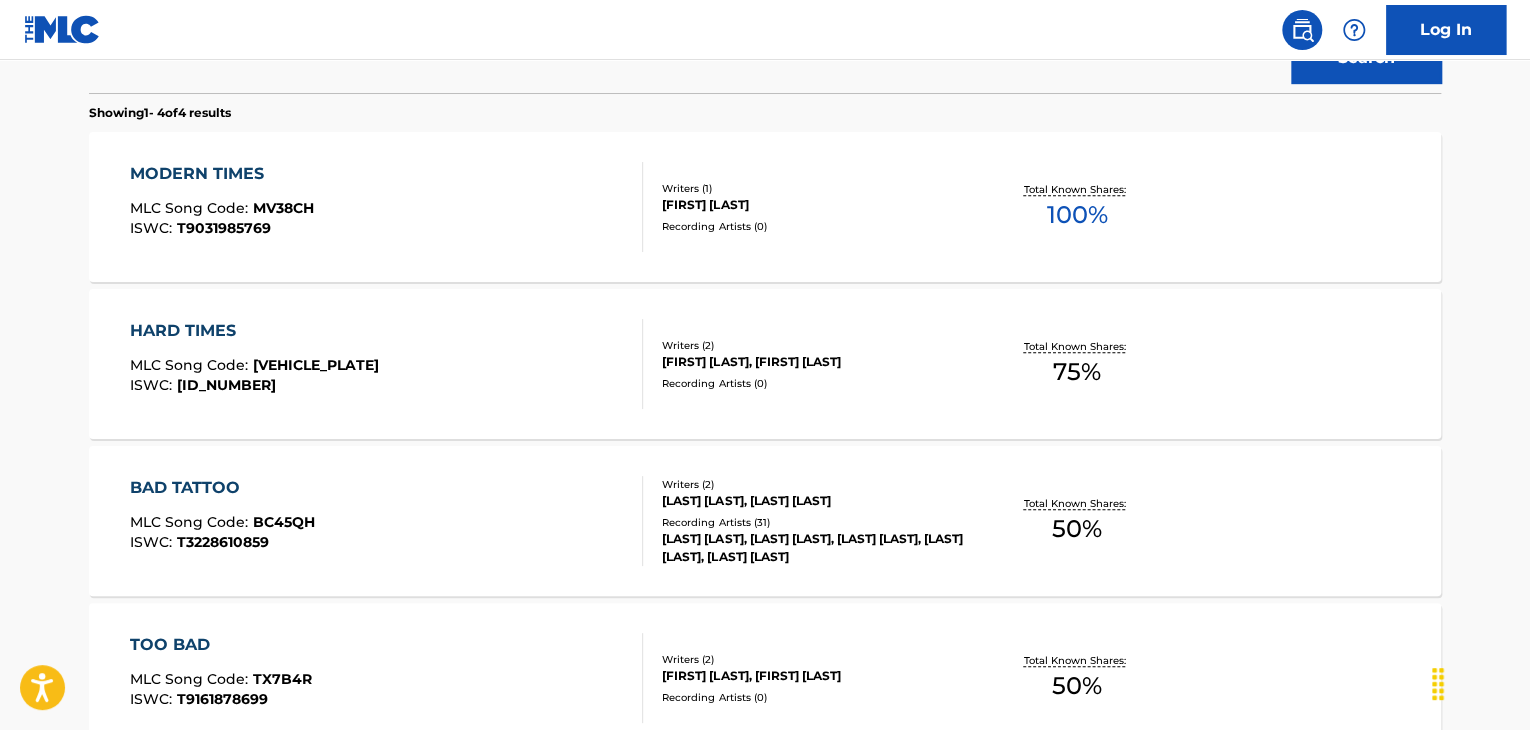 scroll, scrollTop: 362, scrollLeft: 0, axis: vertical 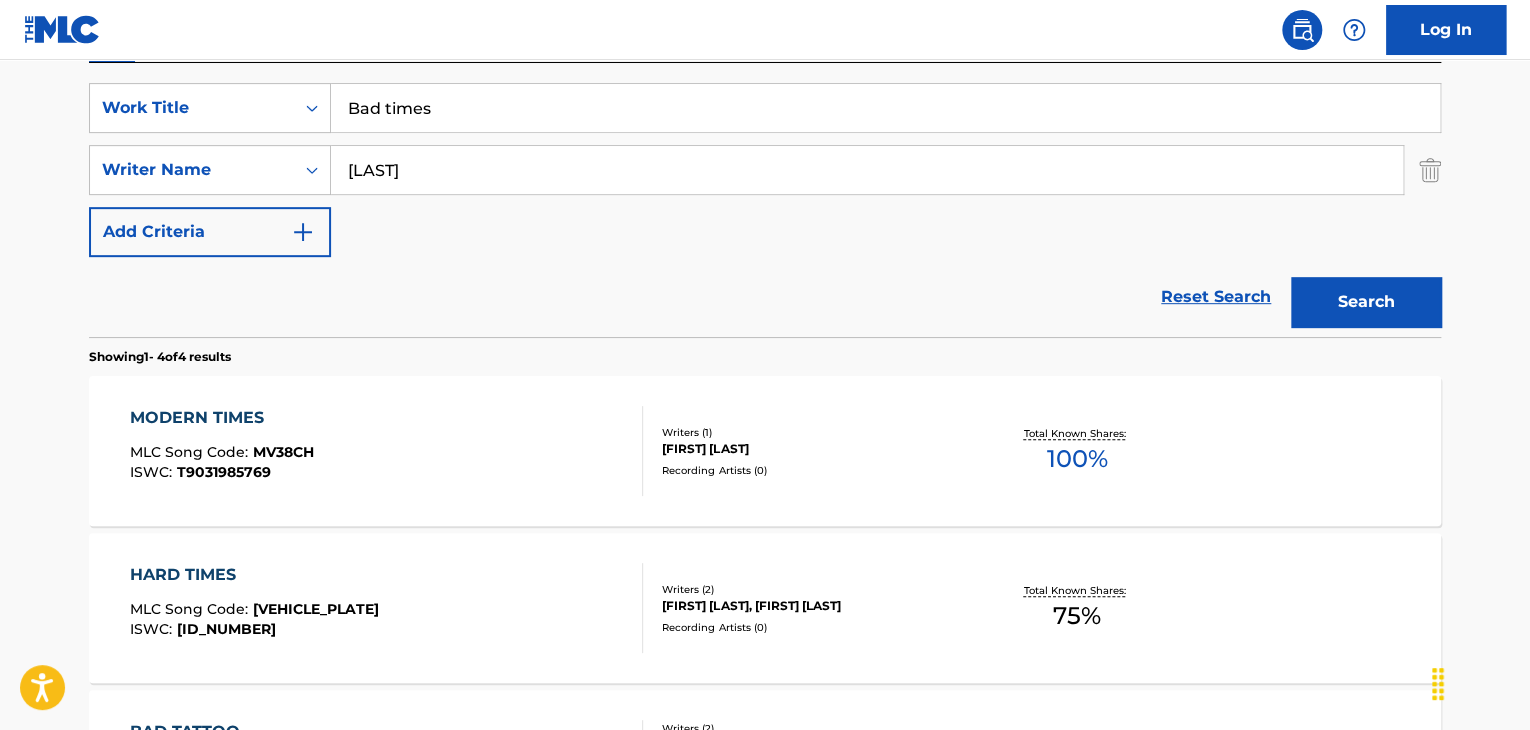 click on "Bad times" at bounding box center [885, 108] 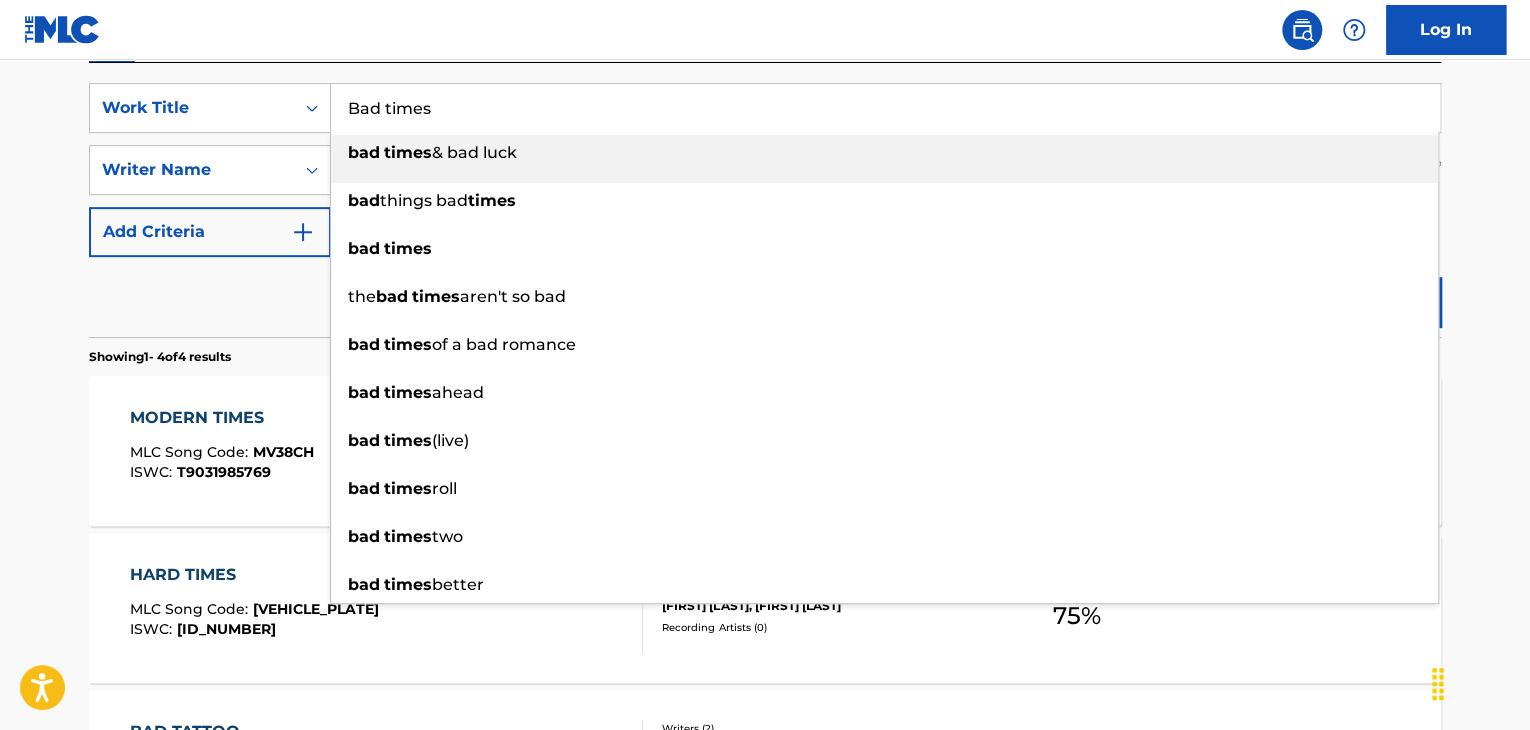click on "Bad times" at bounding box center (885, 108) 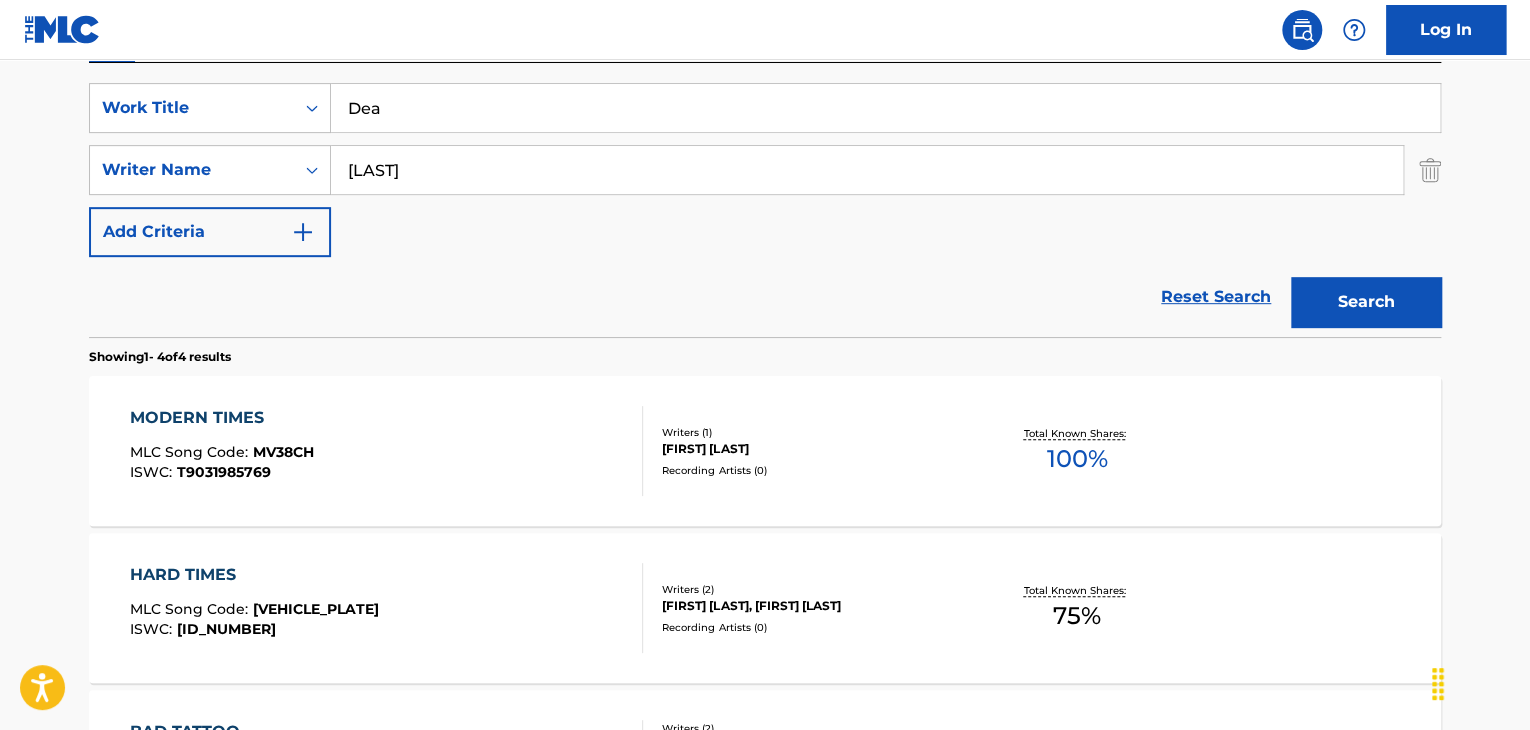 click on "Dea" at bounding box center [885, 108] 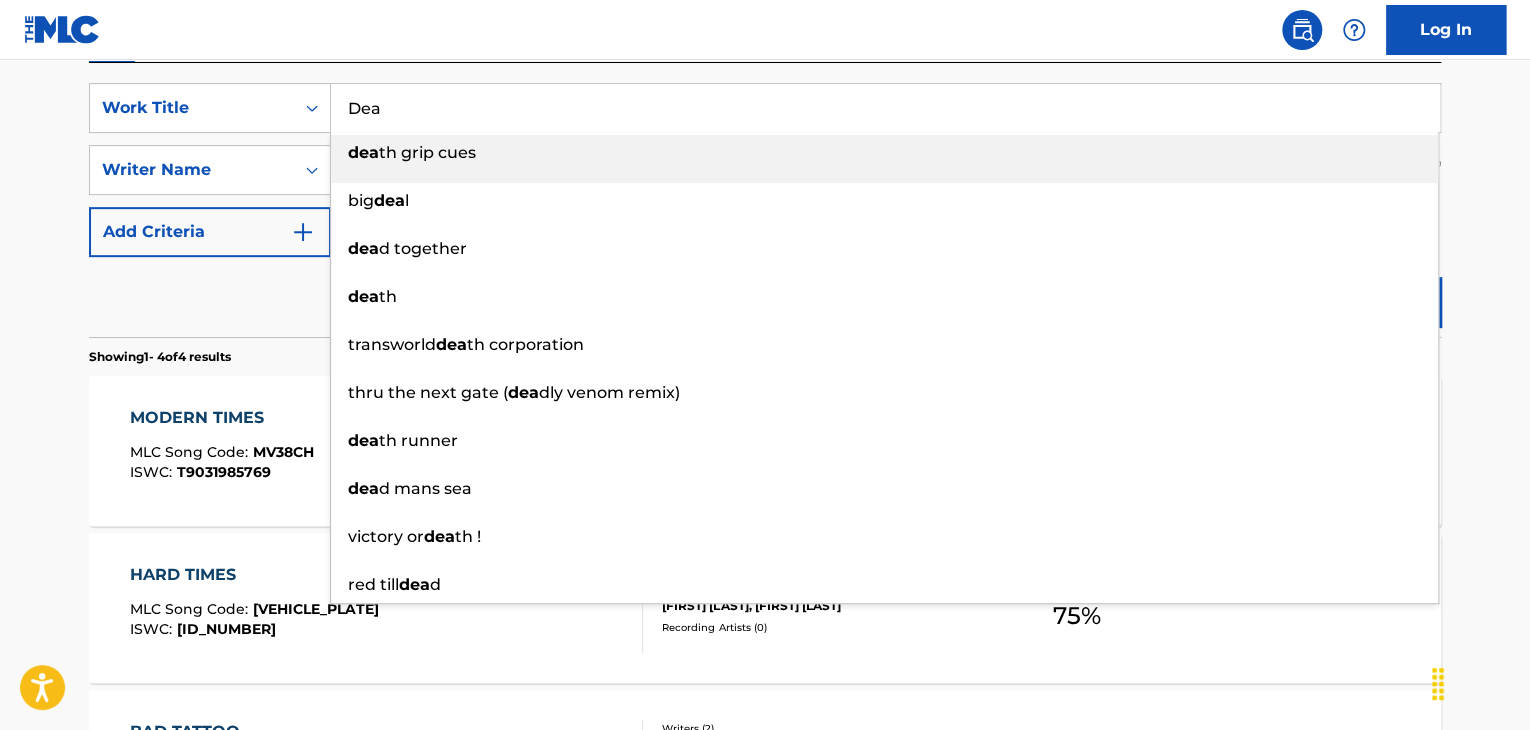 click on "Dea" at bounding box center [885, 108] 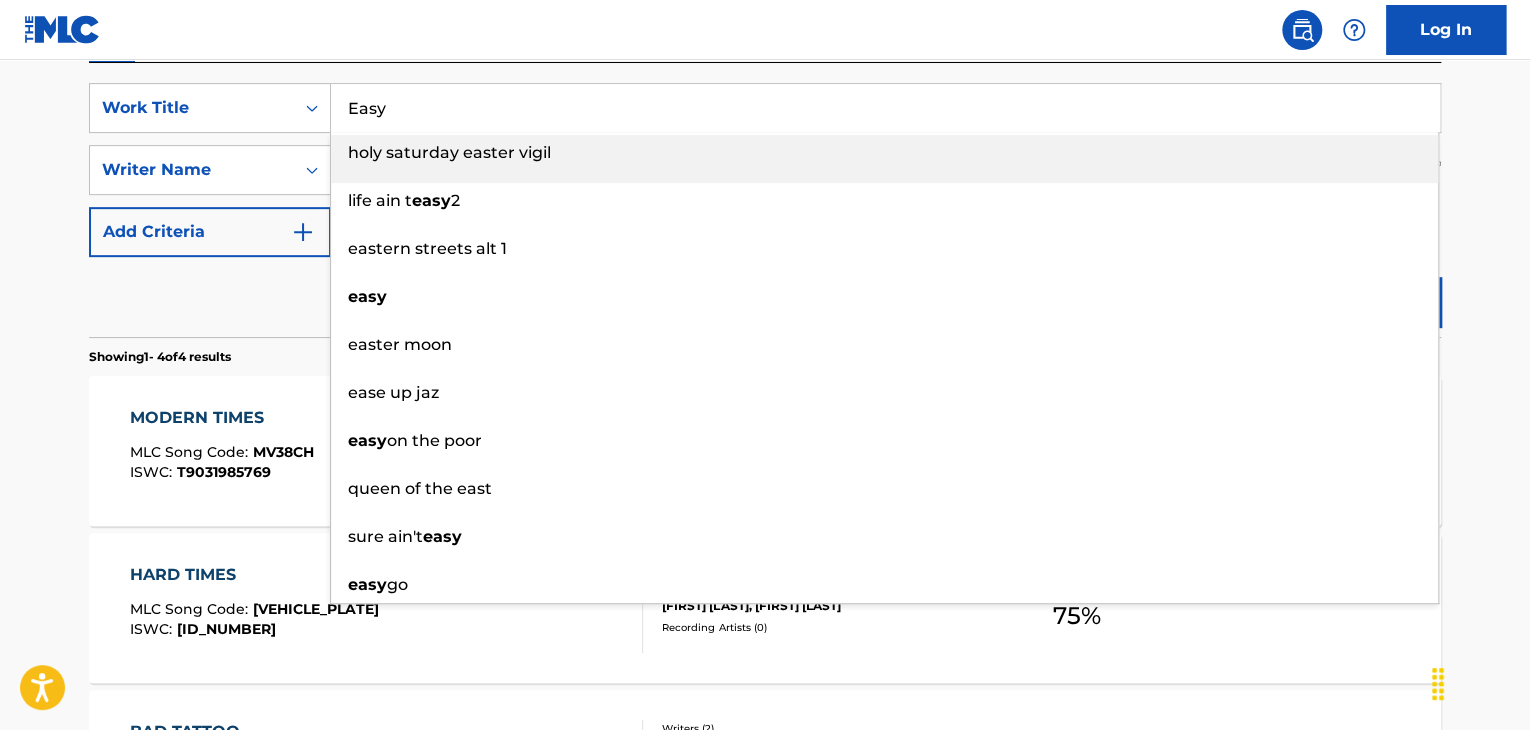 type on "Easy" 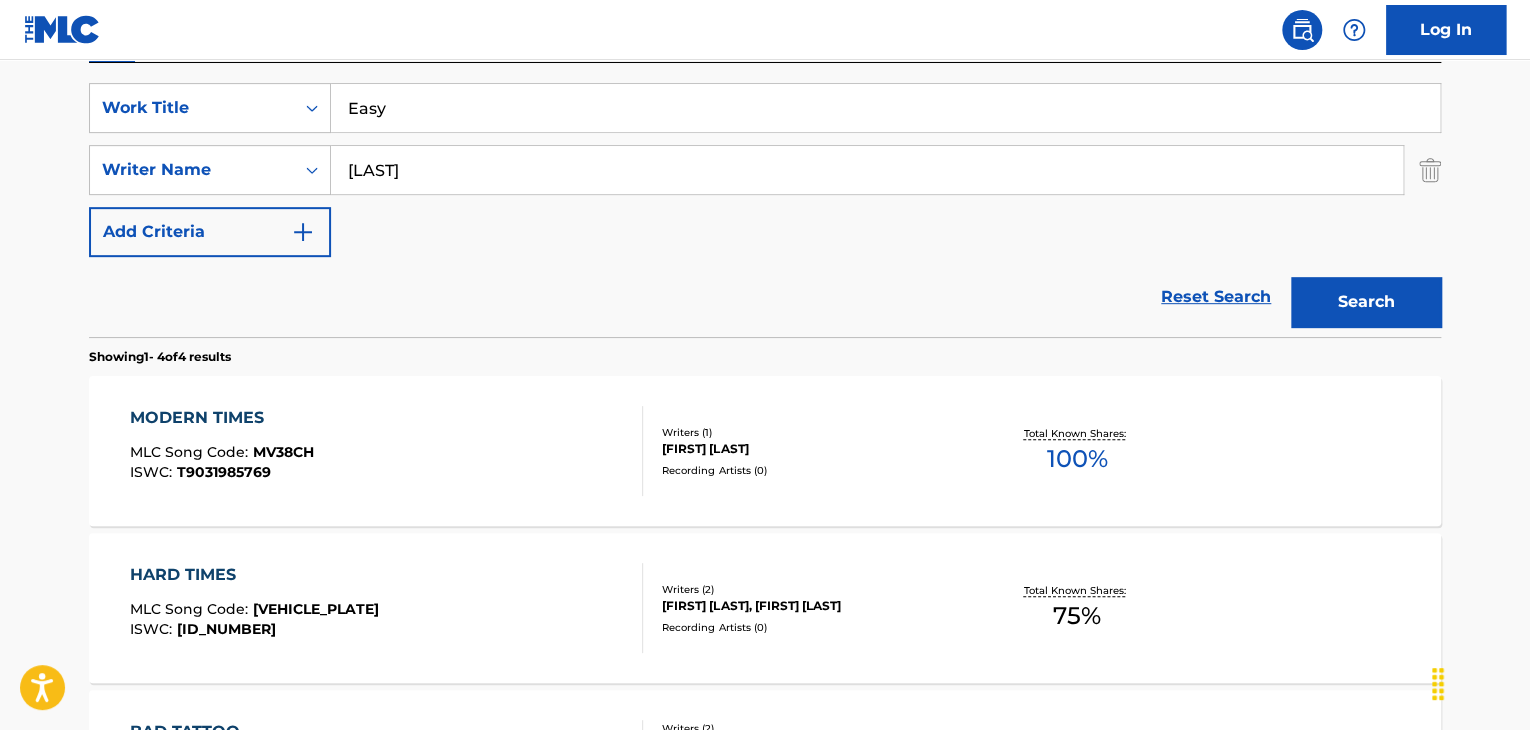 paste on "[FIRST] [LAST]" 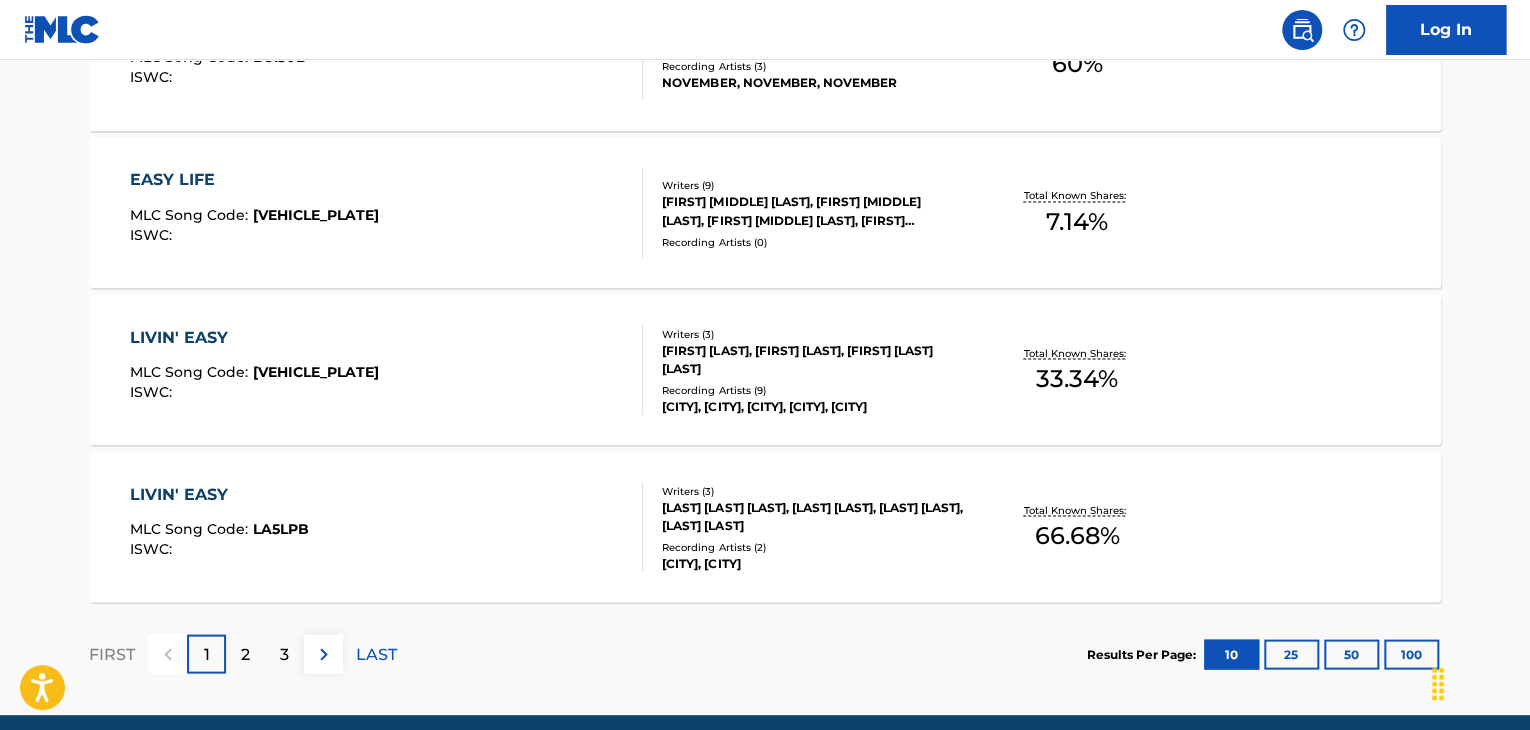 scroll, scrollTop: 1446, scrollLeft: 0, axis: vertical 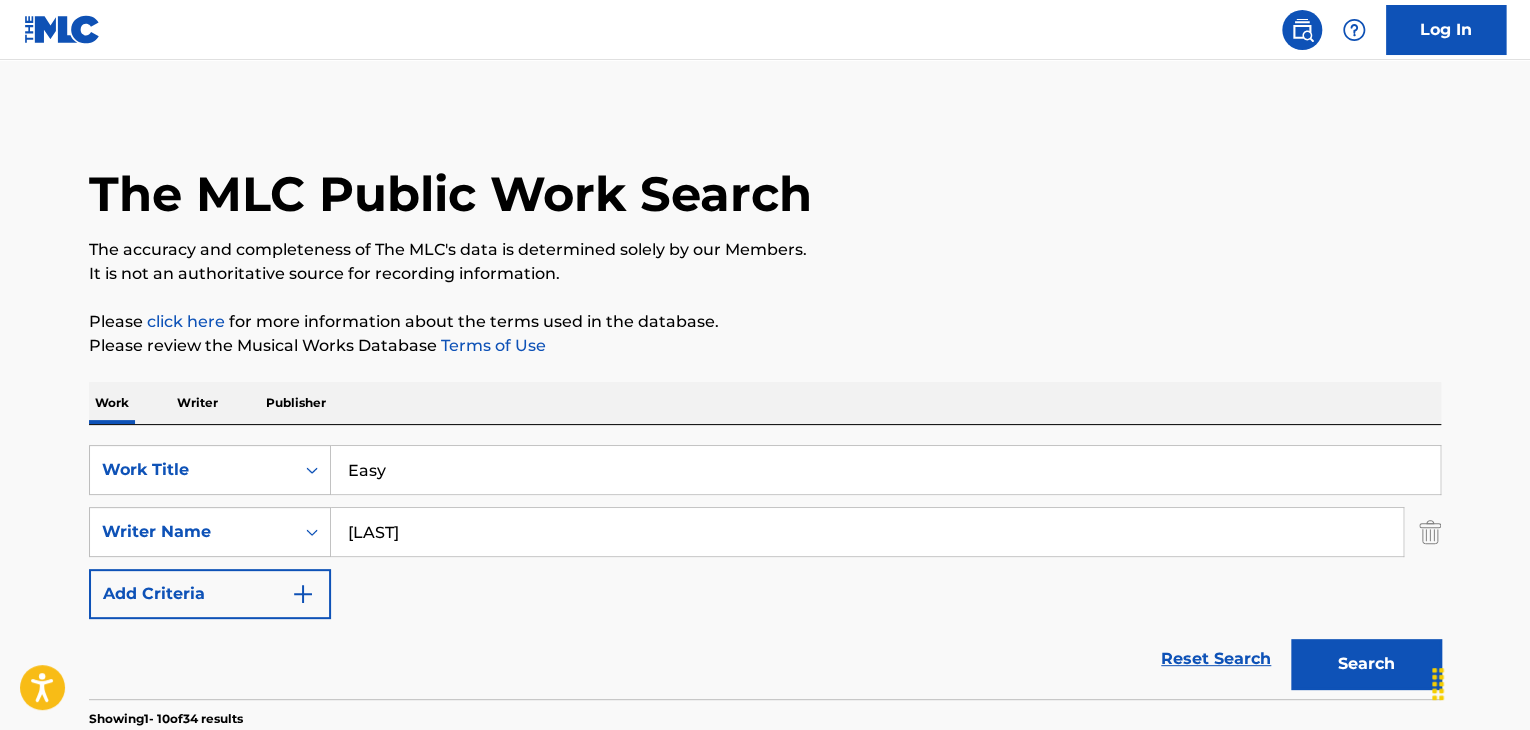 click on "Easy" at bounding box center (885, 470) 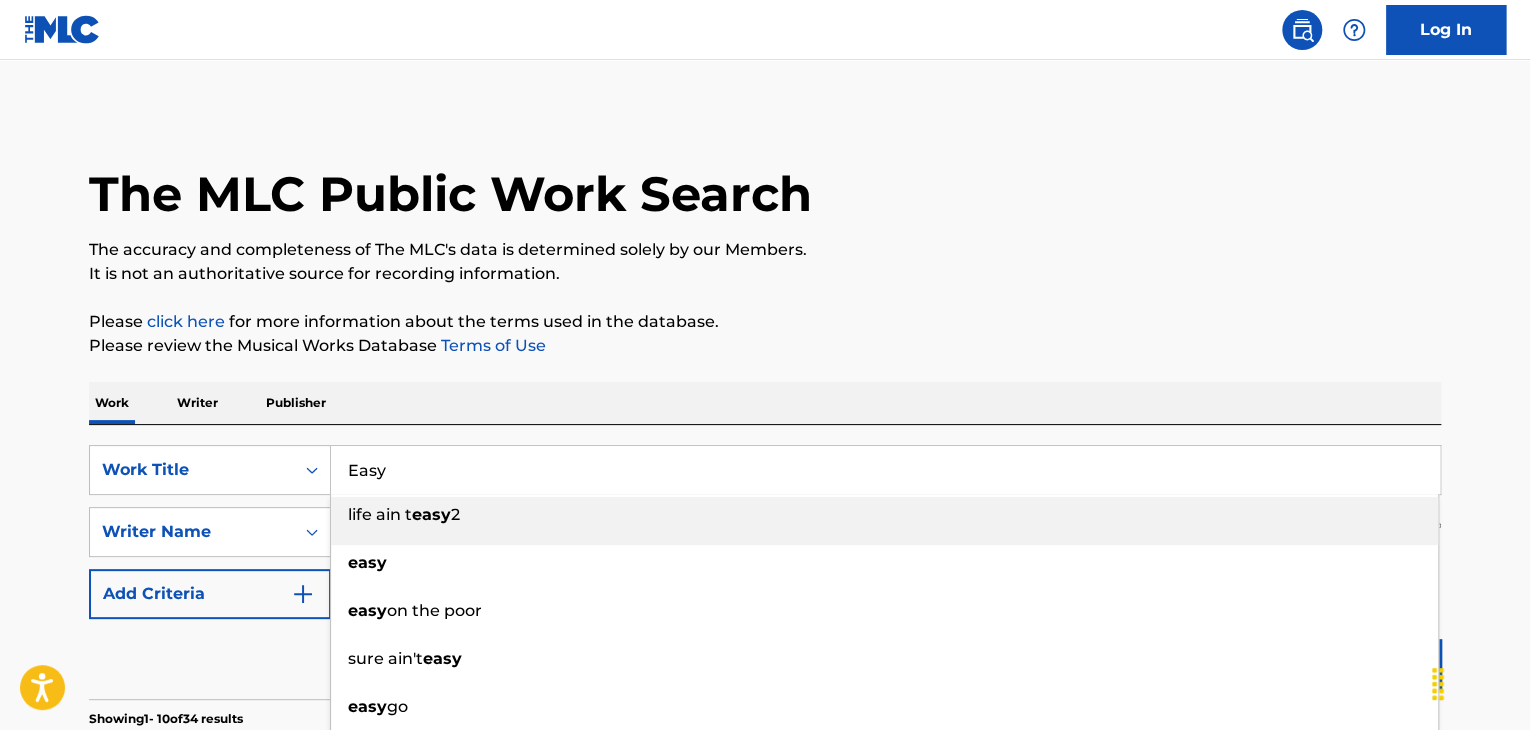 click on "Easy" at bounding box center (885, 470) 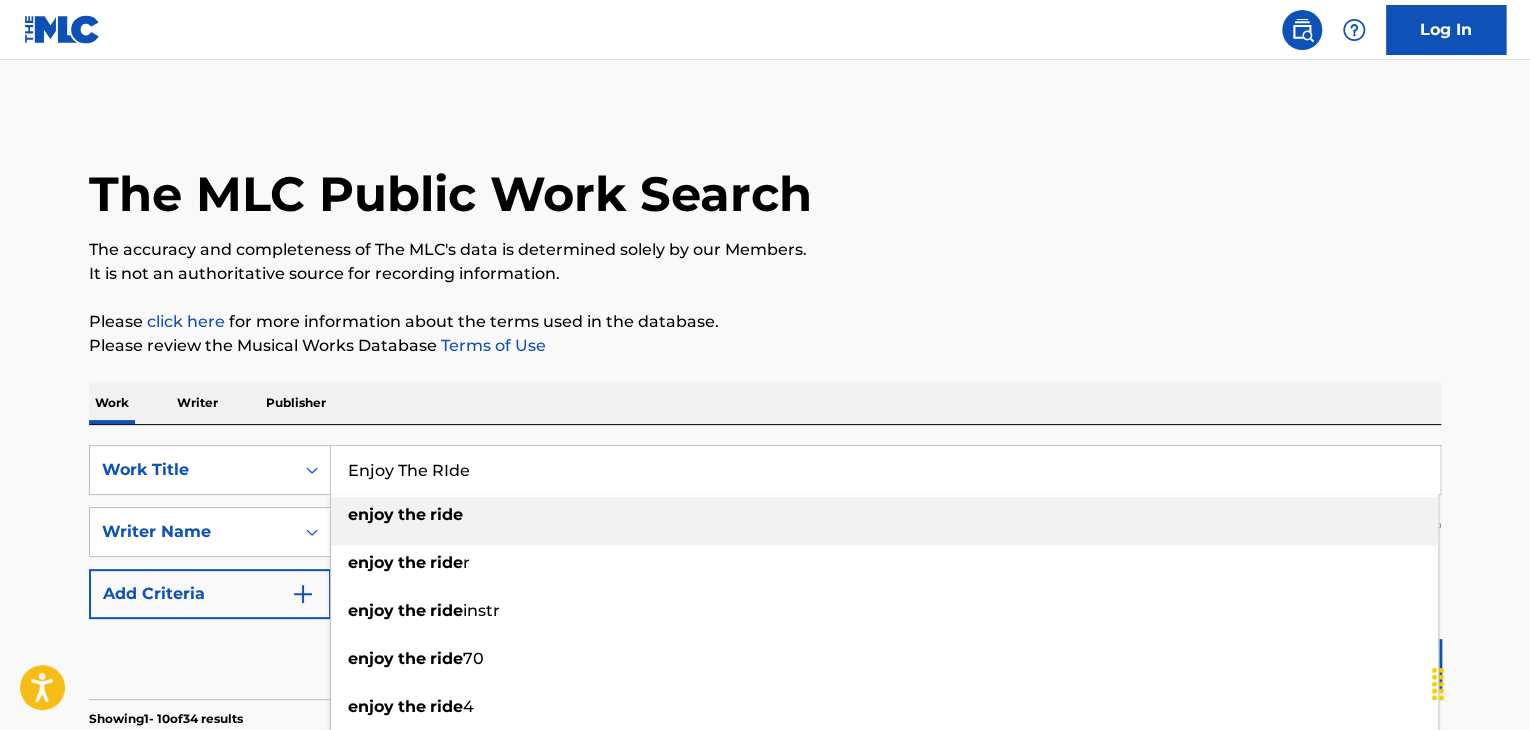 type on "Enjoy The RIde" 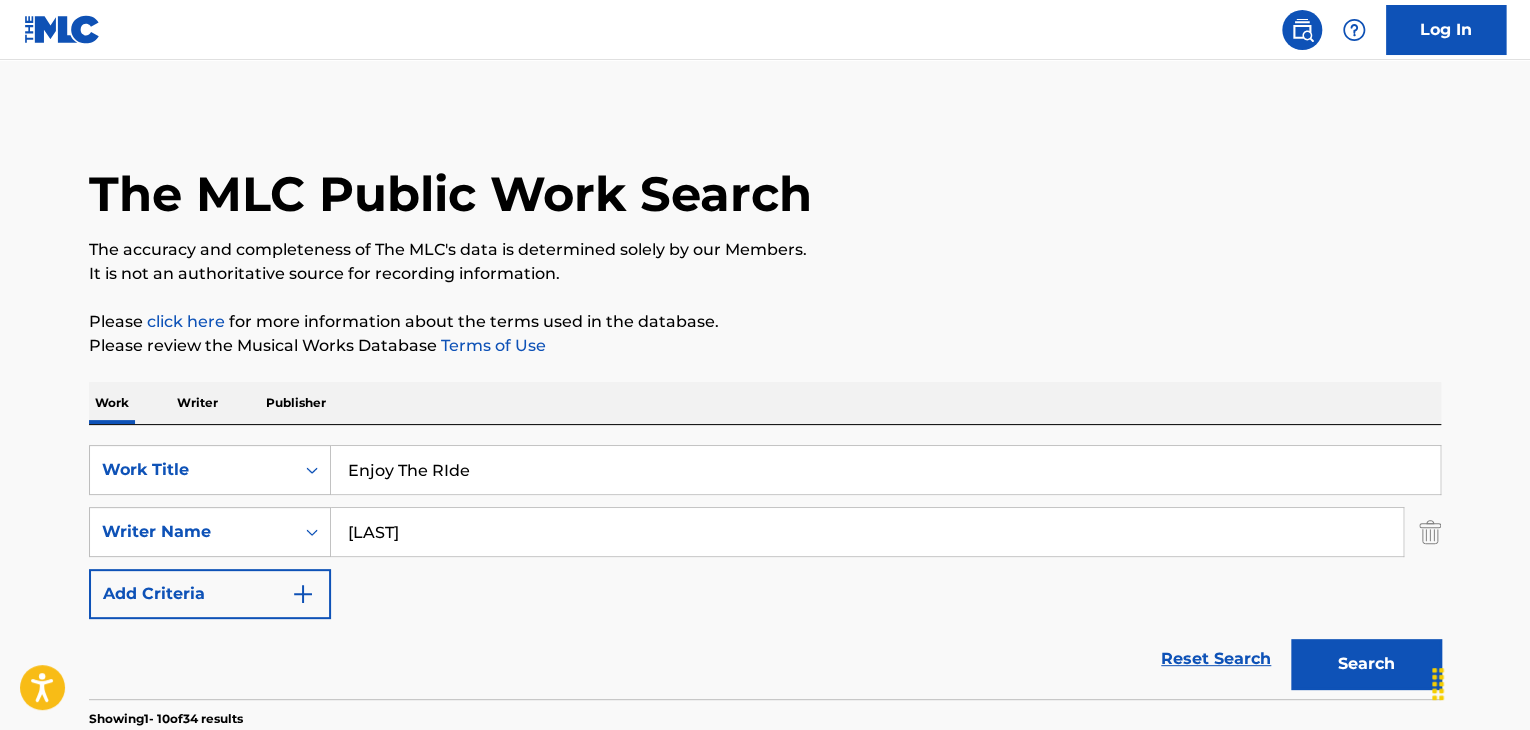 paste on "[LAST]" 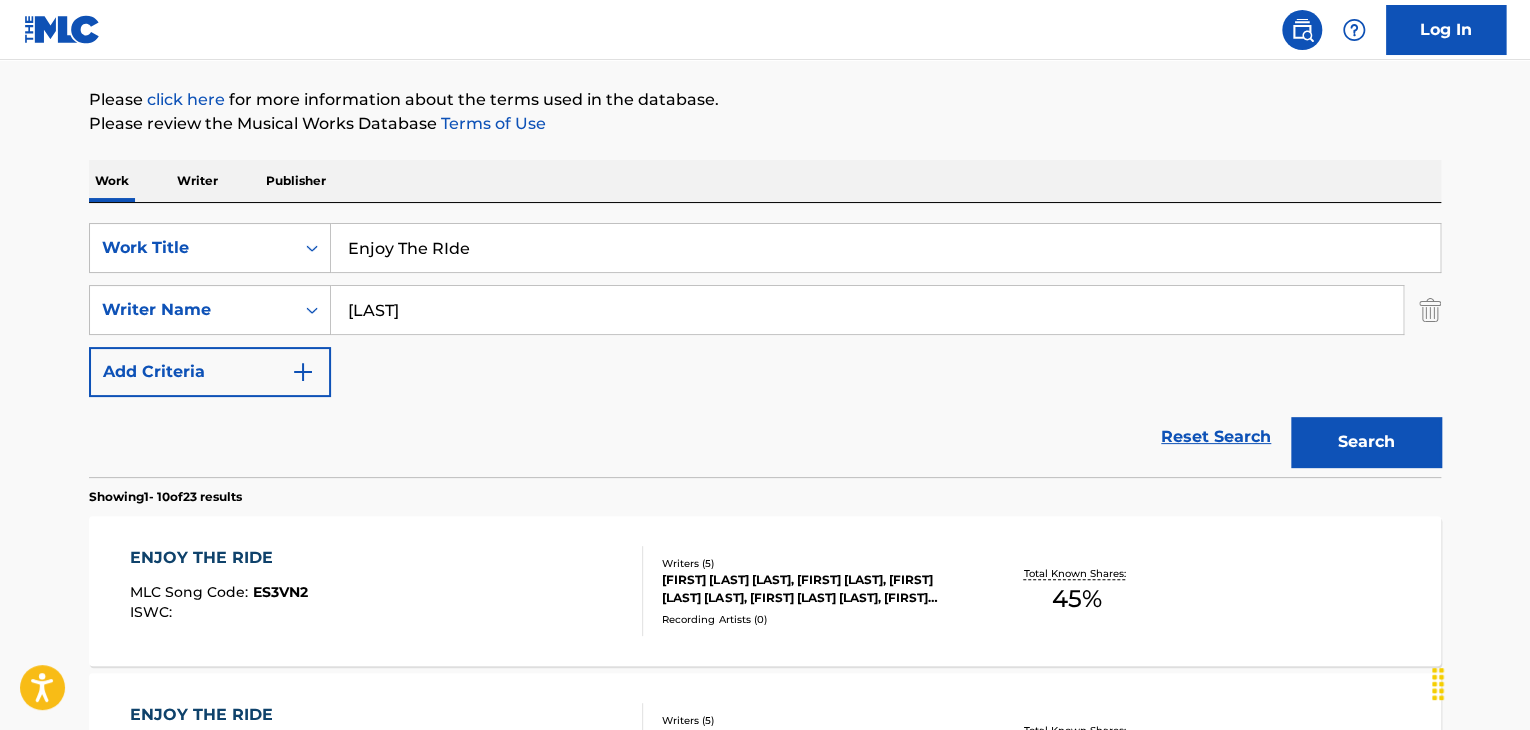 scroll, scrollTop: 466, scrollLeft: 0, axis: vertical 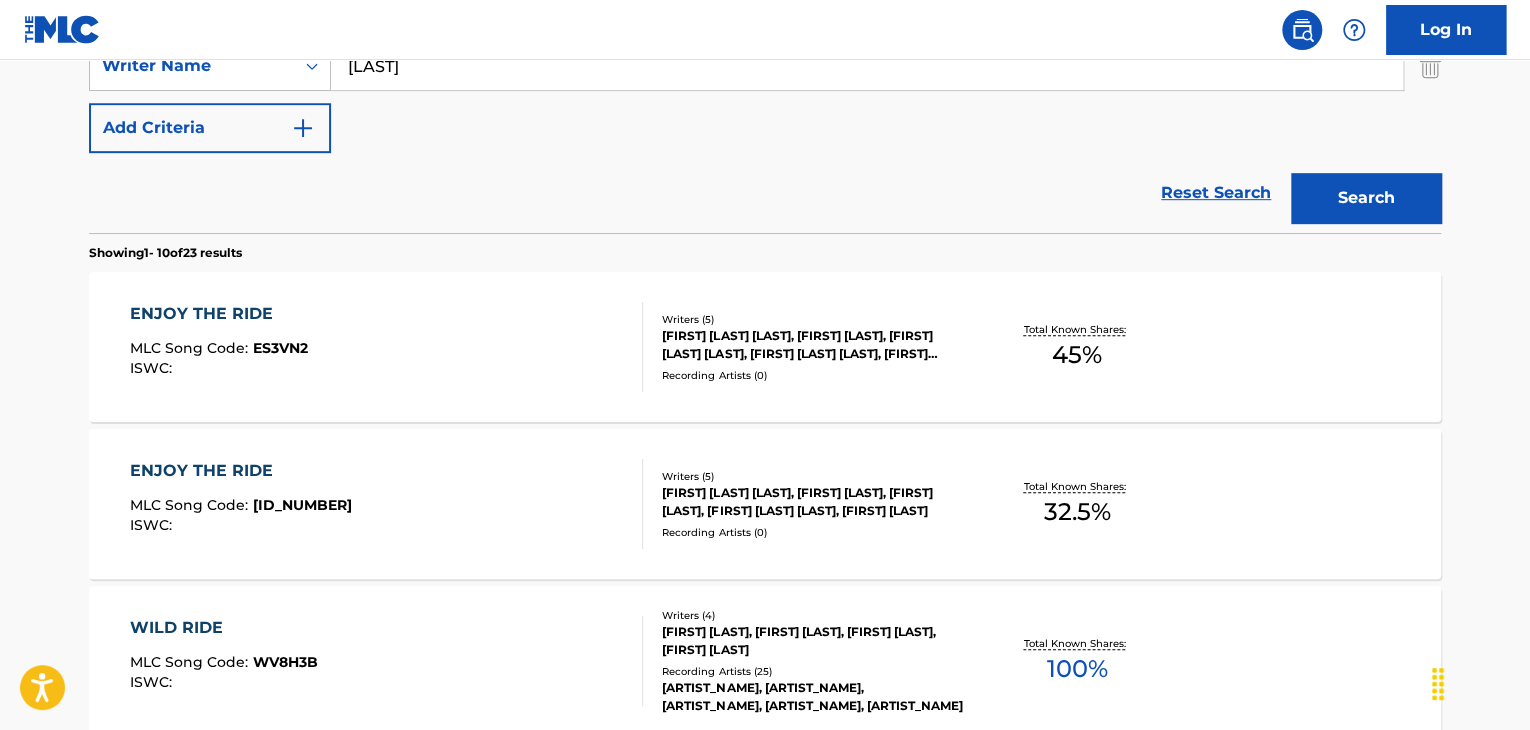click on "ENJOY THE RIDE" at bounding box center [219, 314] 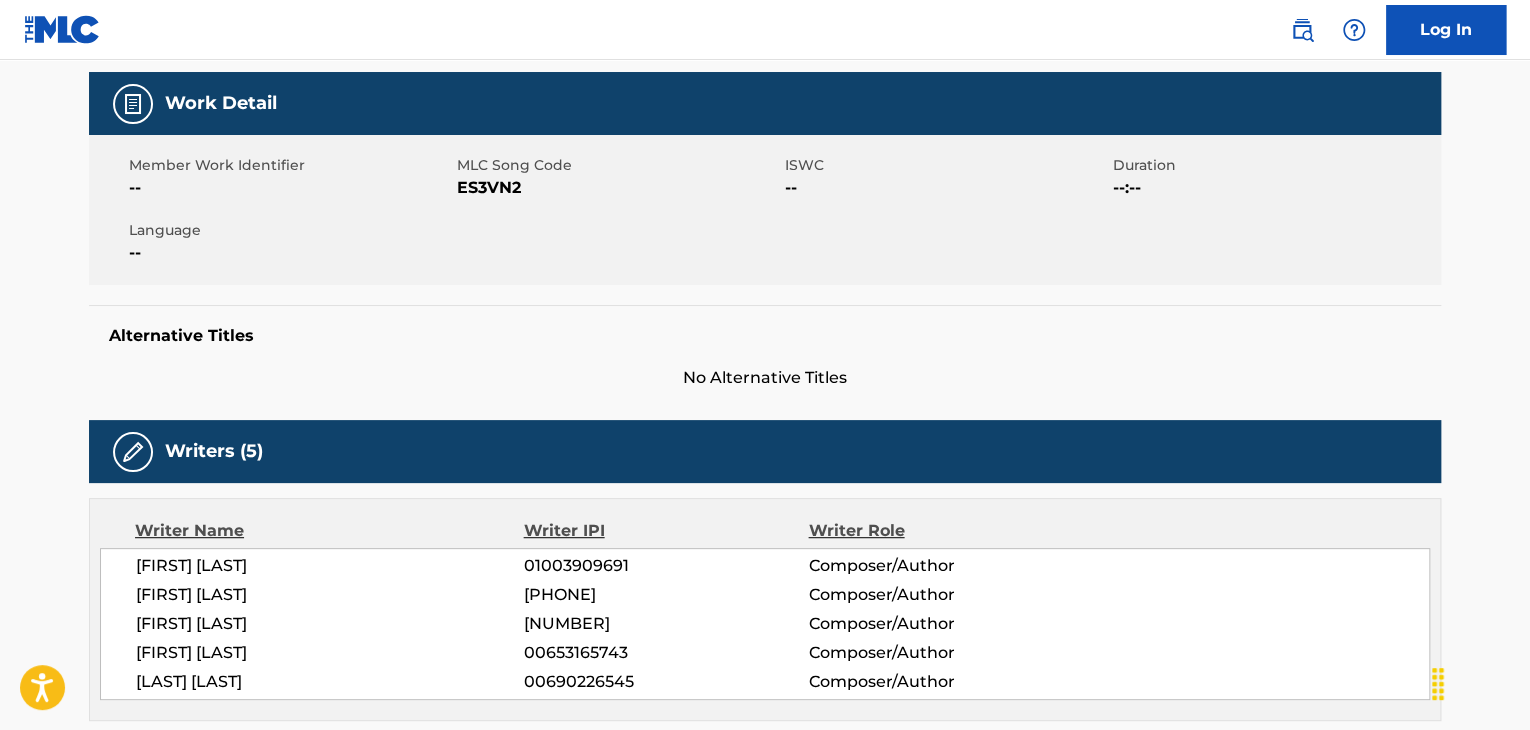scroll, scrollTop: 267, scrollLeft: 0, axis: vertical 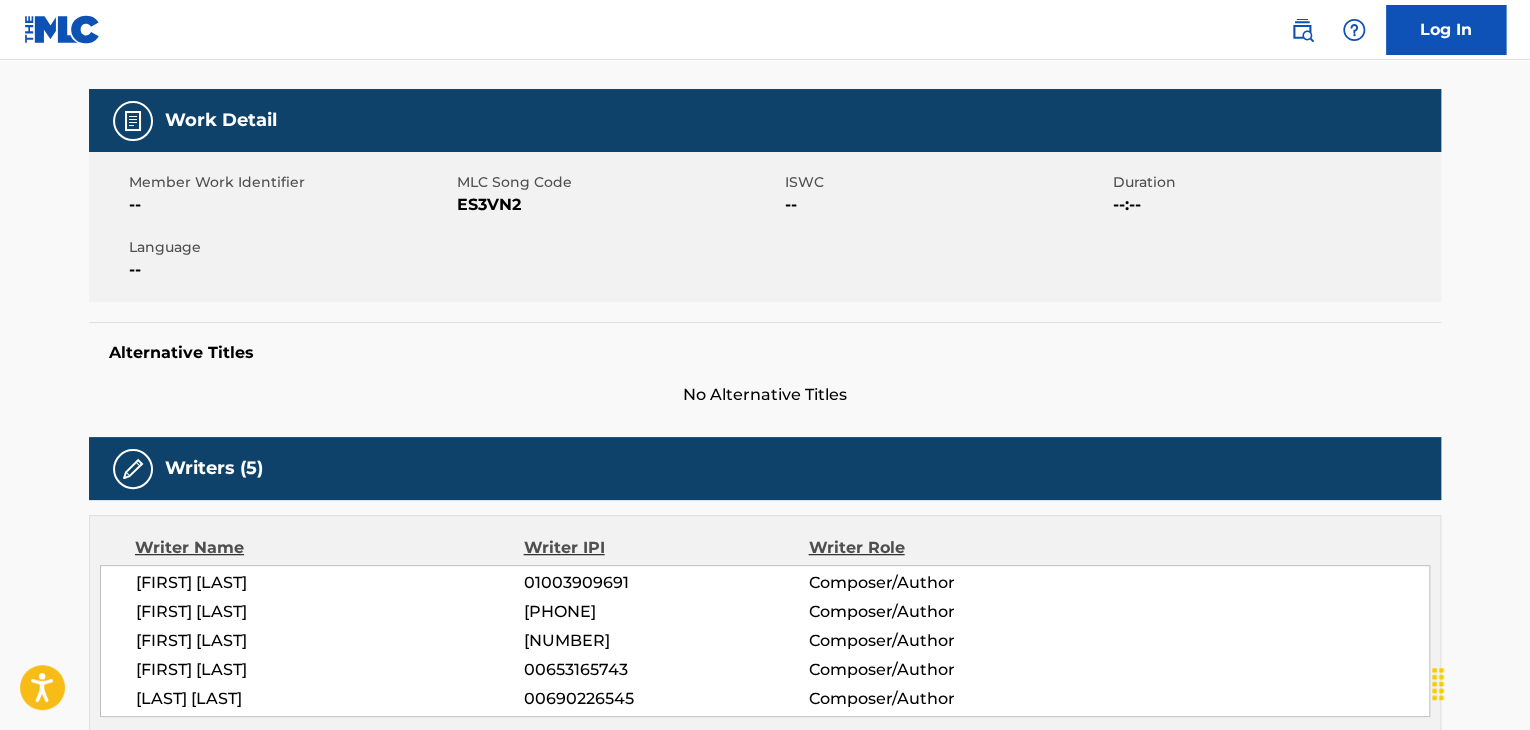 click on "ES3VN2" at bounding box center [618, 205] 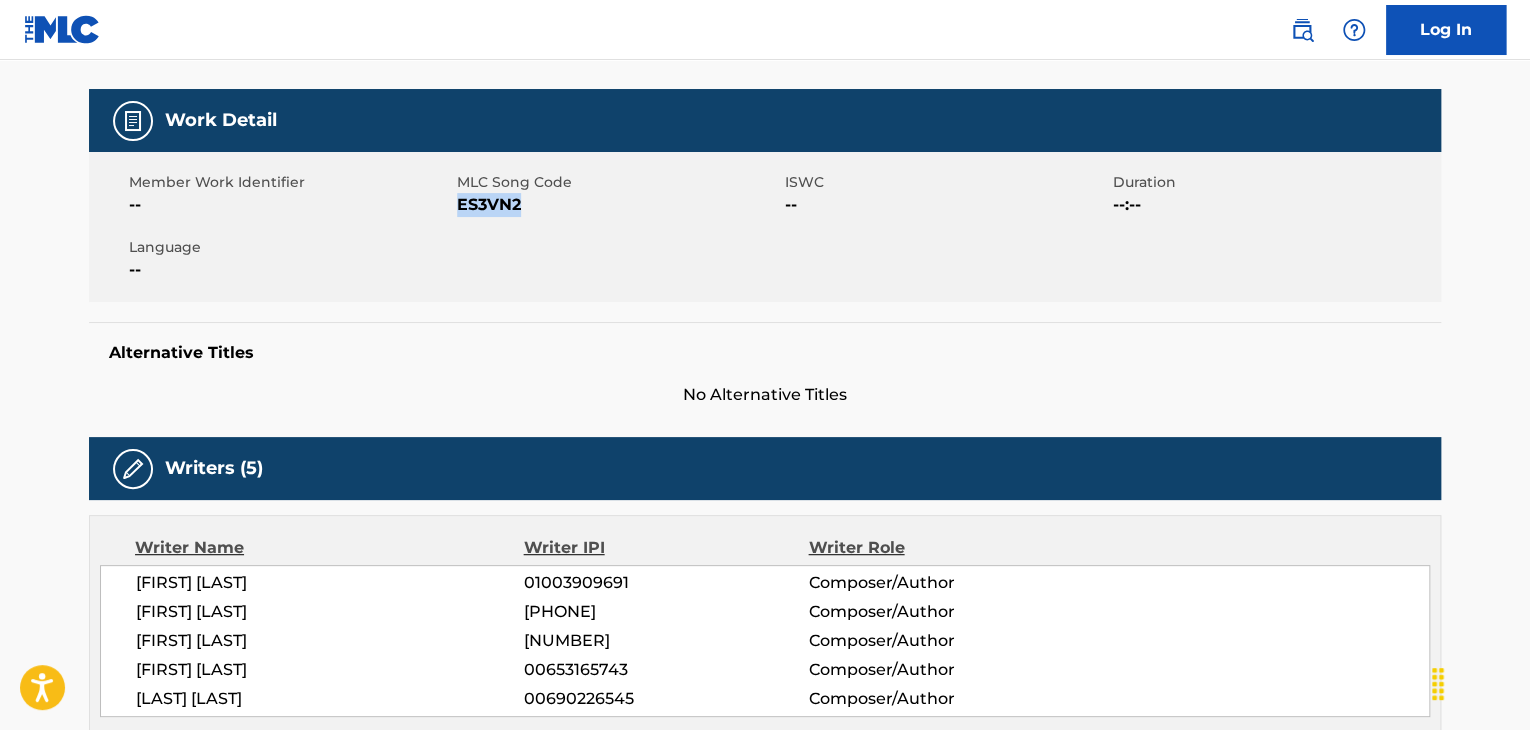 click on "ES3VN2" at bounding box center [618, 205] 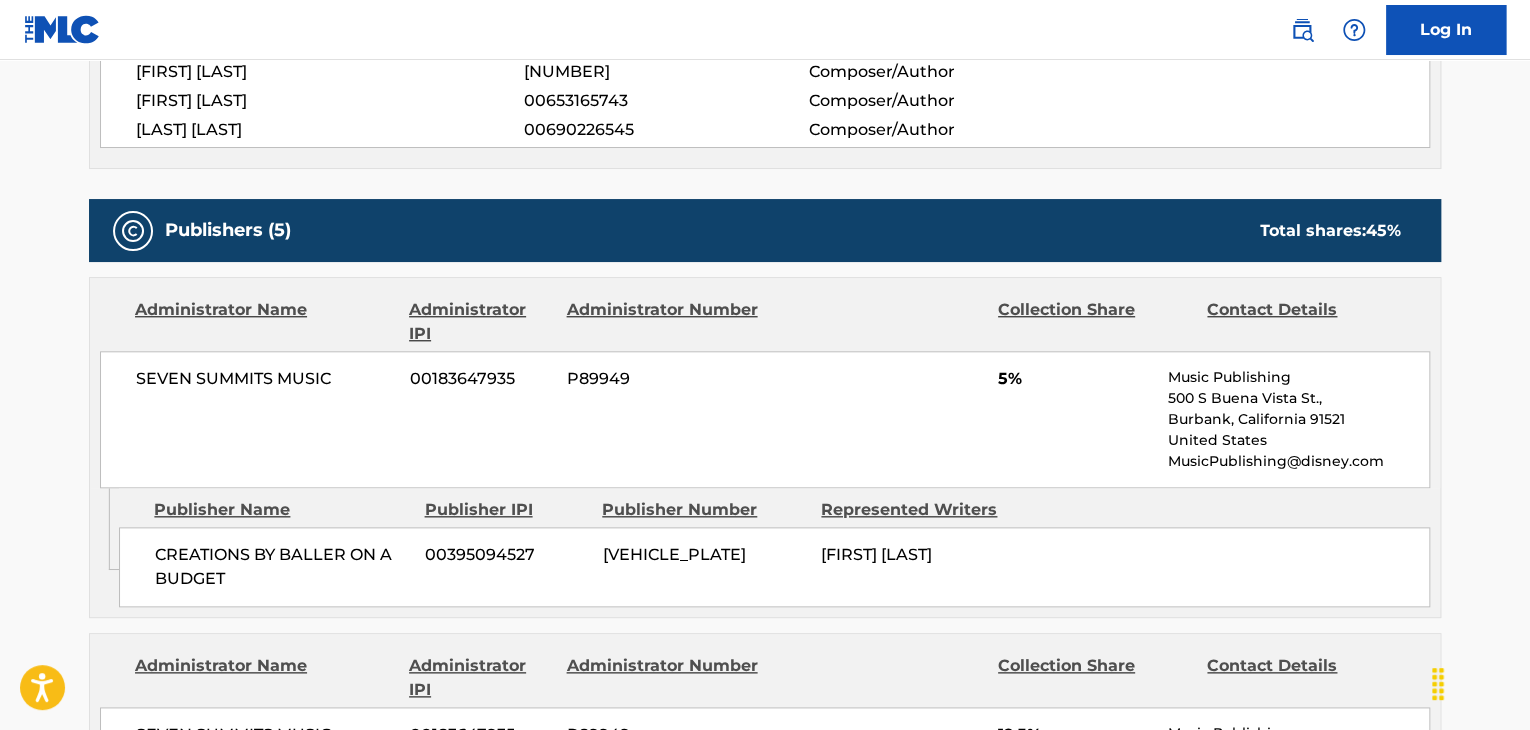 scroll, scrollTop: 867, scrollLeft: 0, axis: vertical 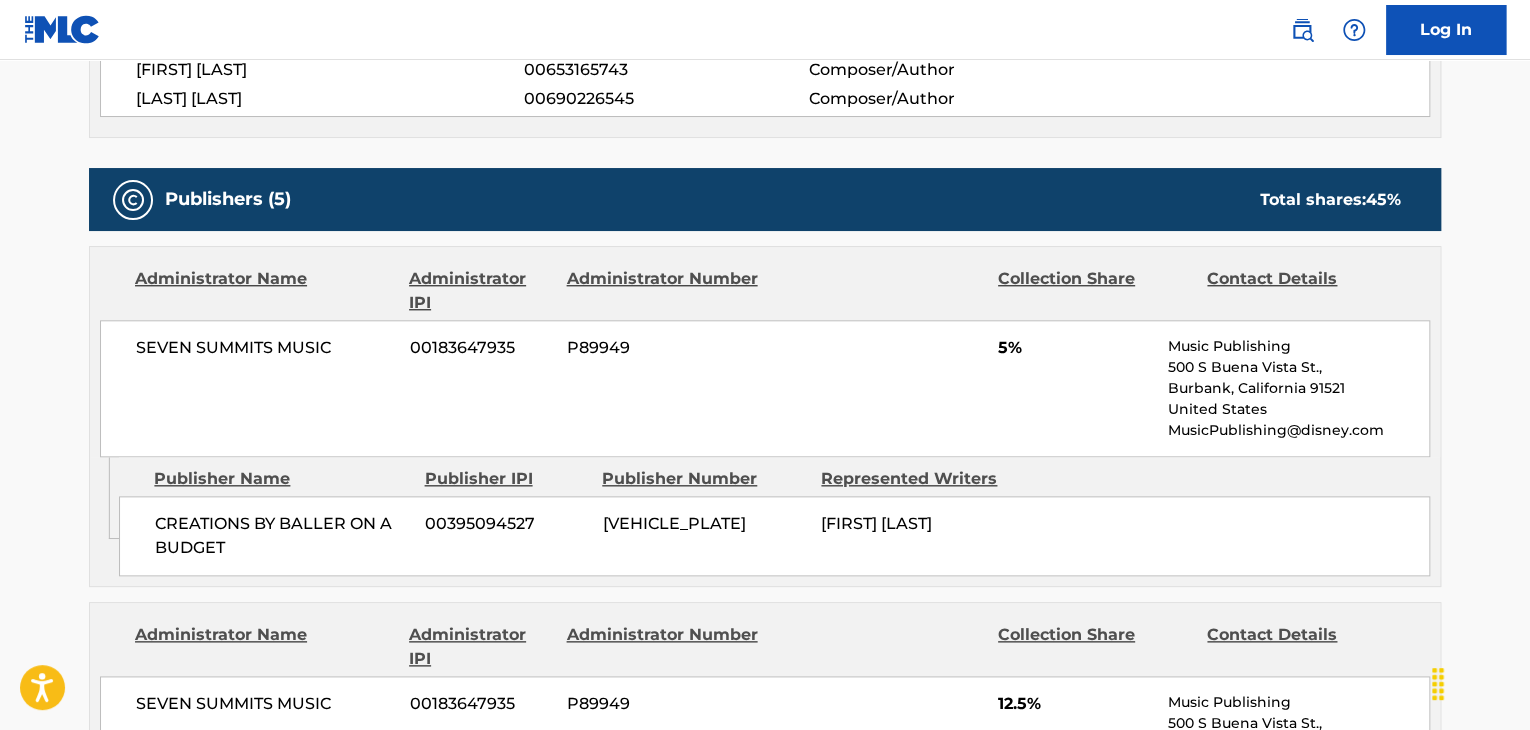 click on "CREATIONS BY BALLER ON A BUDGET" at bounding box center [282, 536] 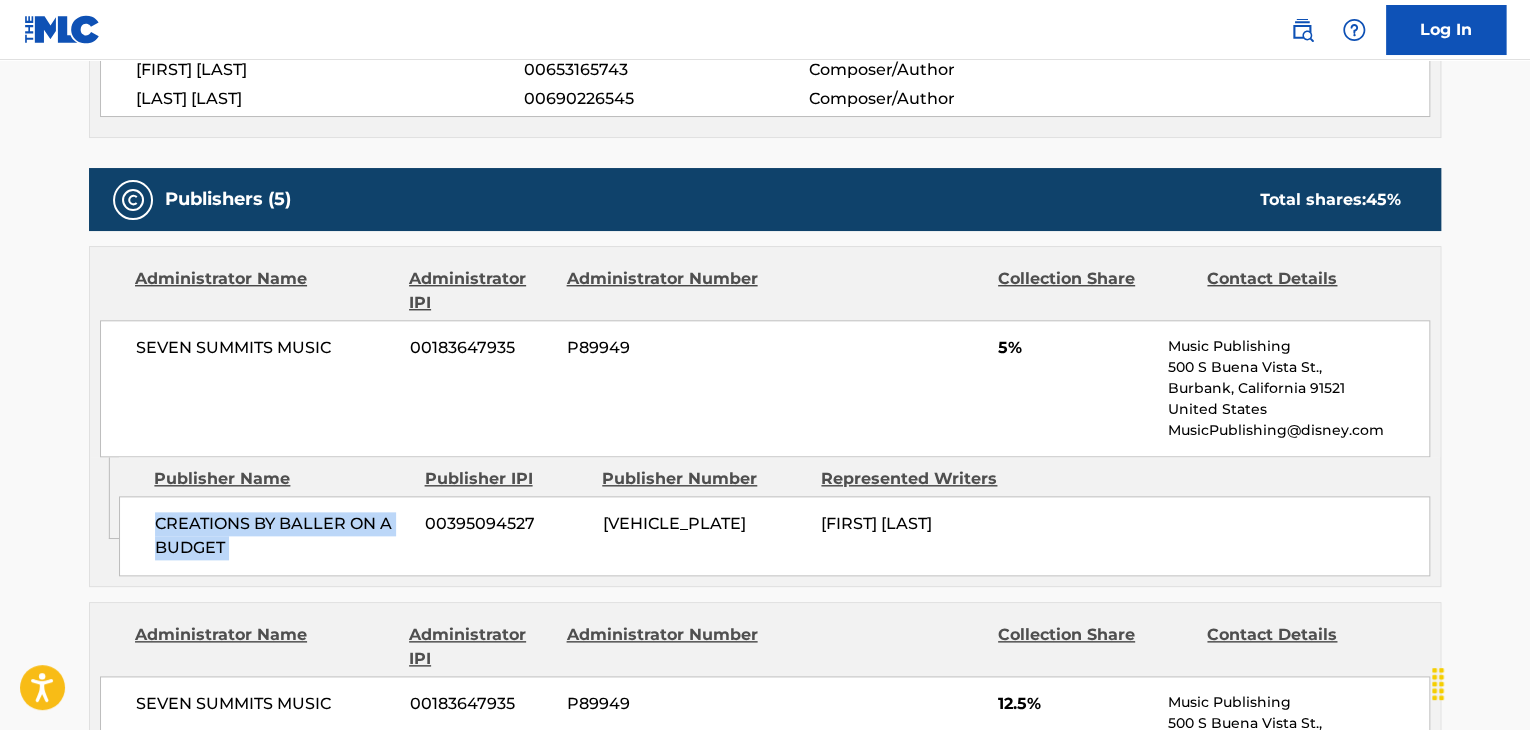 click on "CREATIONS BY BALLER ON A BUDGET" at bounding box center (282, 536) 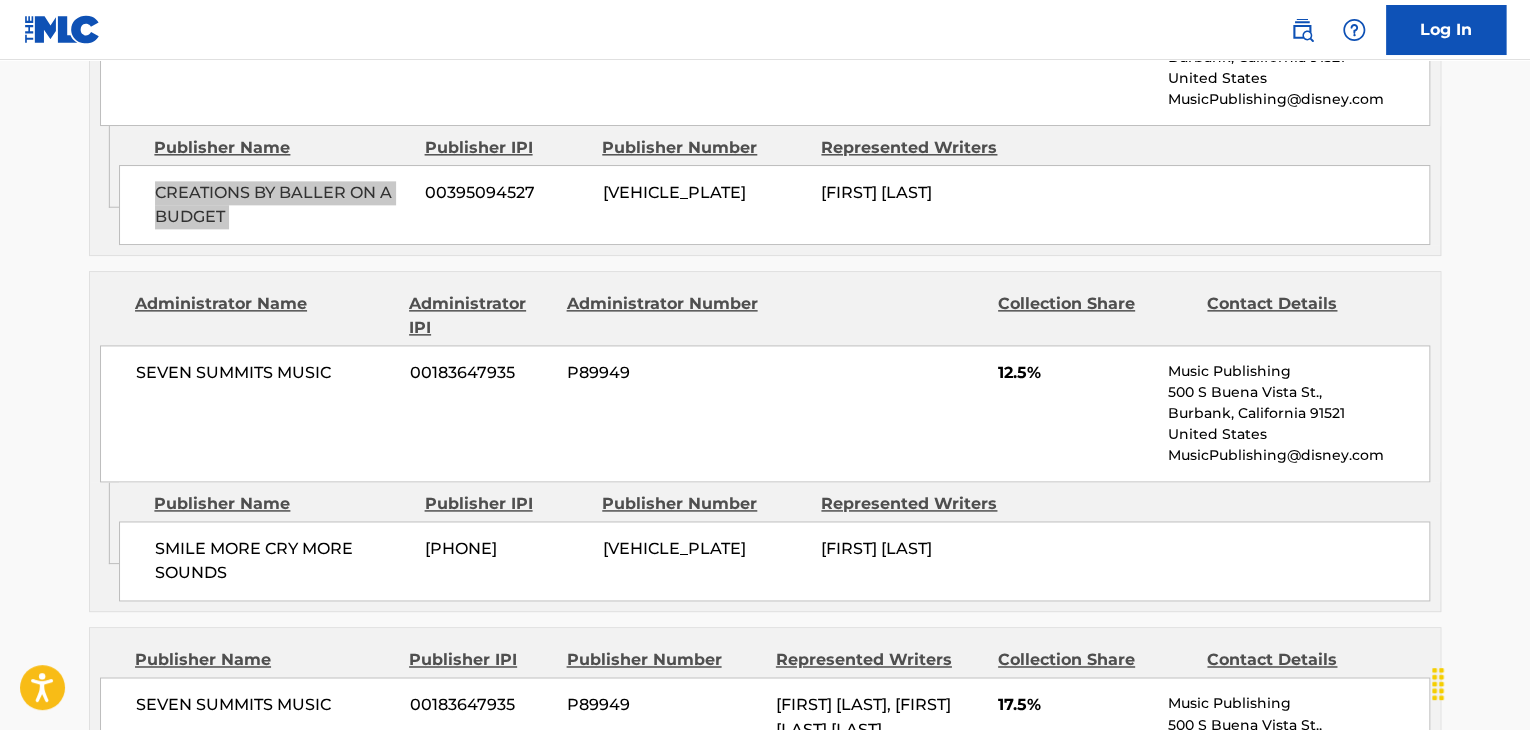 scroll, scrollTop: 1200, scrollLeft: 0, axis: vertical 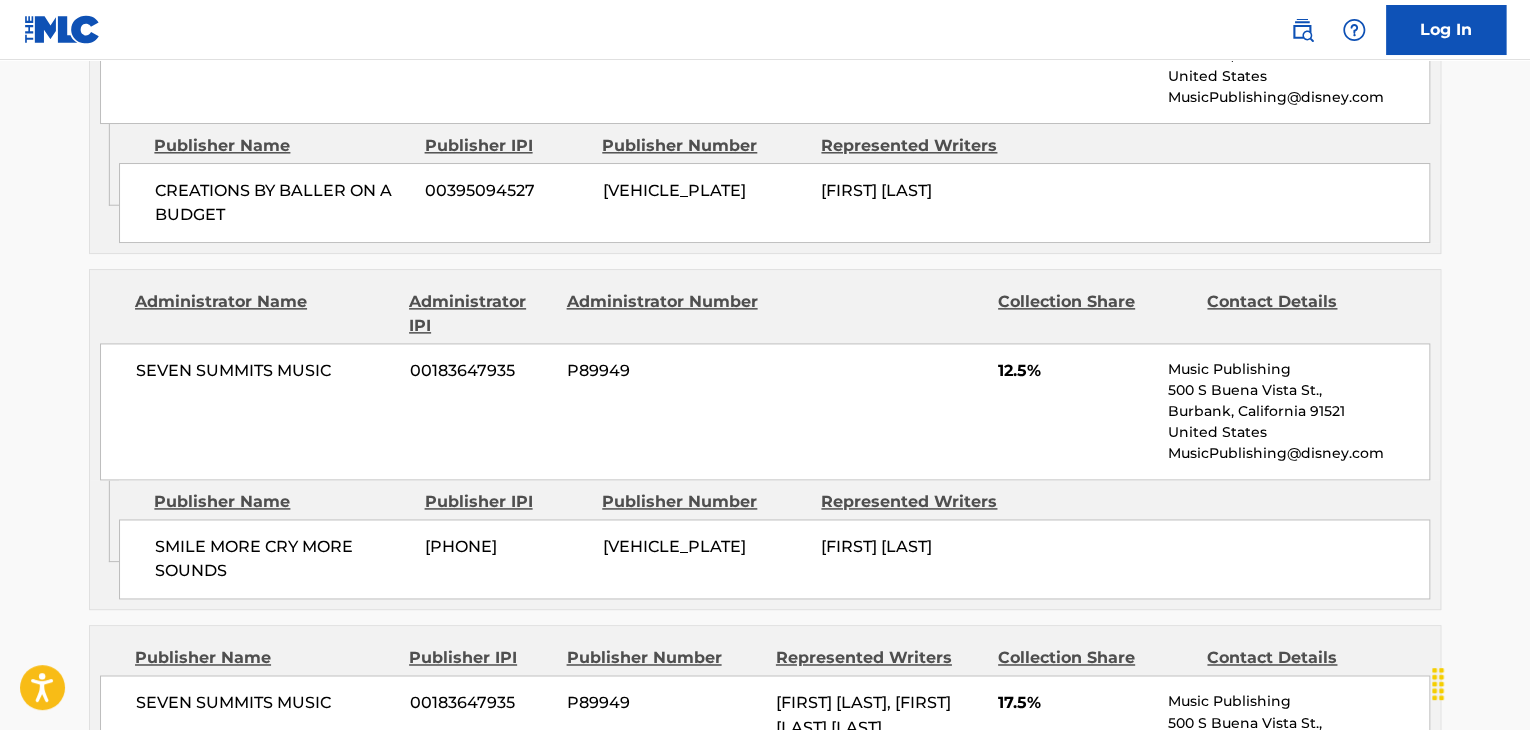 click on "SMILE MORE CRY MORE SOUNDS" at bounding box center [282, 559] 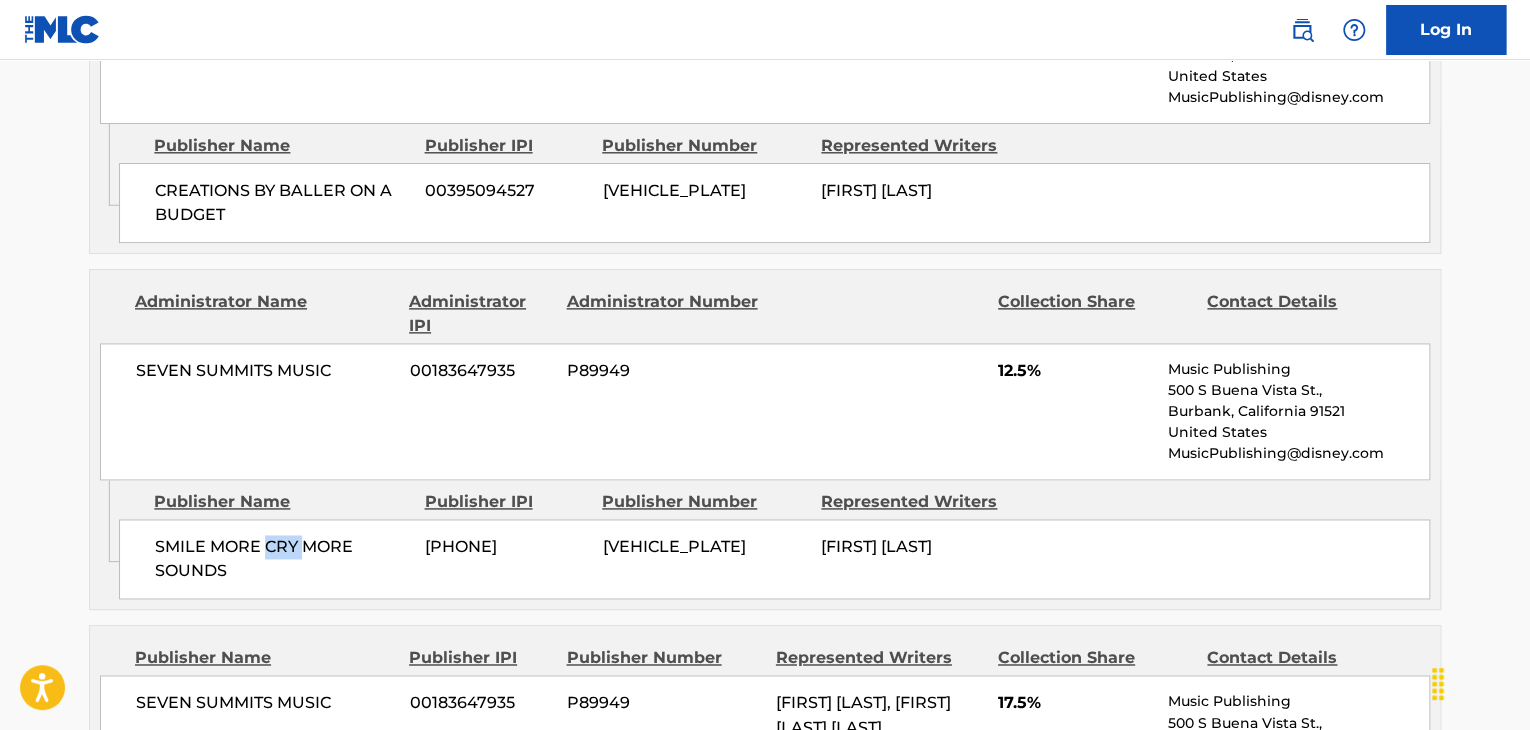 click on "SMILE MORE CRY MORE SOUNDS" at bounding box center (282, 559) 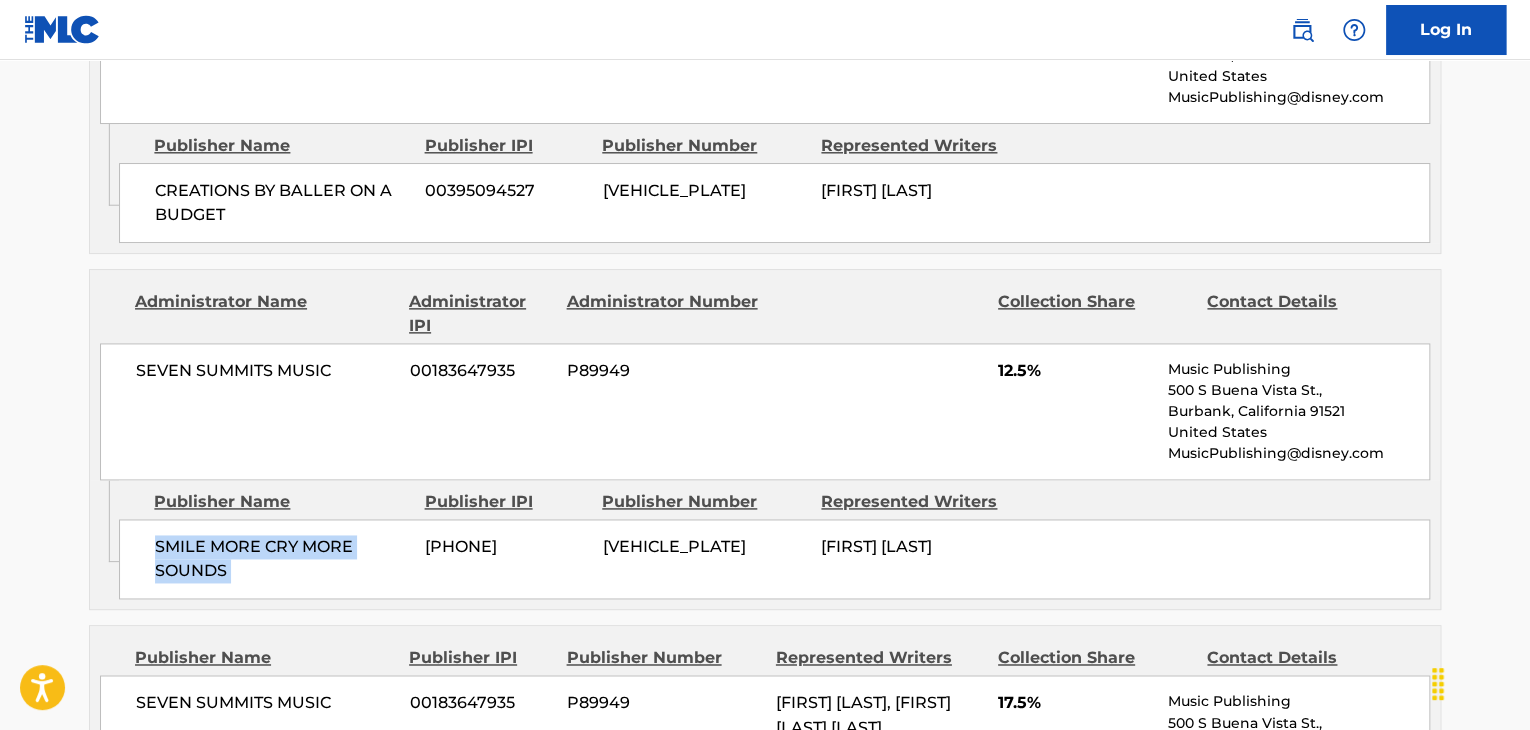 click on "SMILE MORE CRY MORE SOUNDS" at bounding box center [282, 559] 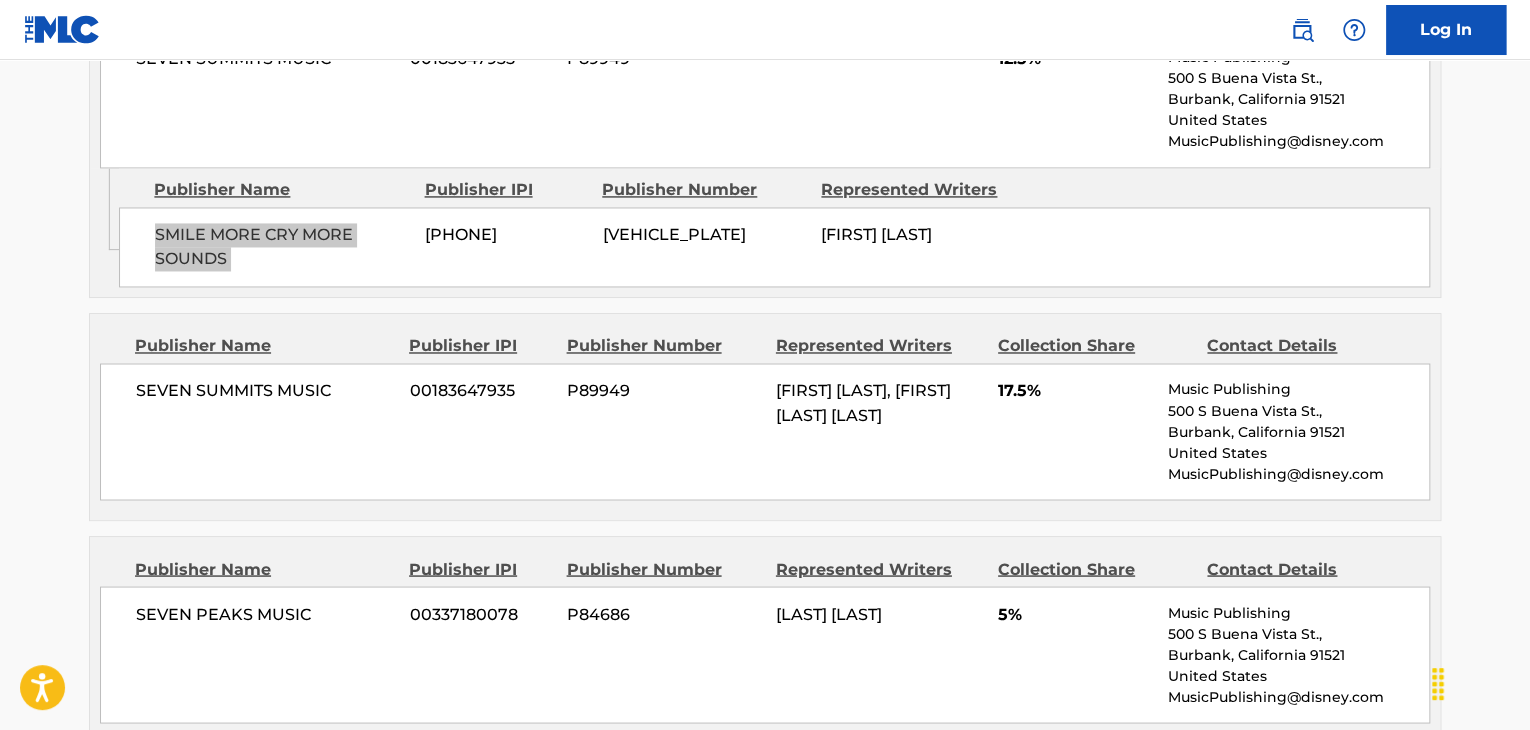 scroll, scrollTop: 1533, scrollLeft: 0, axis: vertical 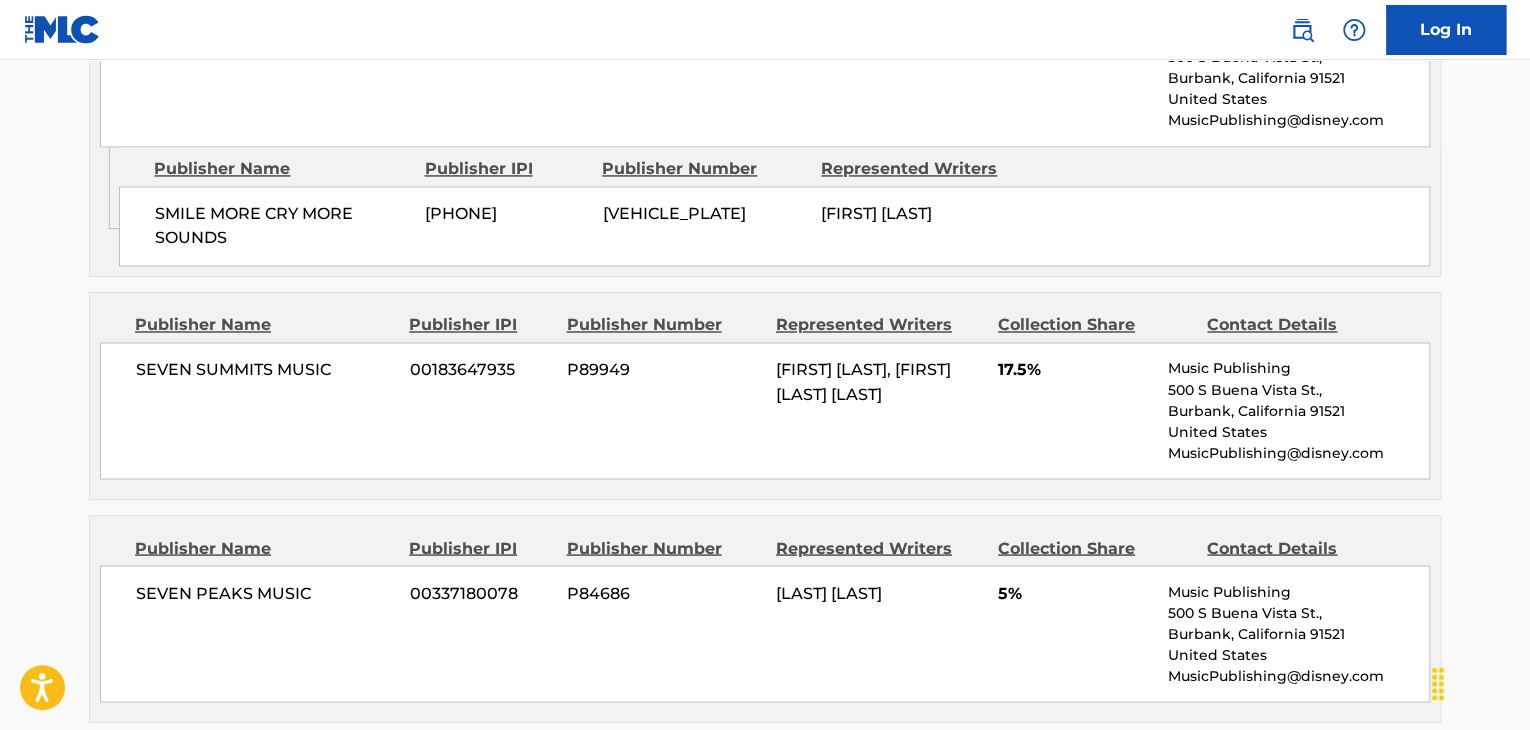 click on "SEVEN SUMMITS MUSIC 00183647935 P89949 [LAST] [LAST], [LAST] [LAST] 17.5% Music Publishing 500 S Buena Vista St., [CITY], [STATE] [ZIP] United States MusicPublishing@example.com" at bounding box center [765, 410] 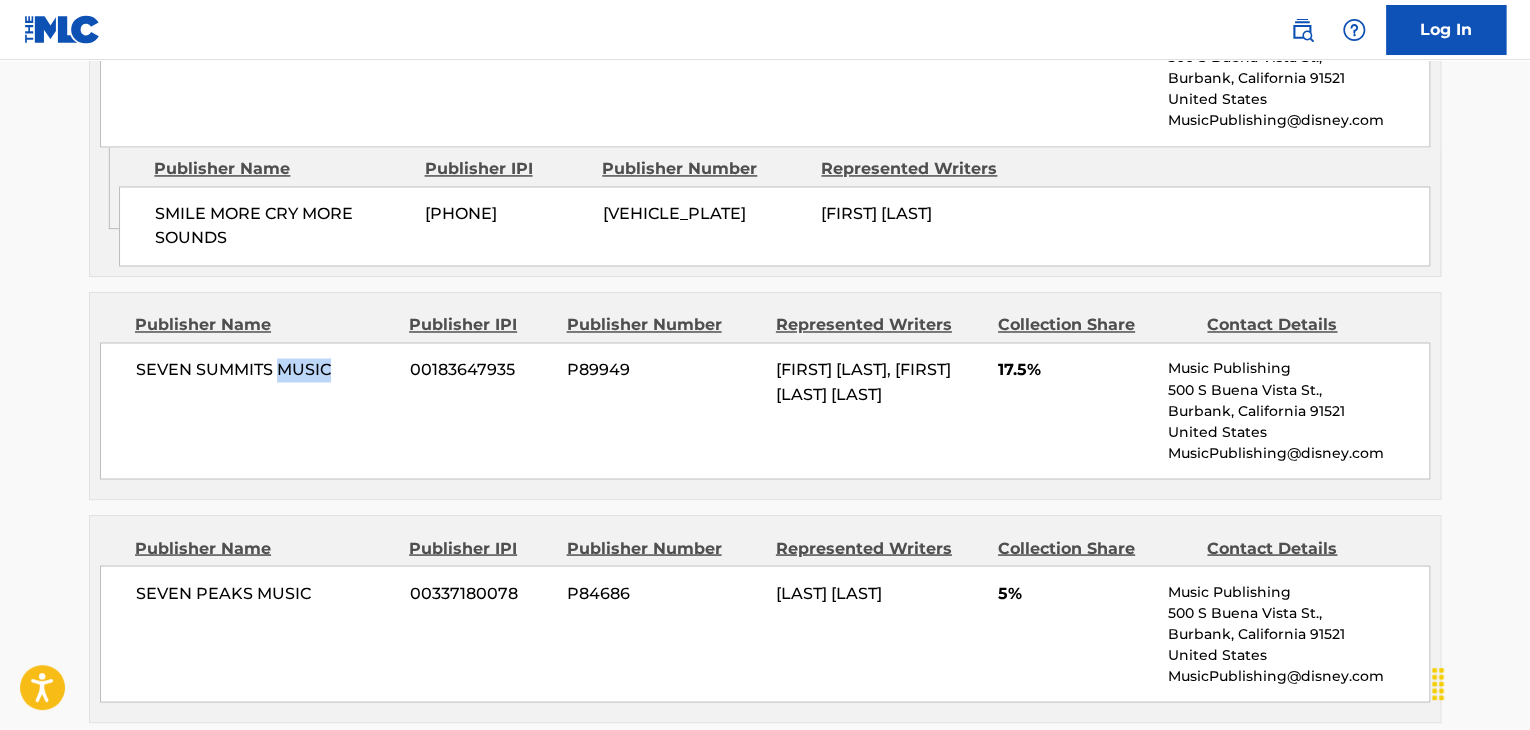 click on "SEVEN SUMMITS MUSIC 00183647935 P89949 [LAST] [LAST], [LAST] [LAST] 17.5% Music Publishing 500 S Buena Vista St., [CITY], [STATE] [ZIP] United States MusicPublishing@example.com" at bounding box center (765, 410) 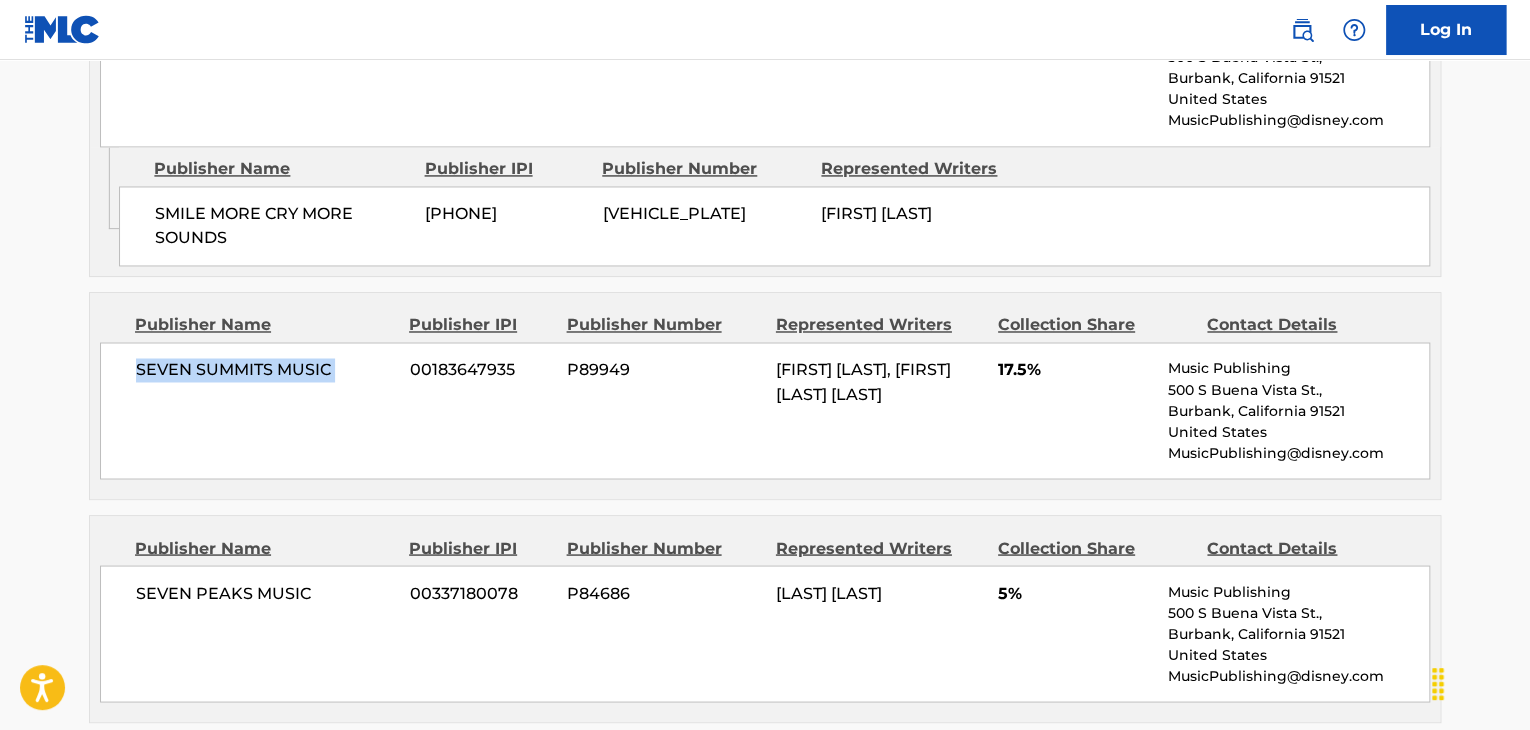 click on "SEVEN SUMMITS MUSIC 00183647935 P89949 [LAST] [LAST], [LAST] [LAST] 17.5% Music Publishing 500 S Buena Vista St., [CITY], [STATE] [ZIP] United States MusicPublishing@example.com" at bounding box center [765, 410] 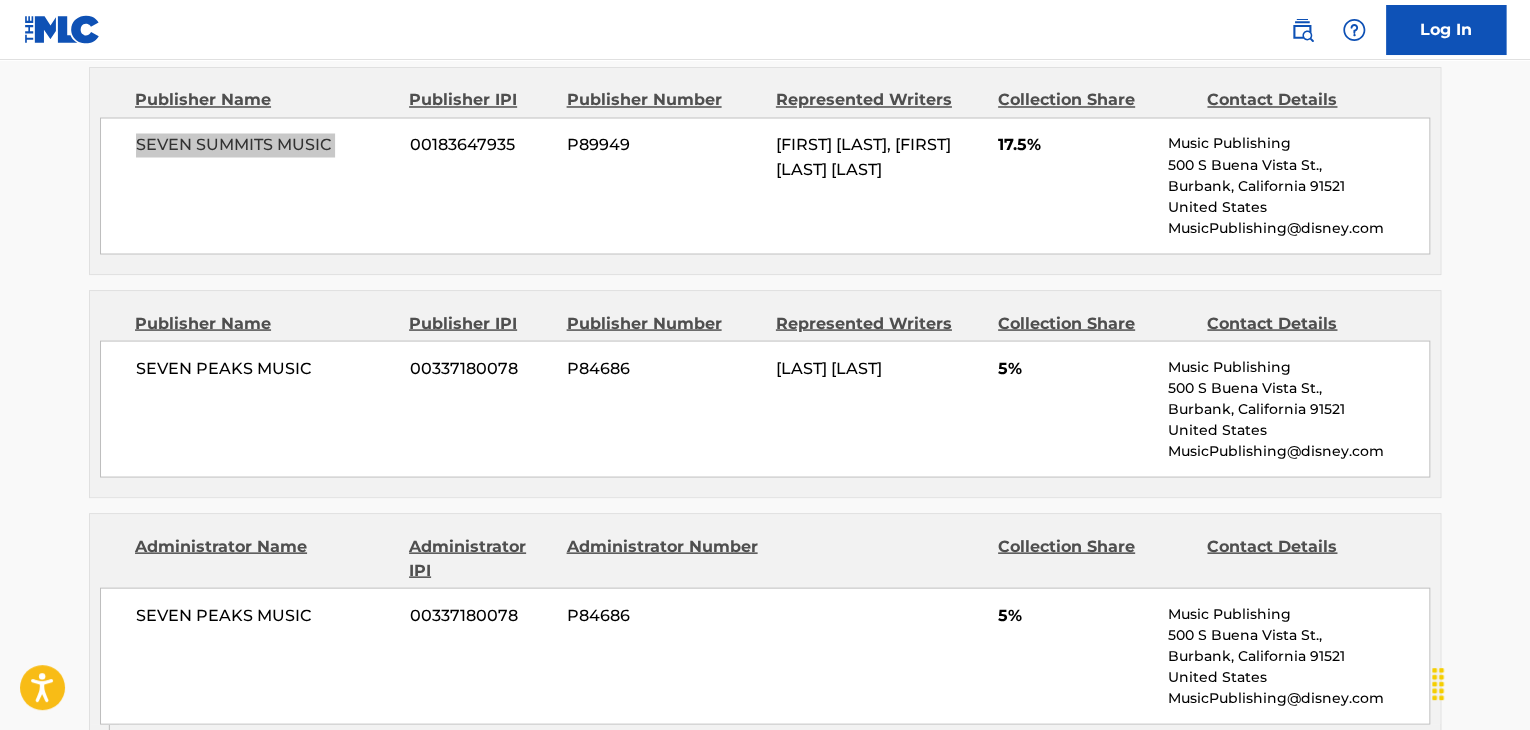 scroll, scrollTop: 1800, scrollLeft: 0, axis: vertical 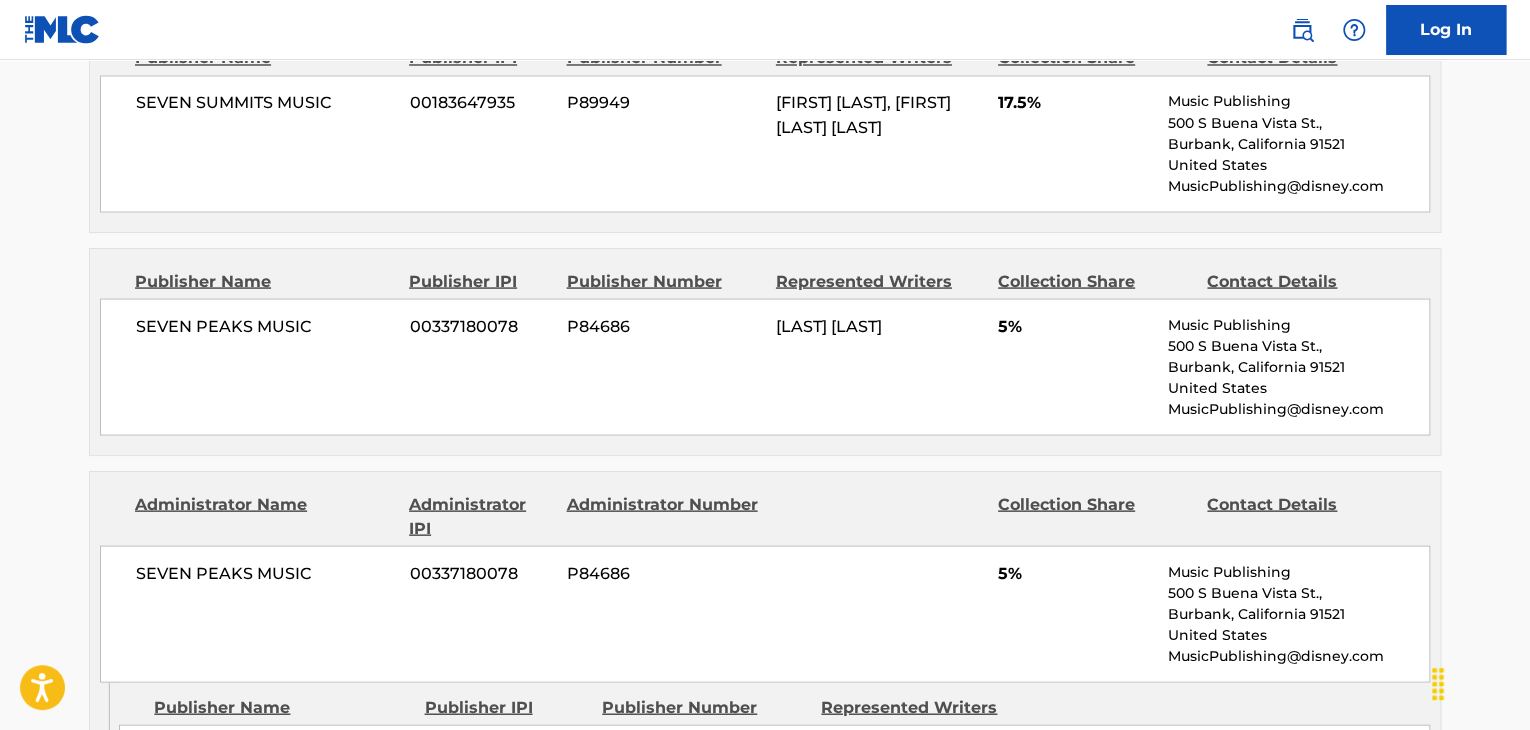 click on "SEVEN PEAKS MUSIC" at bounding box center [265, 326] 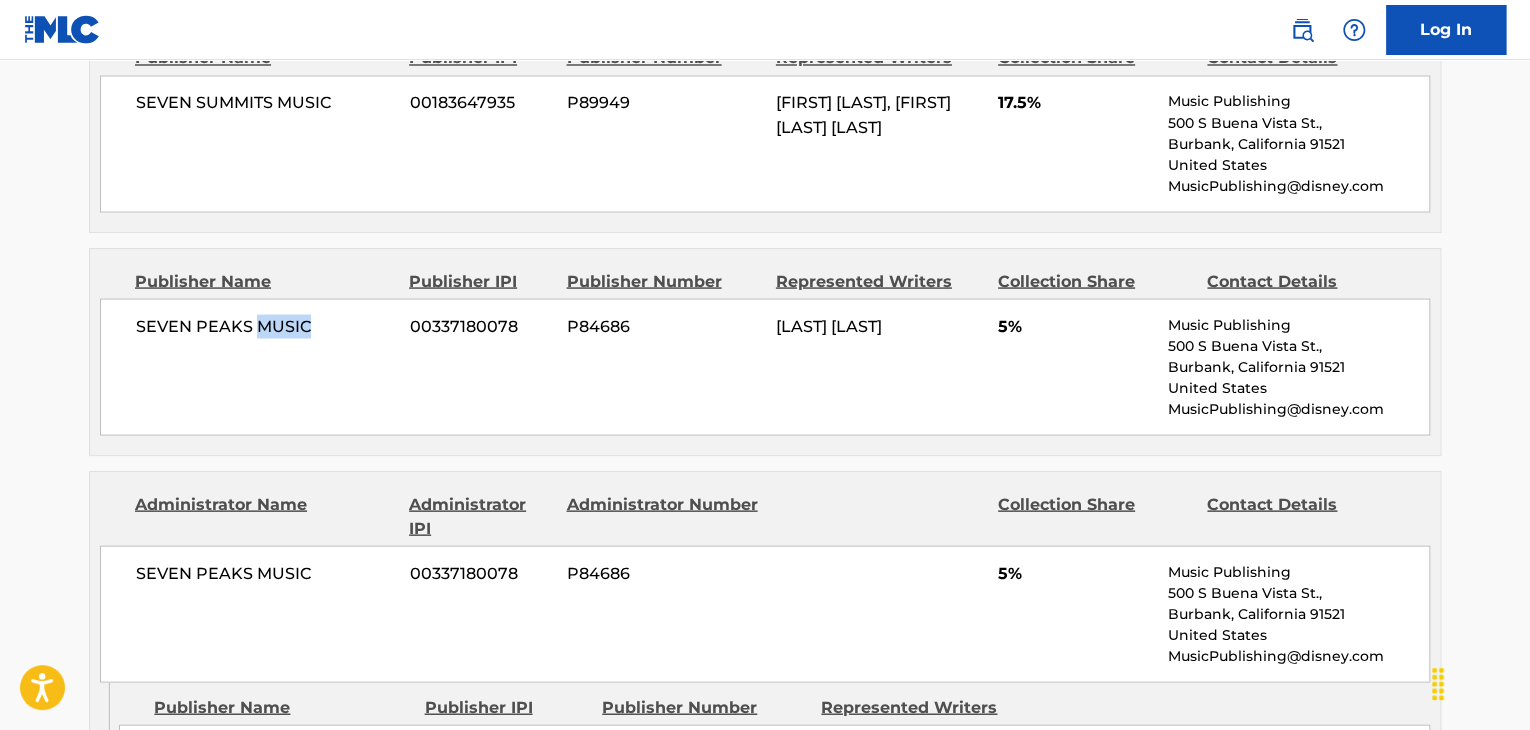 click on "SEVEN PEAKS MUSIC" at bounding box center [265, 326] 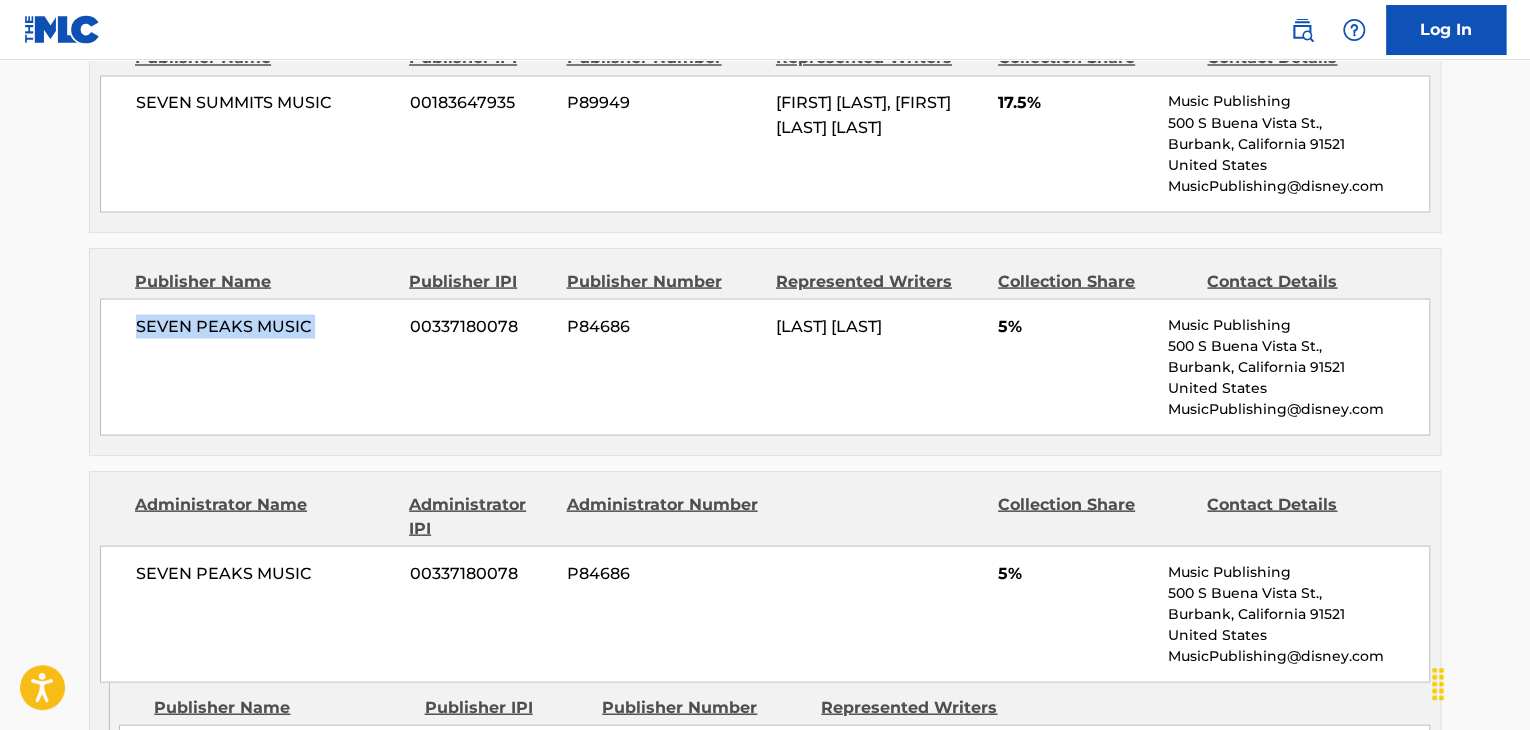 click on "SEVEN PEAKS MUSIC" at bounding box center [265, 326] 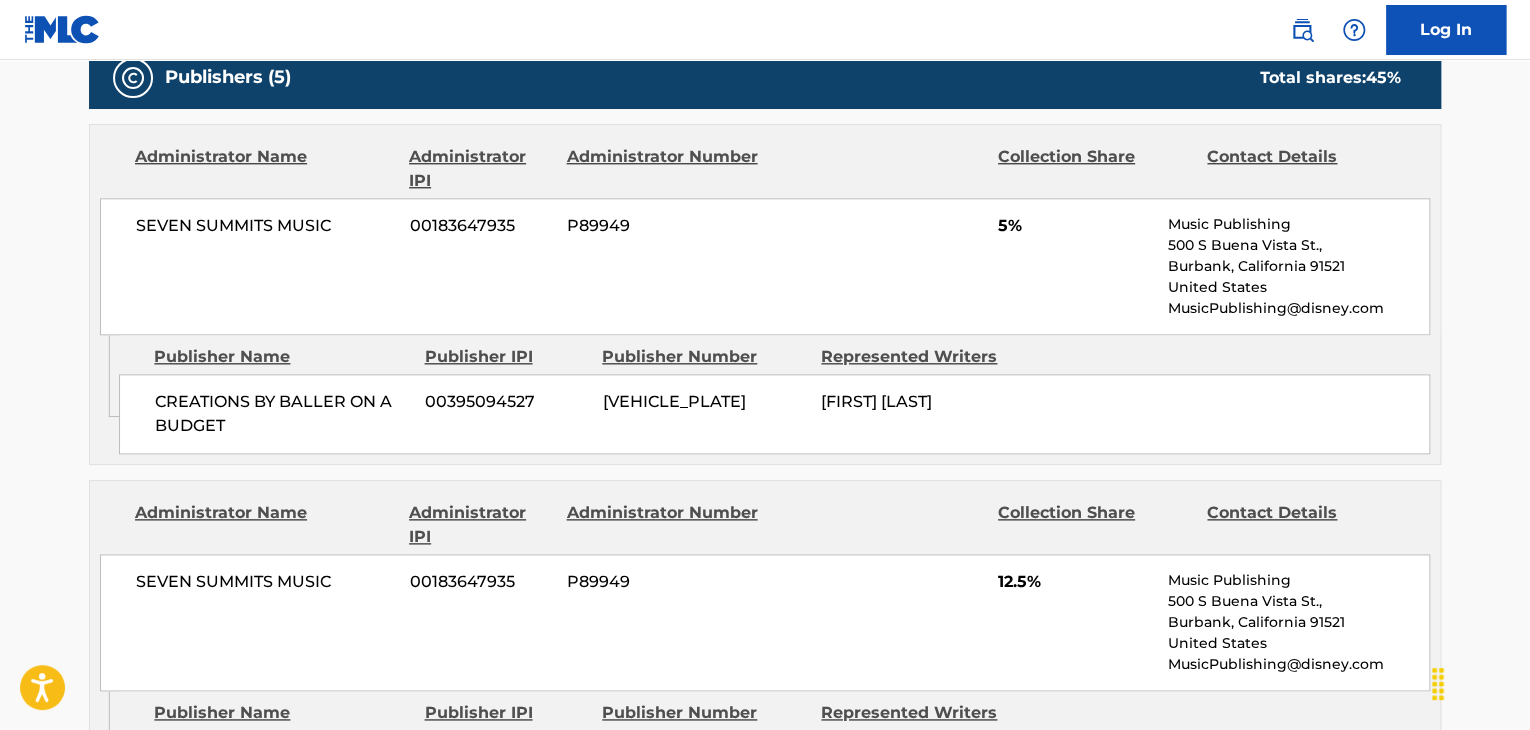 scroll, scrollTop: 800, scrollLeft: 0, axis: vertical 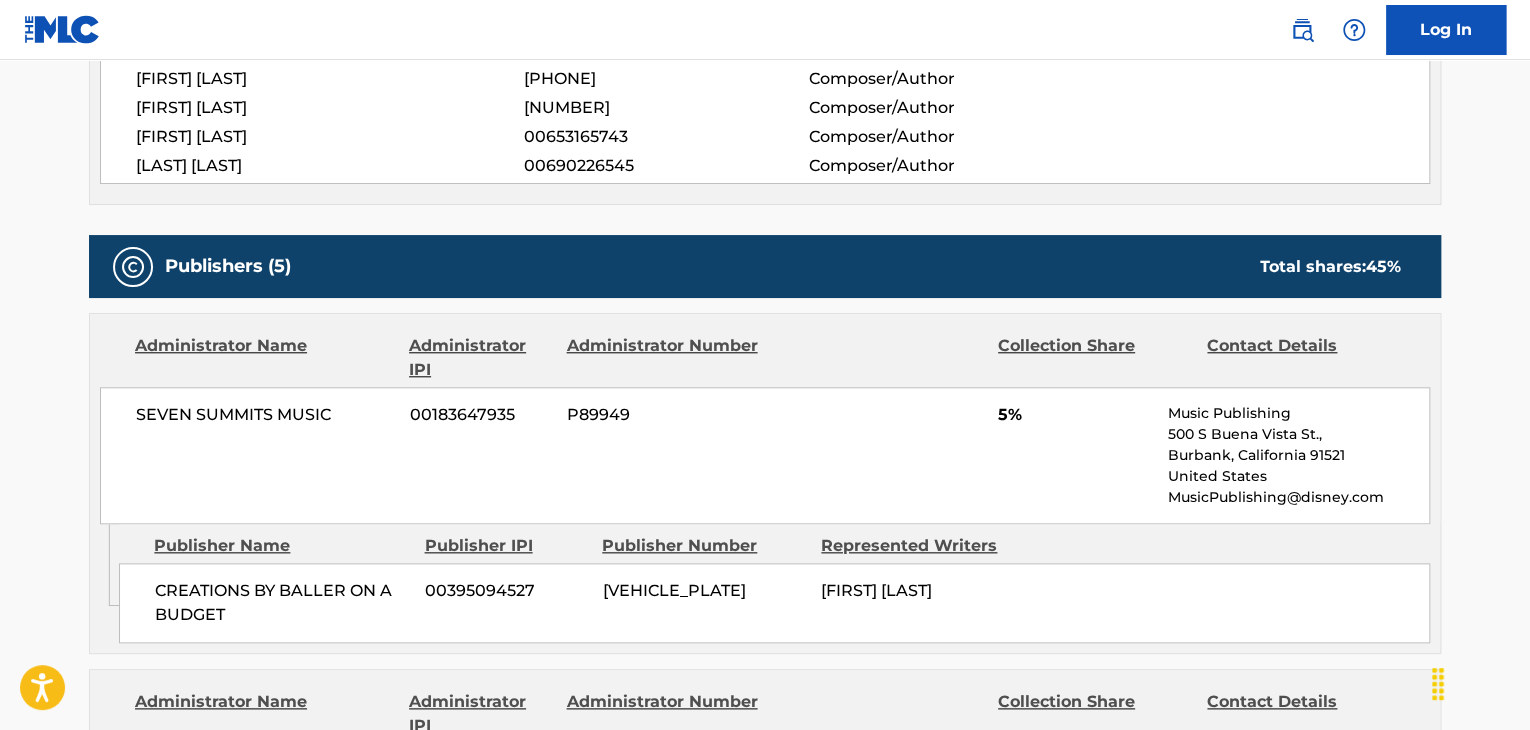 click on "5%" at bounding box center (1075, 415) 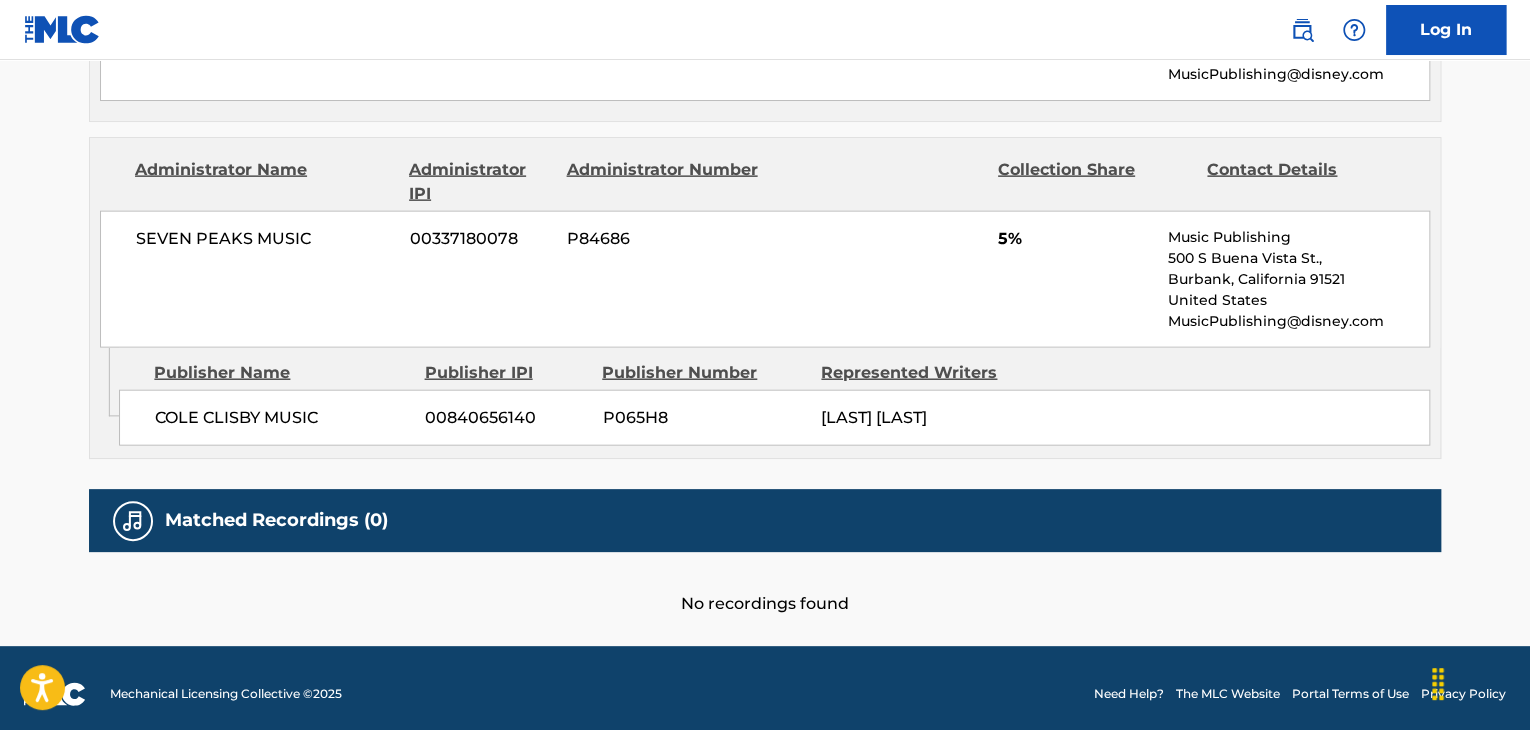 scroll, scrollTop: 2140, scrollLeft: 0, axis: vertical 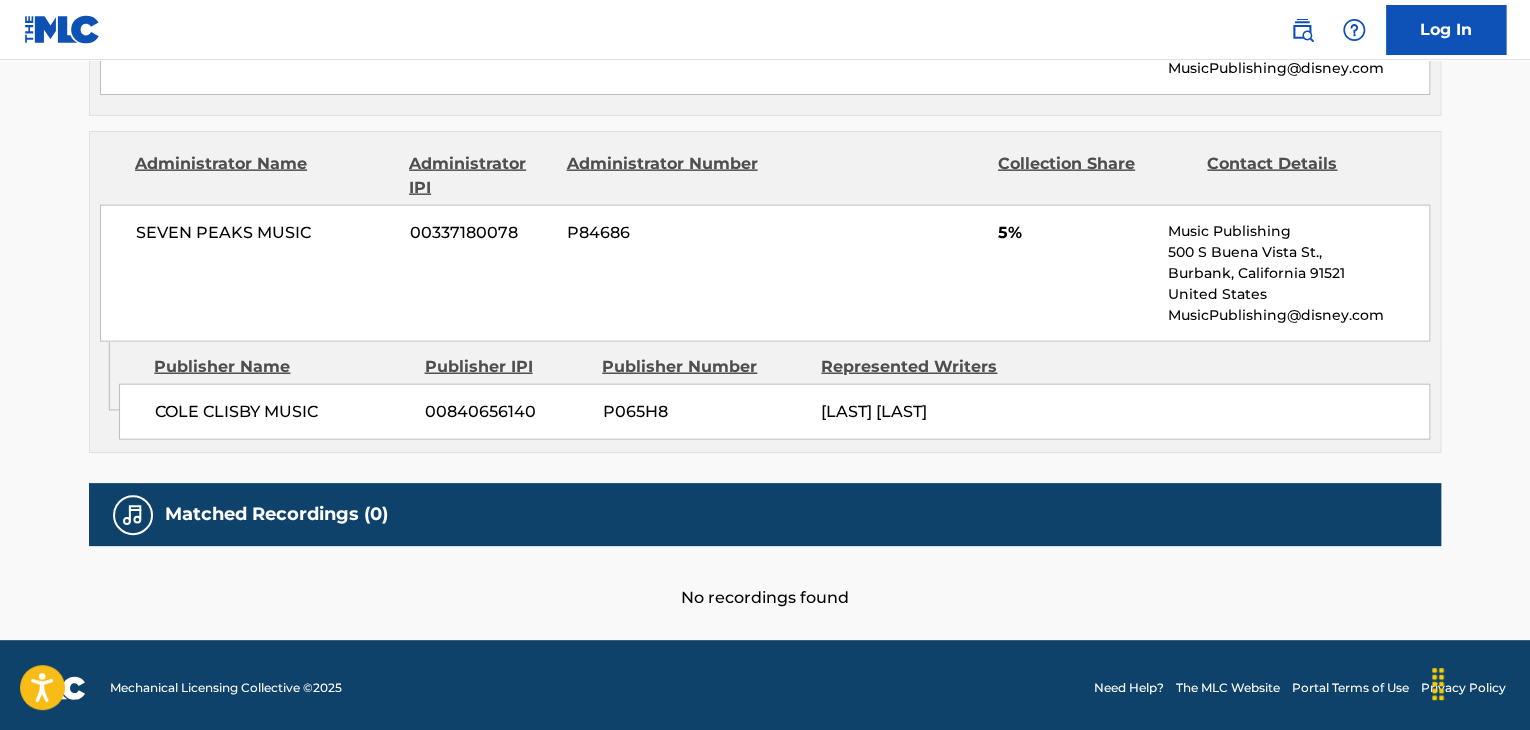 click on "COLE CLISBY MUSIC" at bounding box center [282, 412] 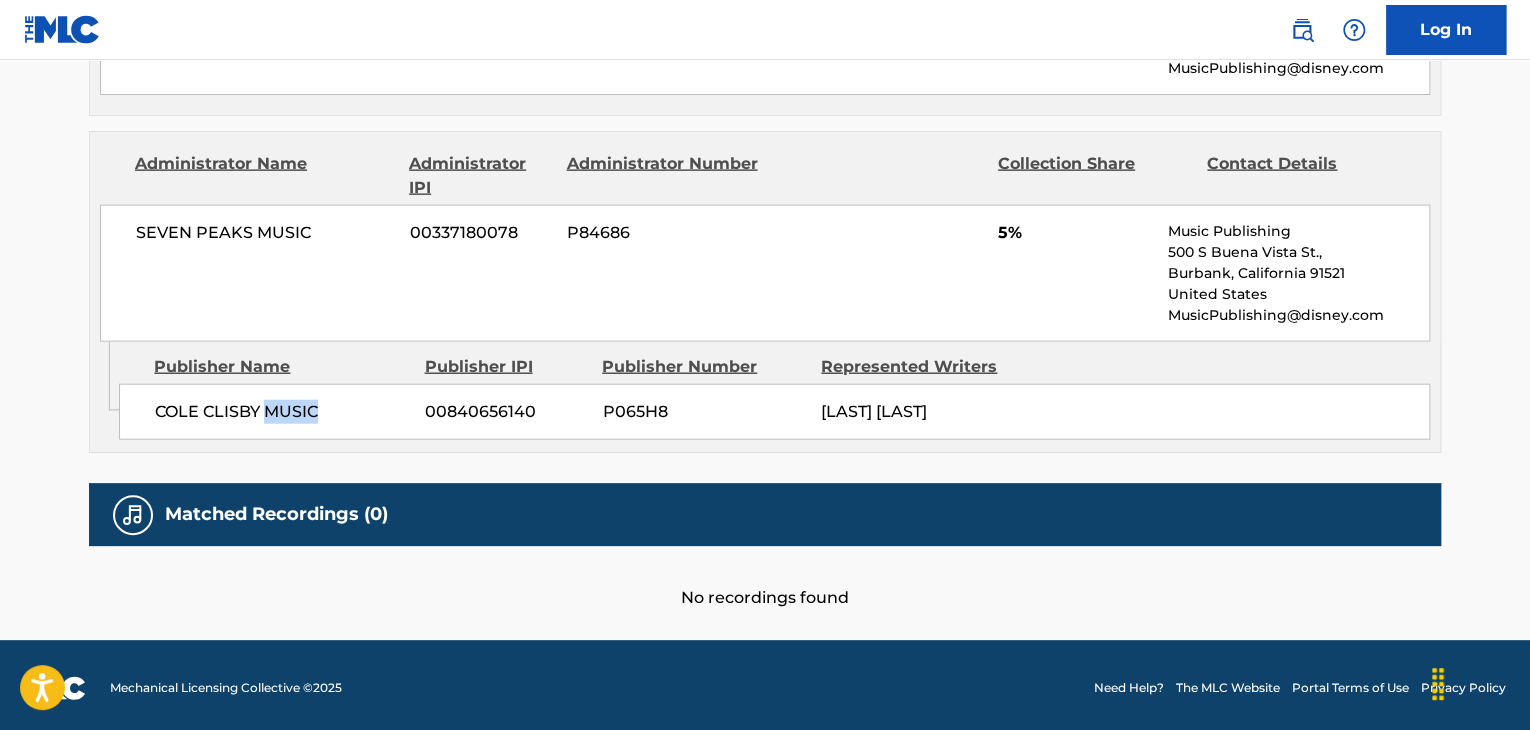 click on "COLE CLISBY MUSIC" at bounding box center (282, 412) 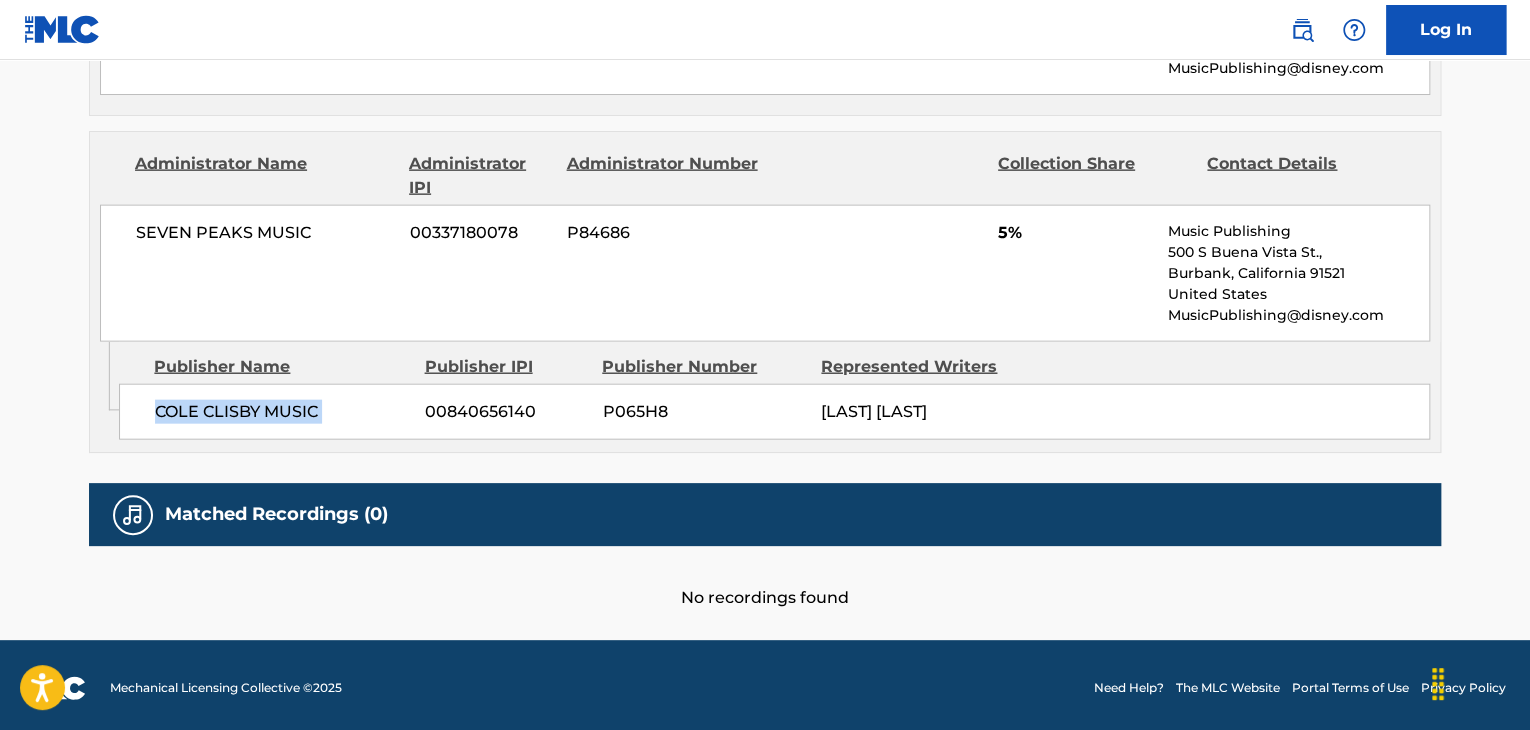click on "COLE CLISBY MUSIC" at bounding box center (282, 412) 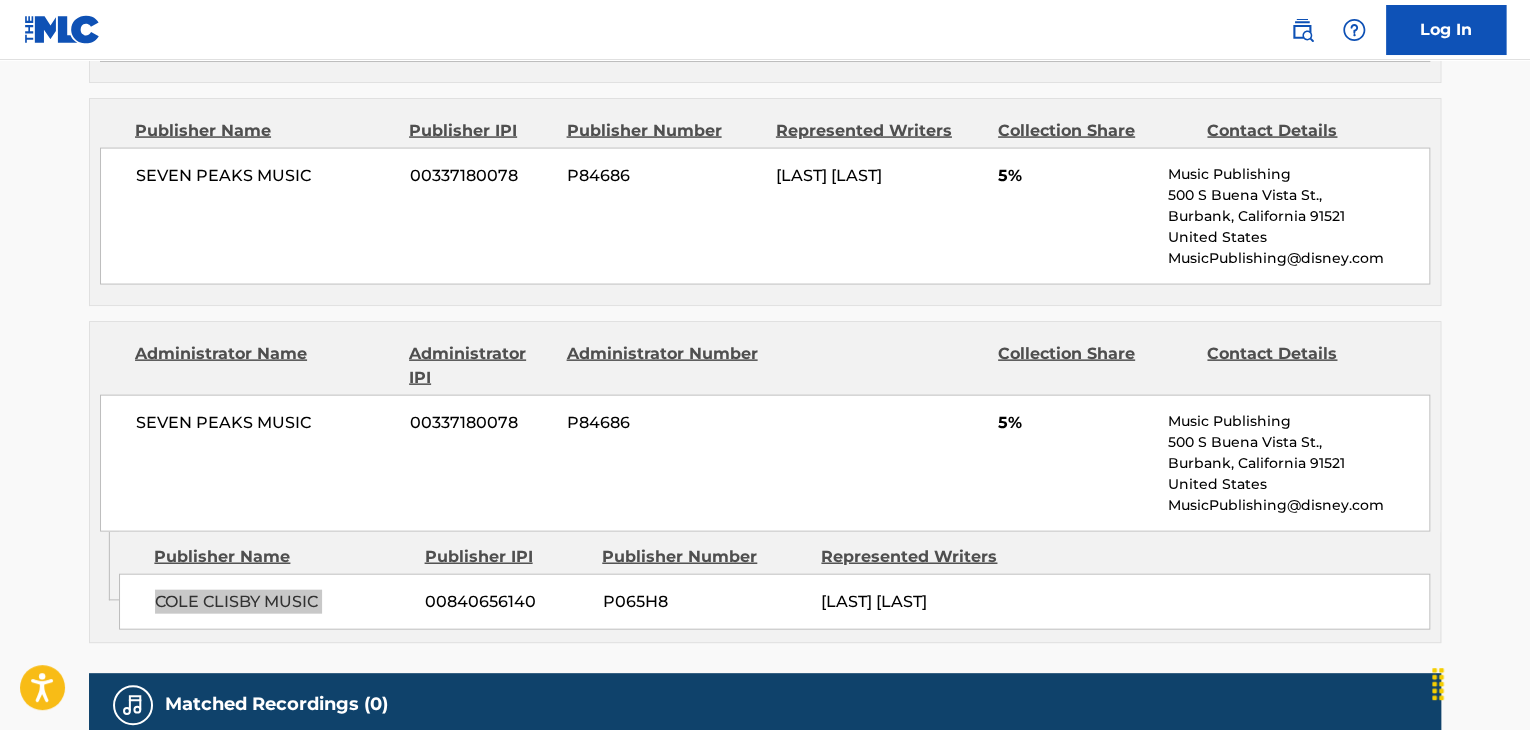 scroll, scrollTop: 1940, scrollLeft: 0, axis: vertical 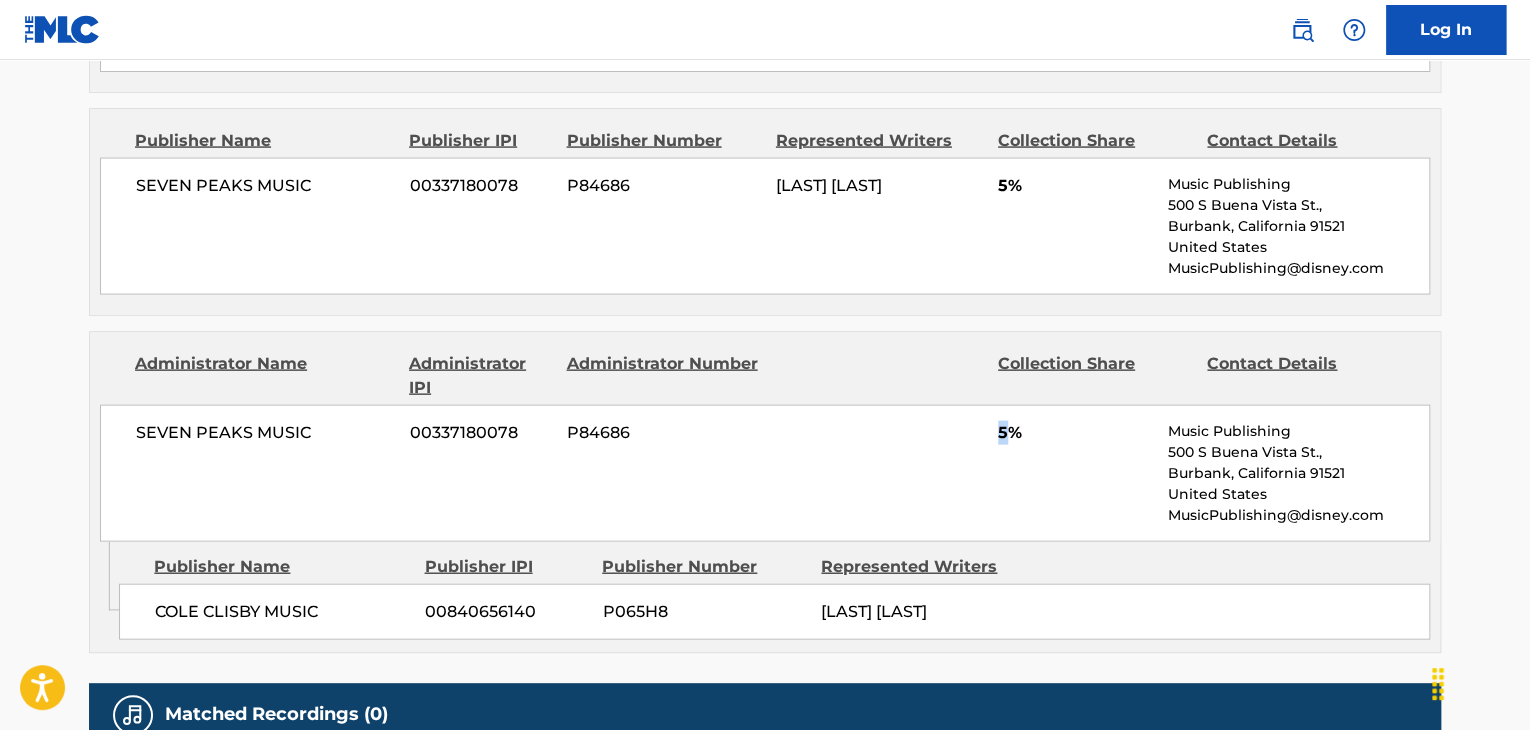 drag, startPoint x: 1006, startPoint y: 432, endPoint x: 992, endPoint y: 437, distance: 14.866069 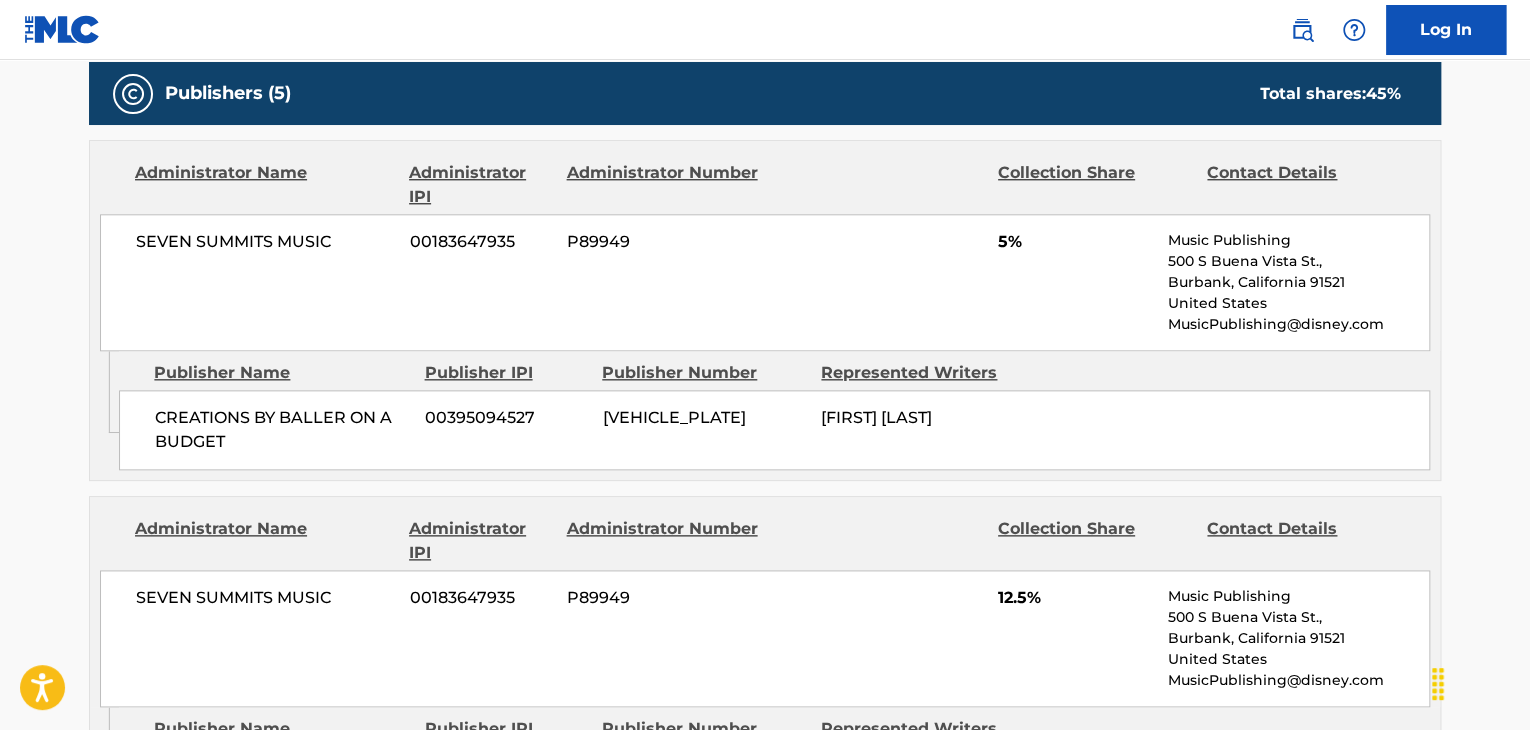 scroll, scrollTop: 940, scrollLeft: 0, axis: vertical 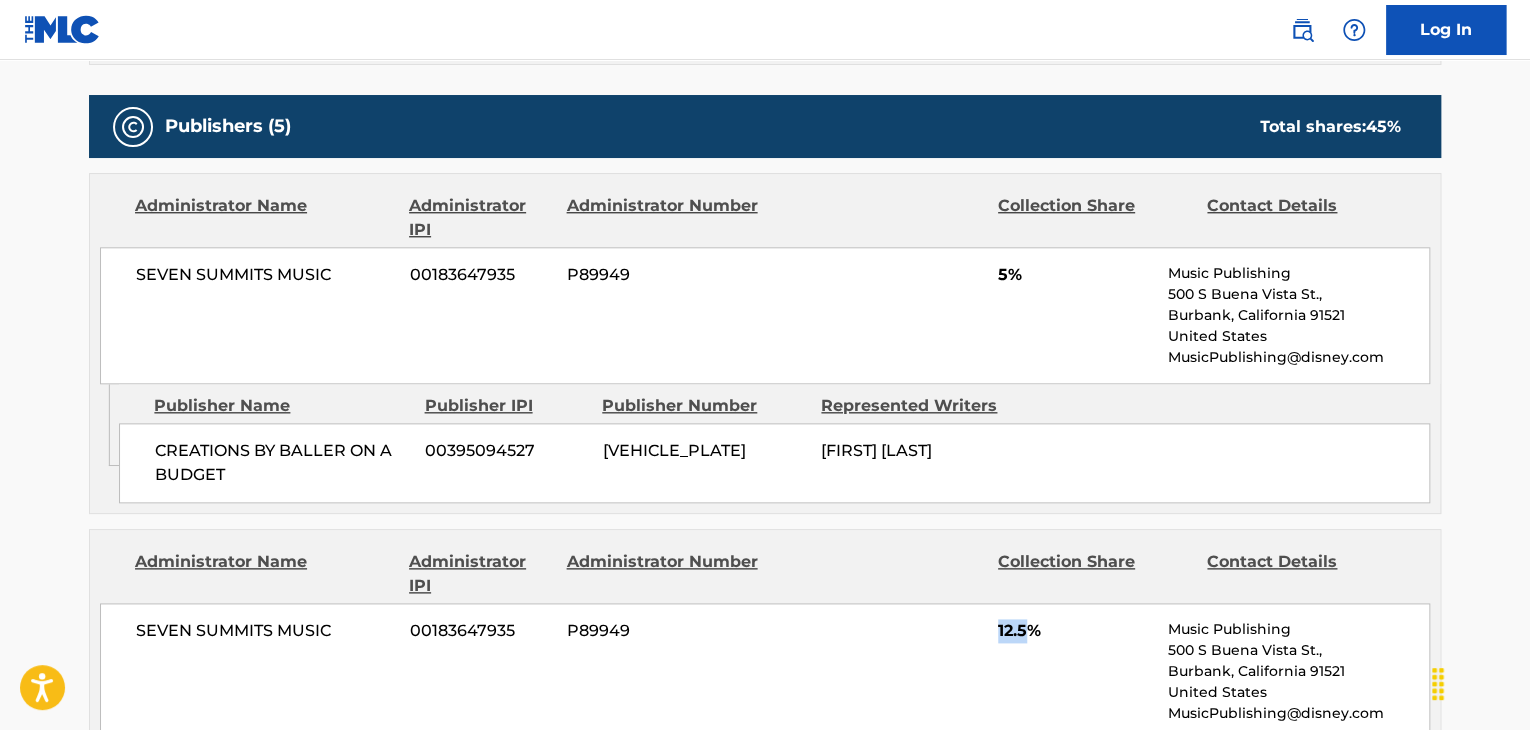 drag, startPoint x: 1030, startPoint y: 631, endPoint x: 1000, endPoint y: 638, distance: 30.805843 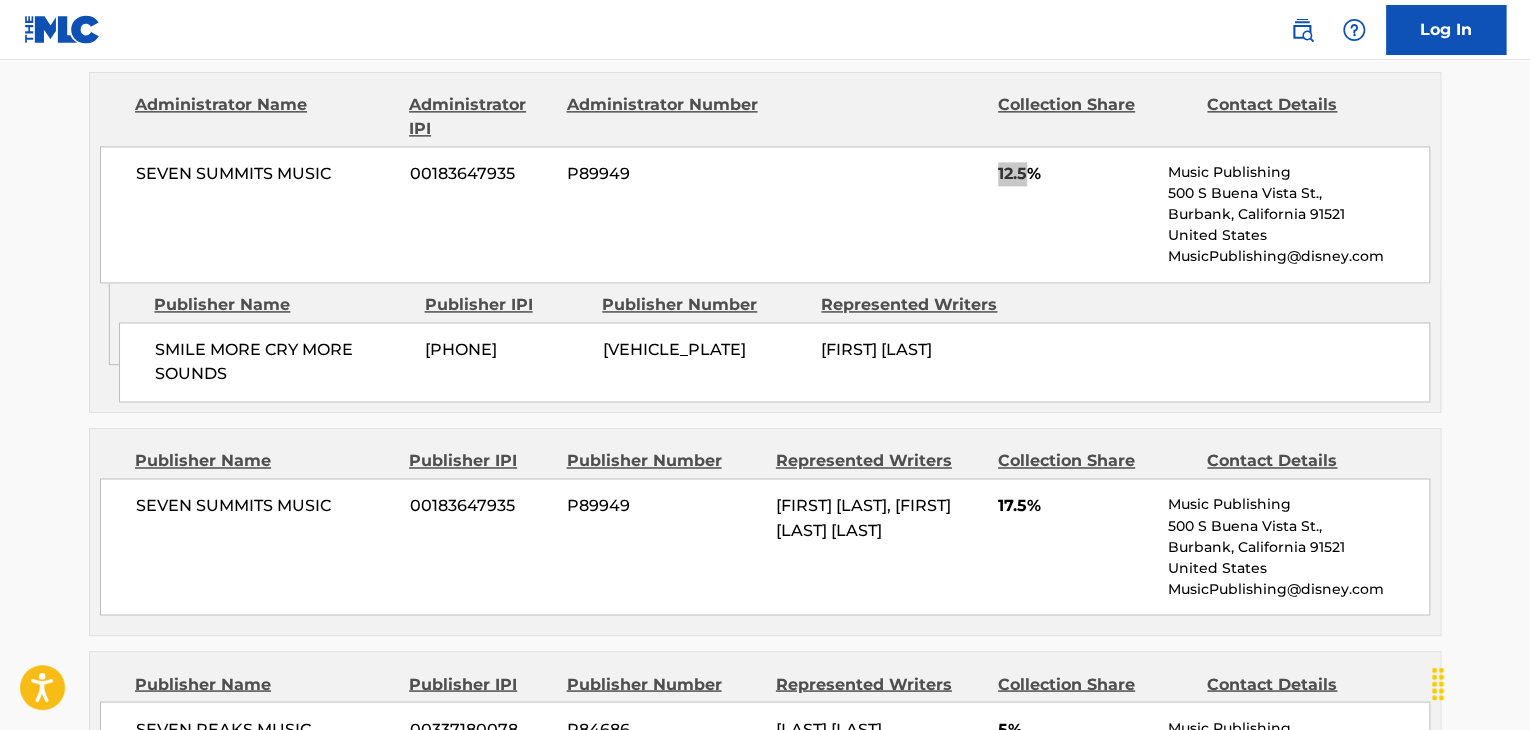 scroll, scrollTop: 1407, scrollLeft: 0, axis: vertical 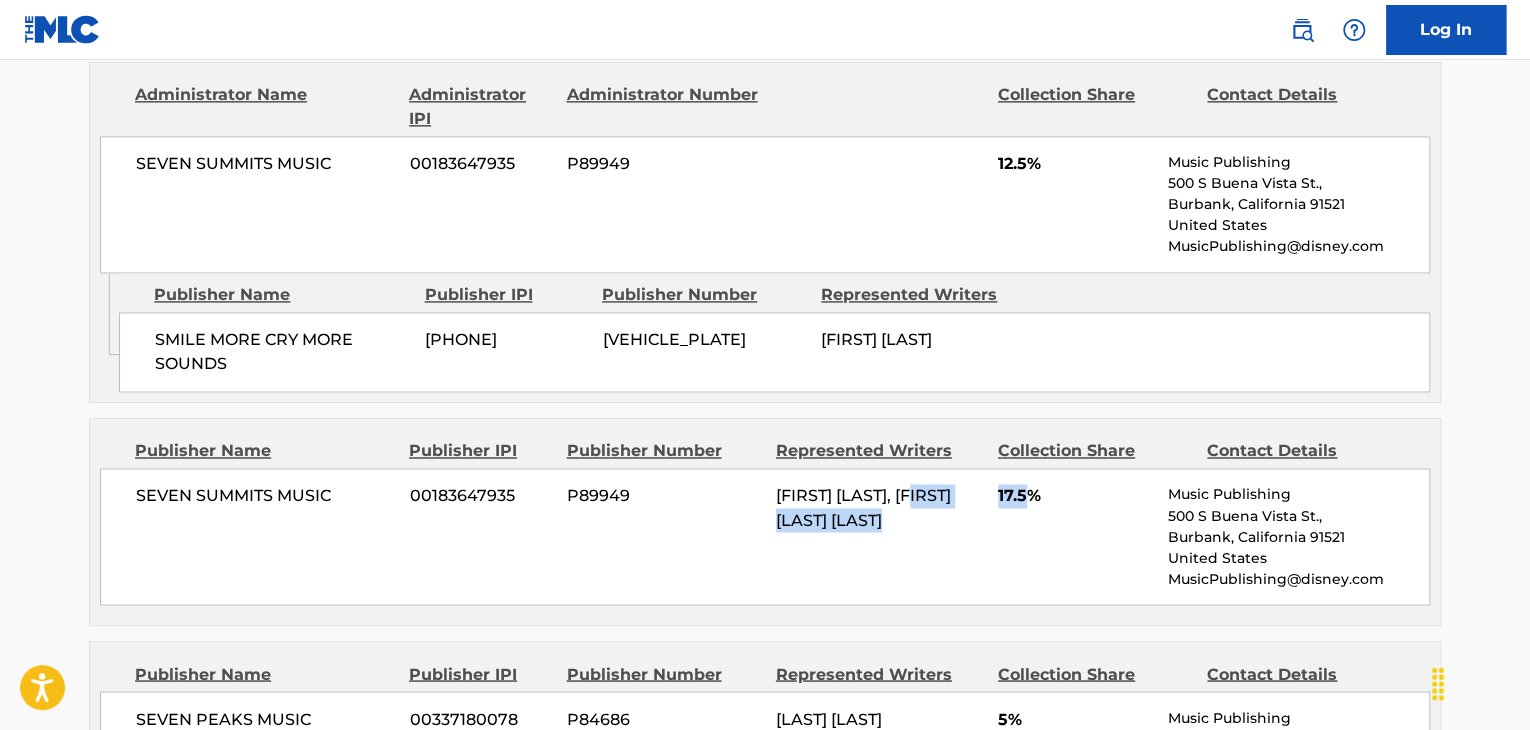 drag, startPoint x: 1029, startPoint y: 489, endPoint x: 984, endPoint y: 501, distance: 46.572525 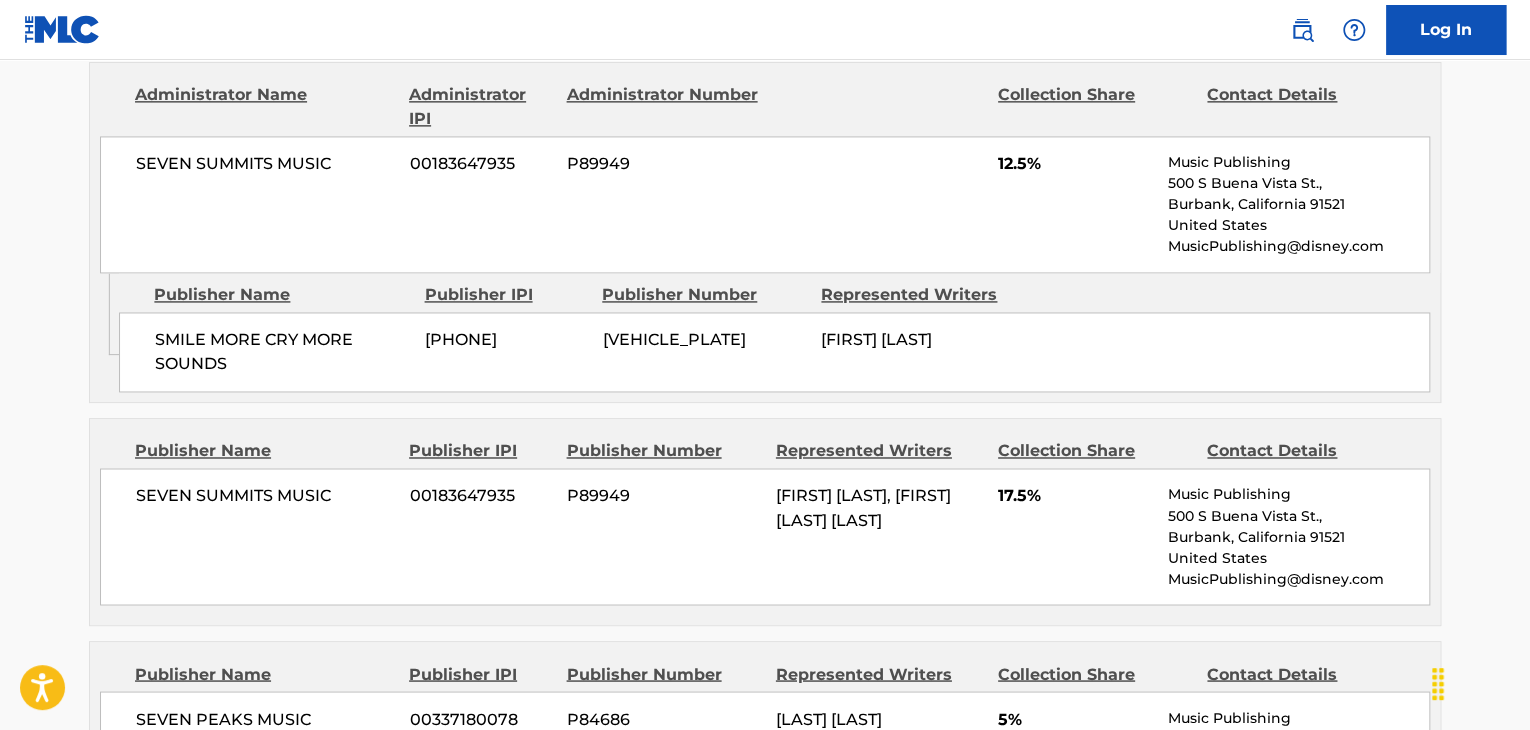 click on "17.5%" at bounding box center [1075, 496] 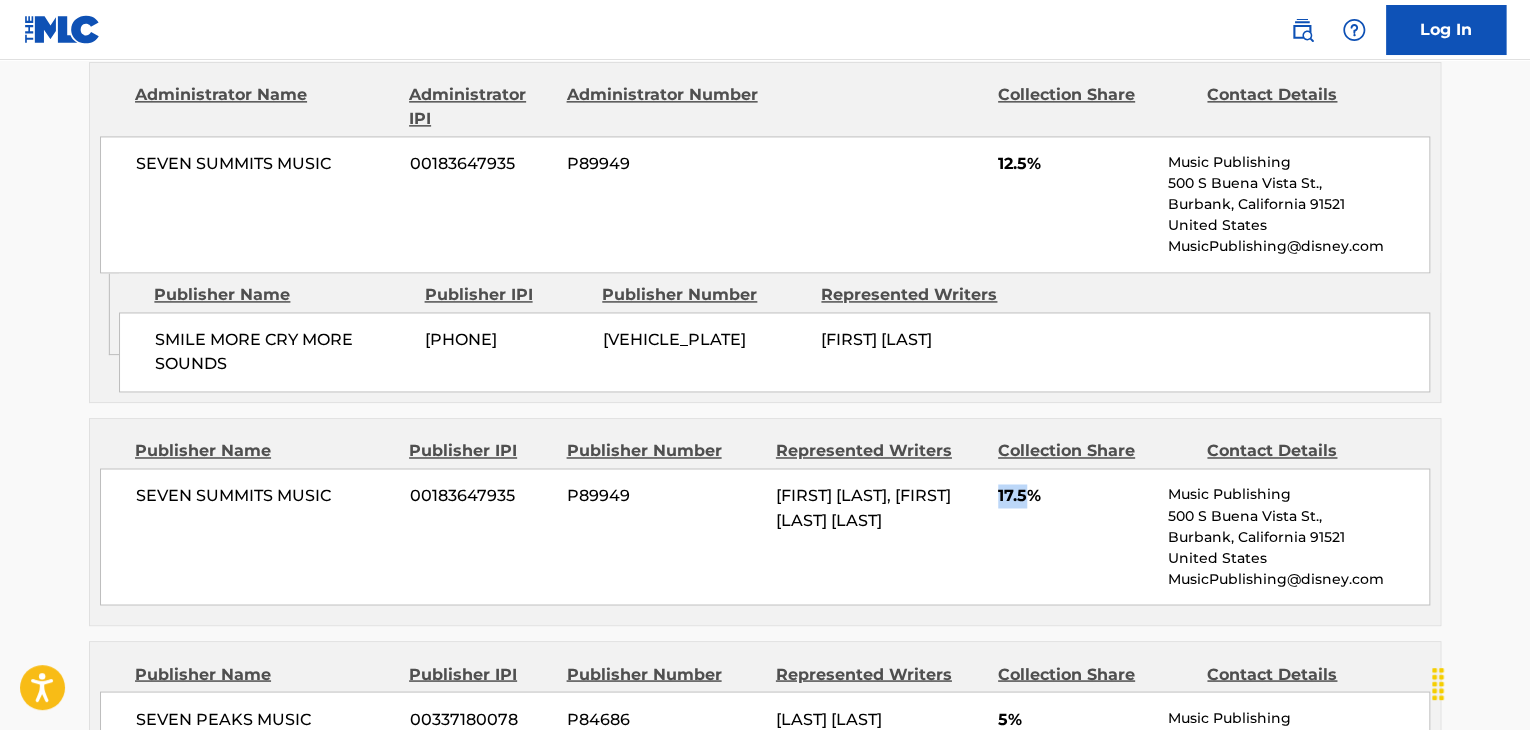 drag, startPoint x: 1027, startPoint y: 498, endPoint x: 998, endPoint y: 511, distance: 31.780497 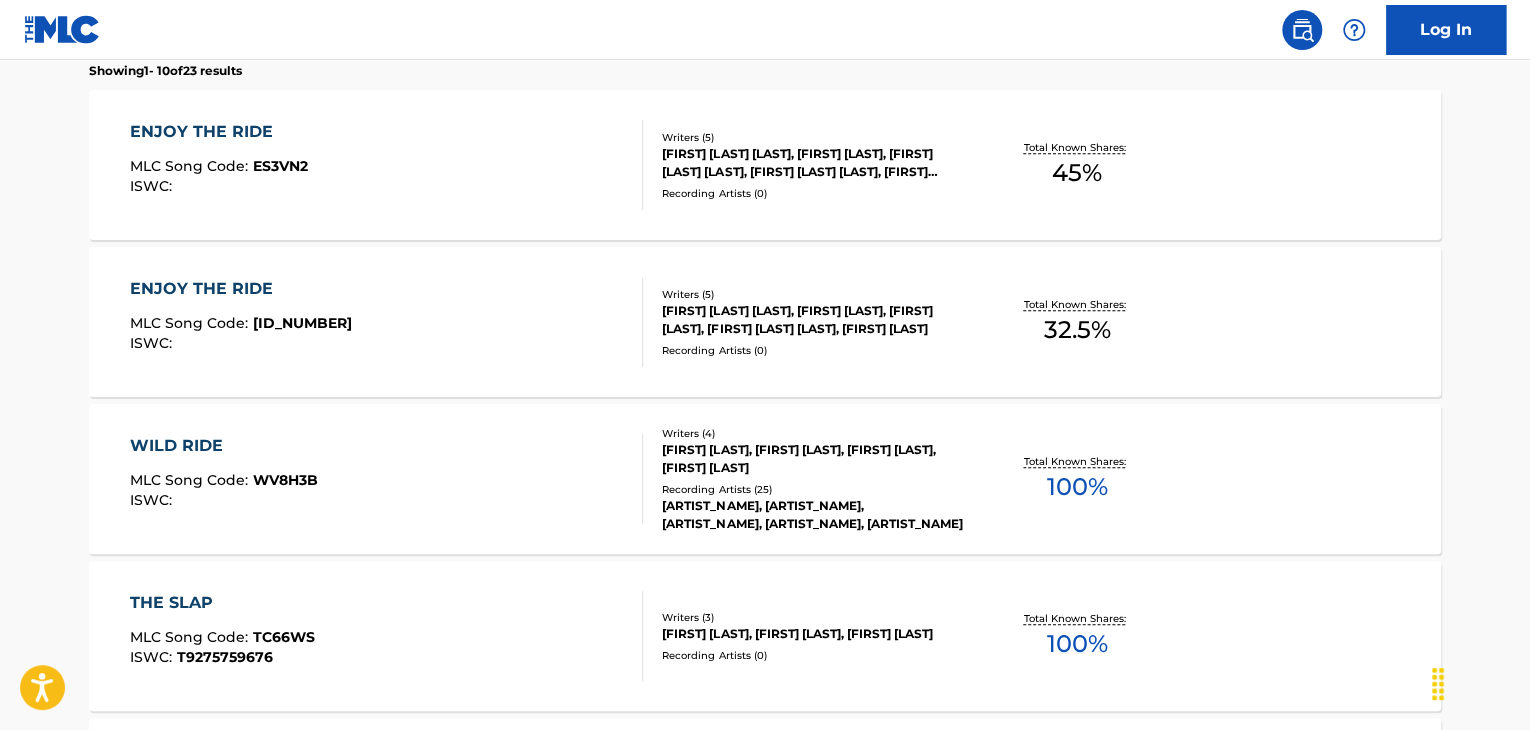 scroll, scrollTop: 647, scrollLeft: 0, axis: vertical 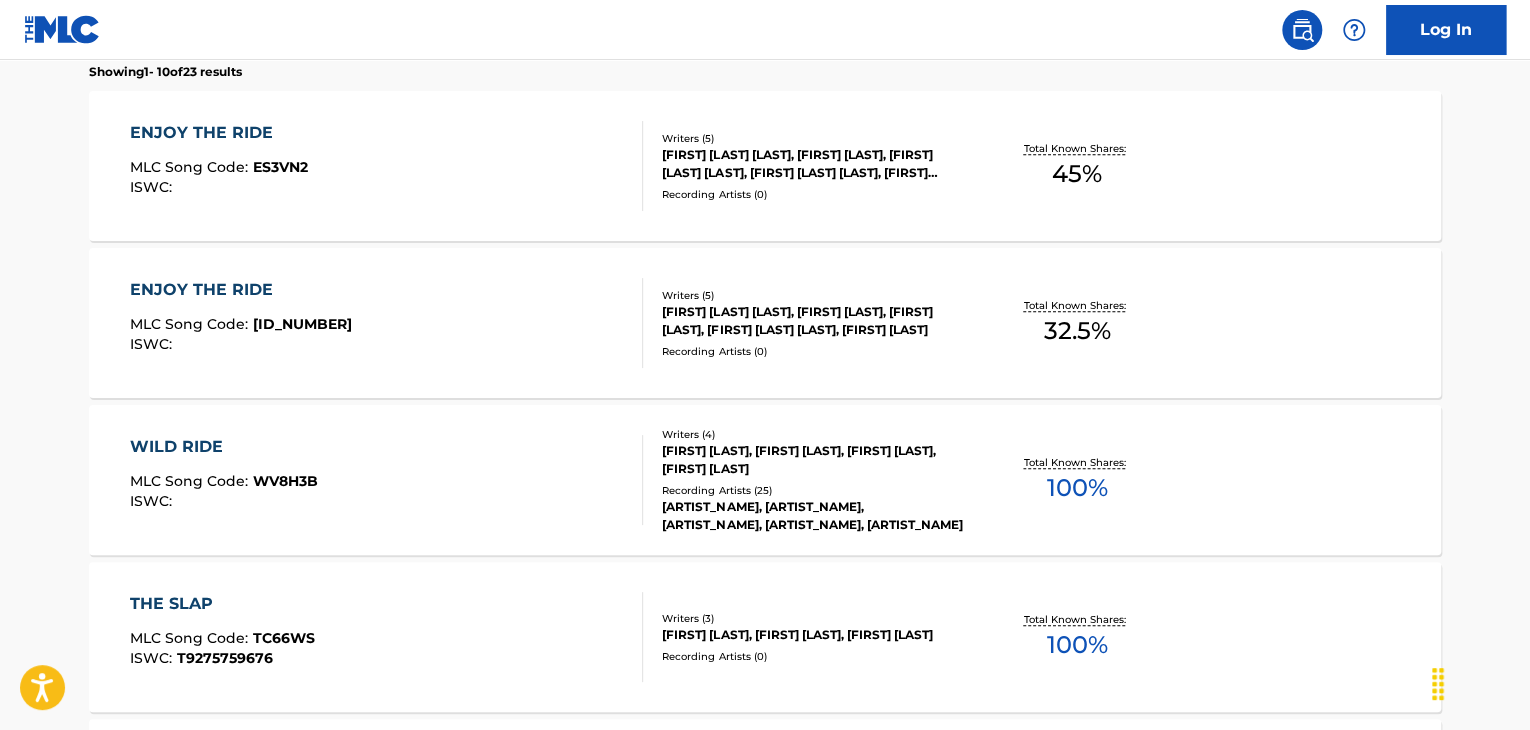 click on "ENJOY THE RIDE" at bounding box center [241, 290] 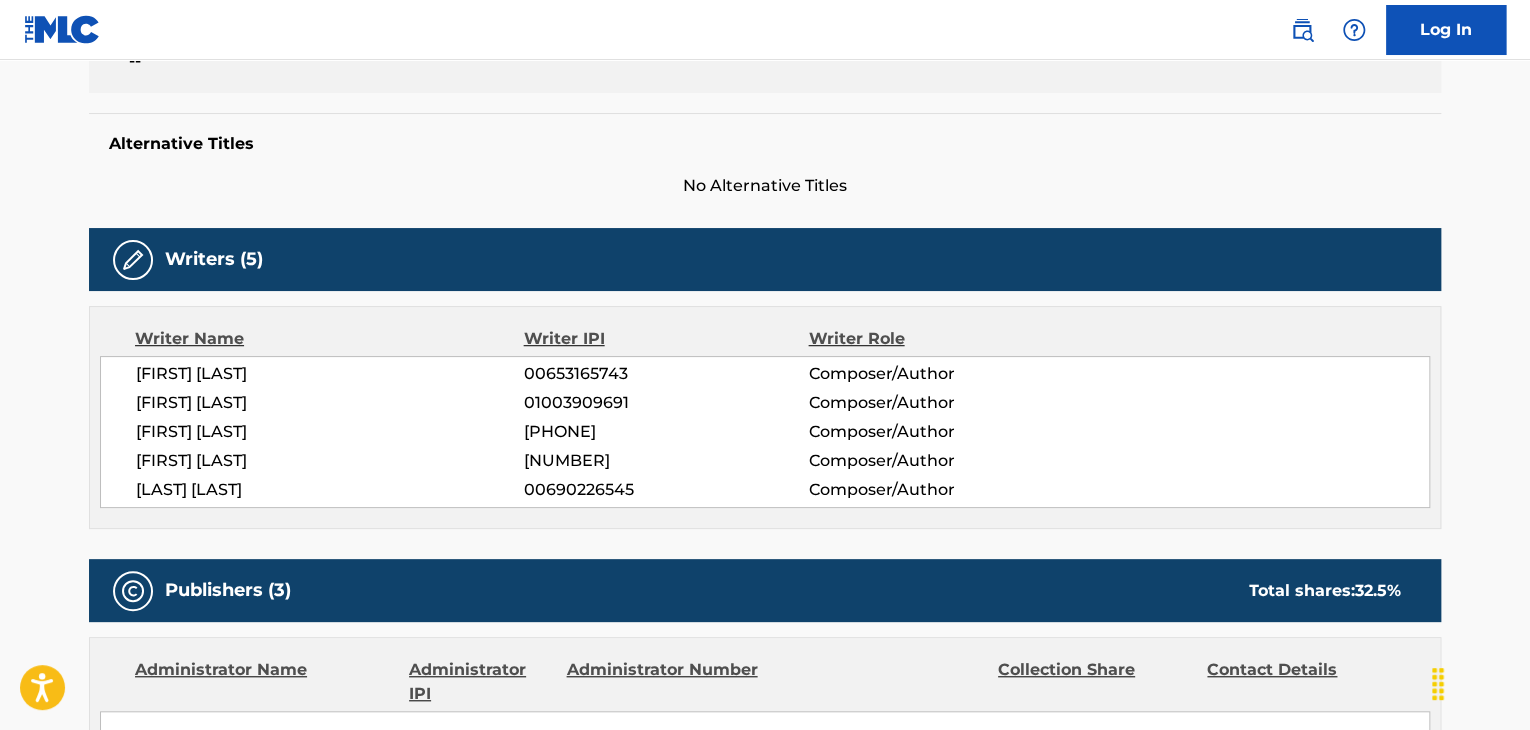 scroll, scrollTop: 400, scrollLeft: 0, axis: vertical 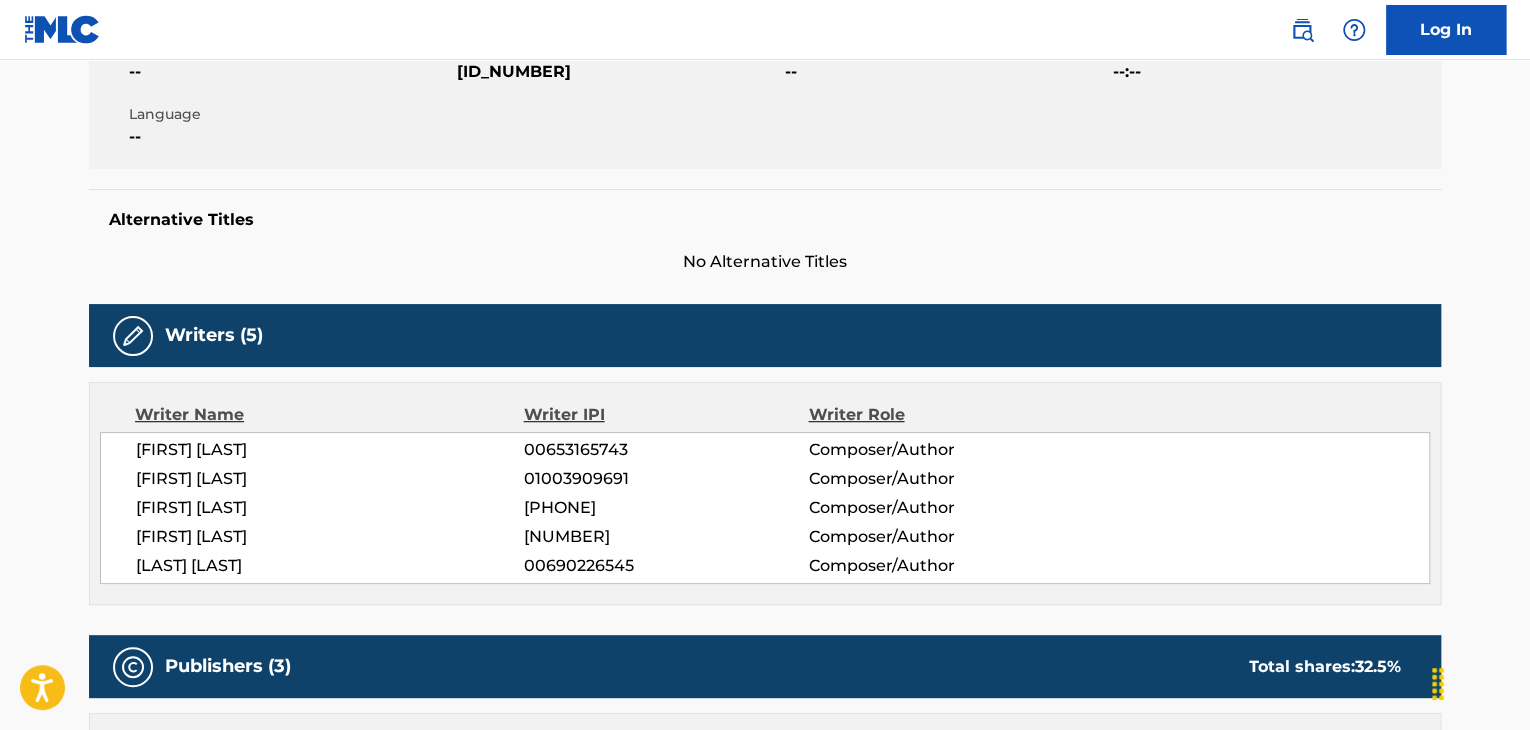 click on "[ID_NUMBER]" at bounding box center (618, 72) 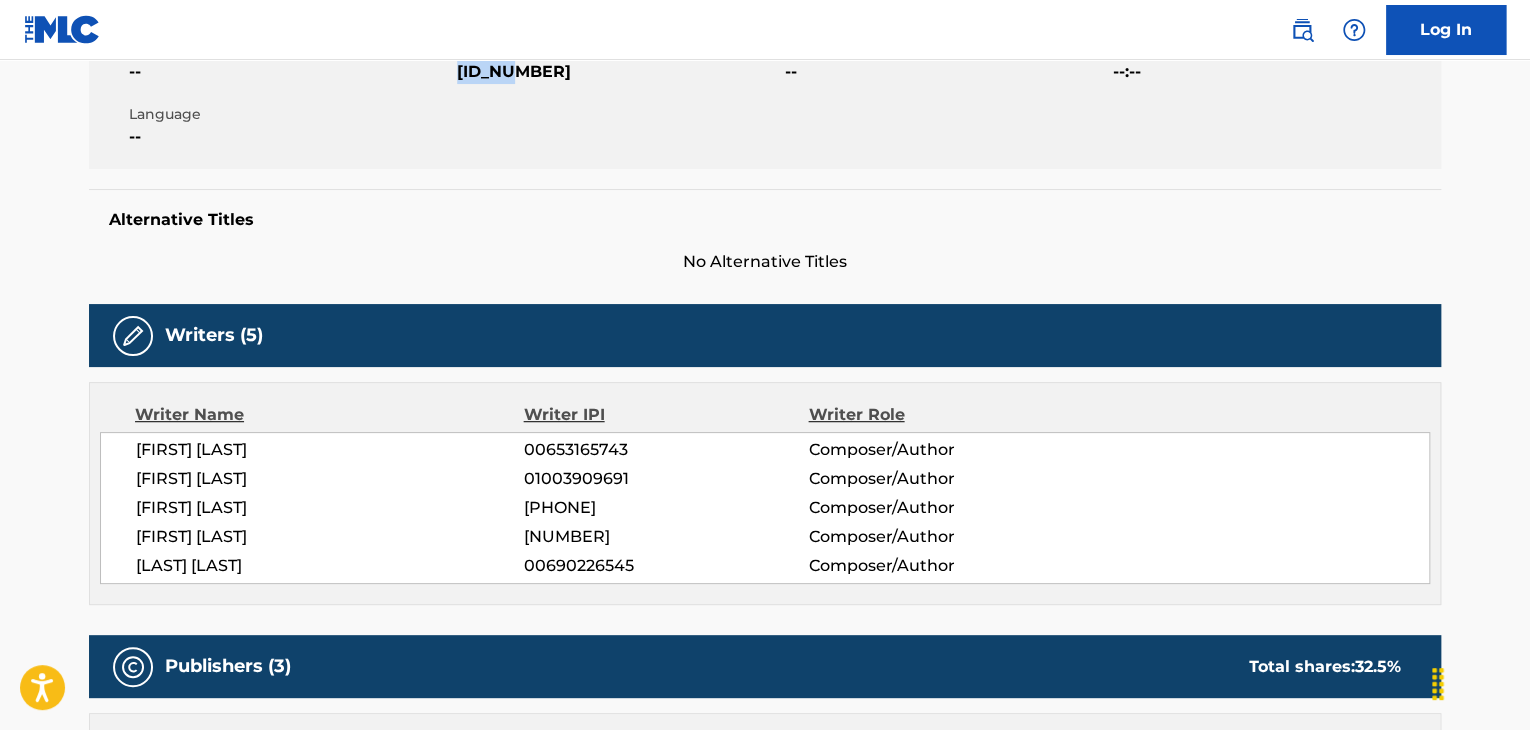 click on "[ID_NUMBER]" at bounding box center [618, 72] 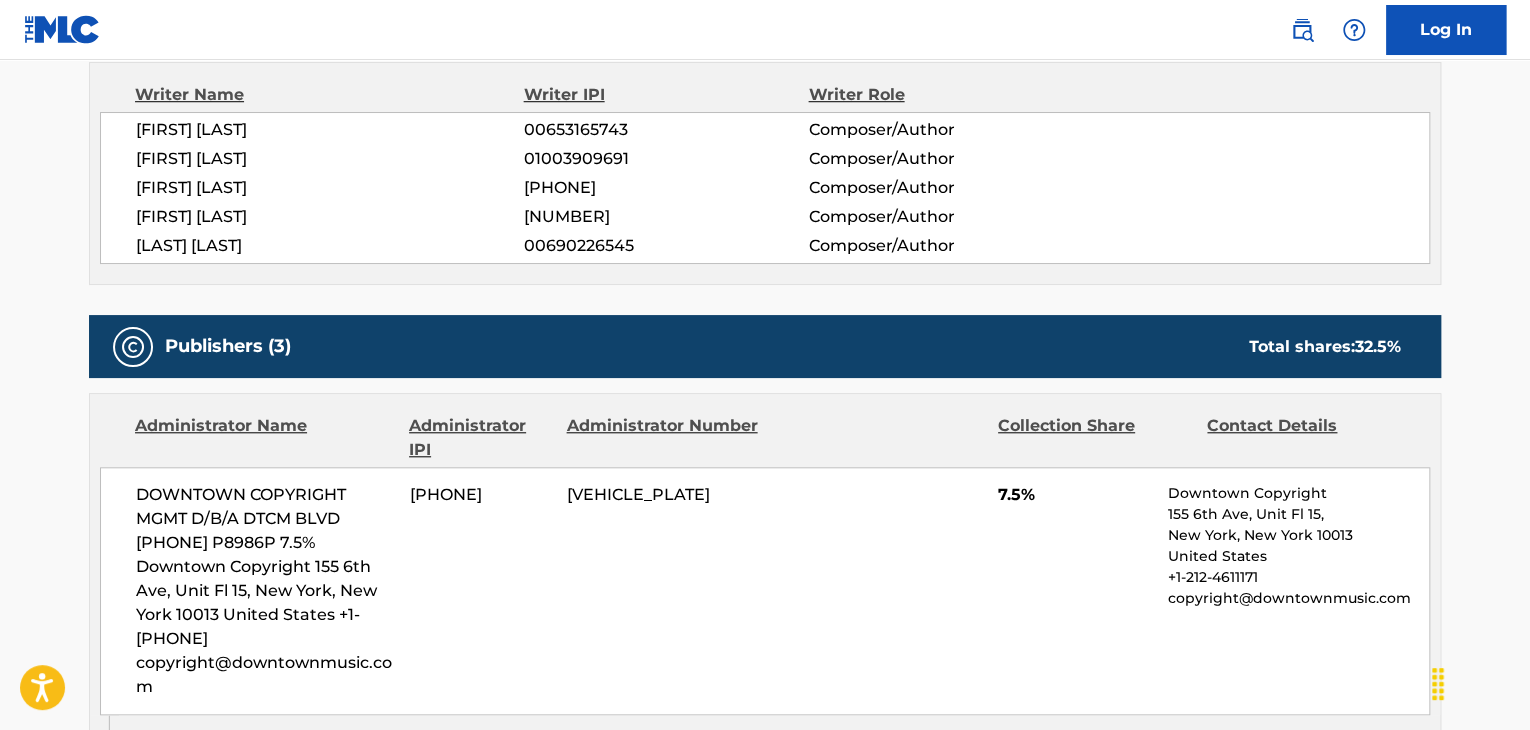 scroll, scrollTop: 866, scrollLeft: 0, axis: vertical 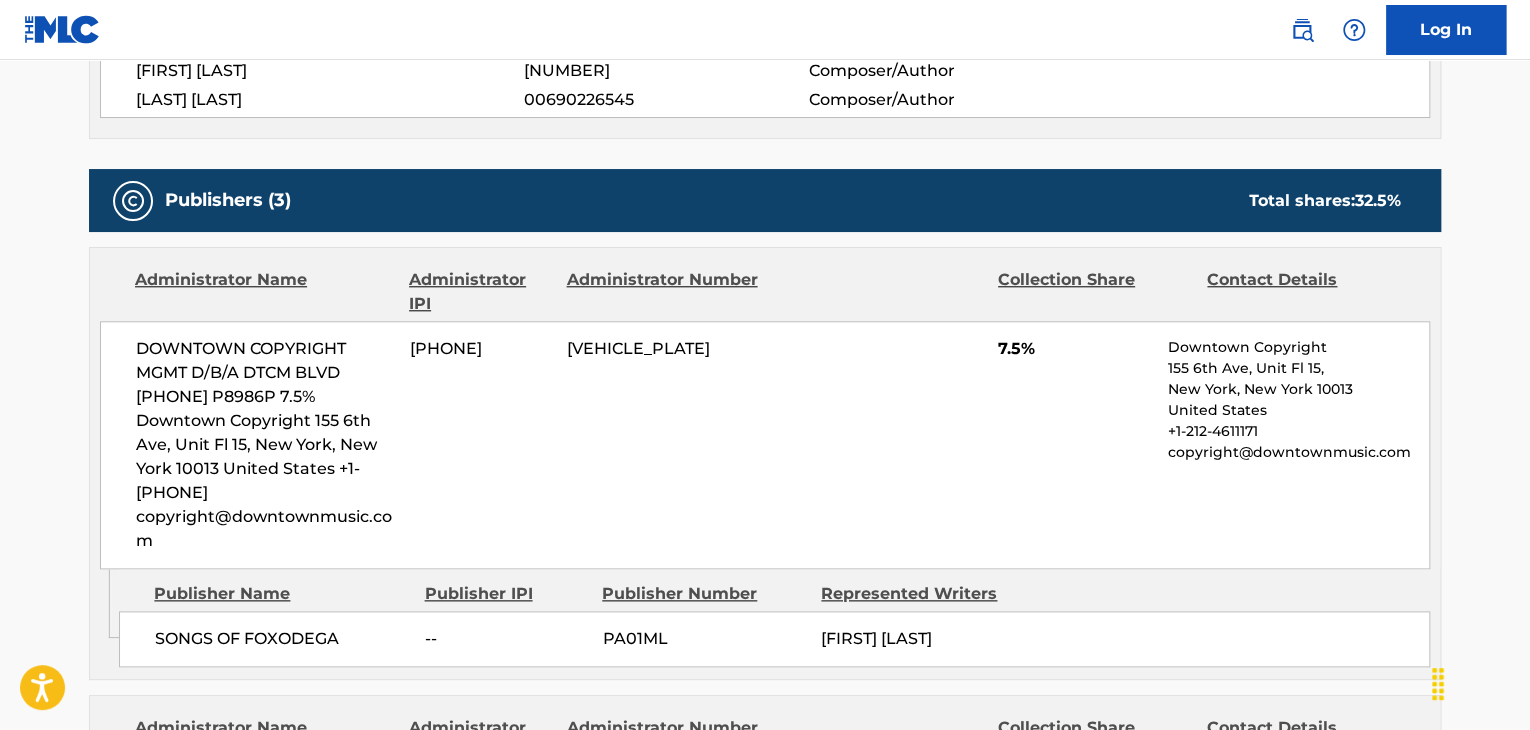 click on "SONGS OF FOXODEGA" at bounding box center (282, 639) 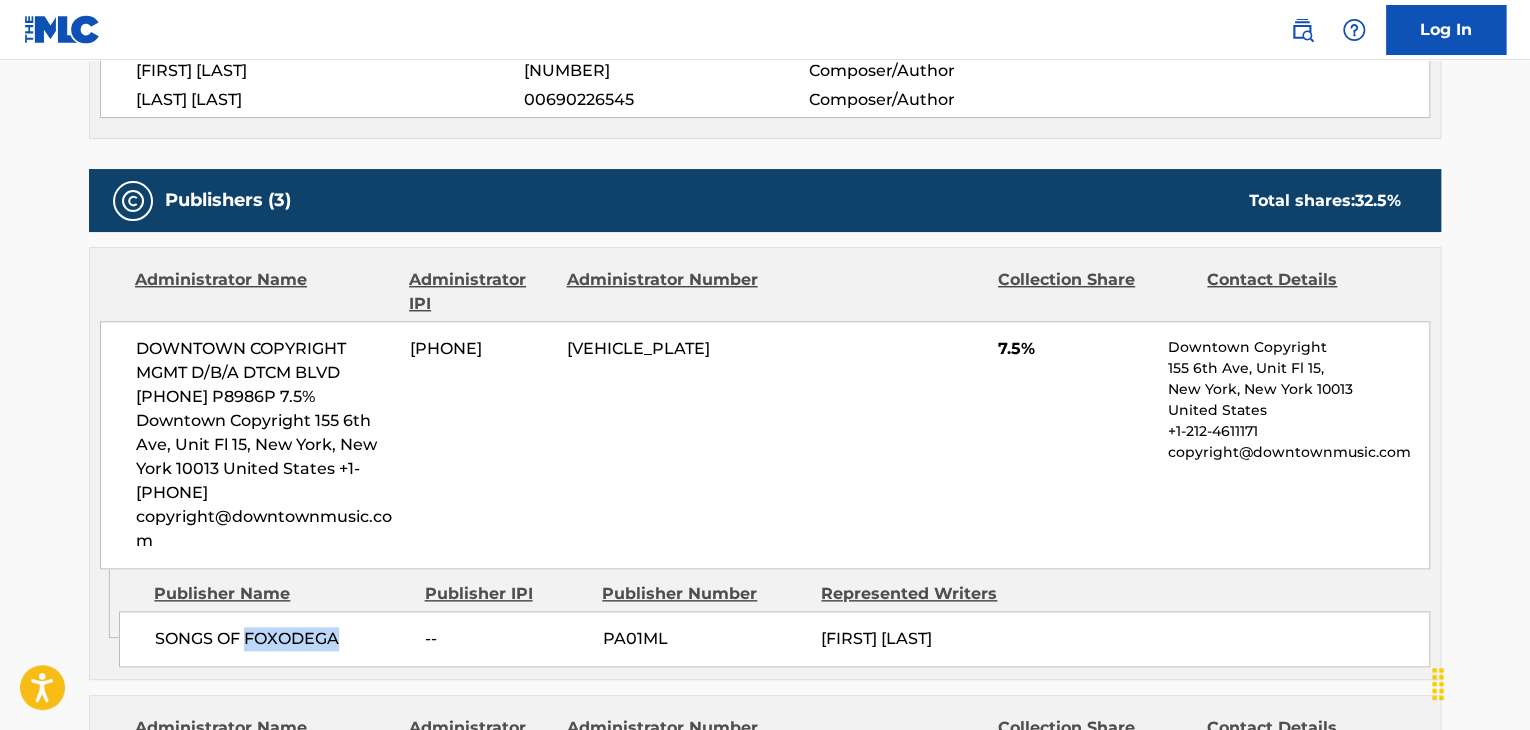 click on "SONGS OF FOXODEGA" at bounding box center (282, 639) 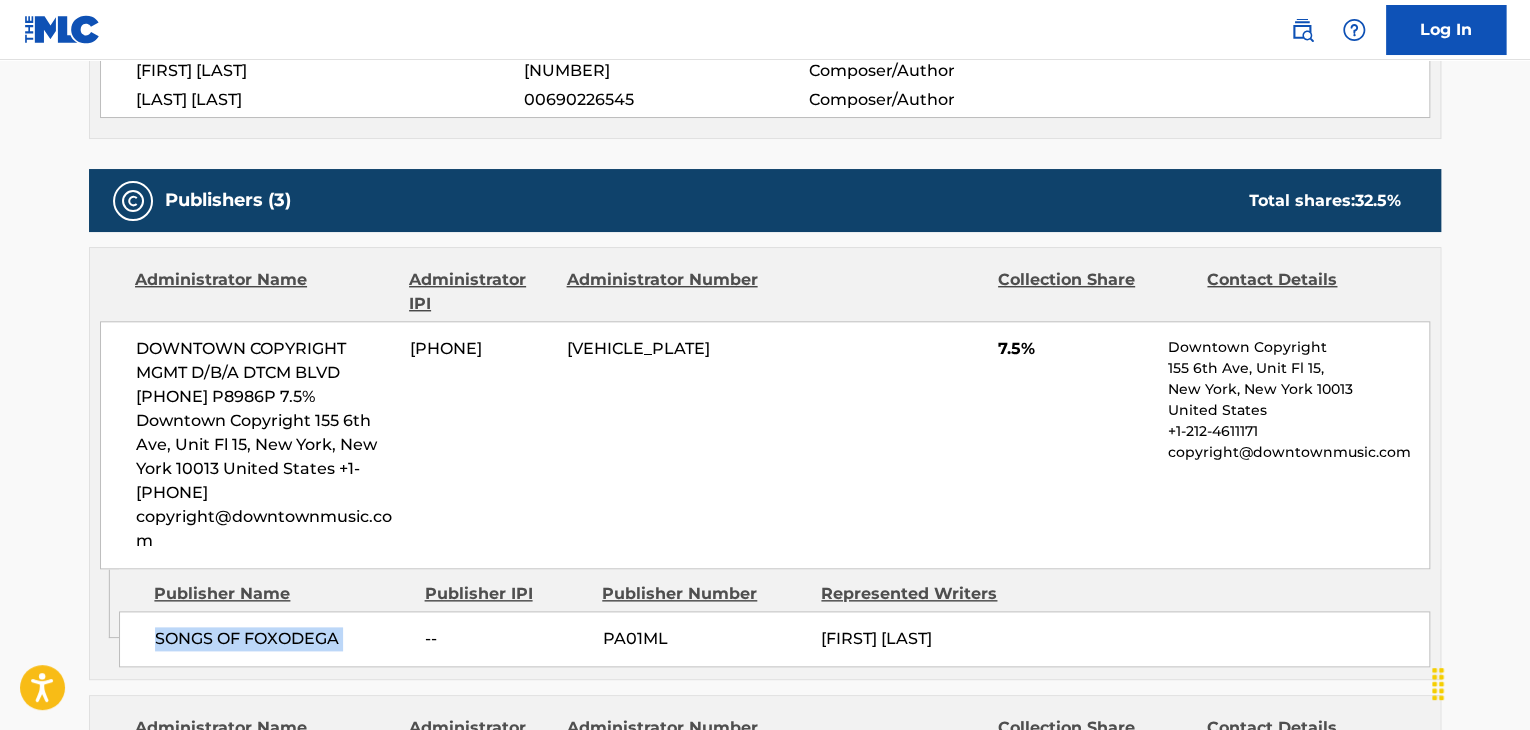 click on "SONGS OF FOXODEGA" at bounding box center [282, 639] 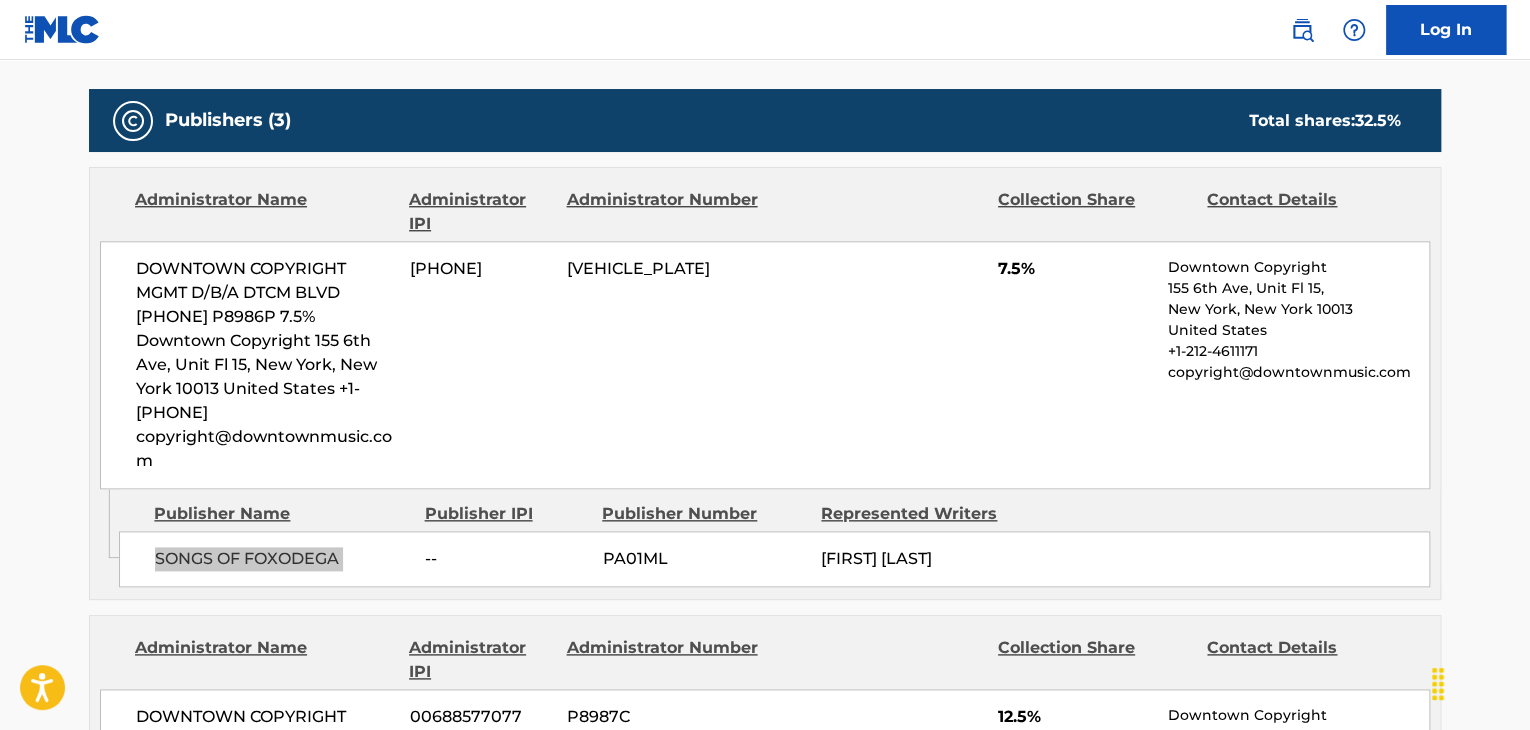 scroll, scrollTop: 933, scrollLeft: 0, axis: vertical 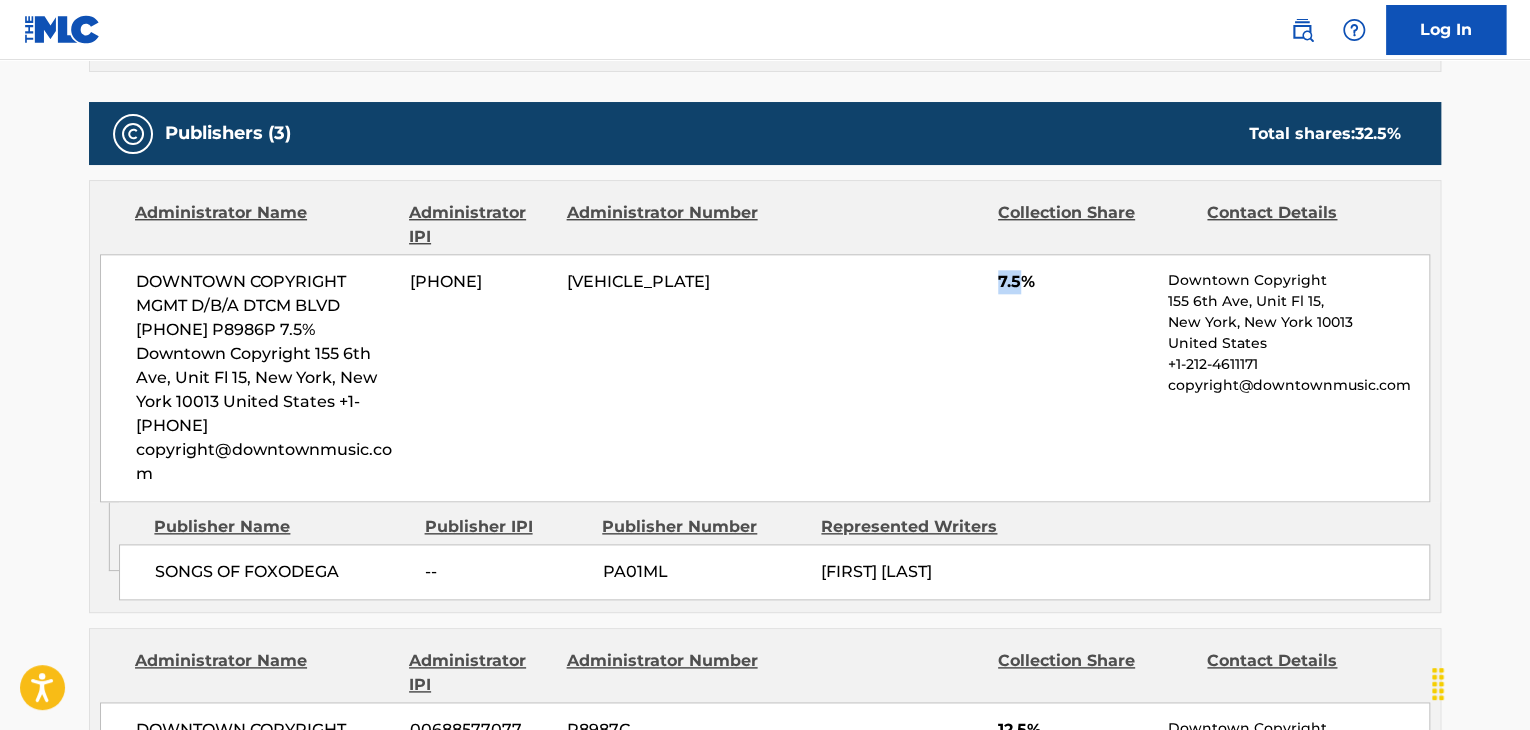 drag, startPoint x: 1018, startPoint y: 281, endPoint x: 995, endPoint y: 289, distance: 24.351591 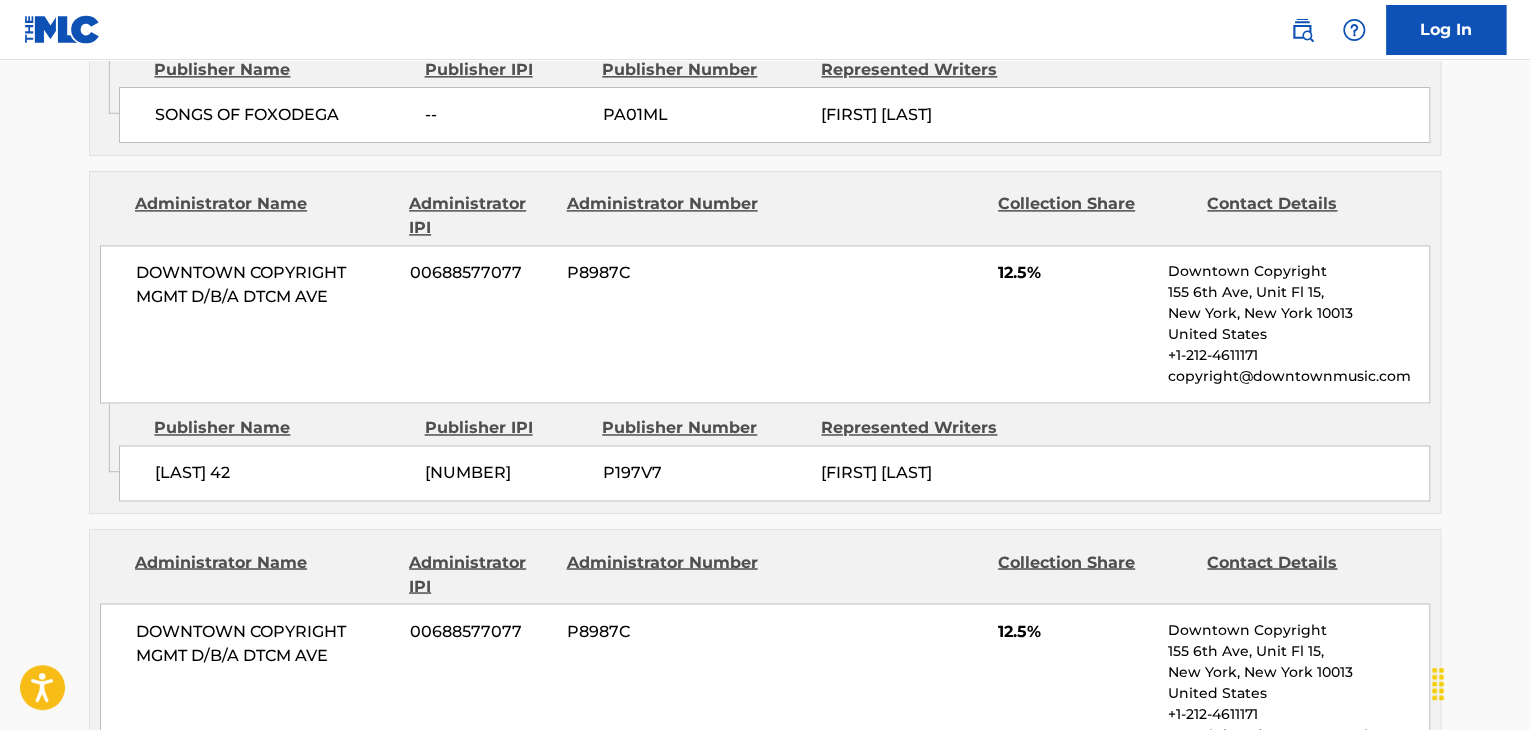 scroll, scrollTop: 1400, scrollLeft: 0, axis: vertical 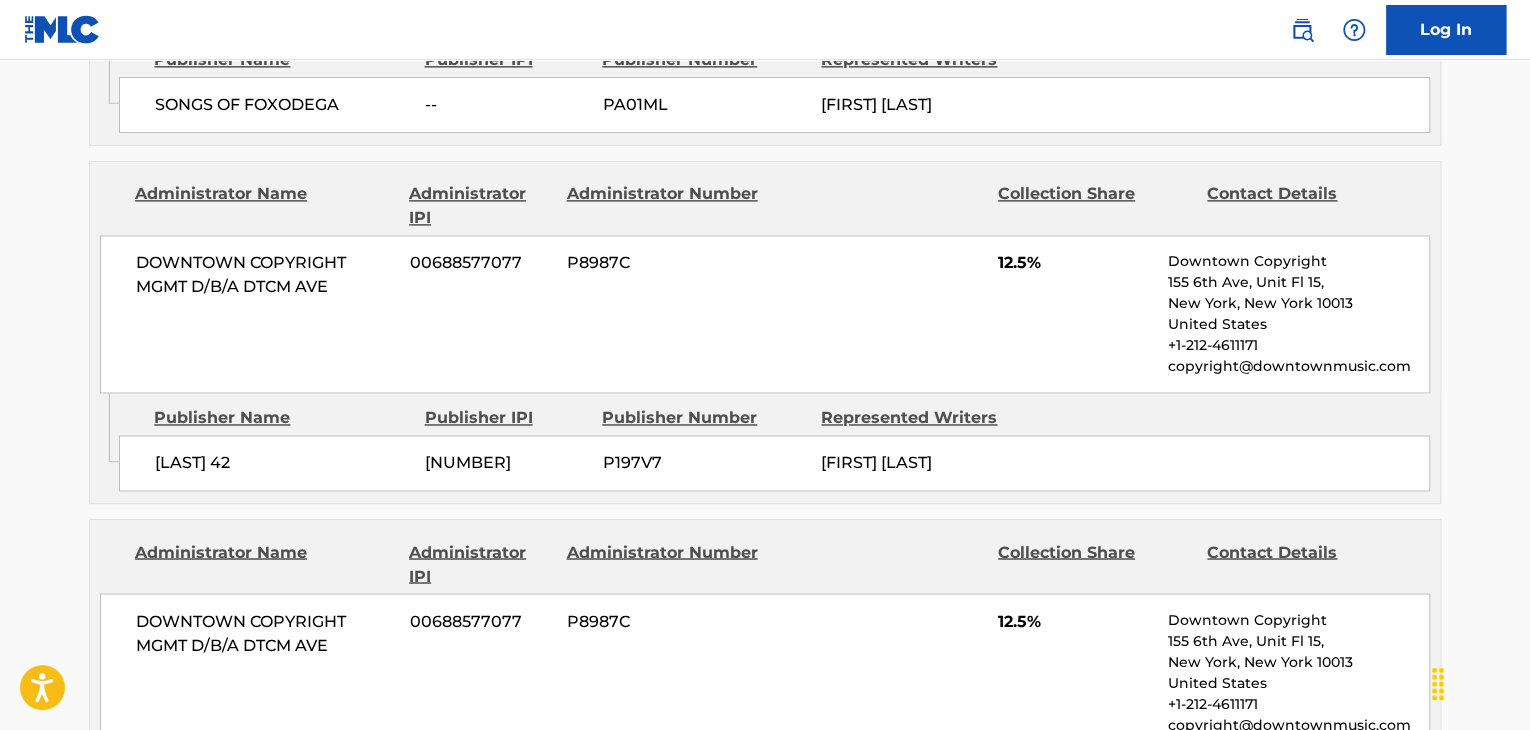 click on "[LAST] 42" at bounding box center (282, 463) 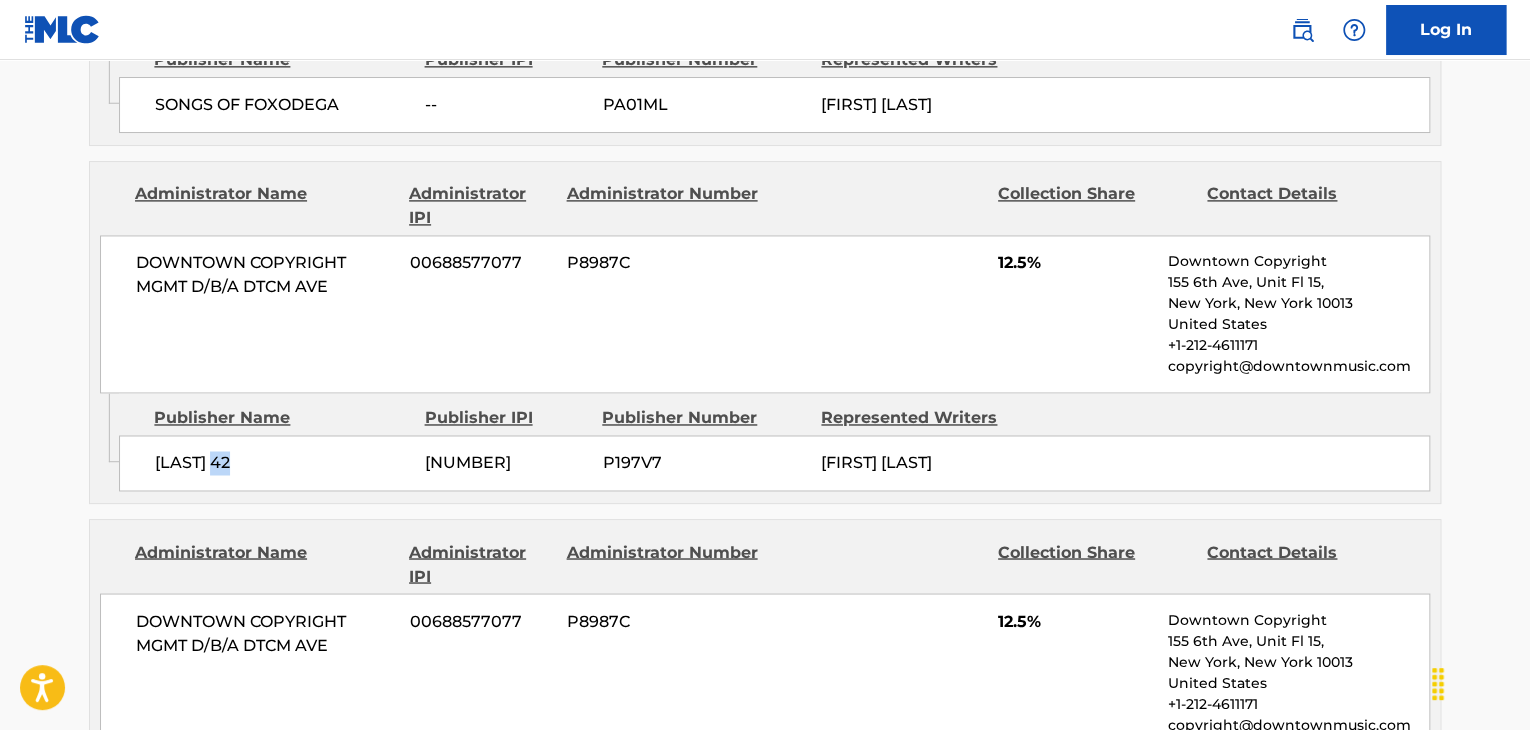 click on "[LAST] 42" at bounding box center (282, 463) 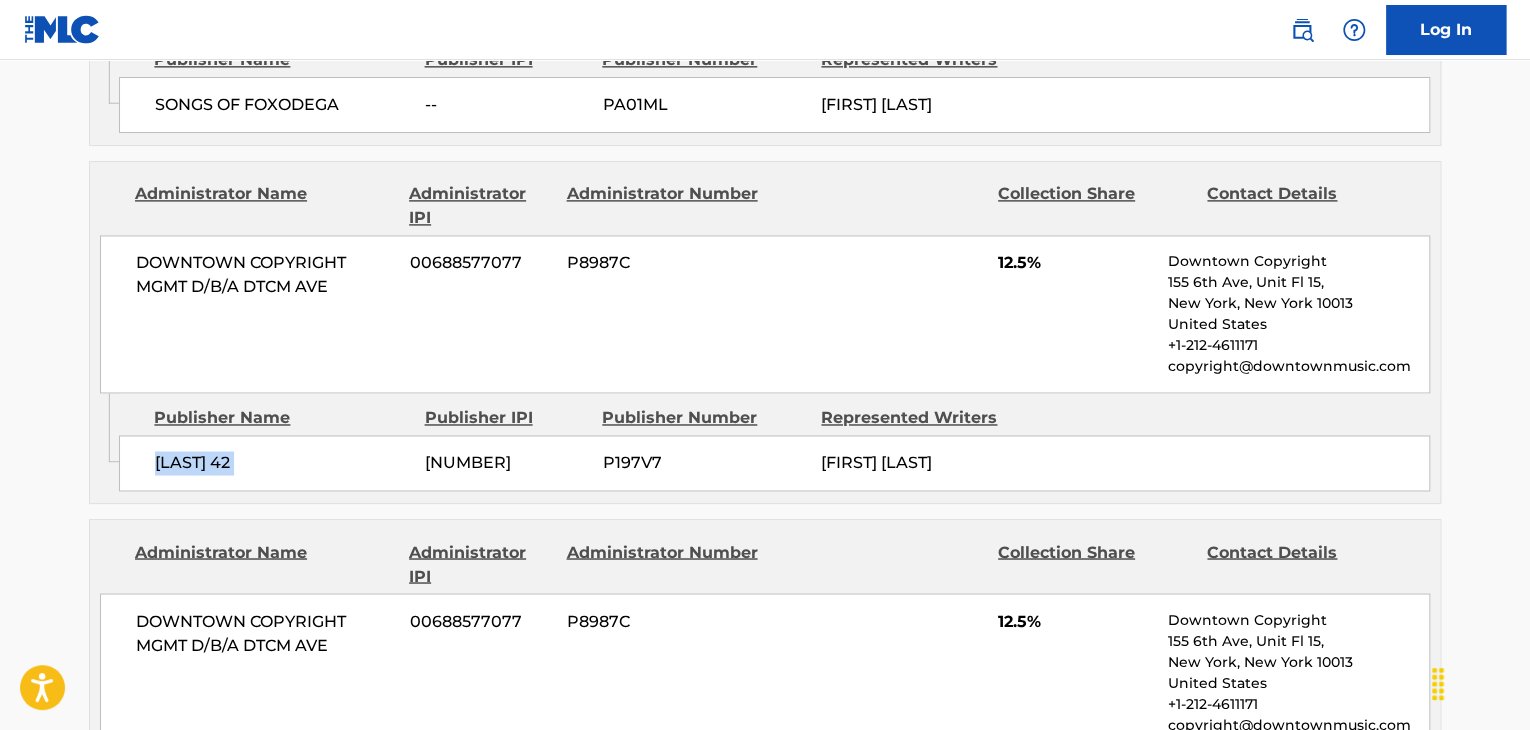 click on "[LAST] 42" at bounding box center [282, 463] 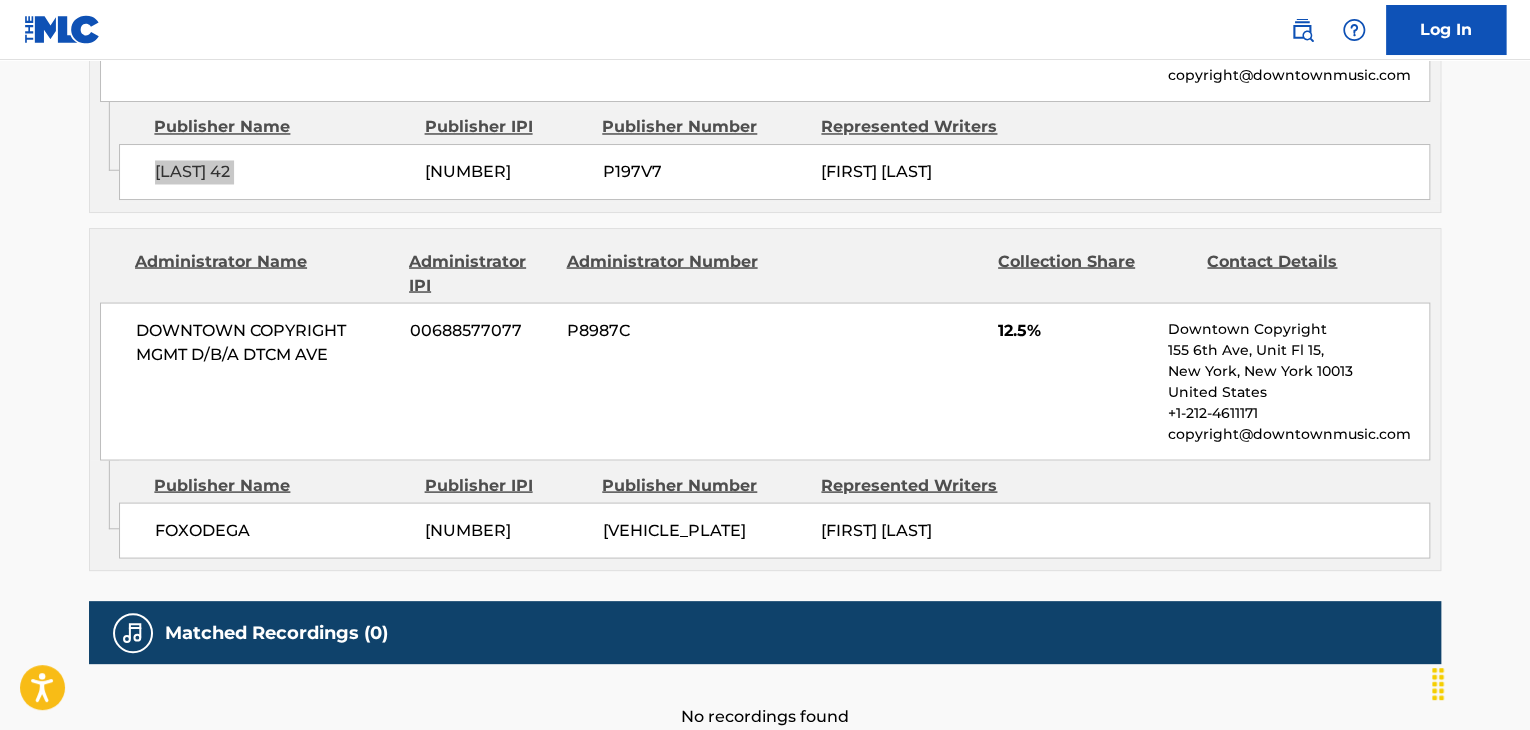 scroll, scrollTop: 1733, scrollLeft: 0, axis: vertical 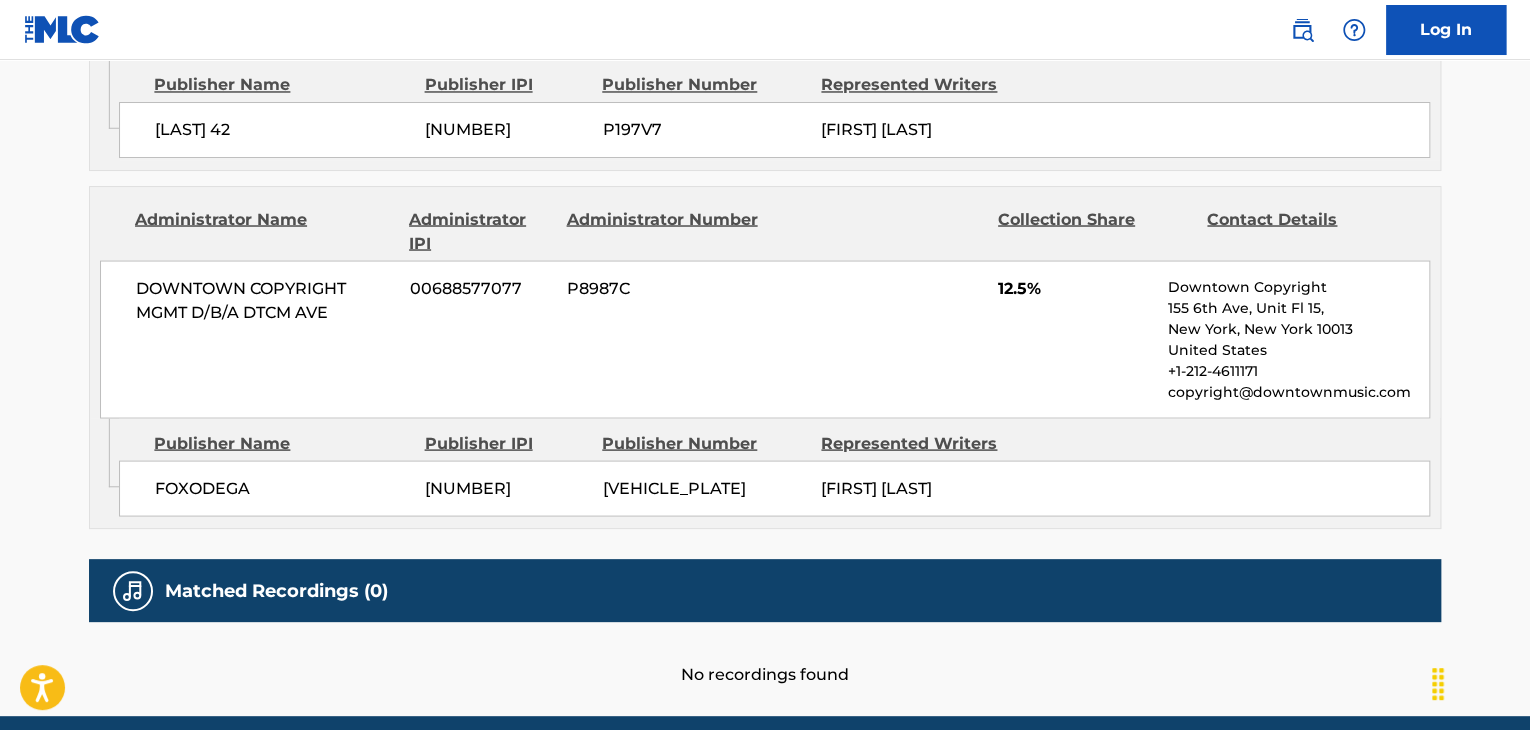 click on "FOXODEGA" at bounding box center (282, 488) 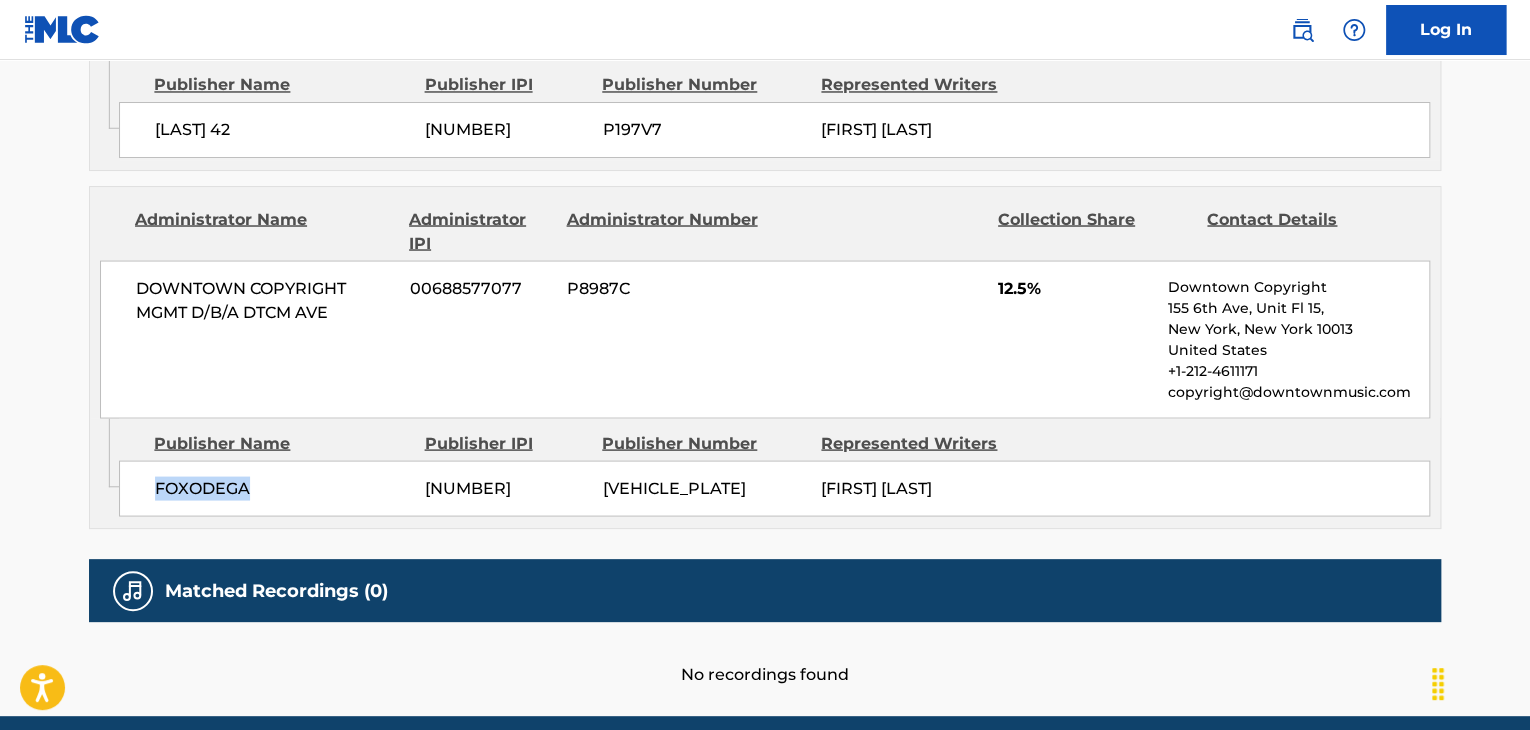 click on "FOXODEGA" at bounding box center [282, 488] 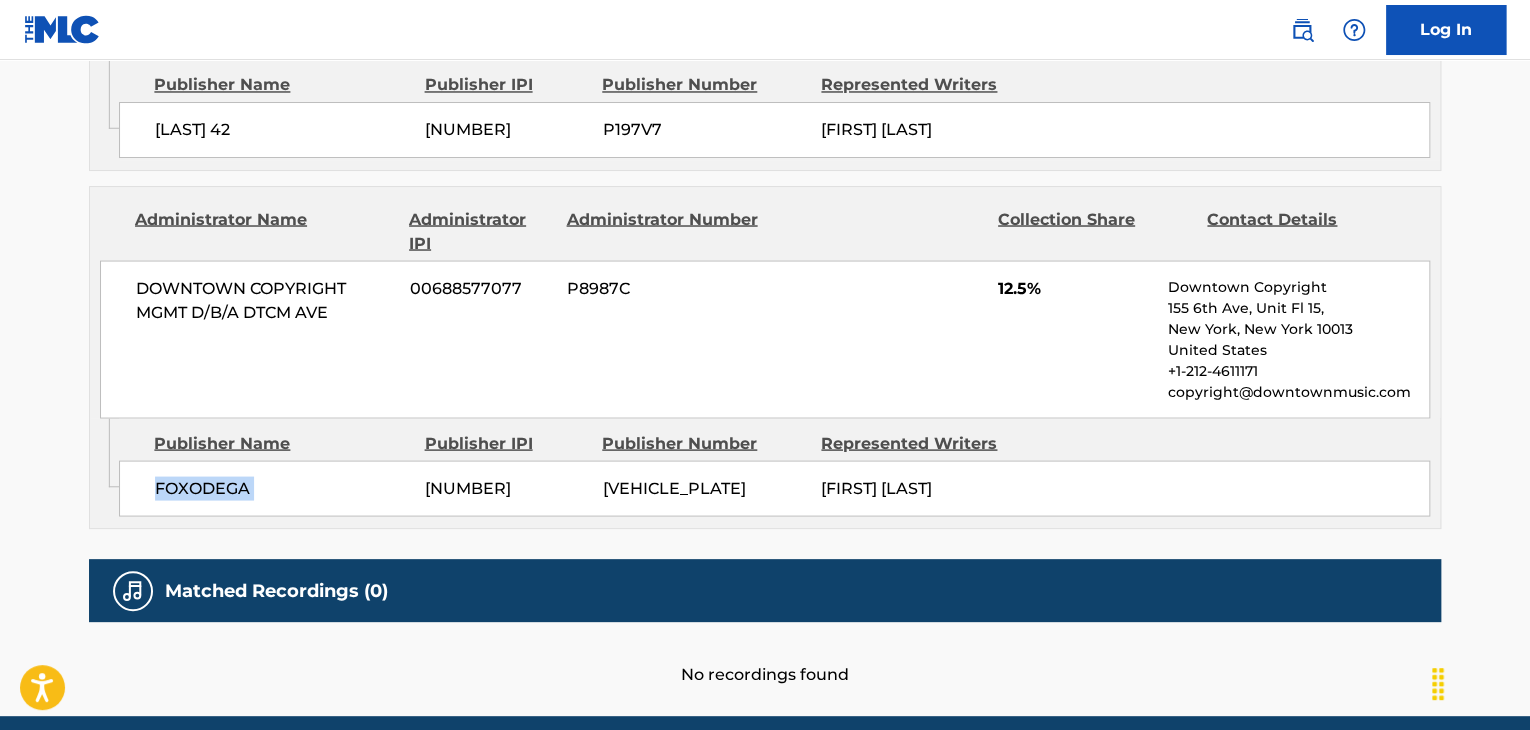 click on "FOXODEGA" at bounding box center [282, 488] 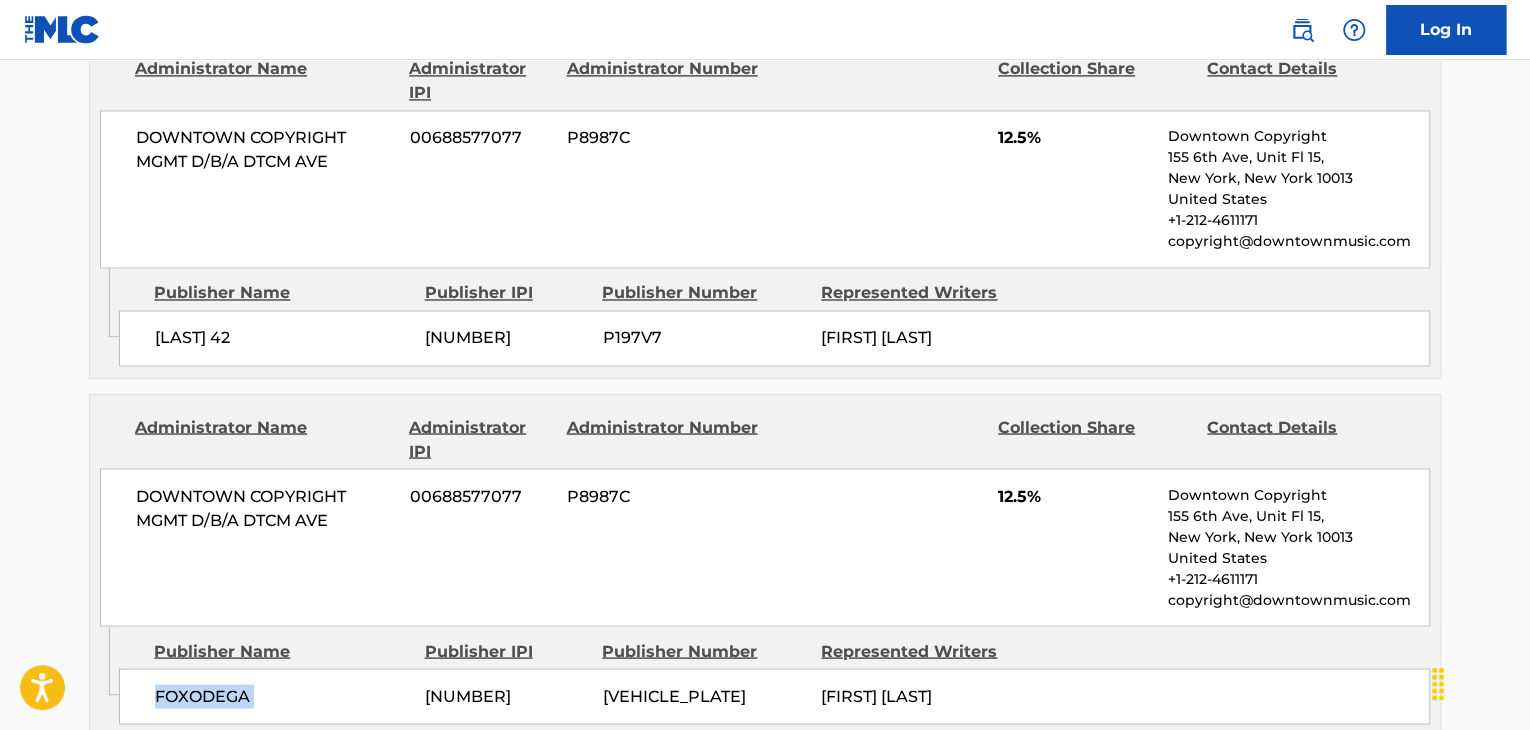 scroll, scrollTop: 1533, scrollLeft: 0, axis: vertical 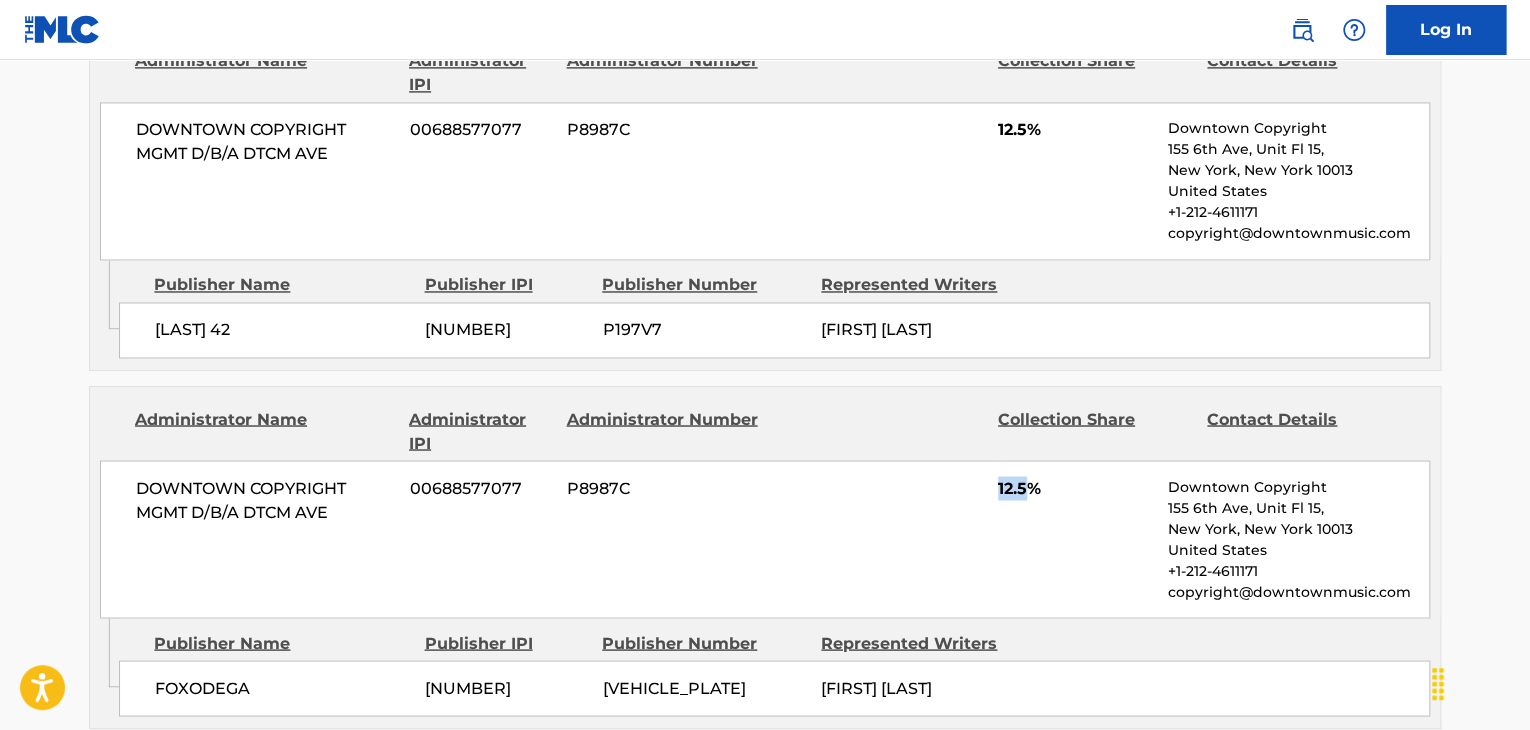 drag, startPoint x: 1027, startPoint y: 442, endPoint x: 987, endPoint y: 452, distance: 41.231056 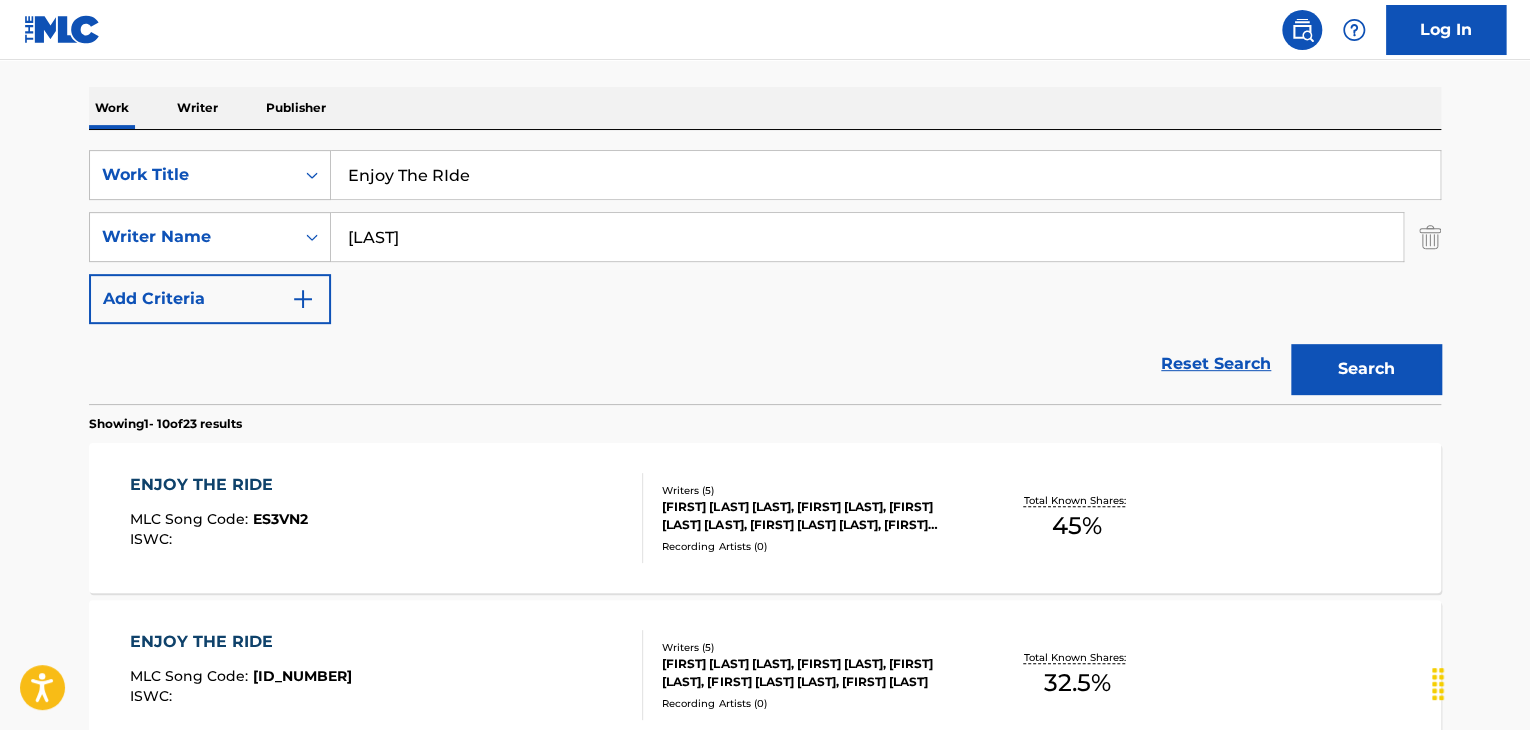 scroll, scrollTop: 361, scrollLeft: 0, axis: vertical 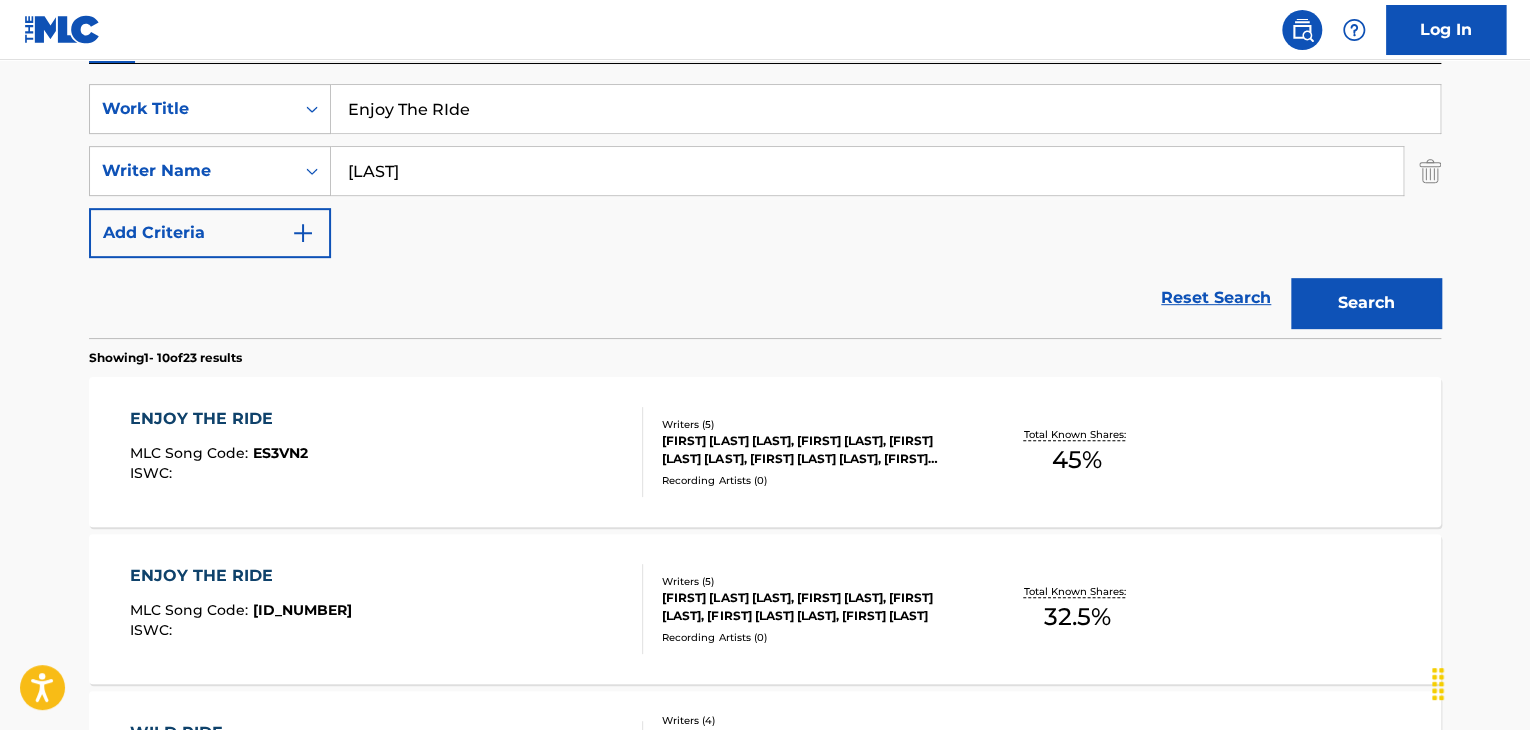click on "ENJOY THE RIDE" at bounding box center [219, 419] 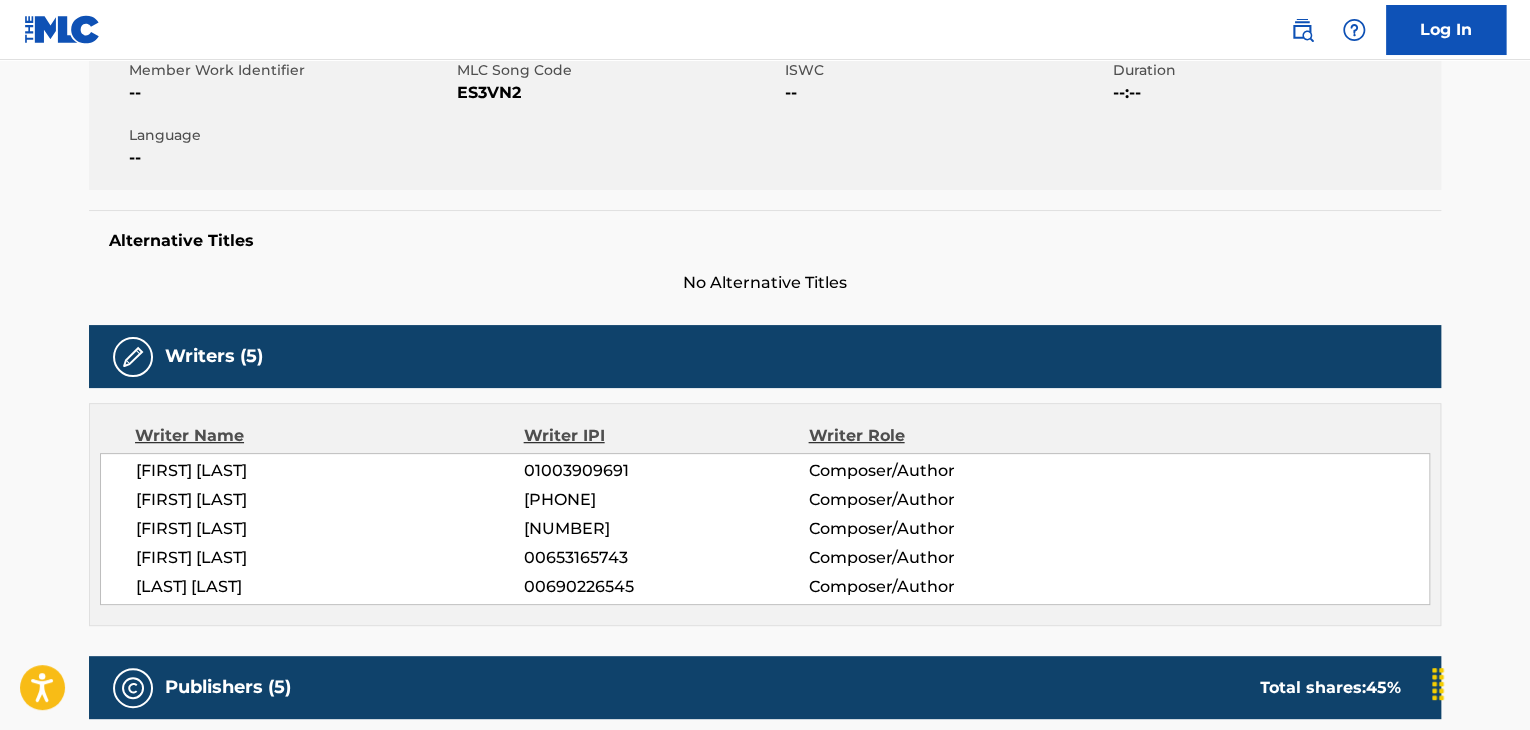 scroll, scrollTop: 400, scrollLeft: 0, axis: vertical 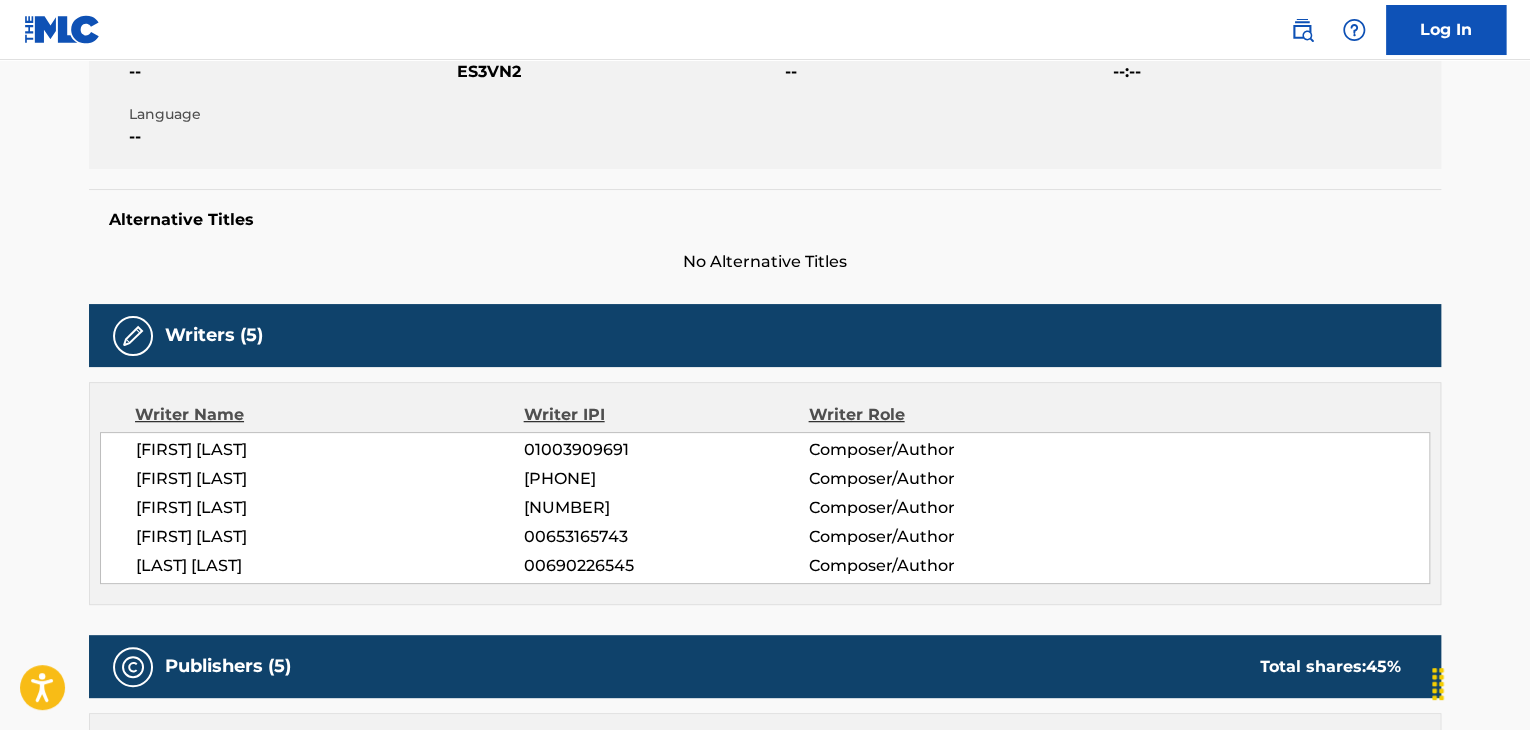 drag, startPoint x: 377, startPoint y: 505, endPoint x: 134, endPoint y: 500, distance: 243.05144 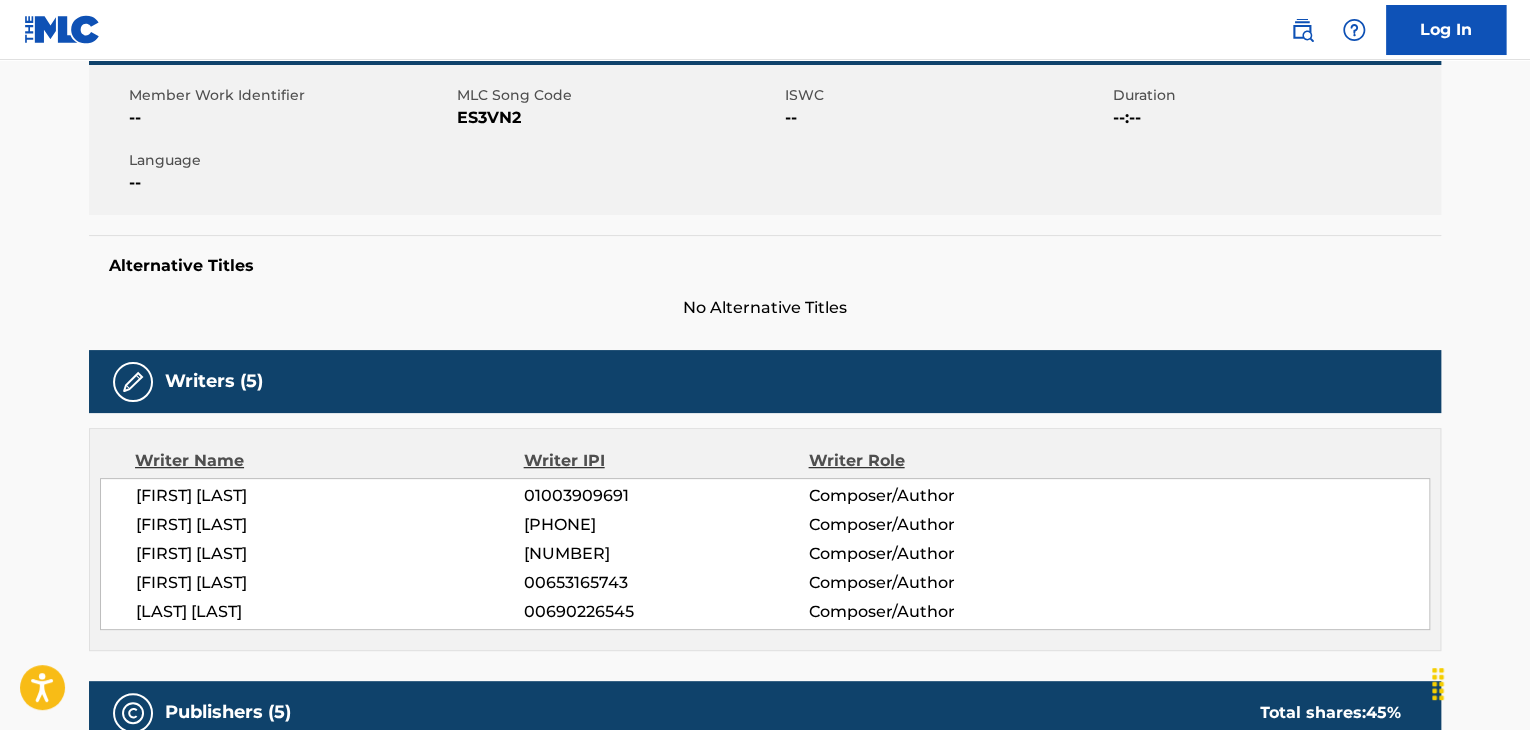 scroll, scrollTop: 0, scrollLeft: 0, axis: both 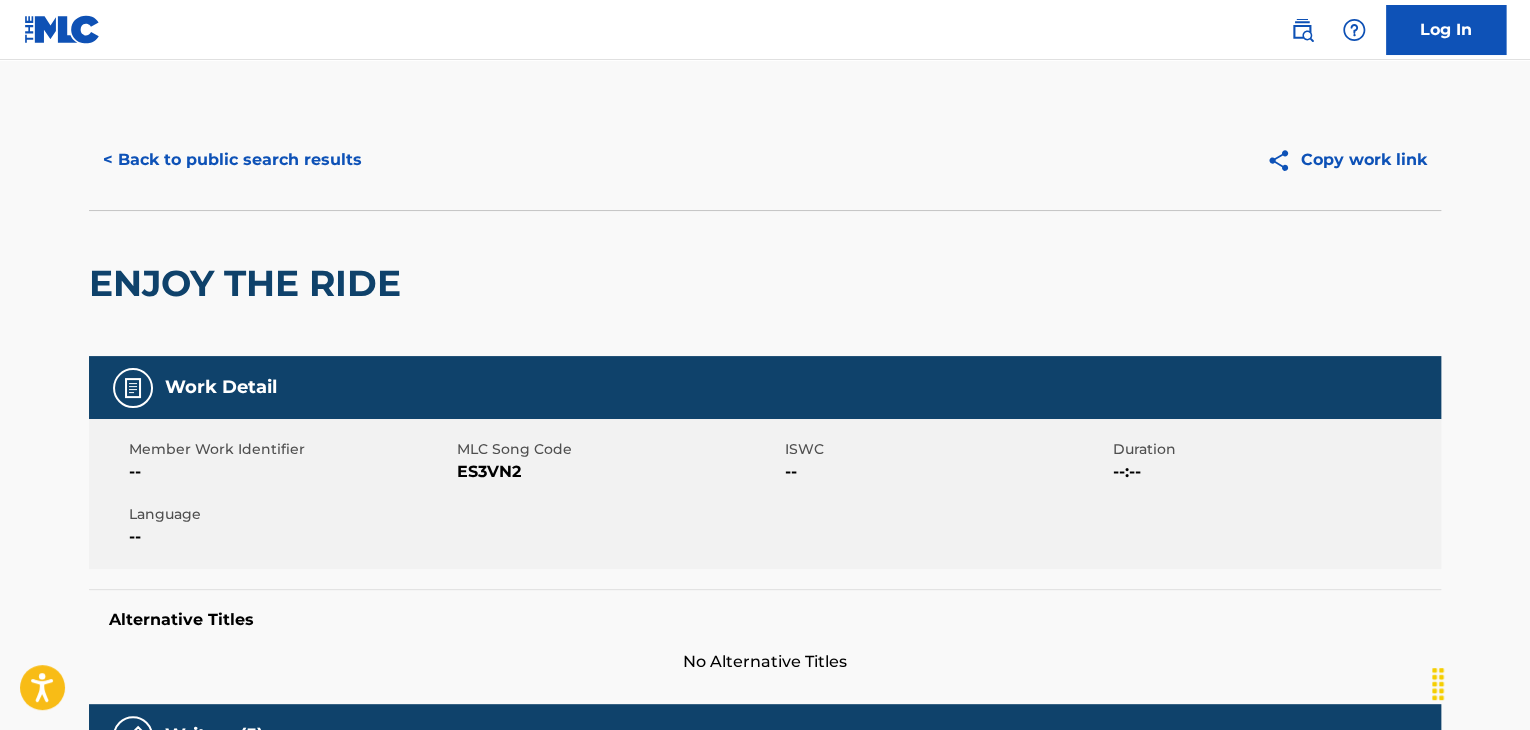 click on "< Back to public search results" at bounding box center (232, 160) 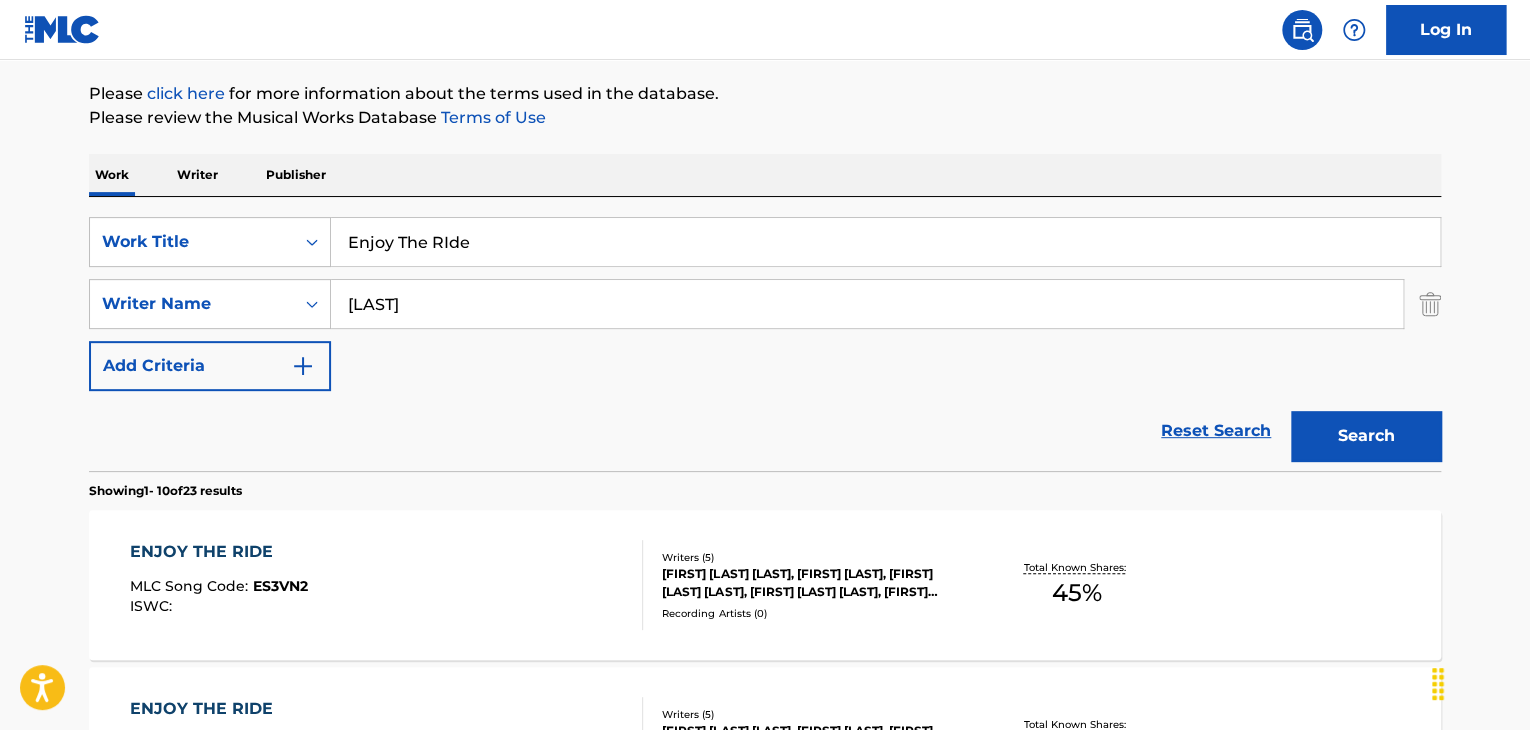 scroll, scrollTop: 28, scrollLeft: 0, axis: vertical 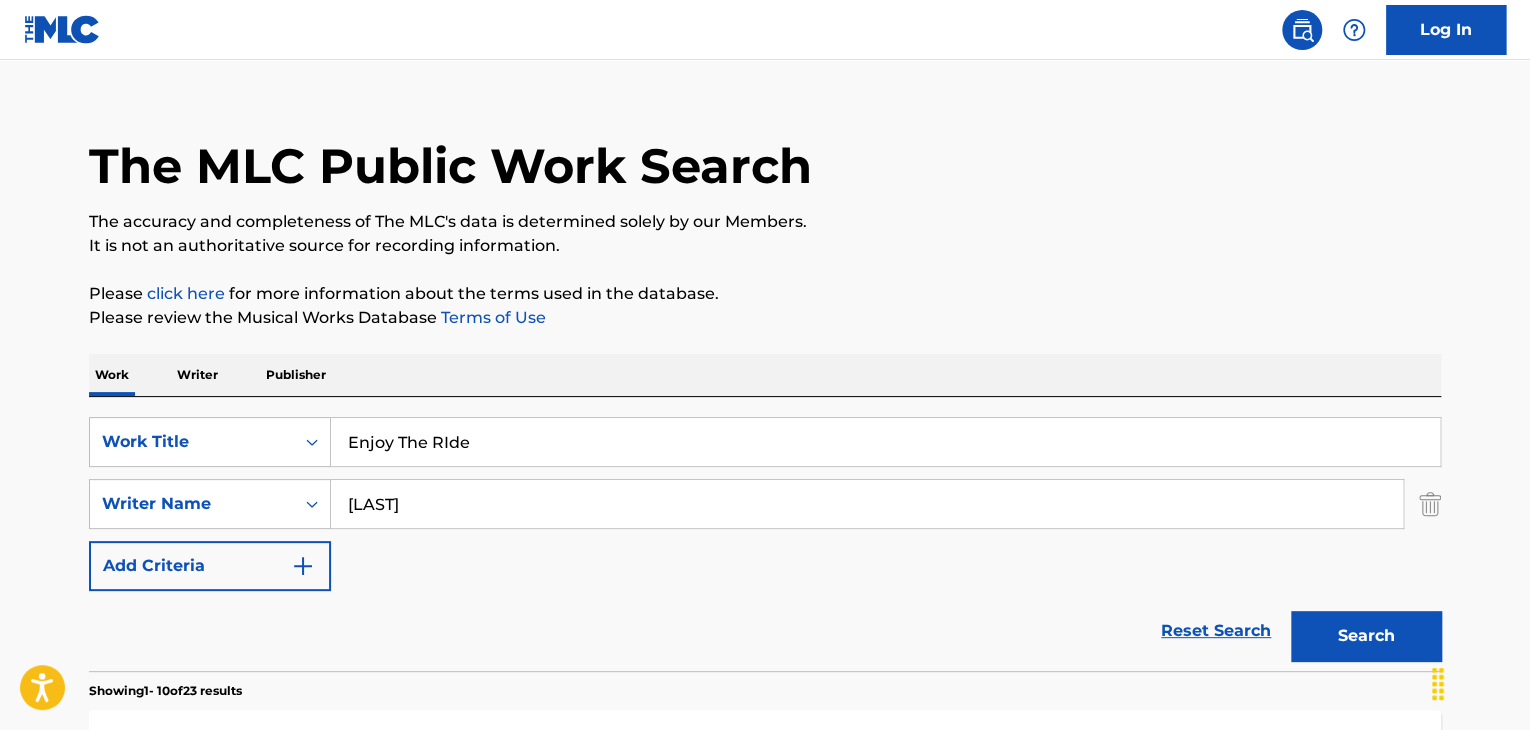 click on "Publisher" at bounding box center [296, 375] 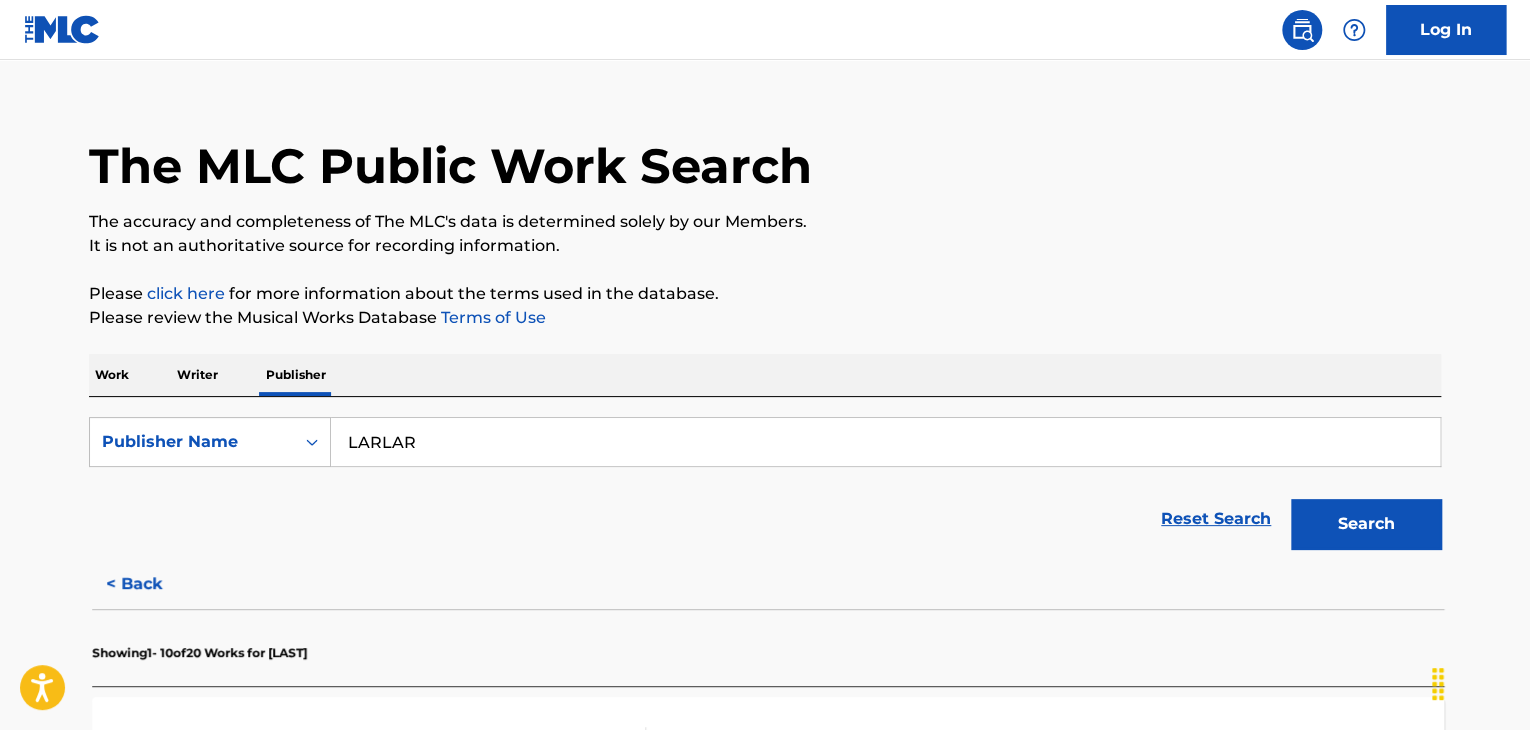 scroll, scrollTop: 0, scrollLeft: 0, axis: both 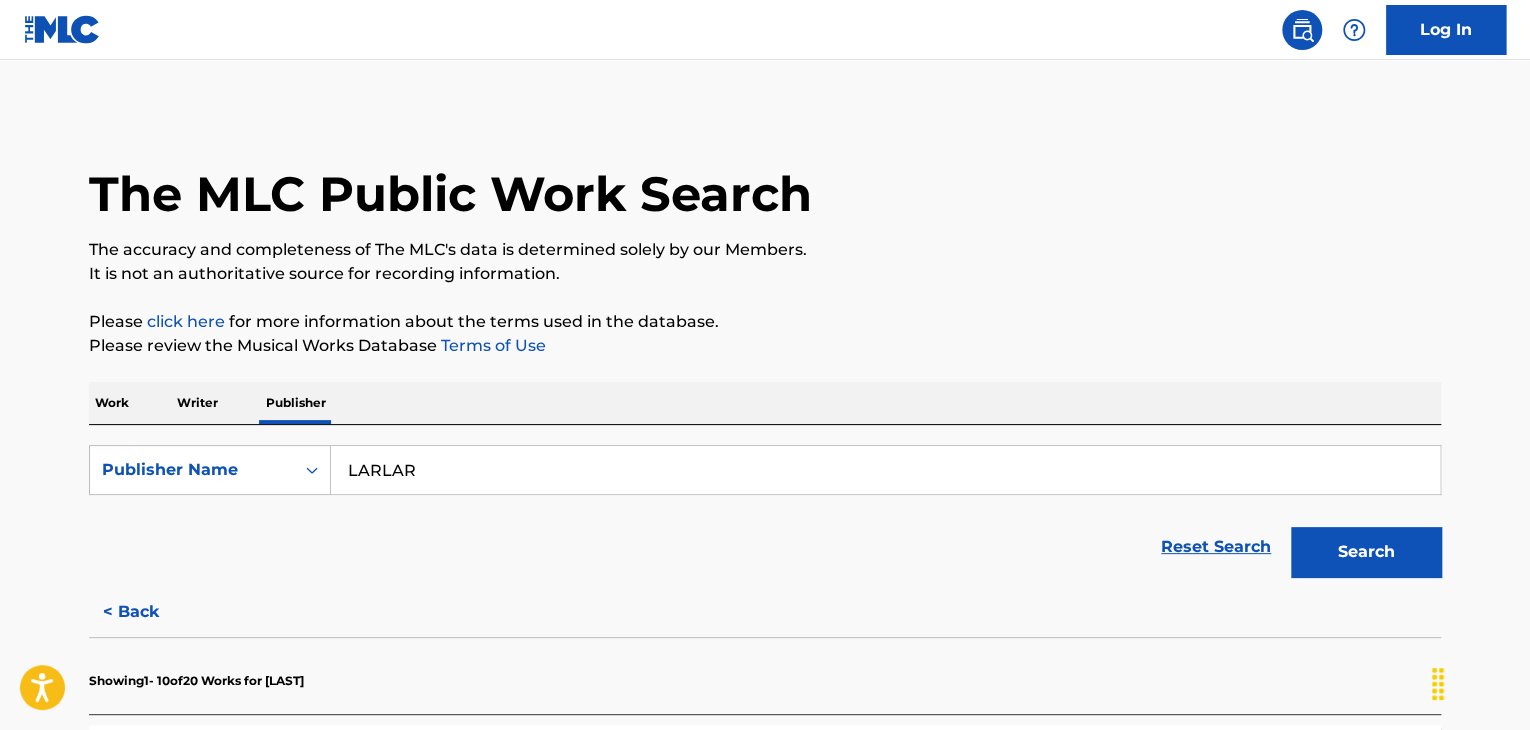 click on "LARLAR" at bounding box center (885, 470) 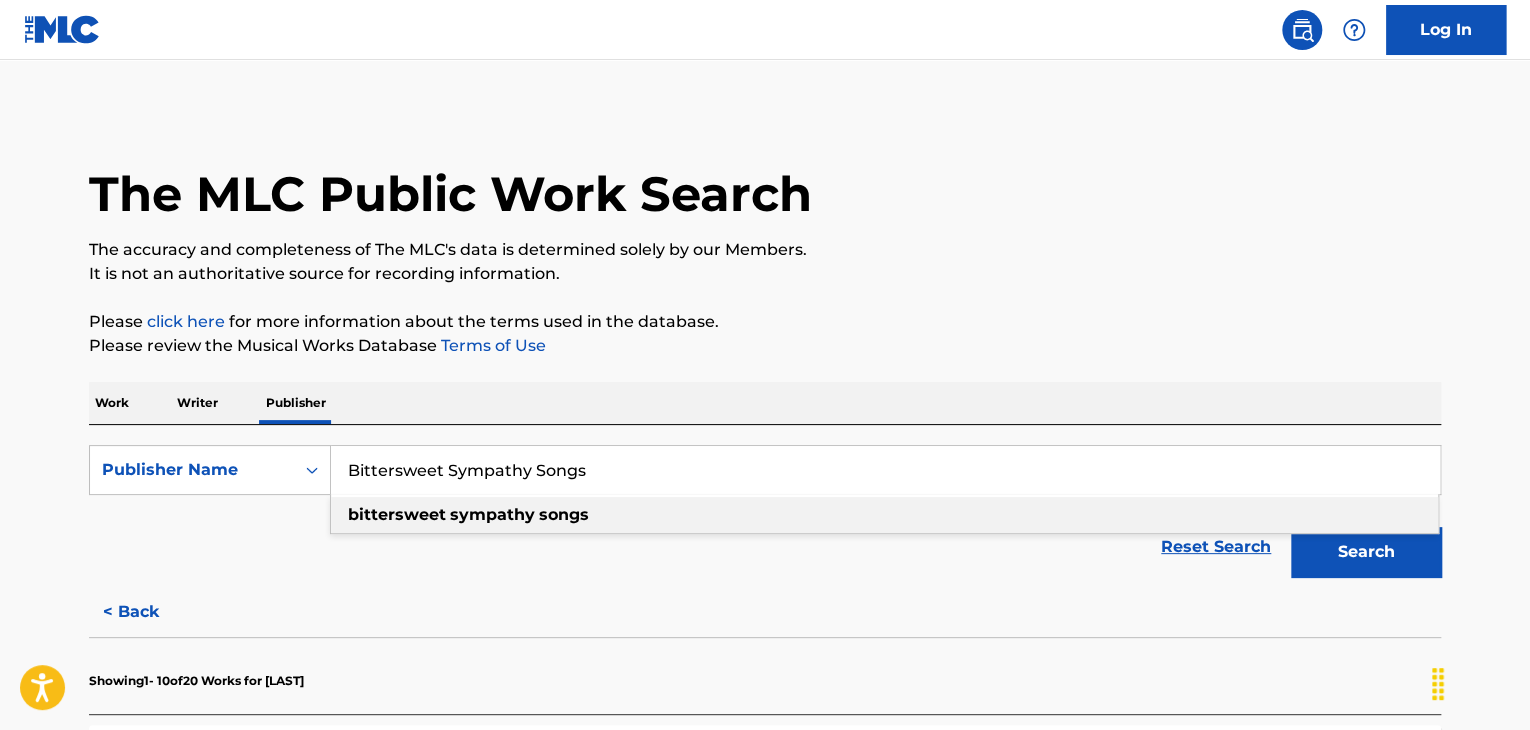 click on "bittersweet sympathy songs" at bounding box center [884, 515] 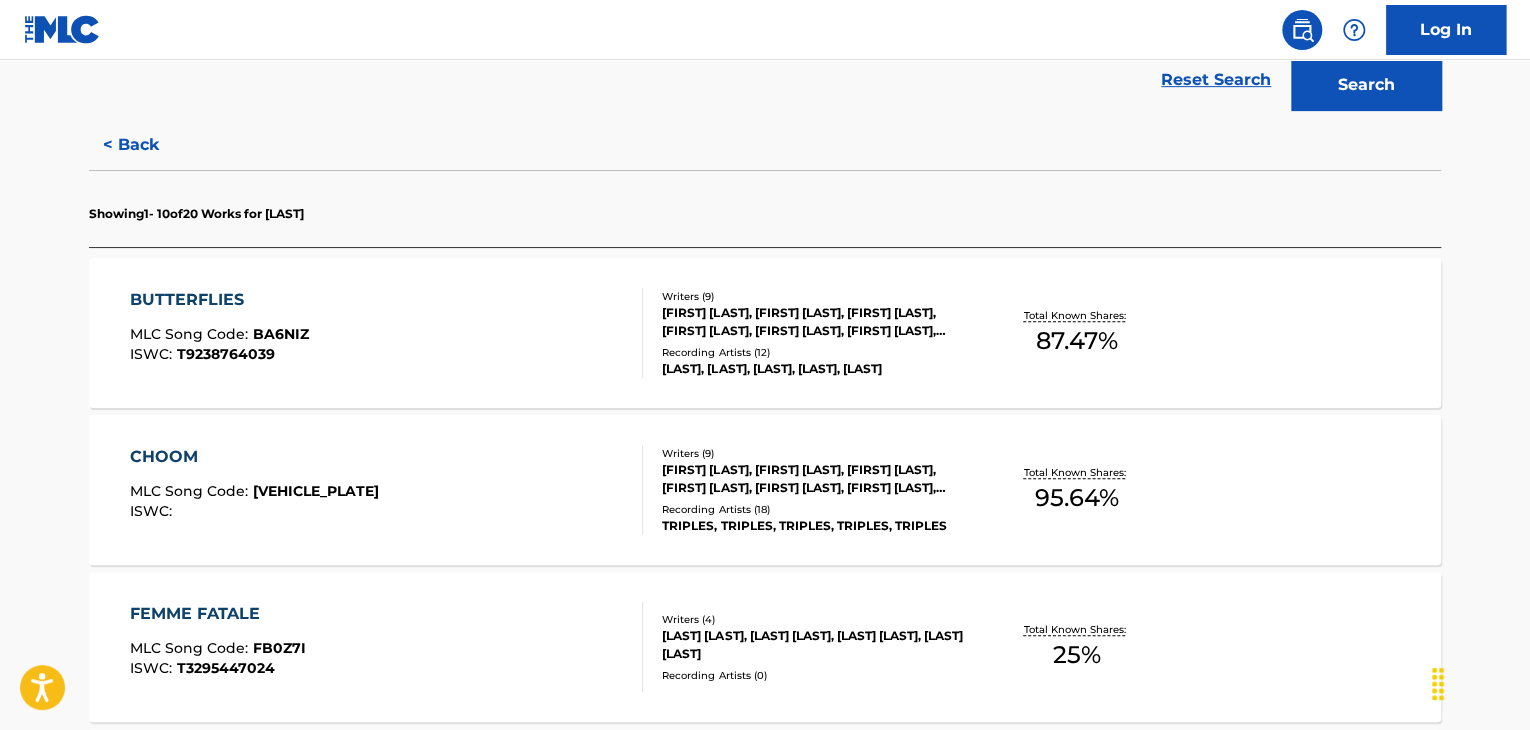 click on "Search" at bounding box center (1366, 85) 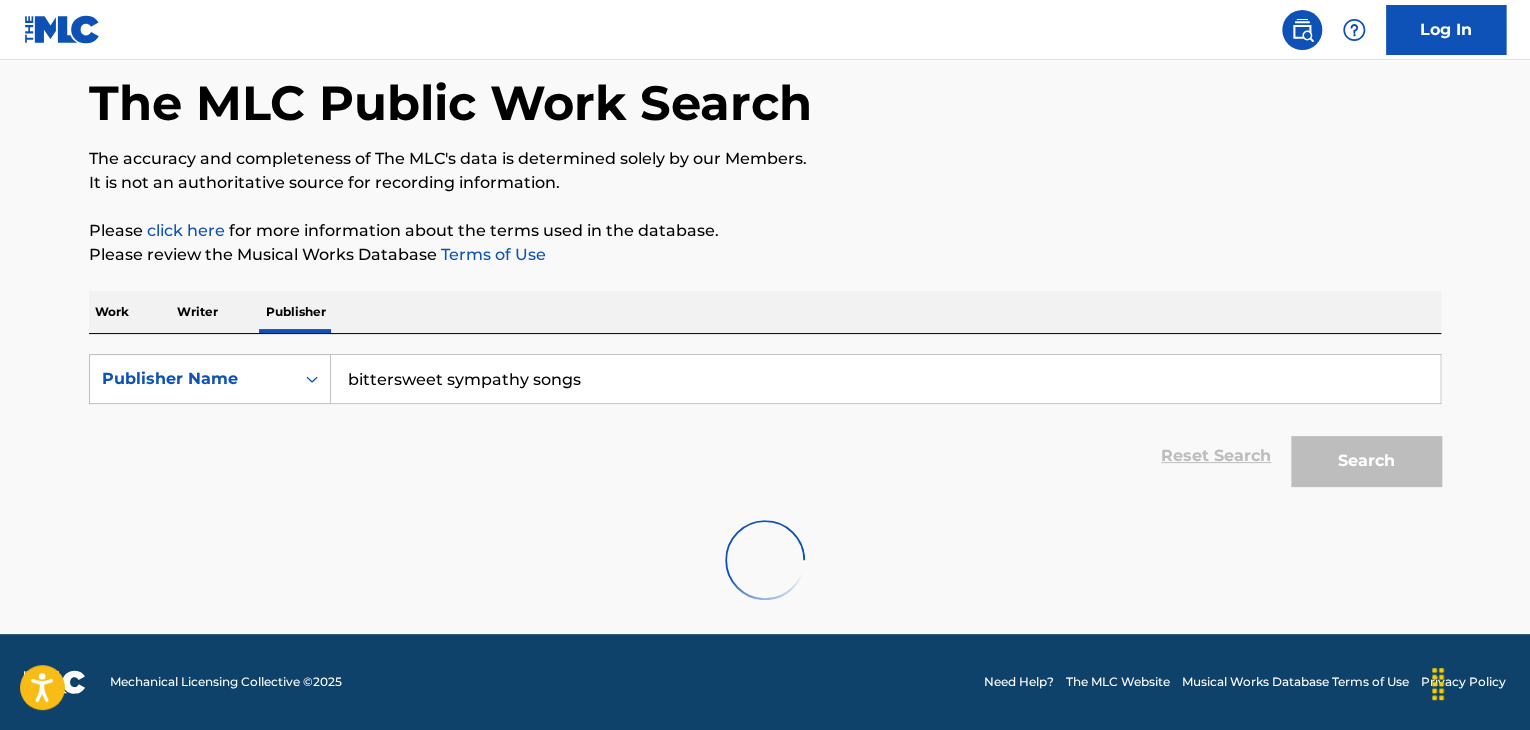 scroll, scrollTop: 467, scrollLeft: 0, axis: vertical 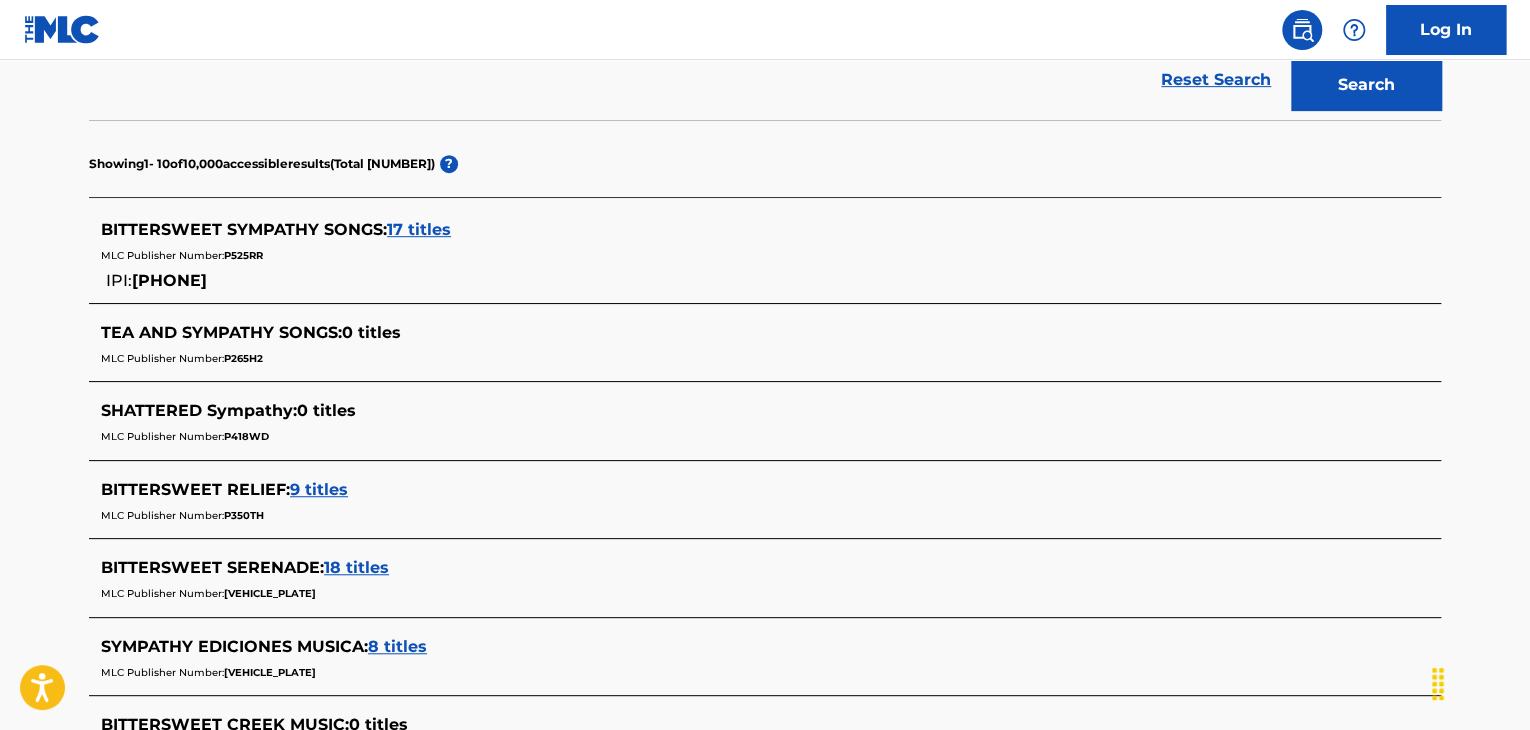 click on "17 titles" at bounding box center (419, 229) 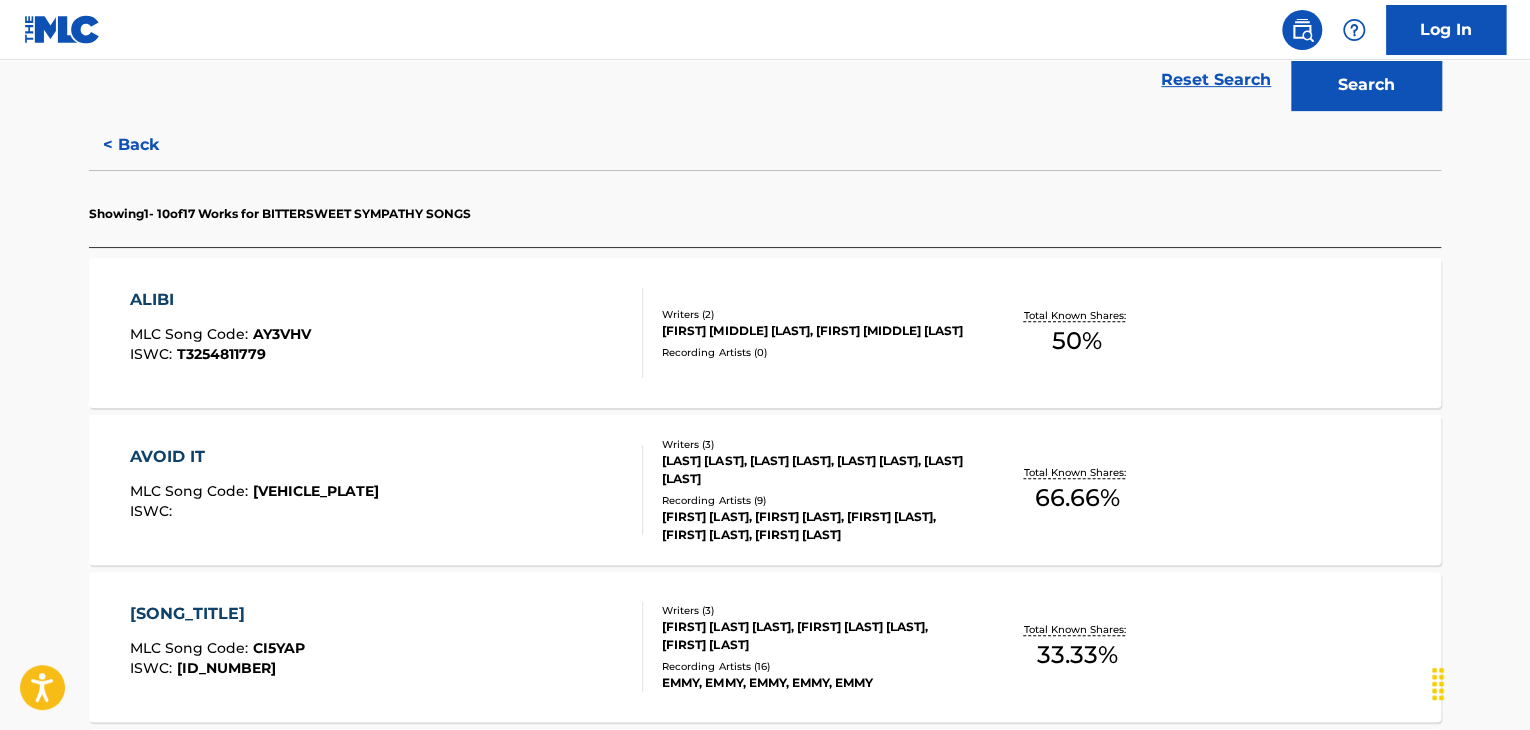 click on "ALIBI" at bounding box center [220, 300] 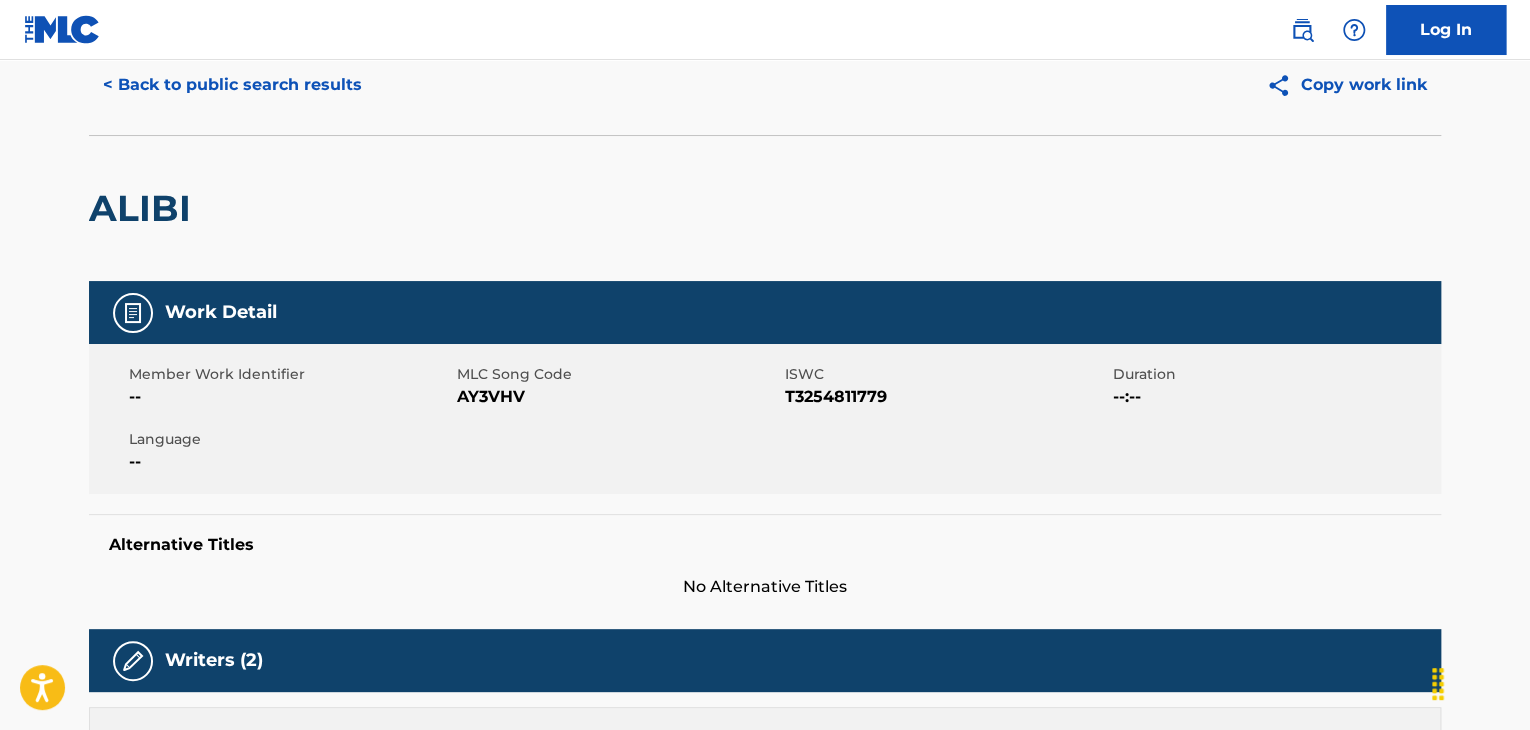 scroll, scrollTop: 66, scrollLeft: 0, axis: vertical 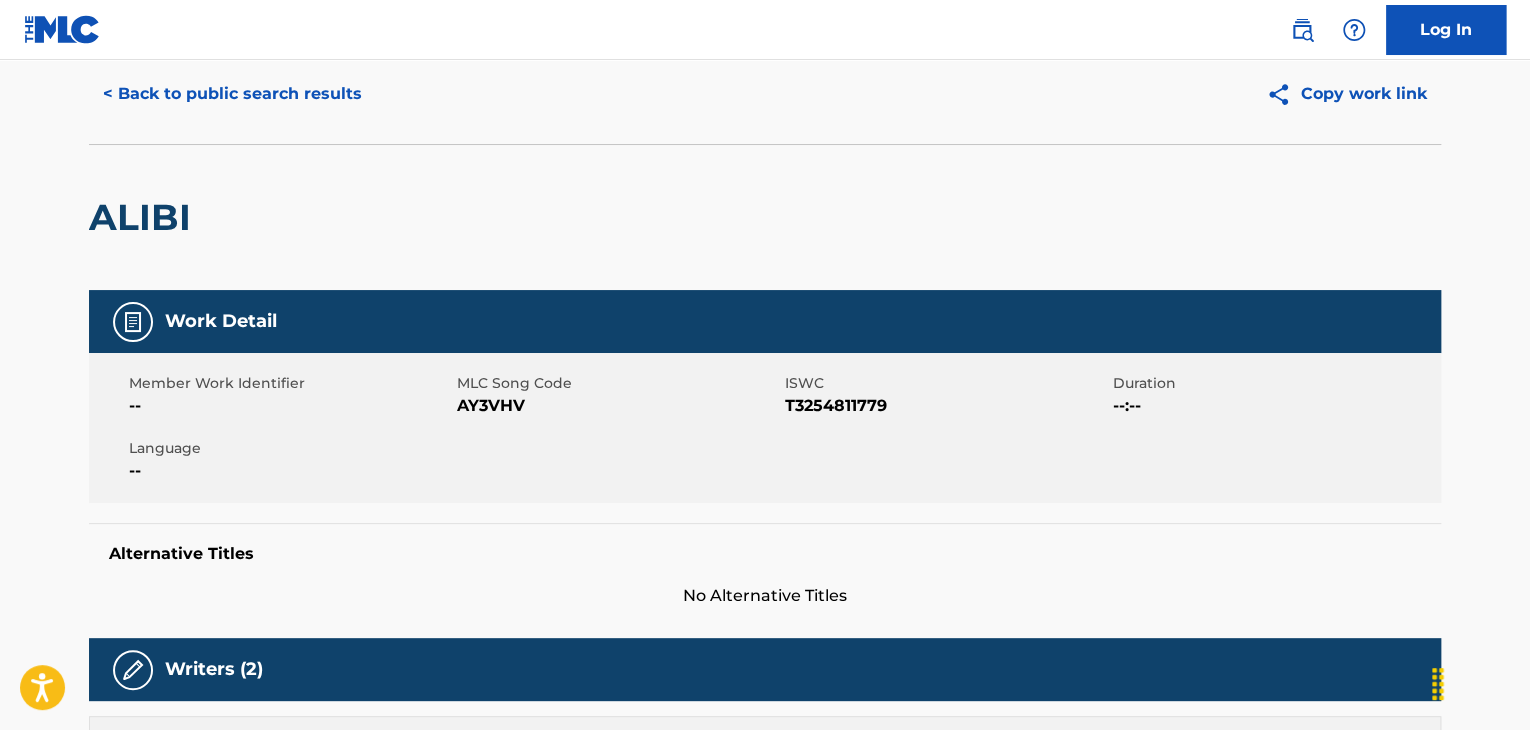 click on "AY3VHV" at bounding box center (618, 406) 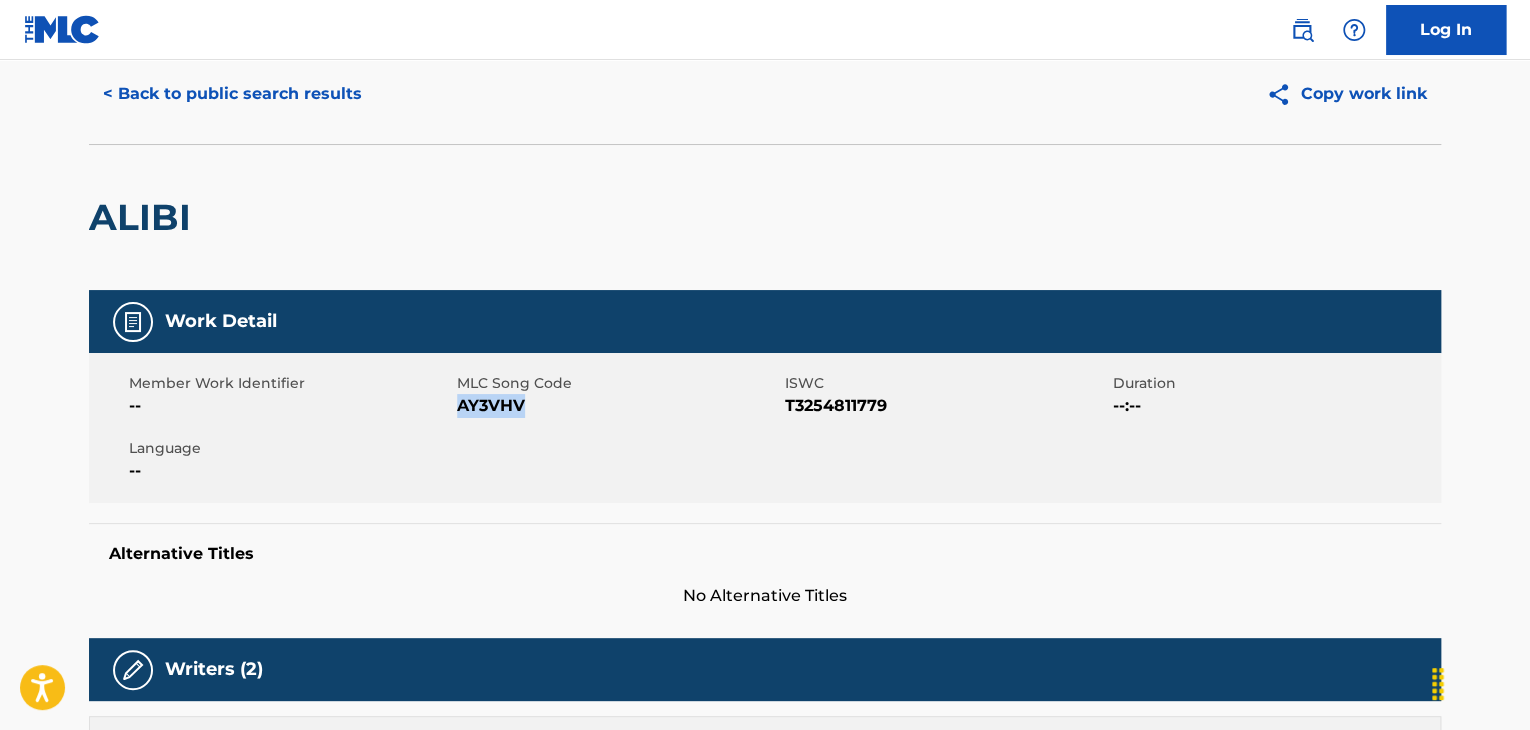 click on "AY3VHV" at bounding box center [618, 406] 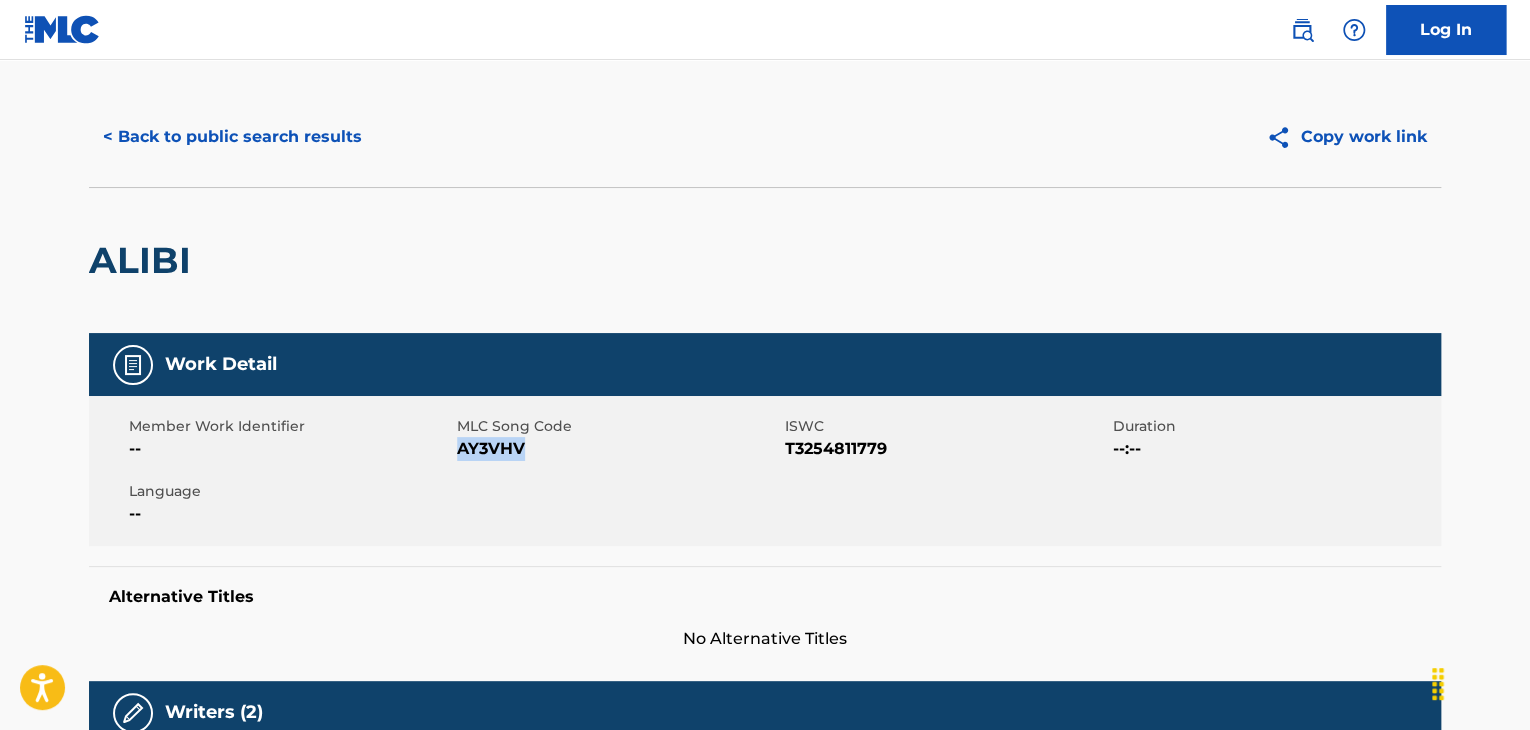 scroll, scrollTop: 0, scrollLeft: 0, axis: both 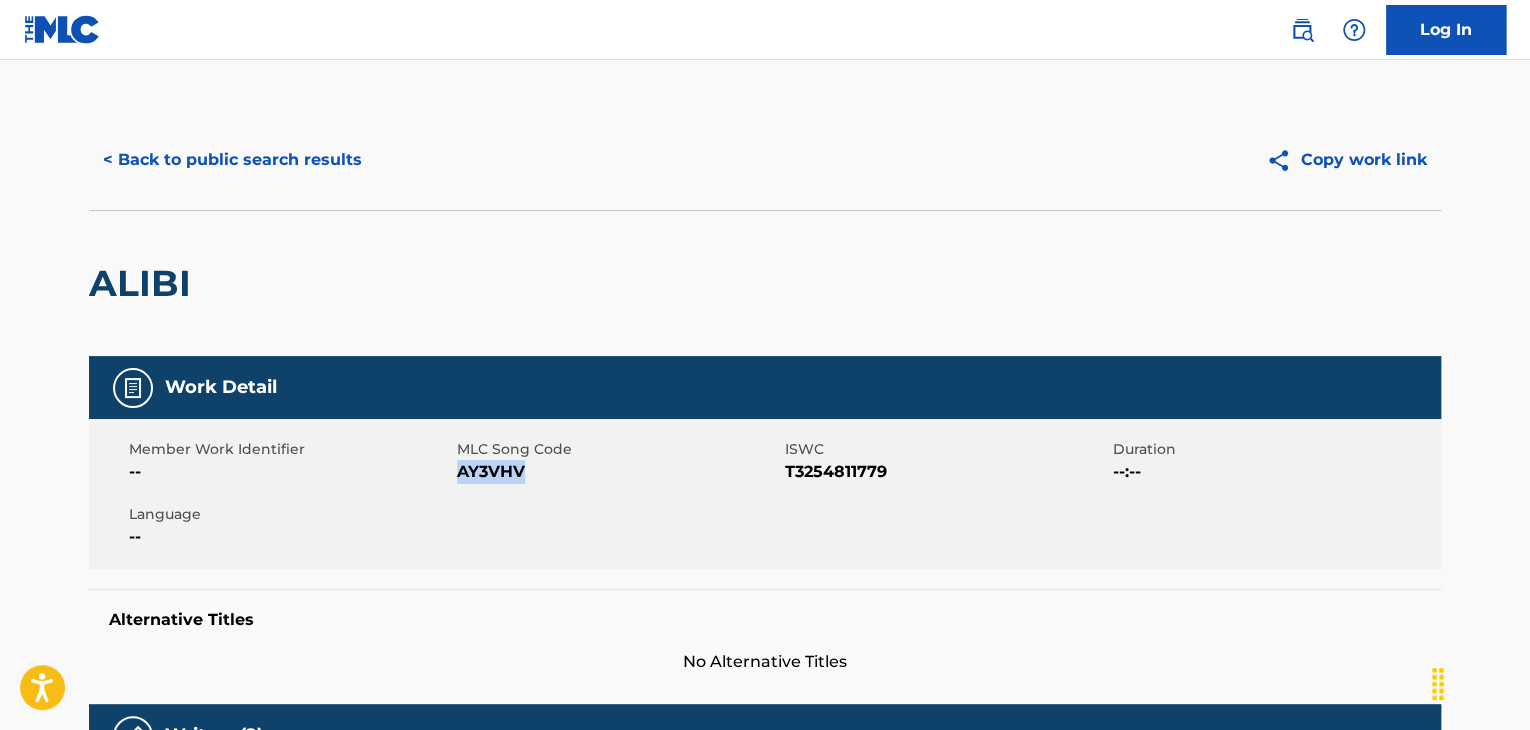 click on "< Back to public search results" at bounding box center (232, 160) 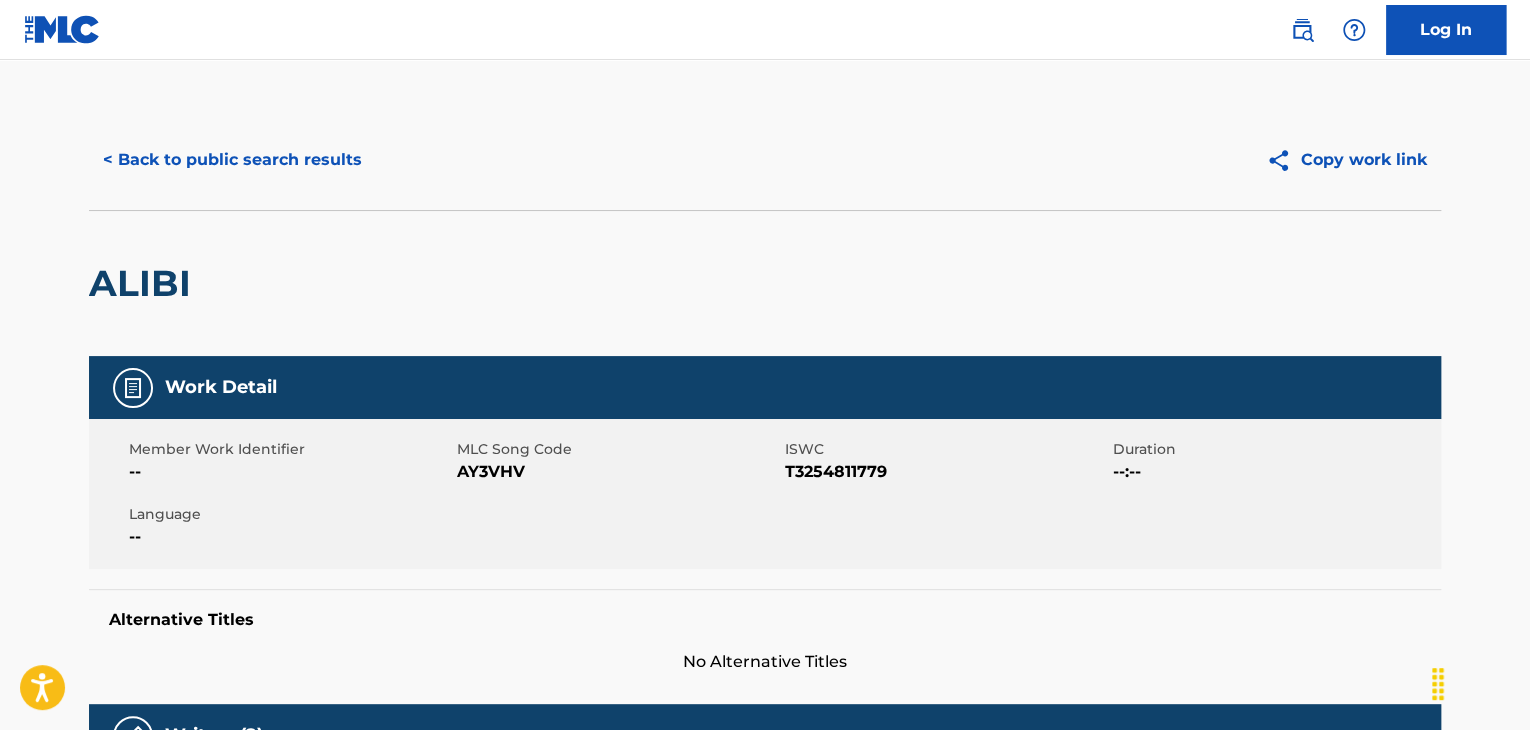 scroll, scrollTop: 24, scrollLeft: 0, axis: vertical 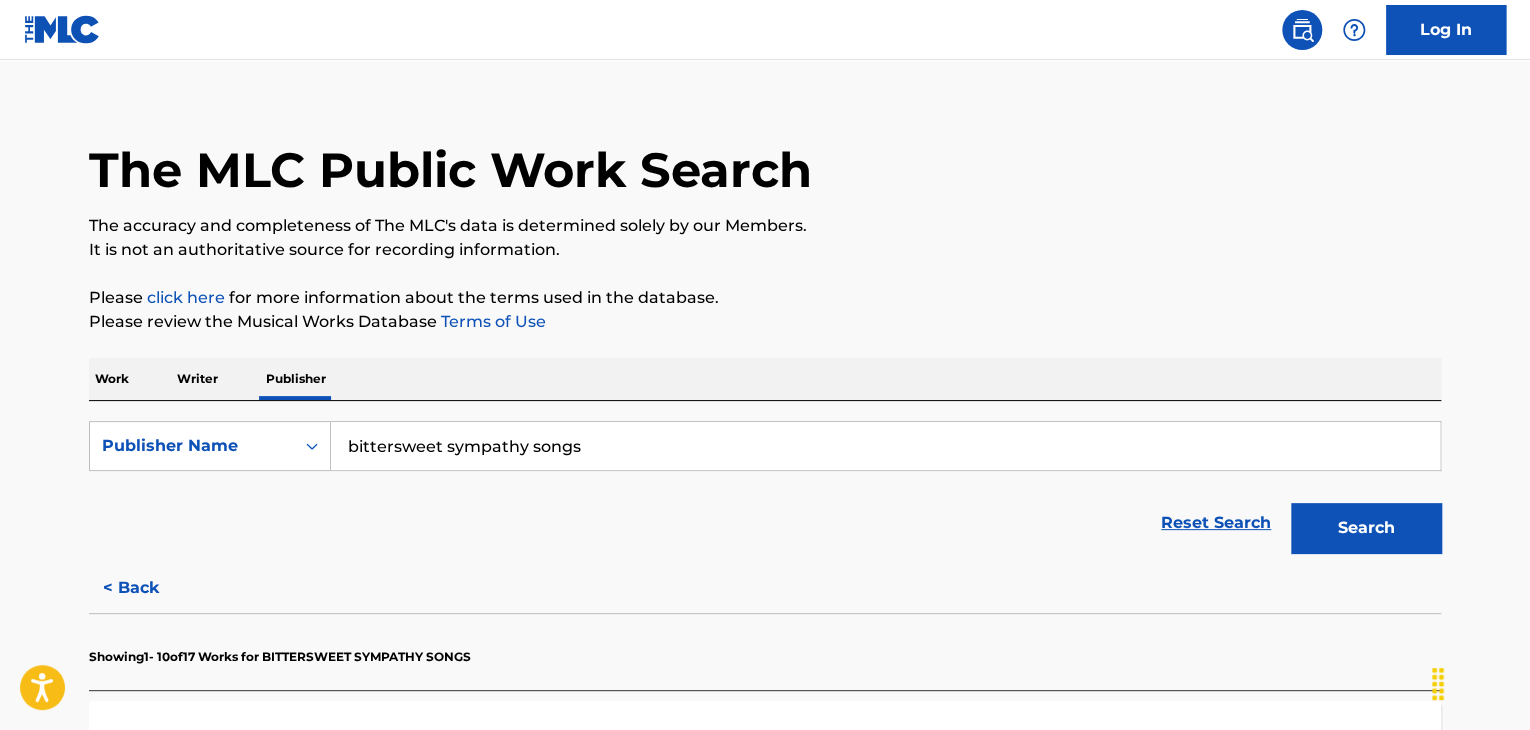 click on "bittersweet sympathy songs" at bounding box center [885, 446] 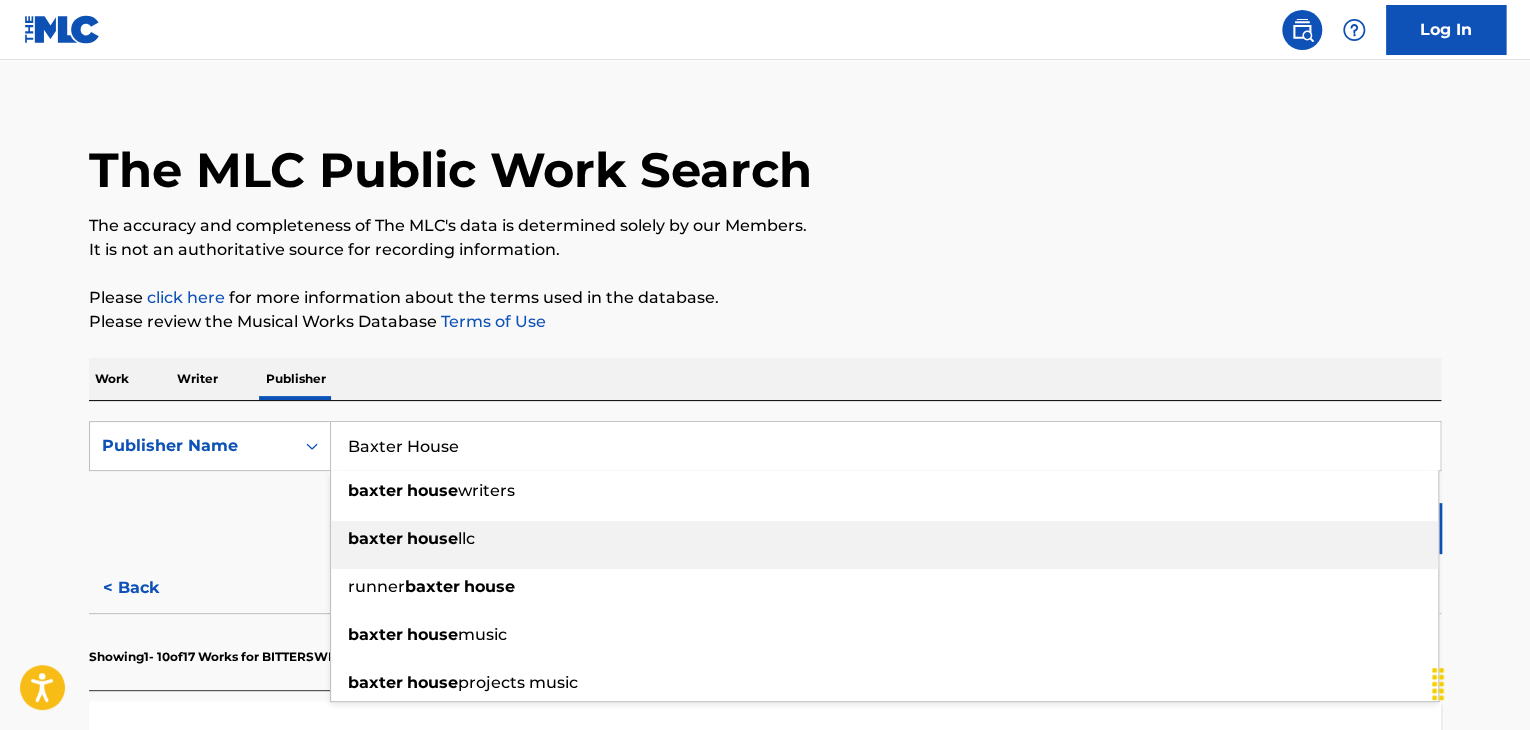click on "baxter house llc" at bounding box center (884, 539) 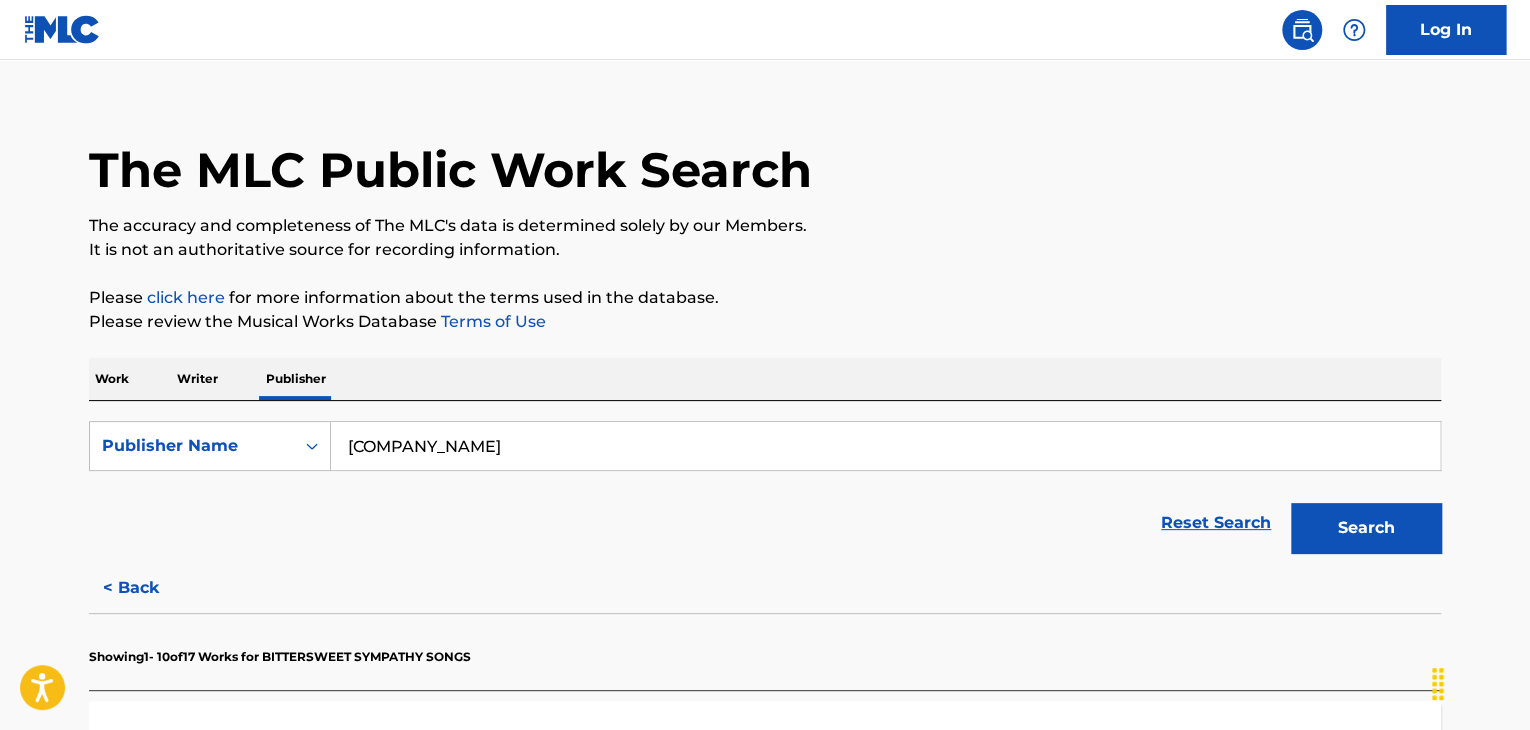 click on "Search" at bounding box center (1366, 528) 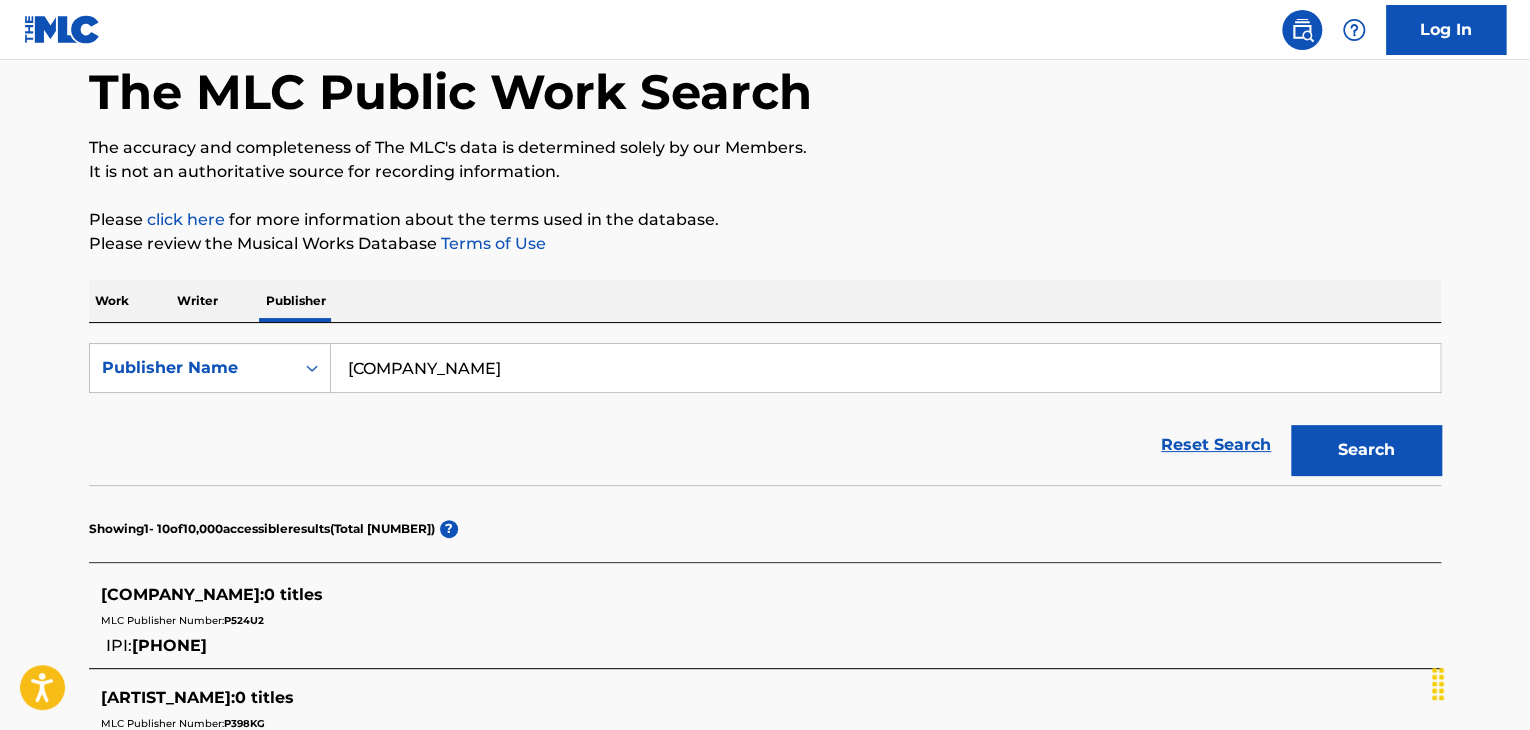 scroll, scrollTop: 24, scrollLeft: 0, axis: vertical 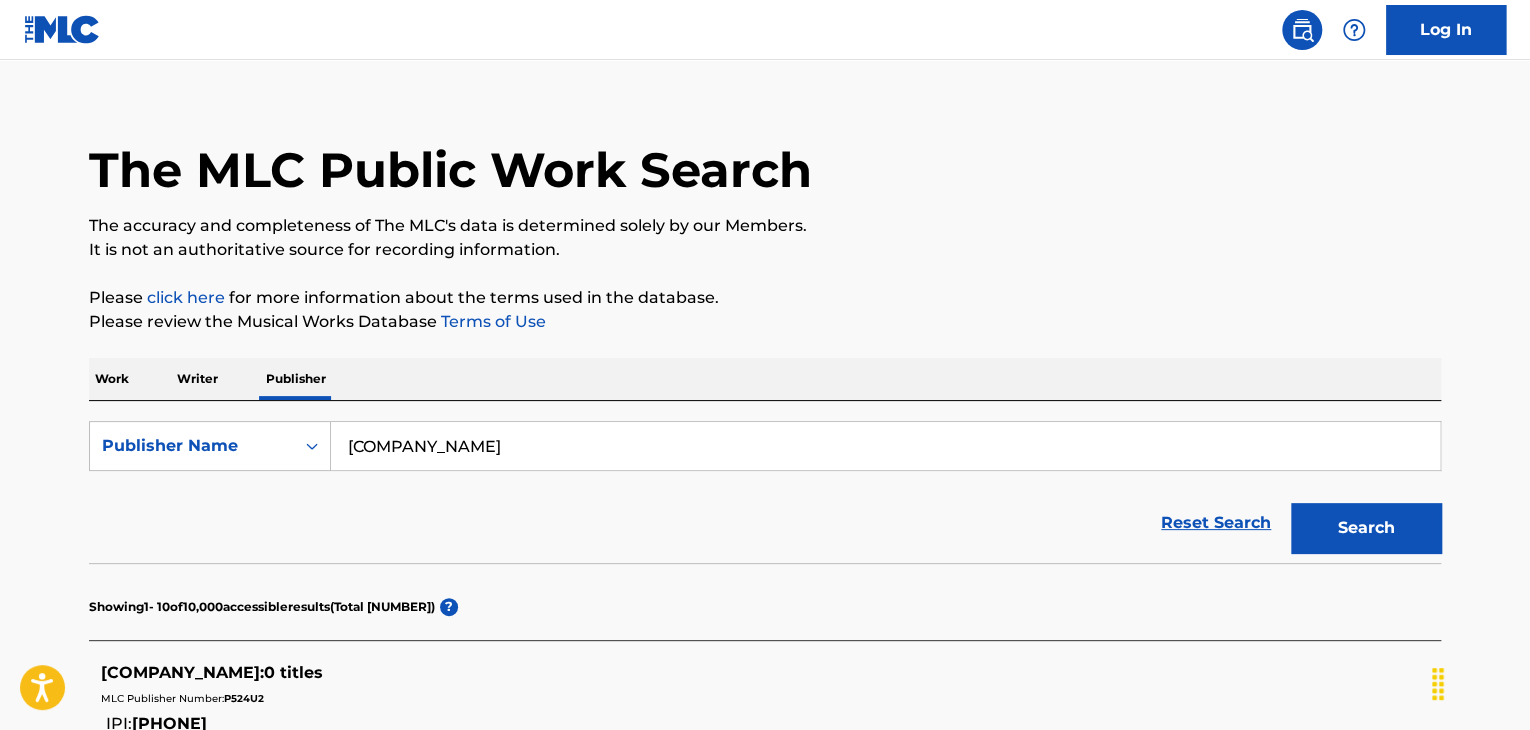 click on "Work" at bounding box center [112, 379] 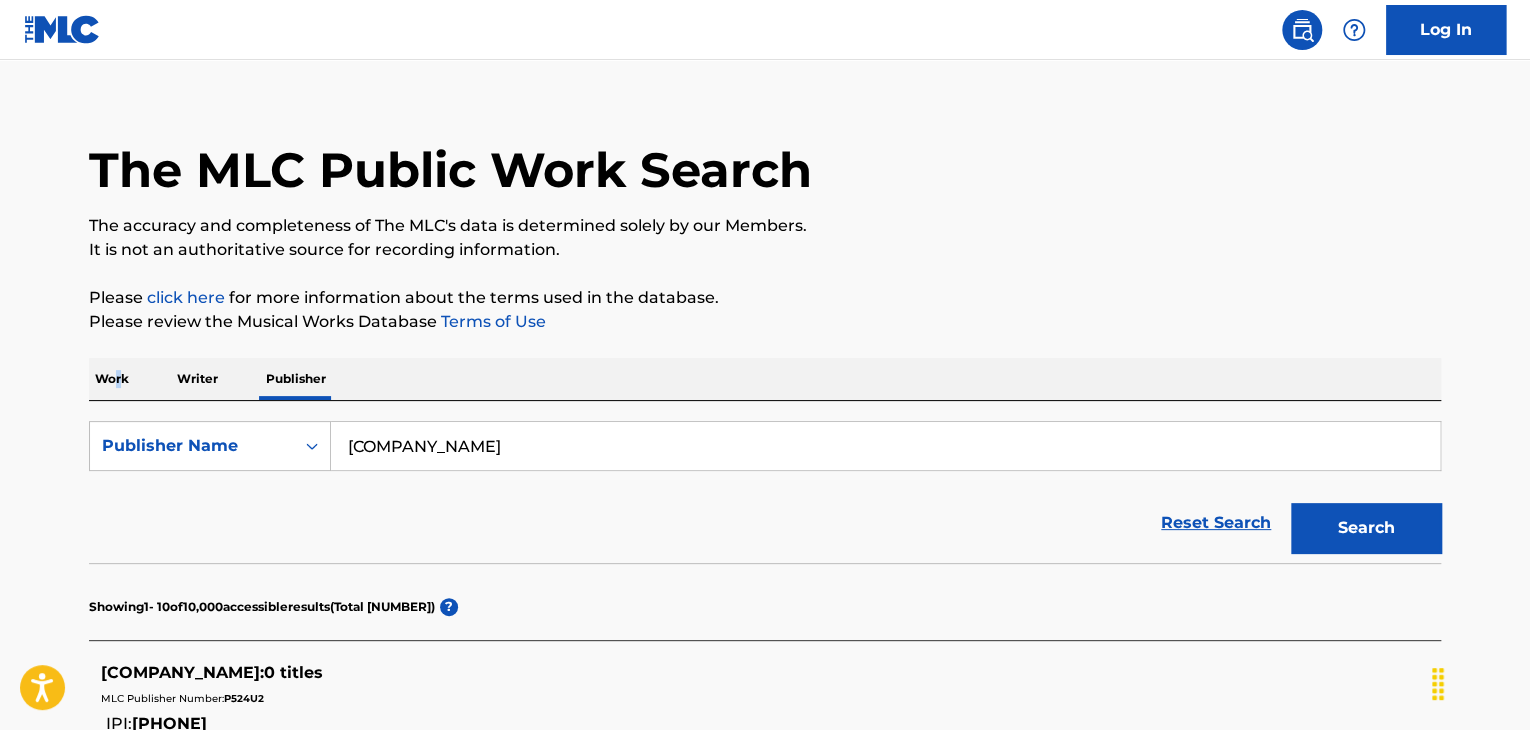 scroll, scrollTop: 0, scrollLeft: 0, axis: both 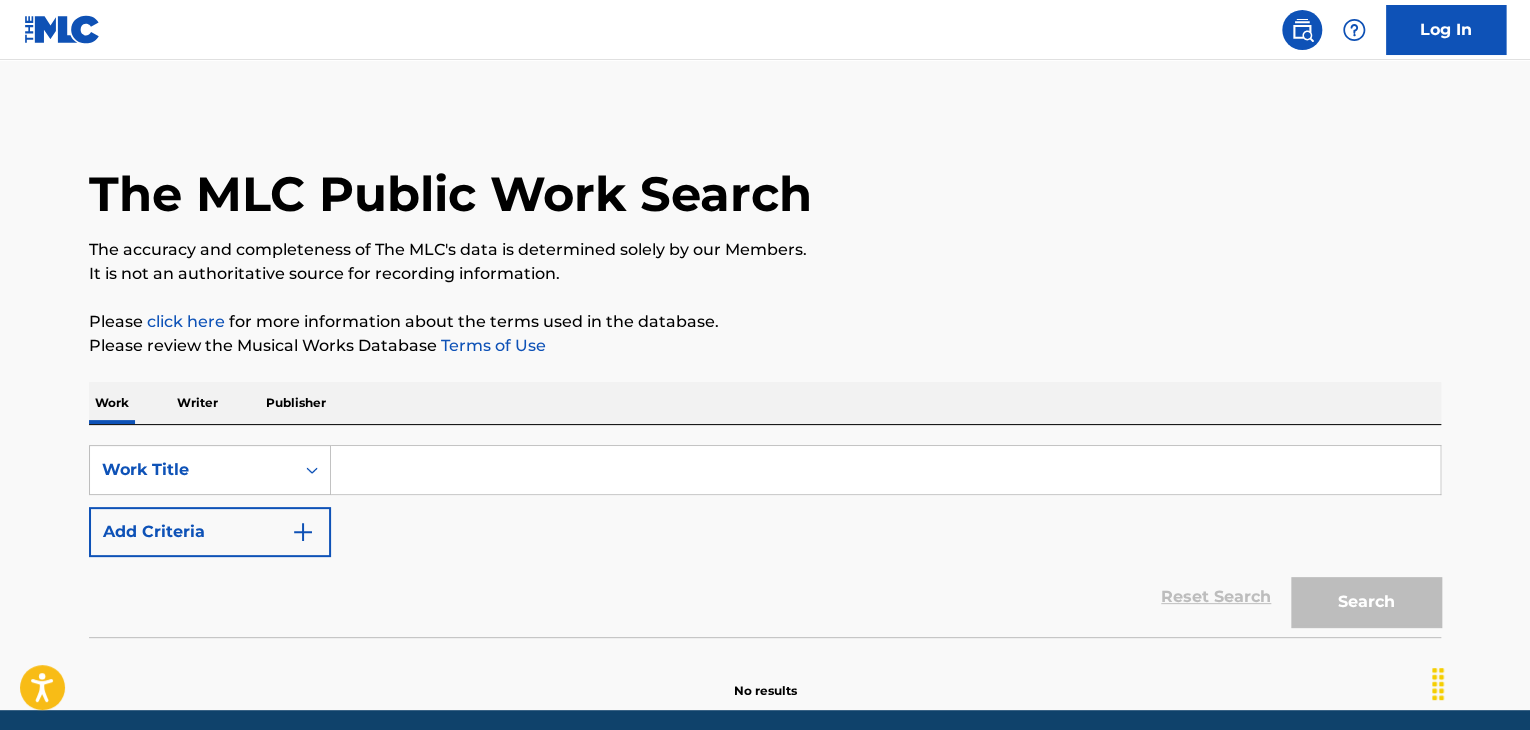 click at bounding box center (885, 470) 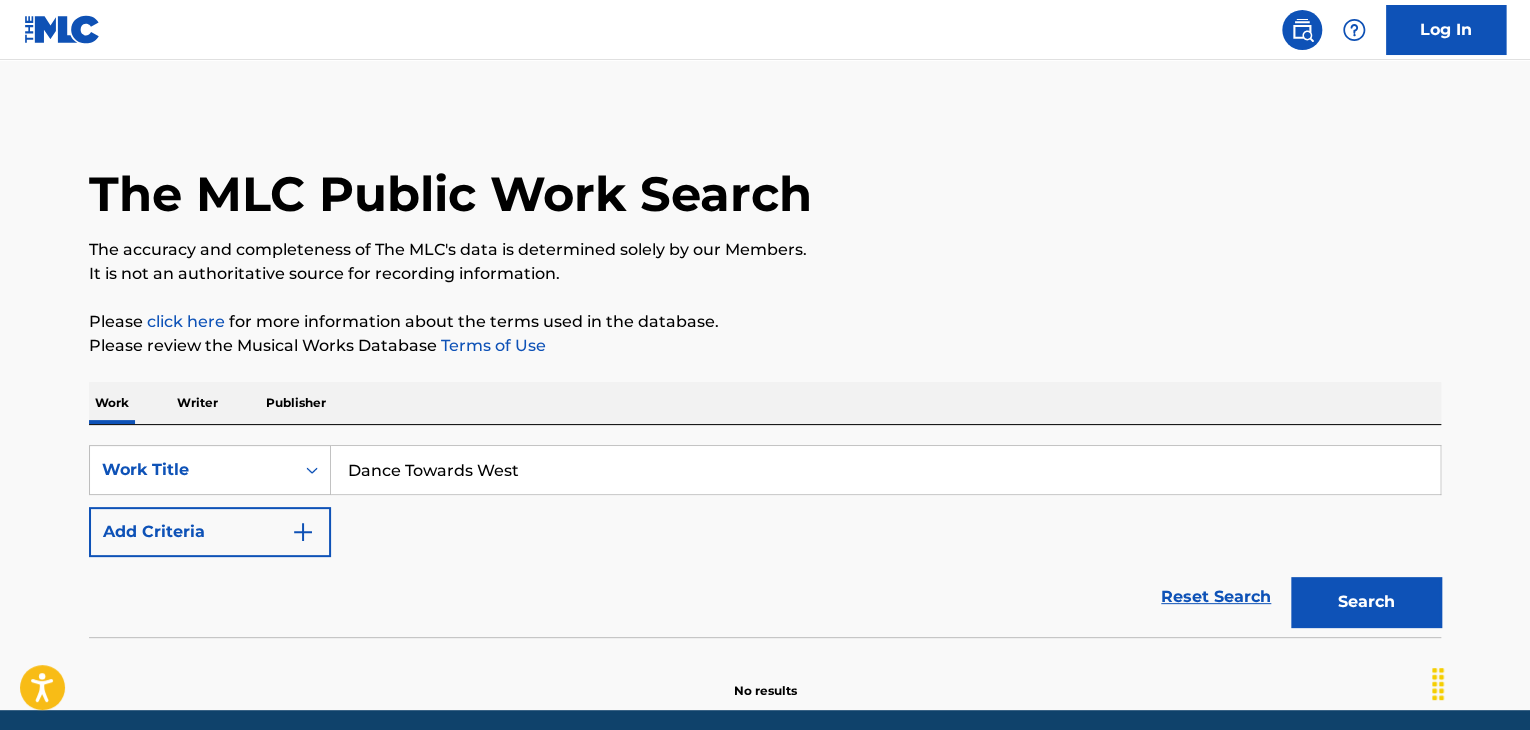 type on "Dance Towards West" 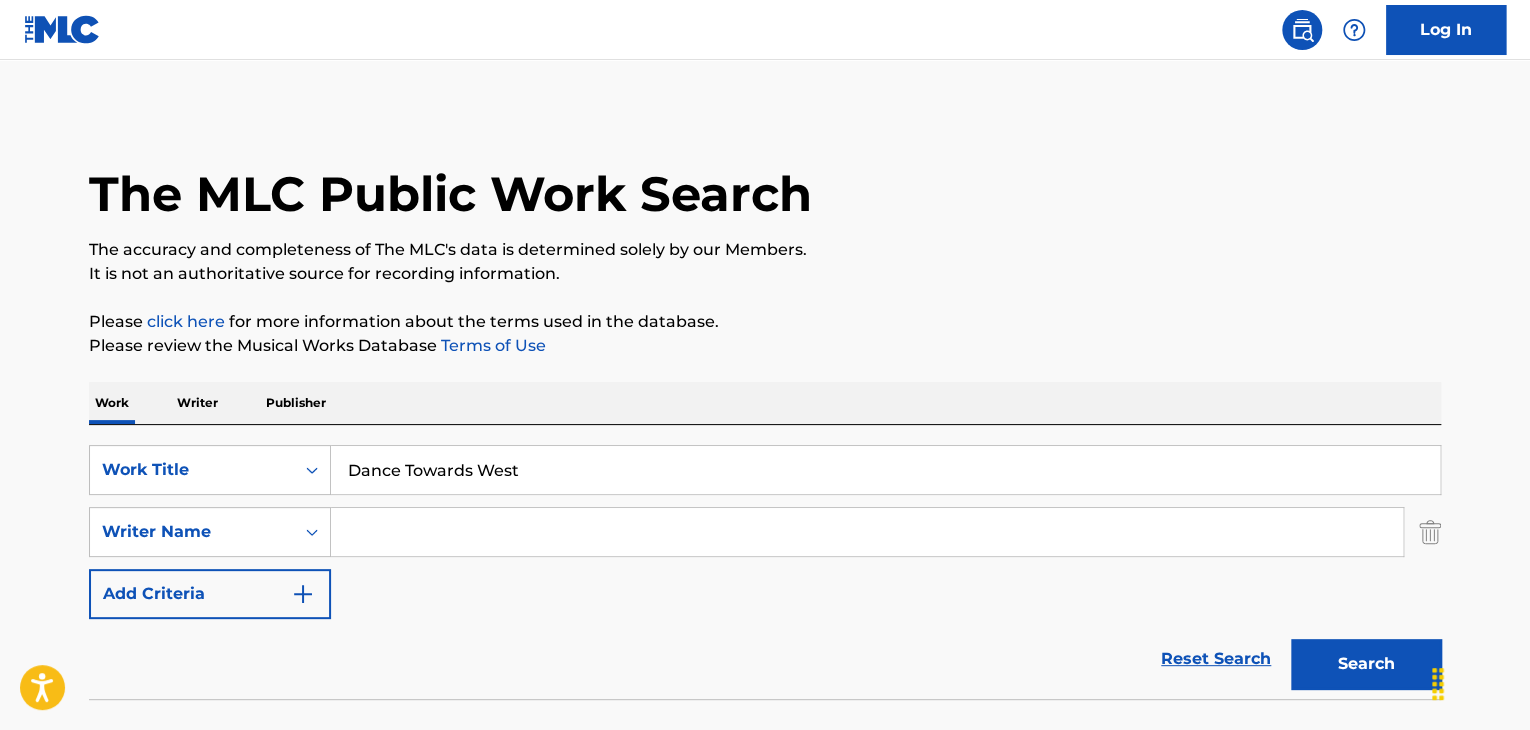 click on "Search" at bounding box center (1366, 664) 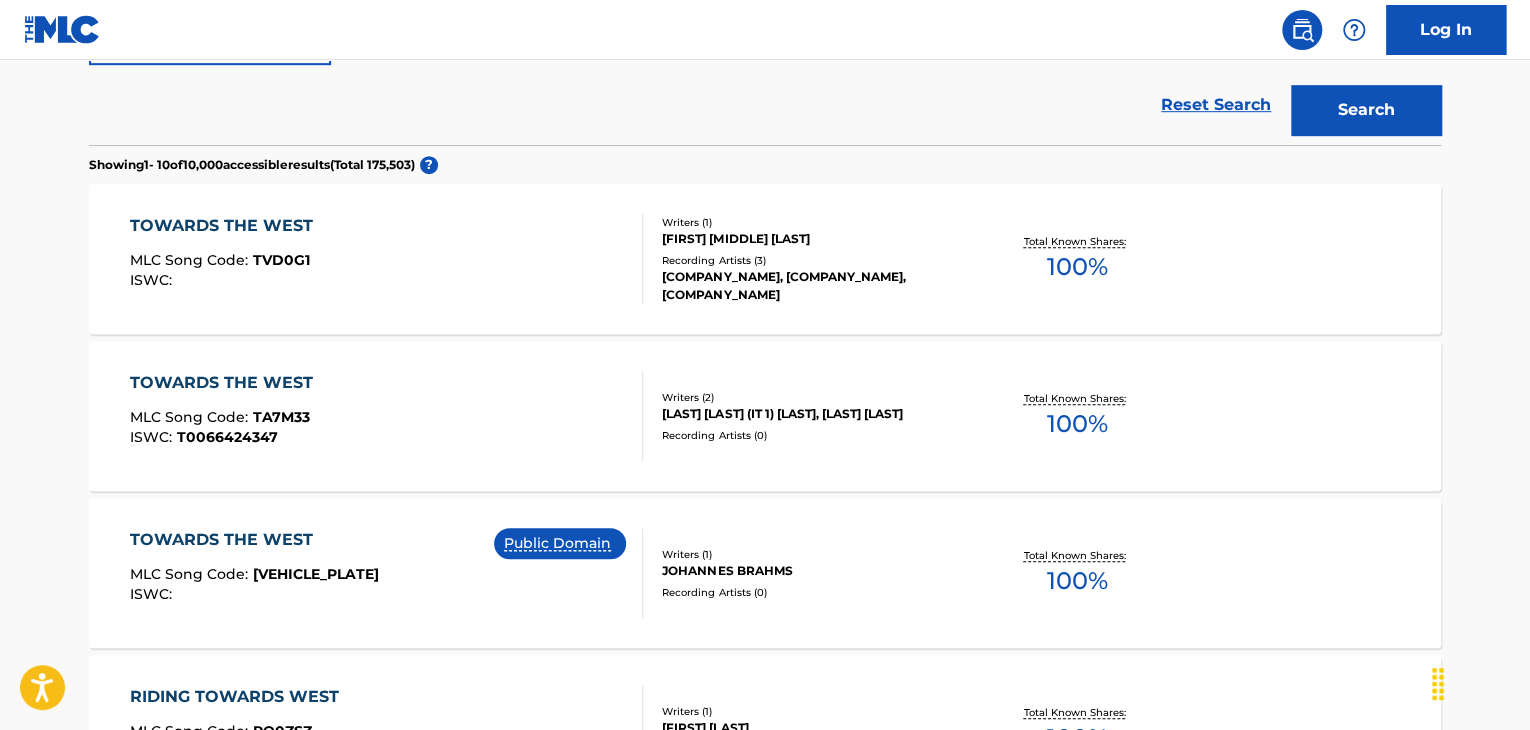scroll, scrollTop: 600, scrollLeft: 0, axis: vertical 